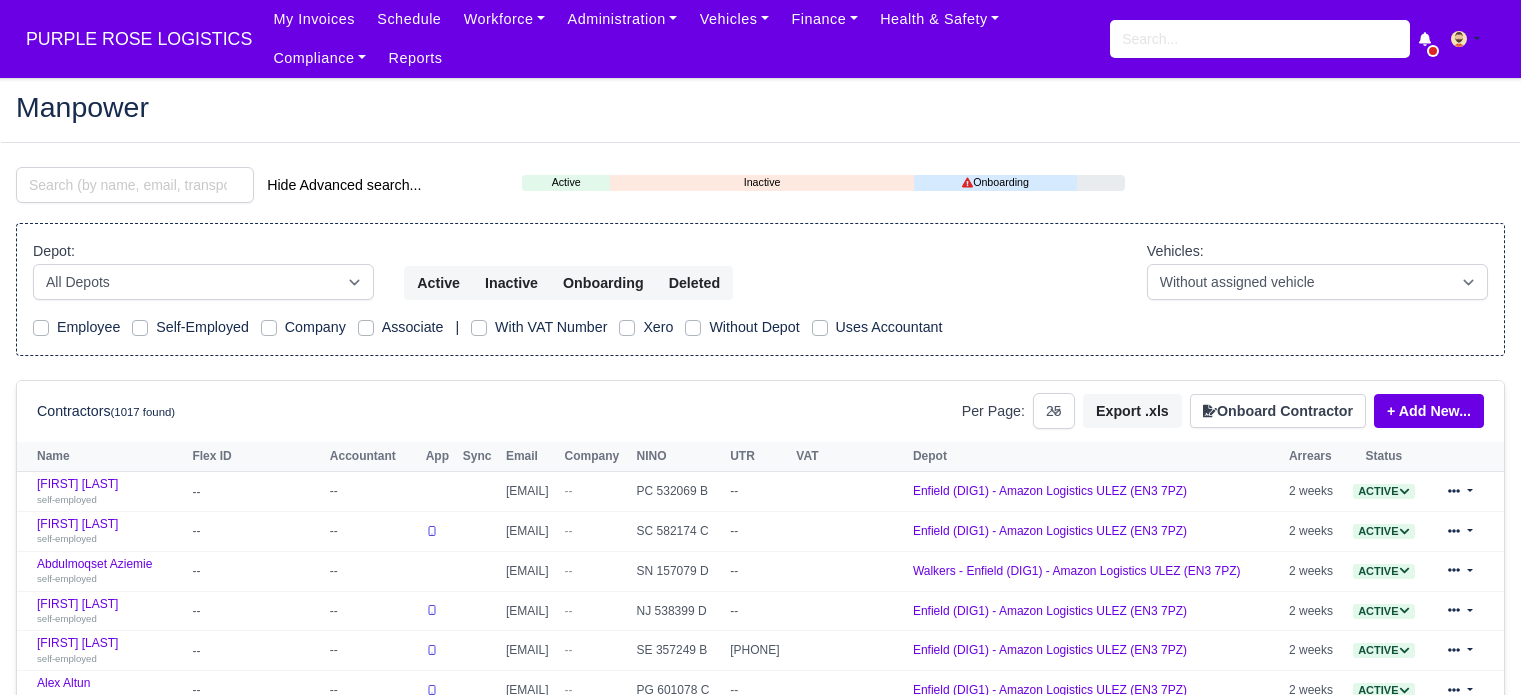 select on "25" 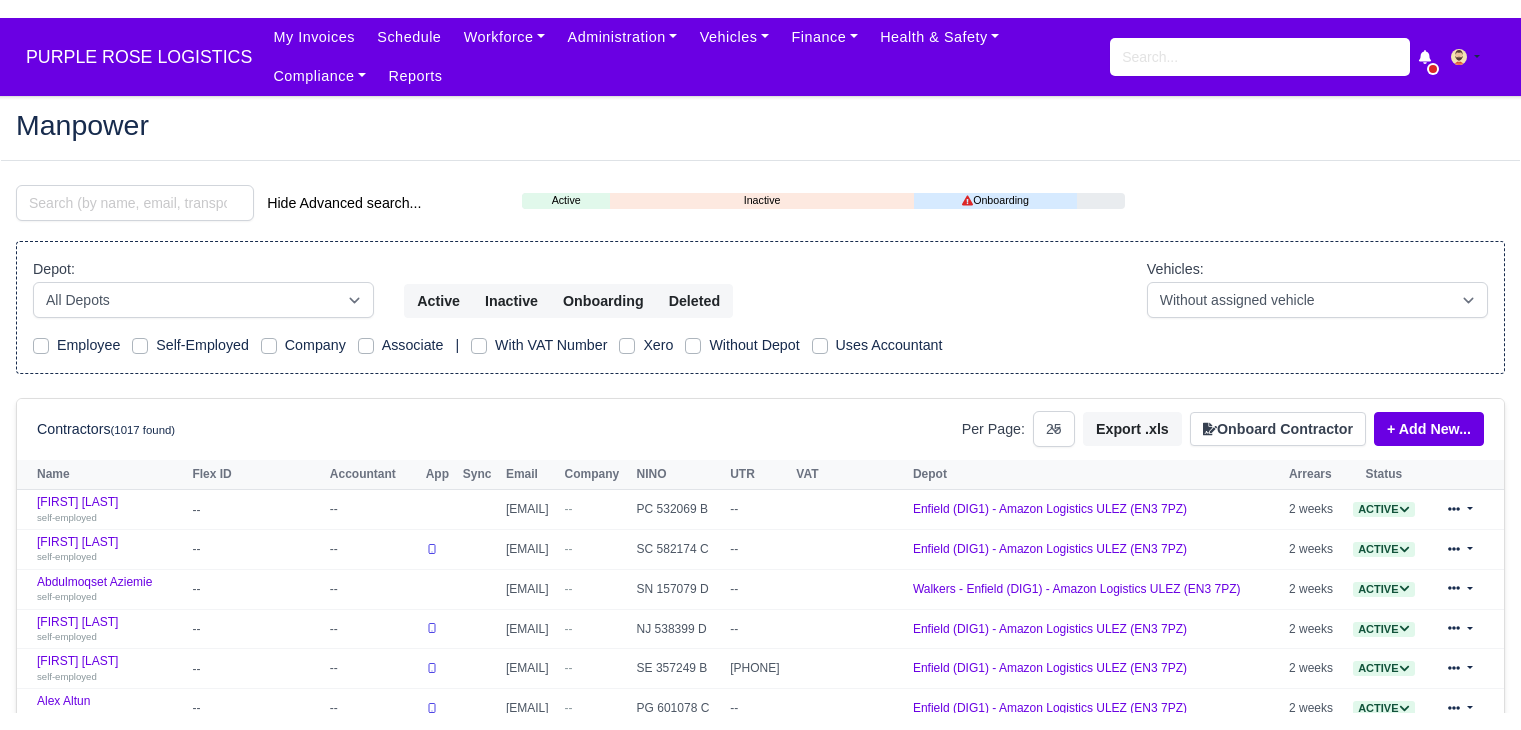 scroll, scrollTop: 0, scrollLeft: 0, axis: both 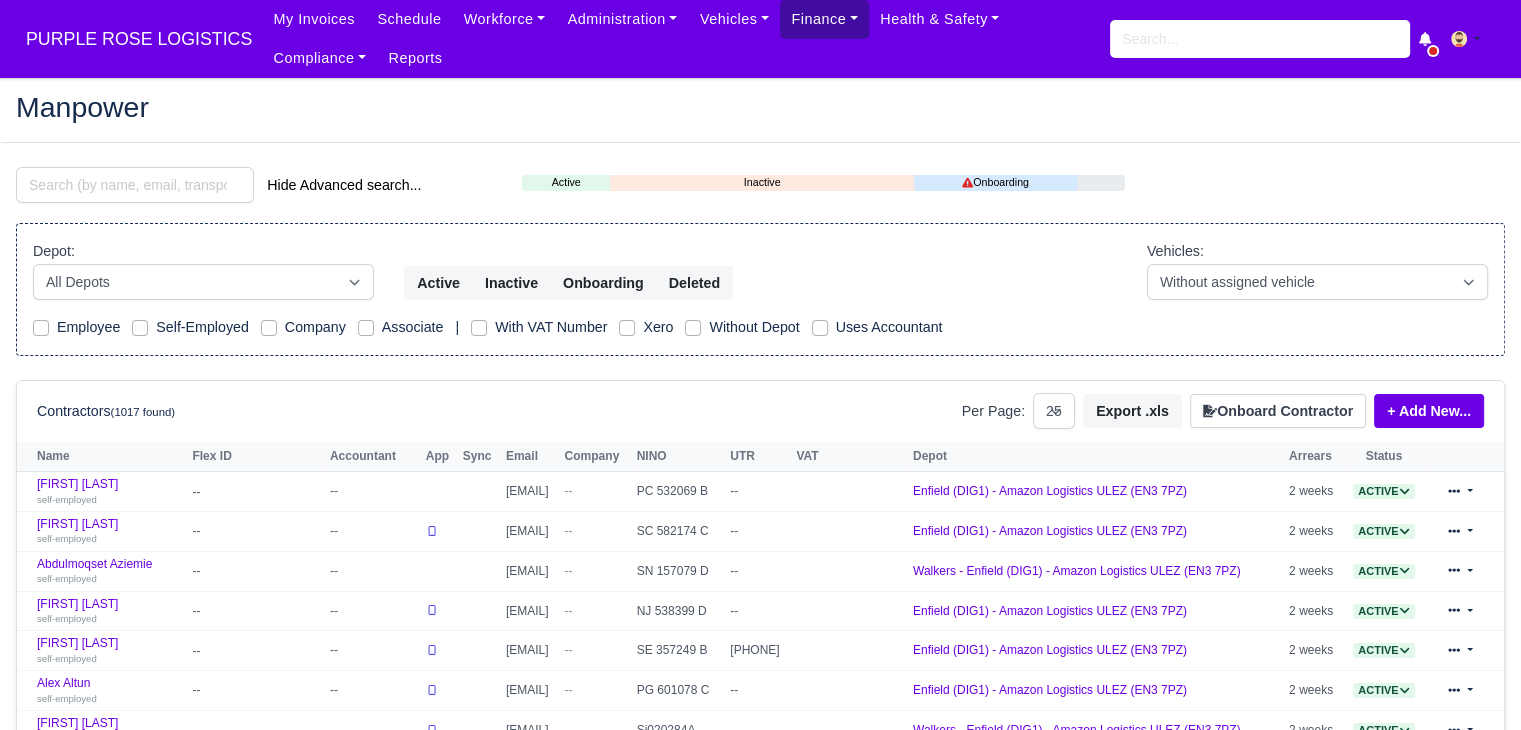 drag, startPoint x: 779, startPoint y: 13, endPoint x: 779, endPoint y: 28, distance: 15 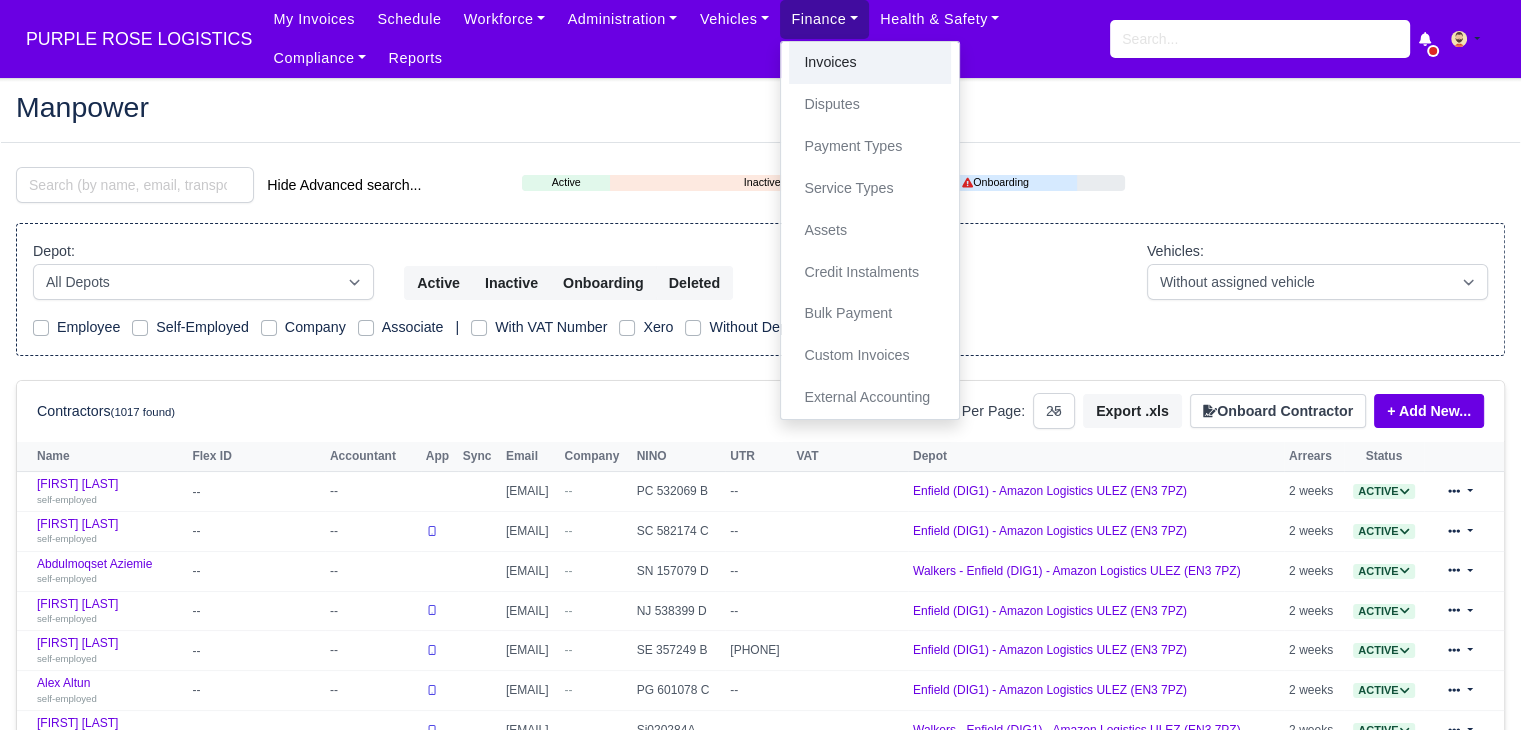 click on "Invoices" at bounding box center (870, 63) 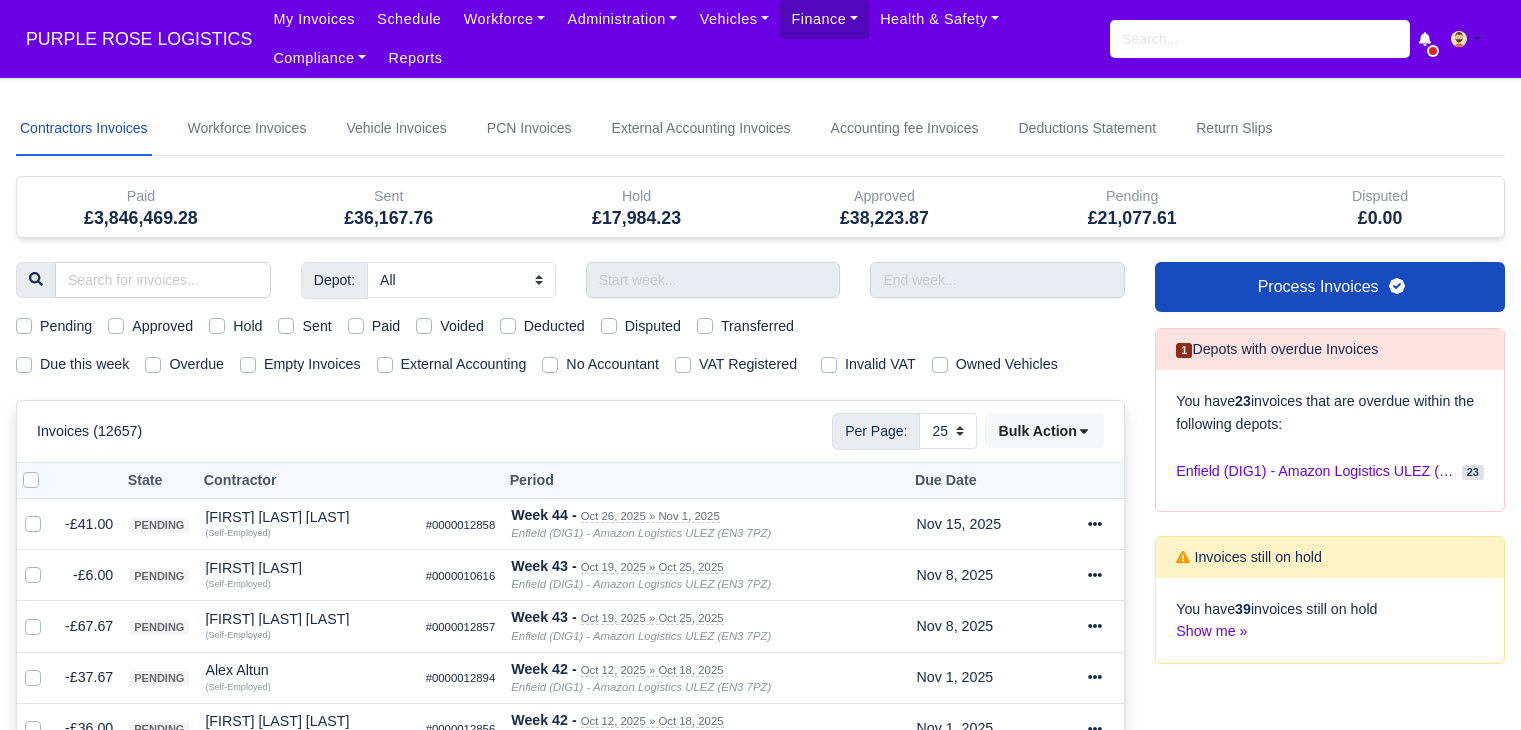 select on "25" 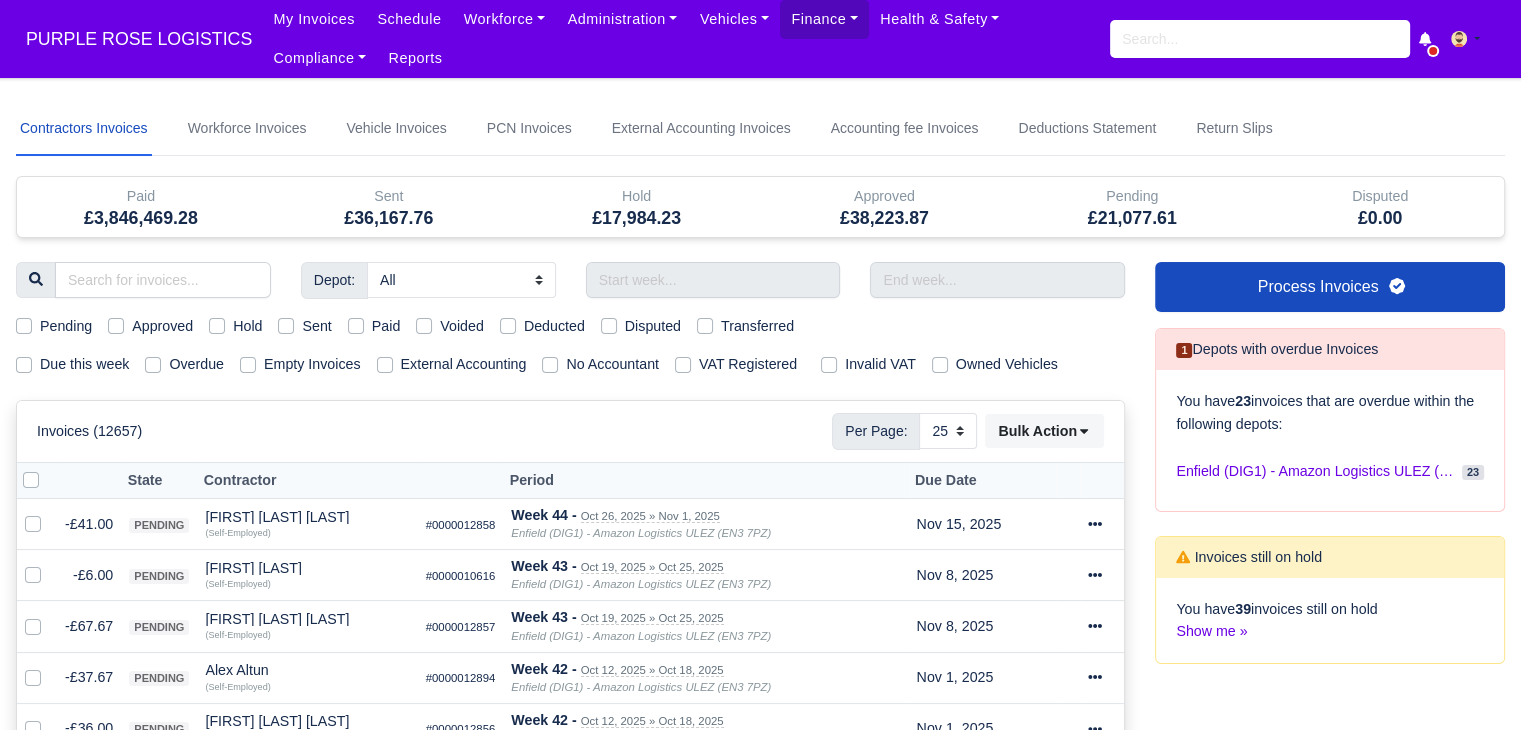 click on "Due this week" at bounding box center (84, 364) 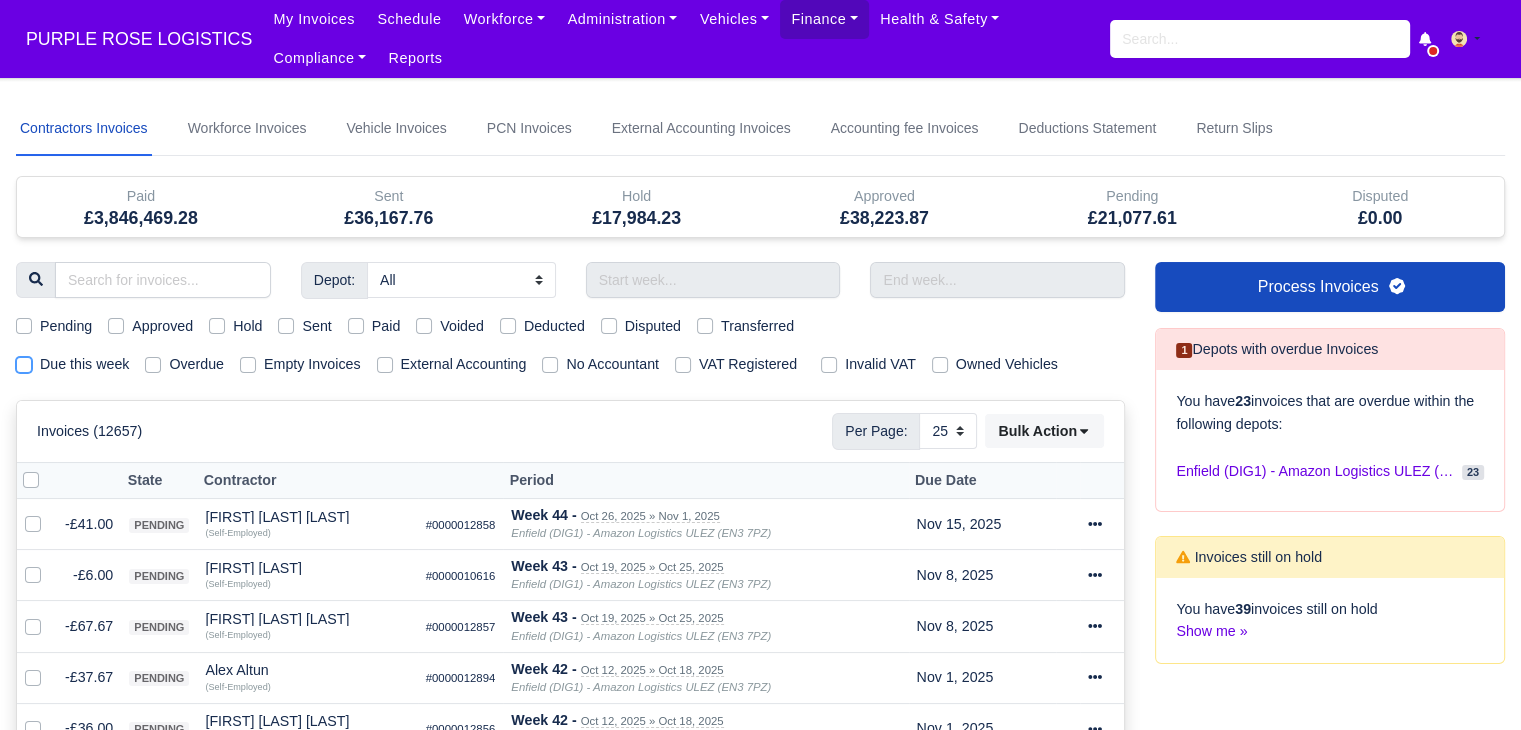 click on "Due this week" at bounding box center [24, 361] 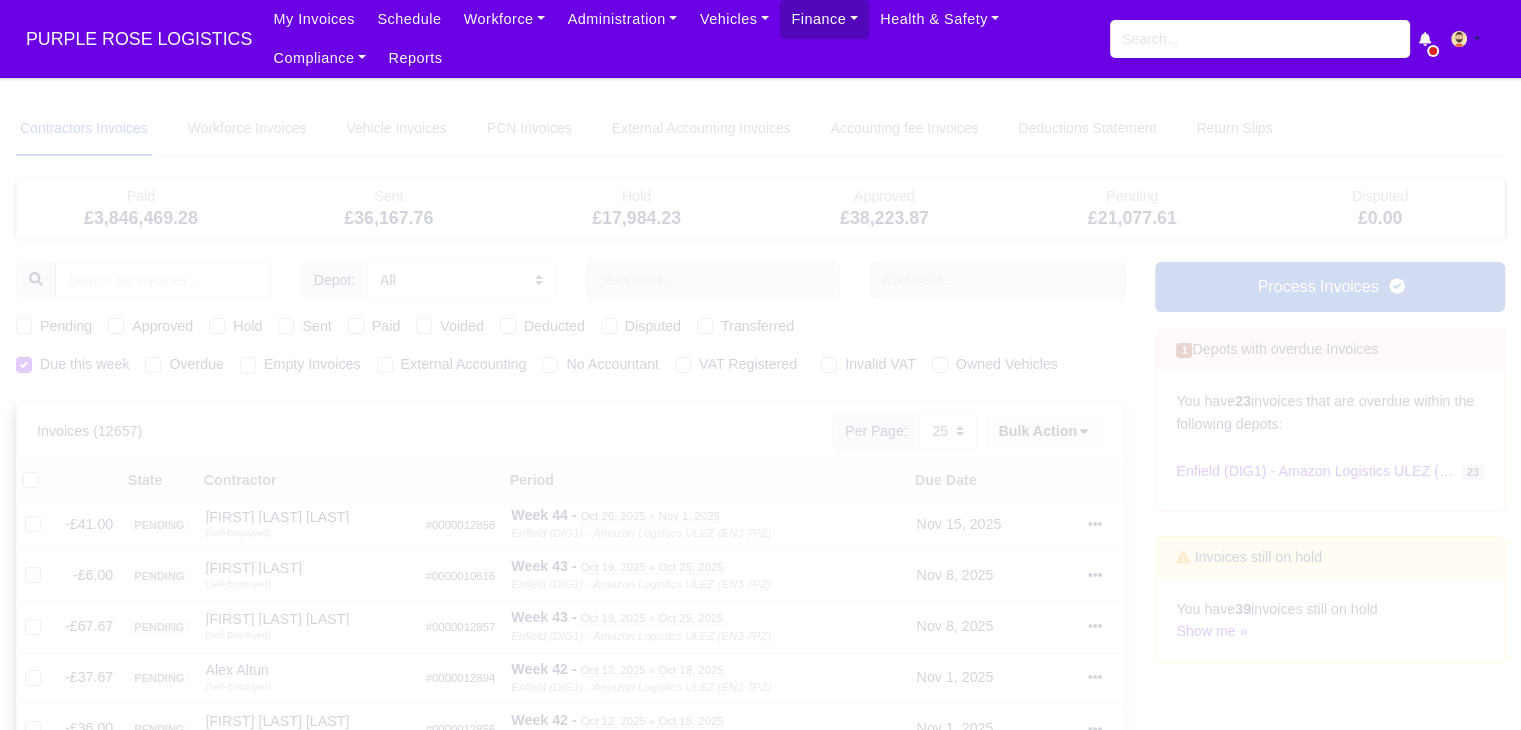 type 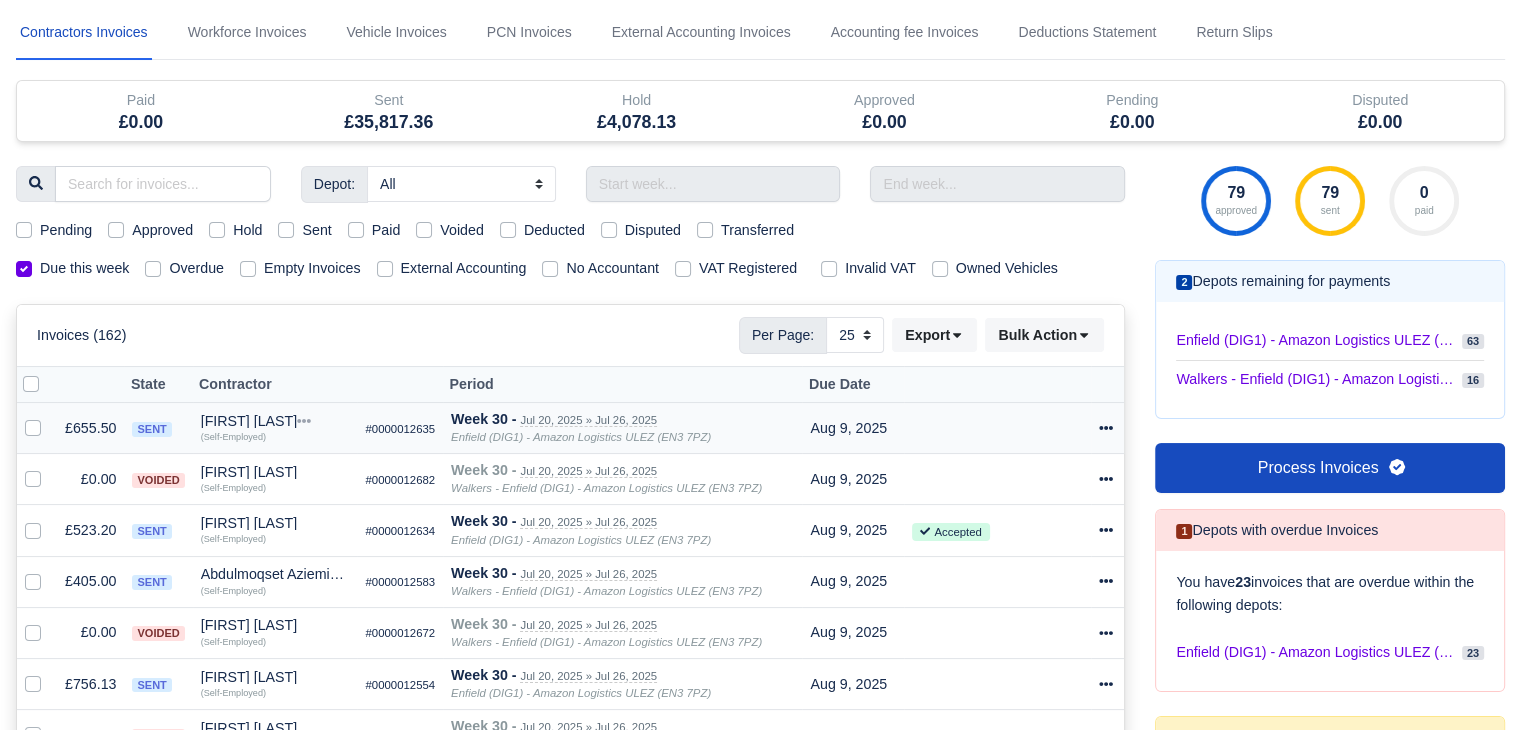 scroll, scrollTop: 200, scrollLeft: 0, axis: vertical 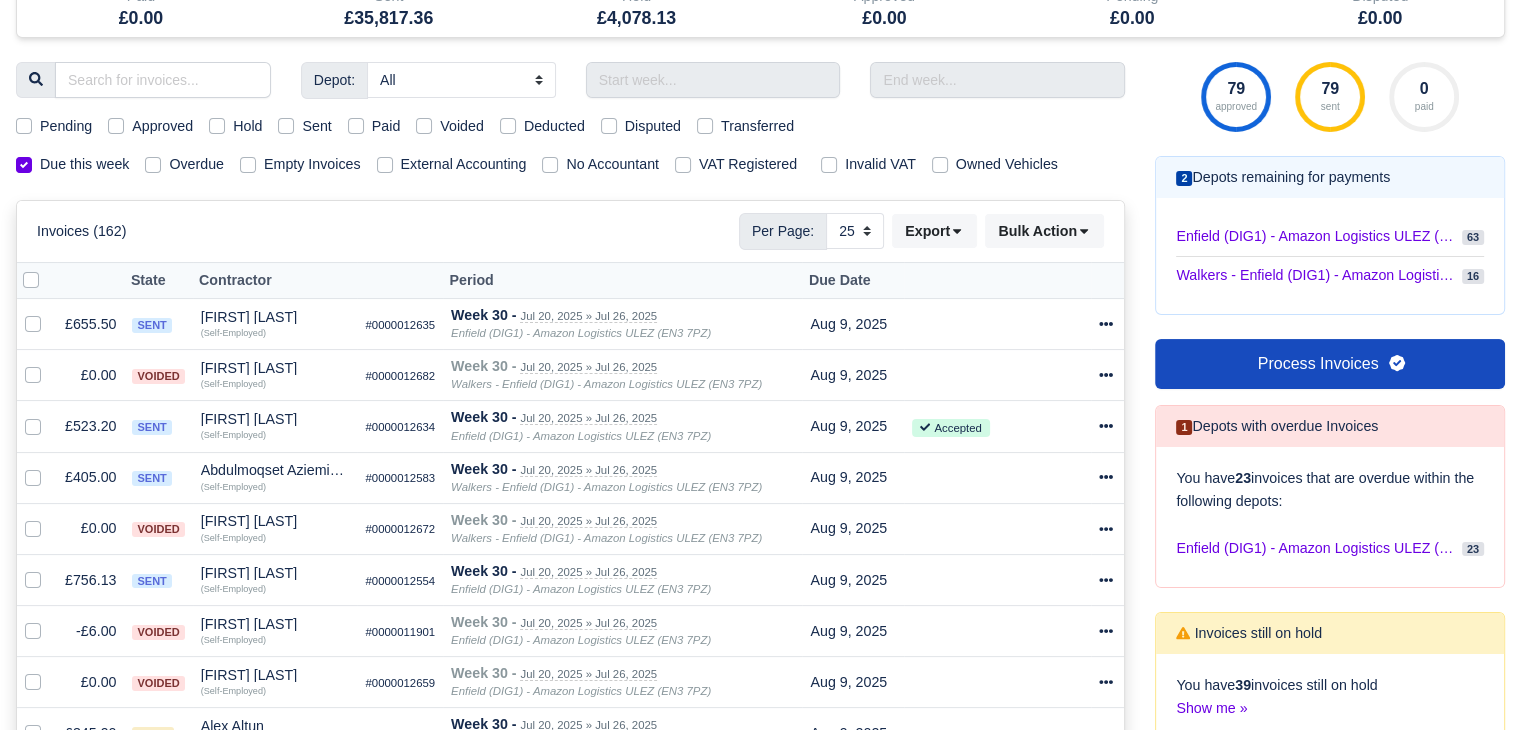 click on "Hold" at bounding box center (247, 126) 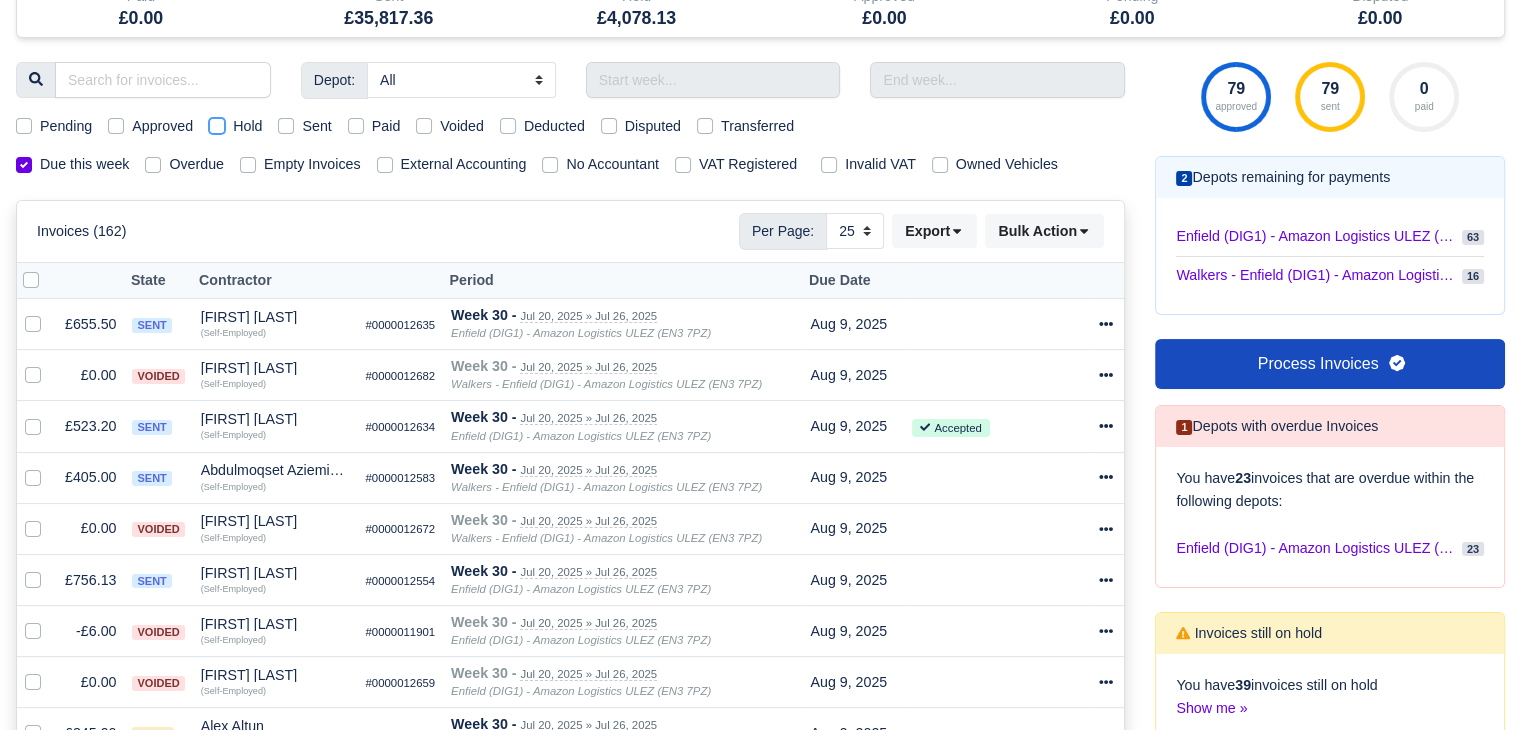 click on "Hold" at bounding box center (217, 123) 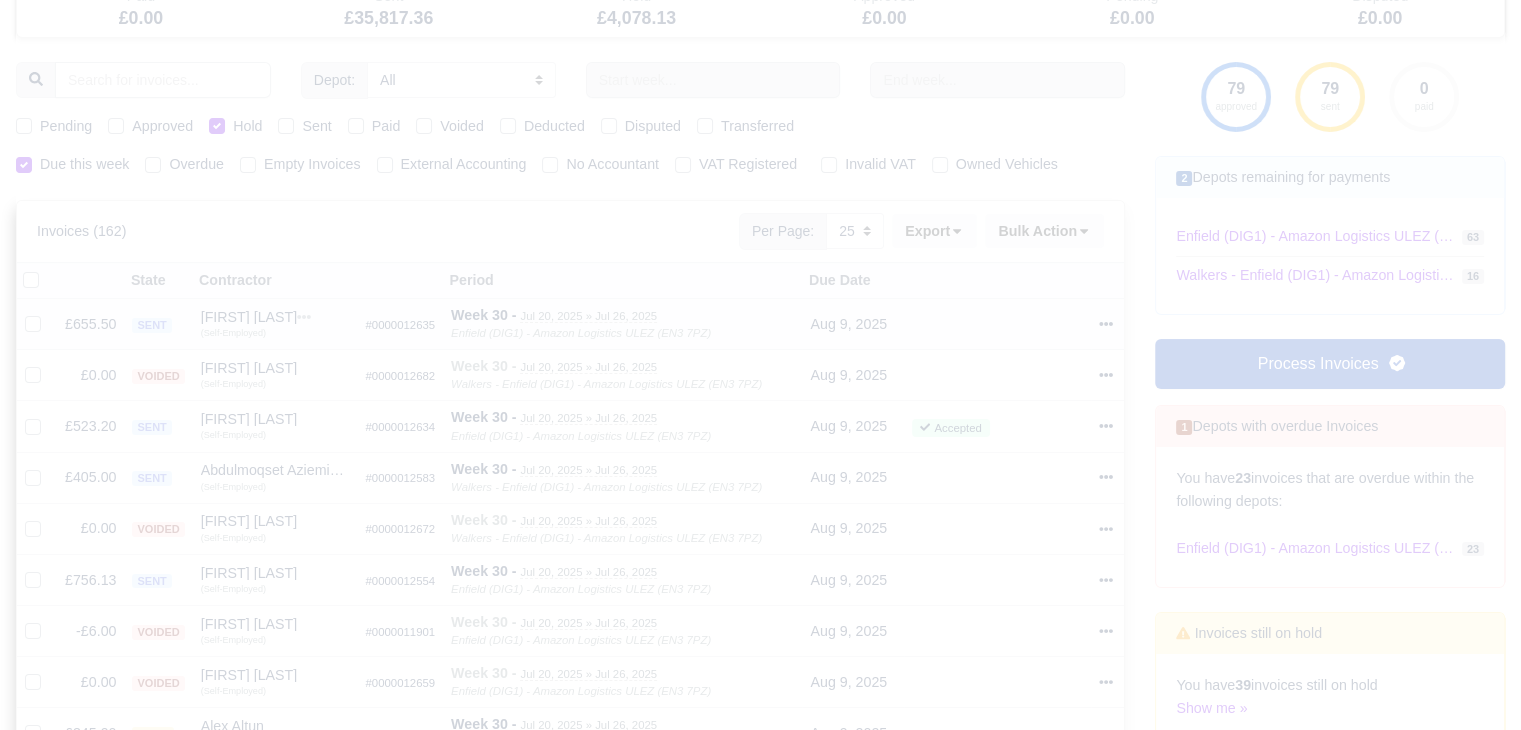 type 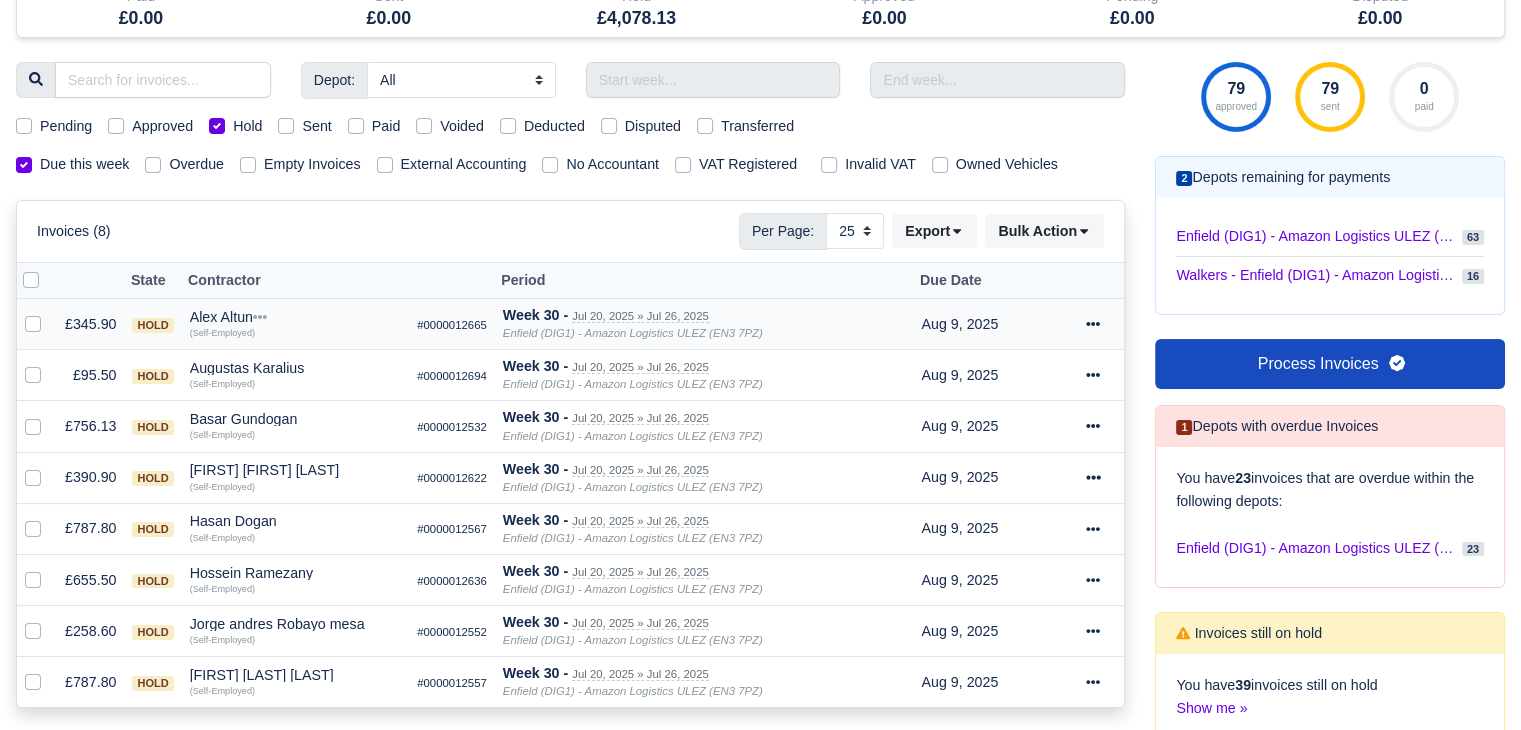 click on "Alex Altun" at bounding box center (296, 317) 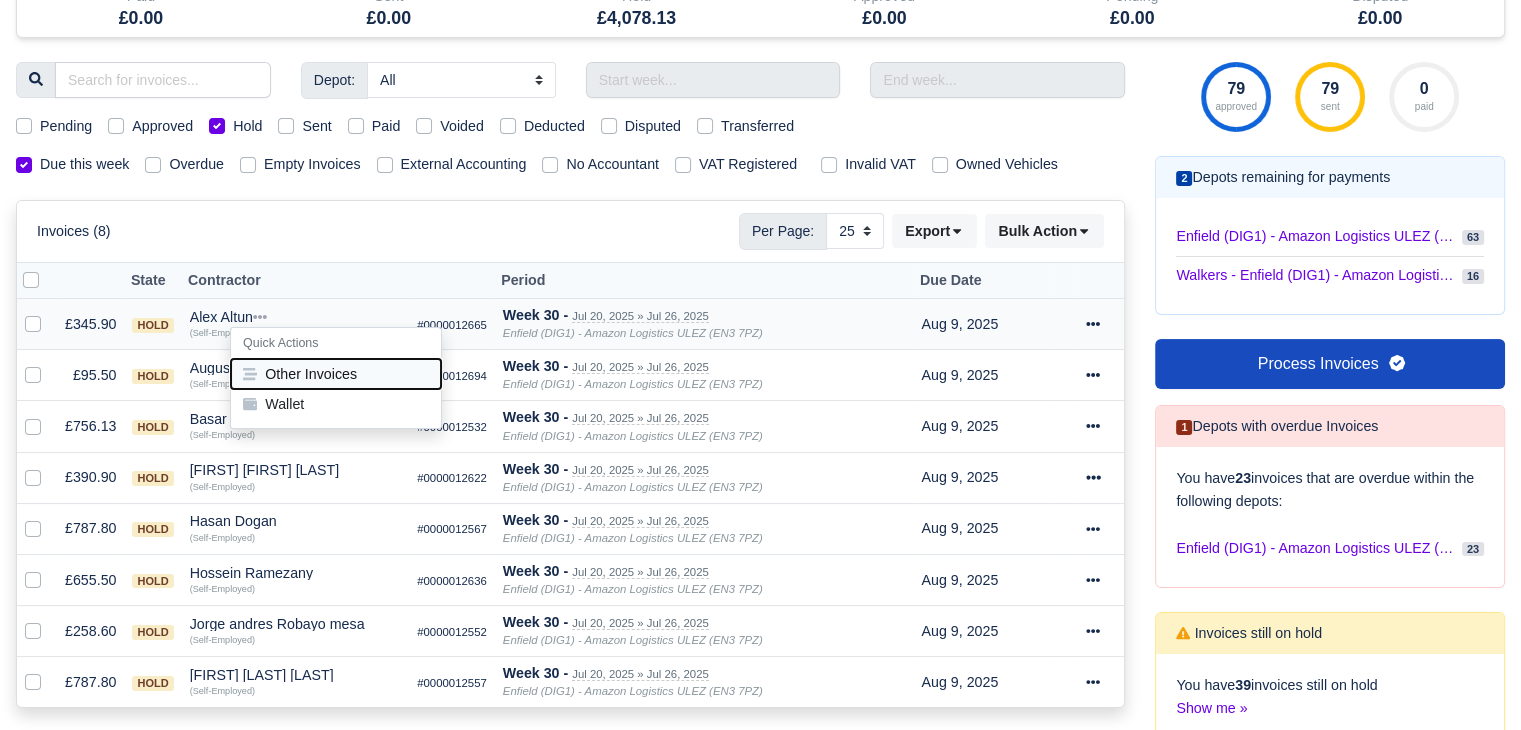 click on "Other Invoices" at bounding box center [336, 374] 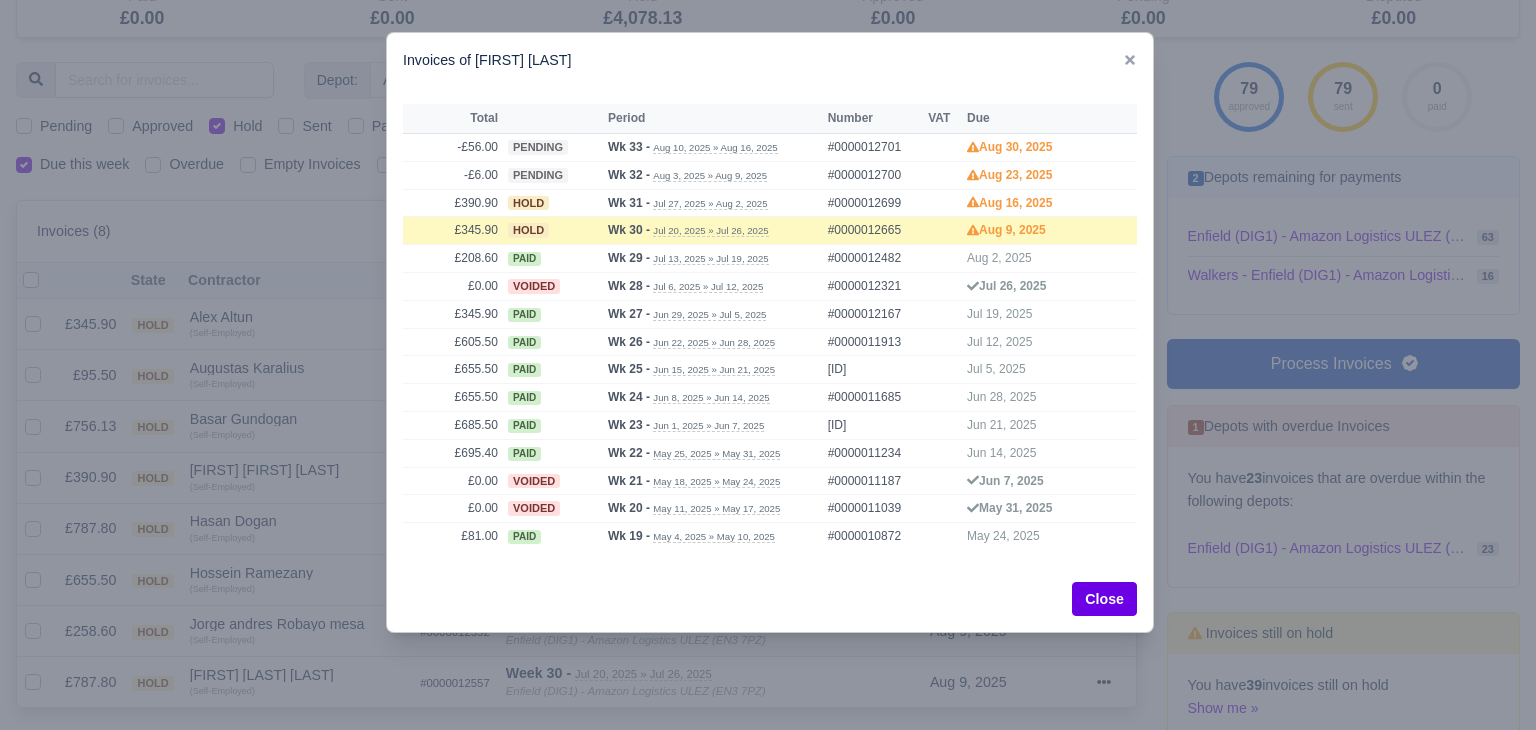 click at bounding box center [768, 365] 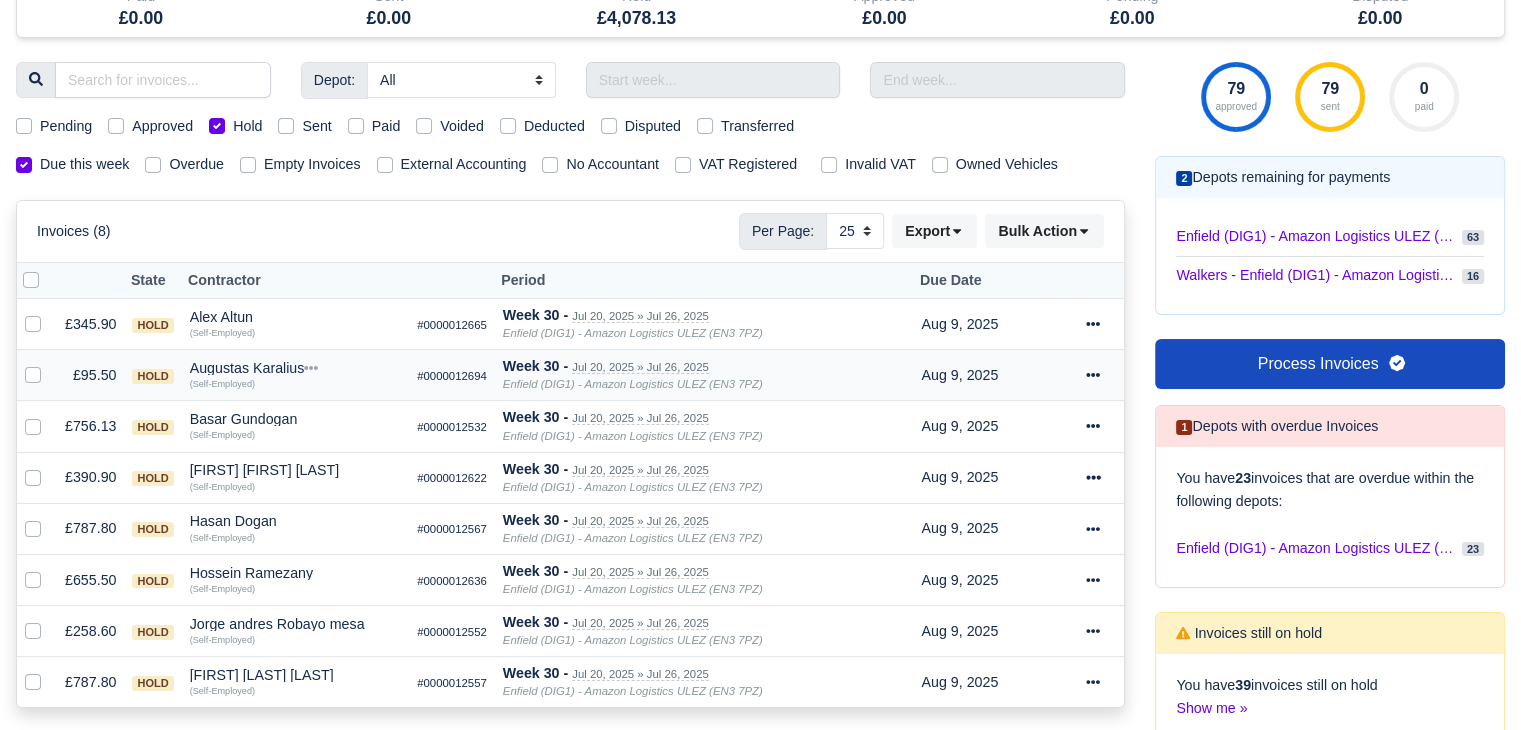 click on "Augustas Karalius" at bounding box center [296, 368] 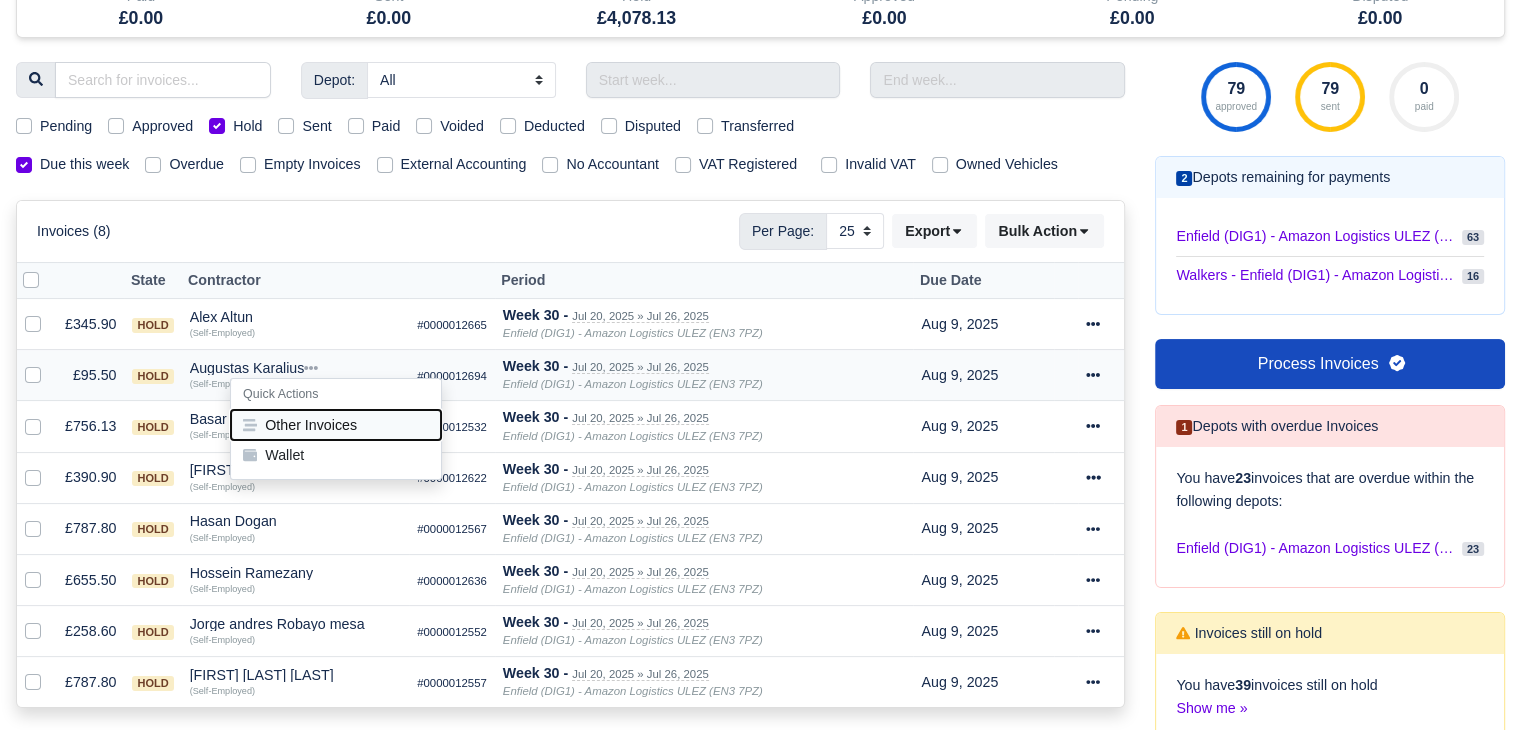 click on "Other Invoices" at bounding box center (336, 425) 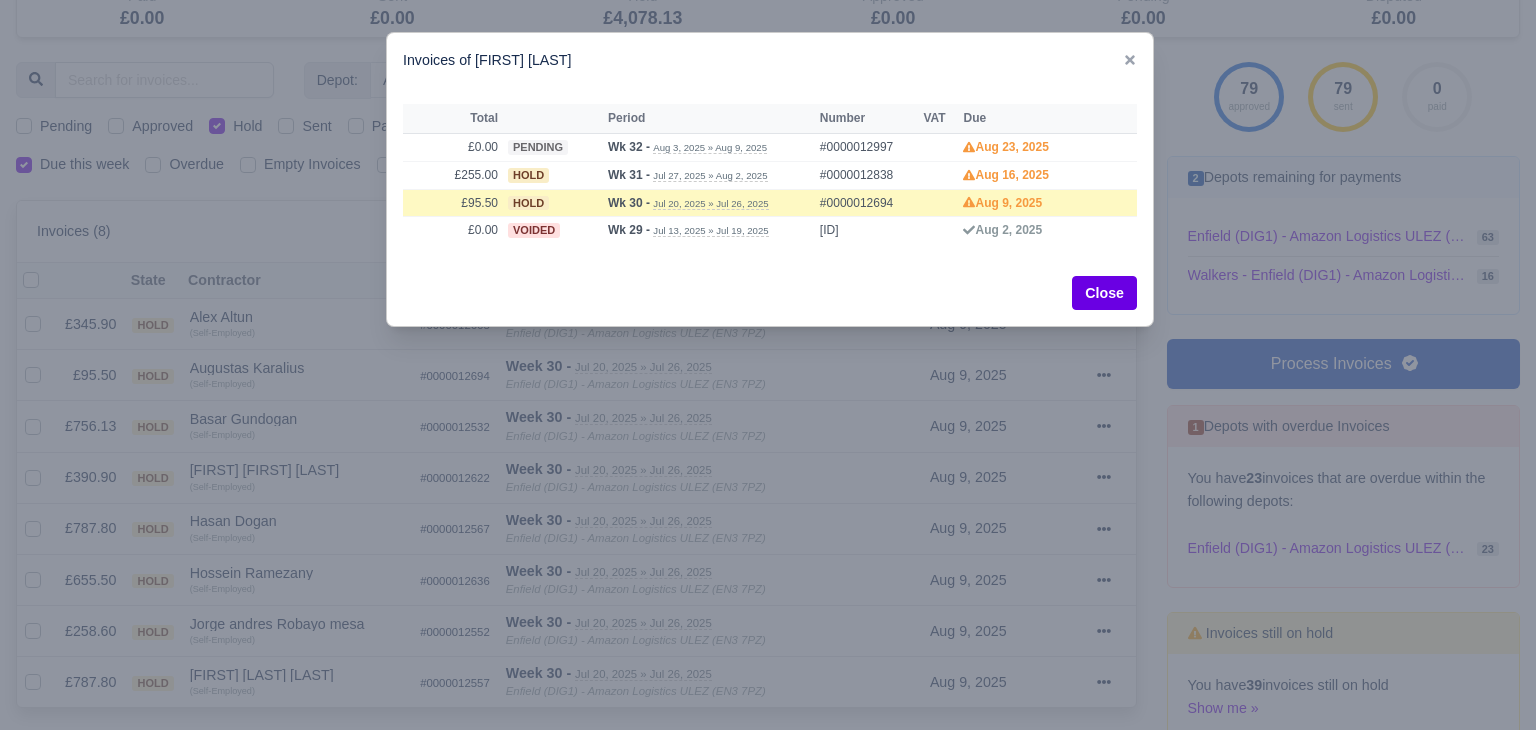 click at bounding box center (768, 365) 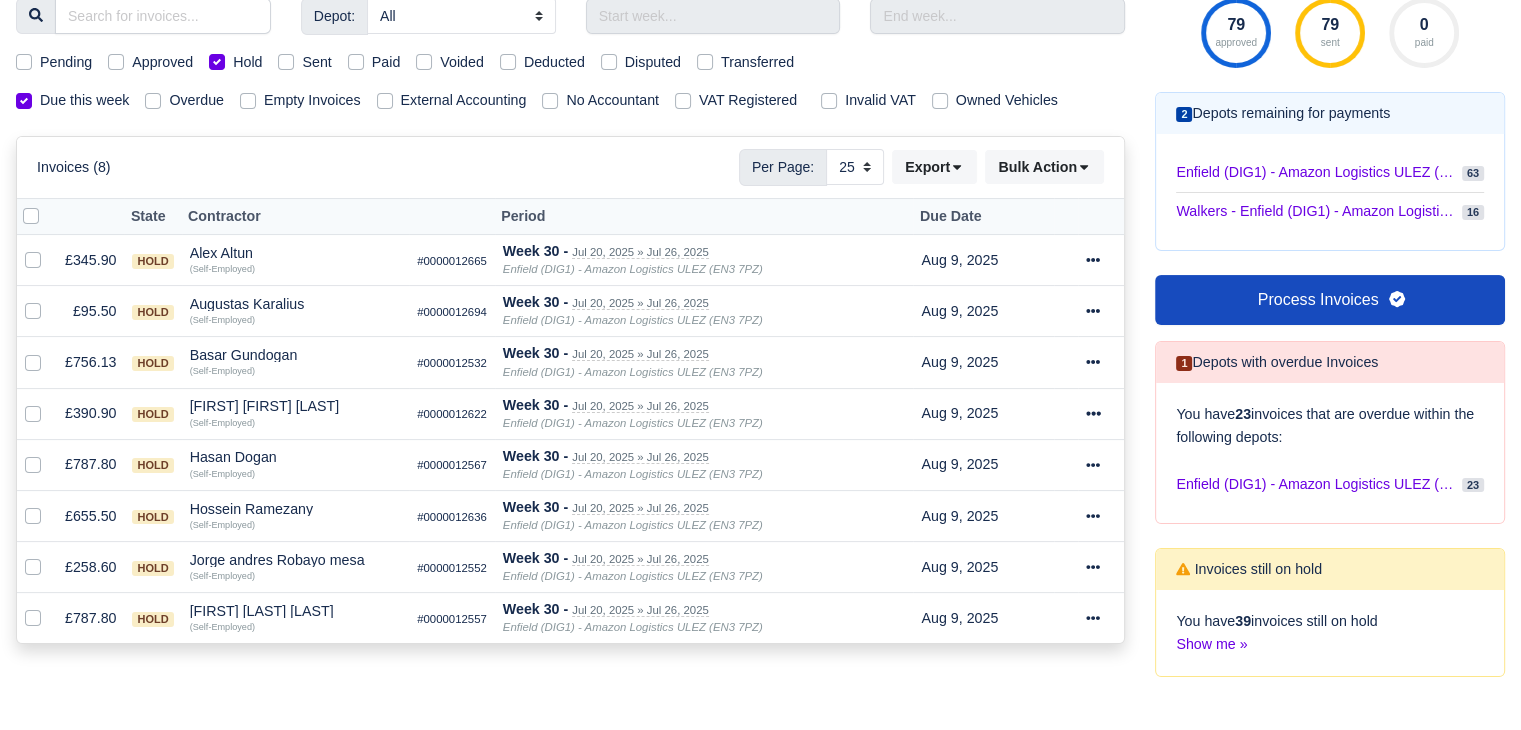 scroll, scrollTop: 300, scrollLeft: 0, axis: vertical 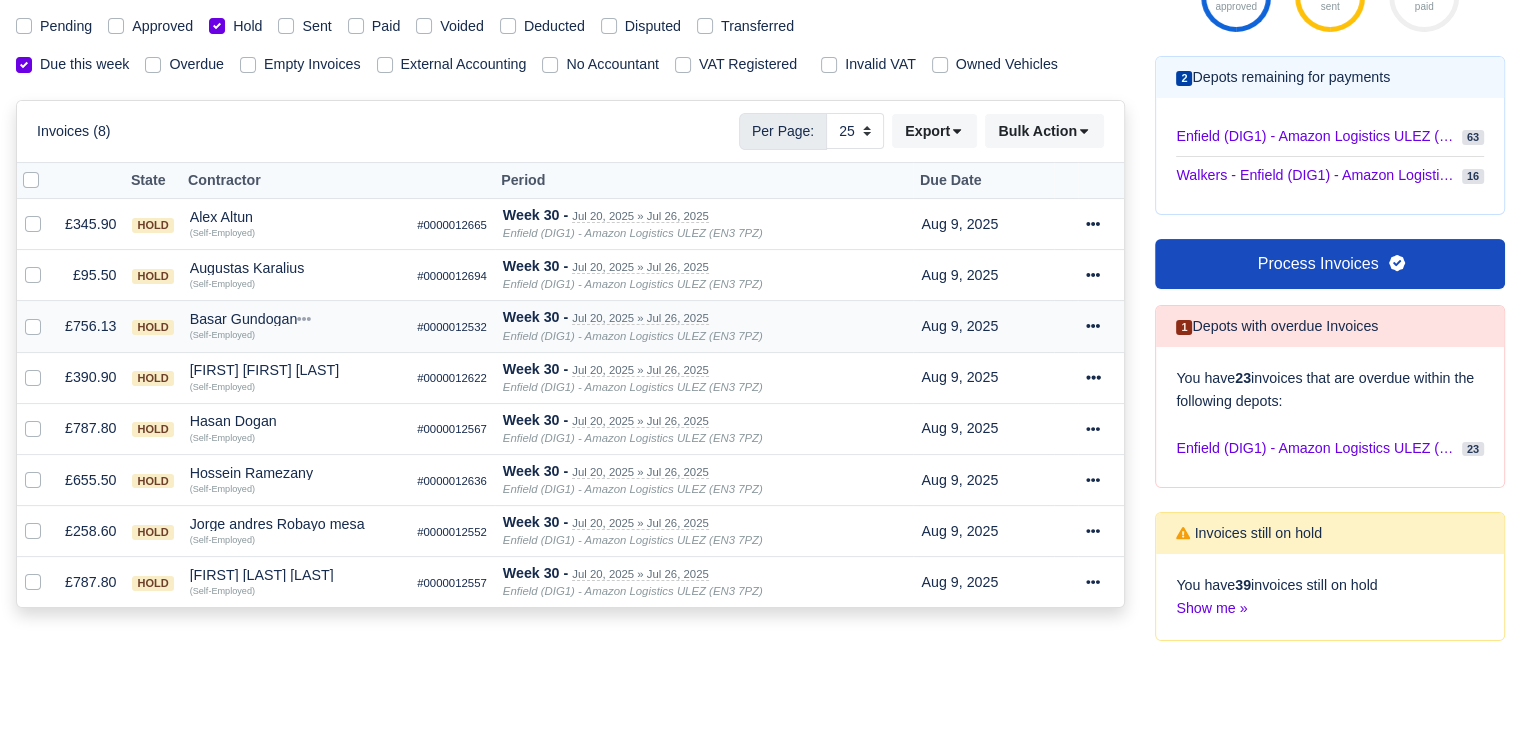 click on "(Self-Employed)" at bounding box center (222, 334) 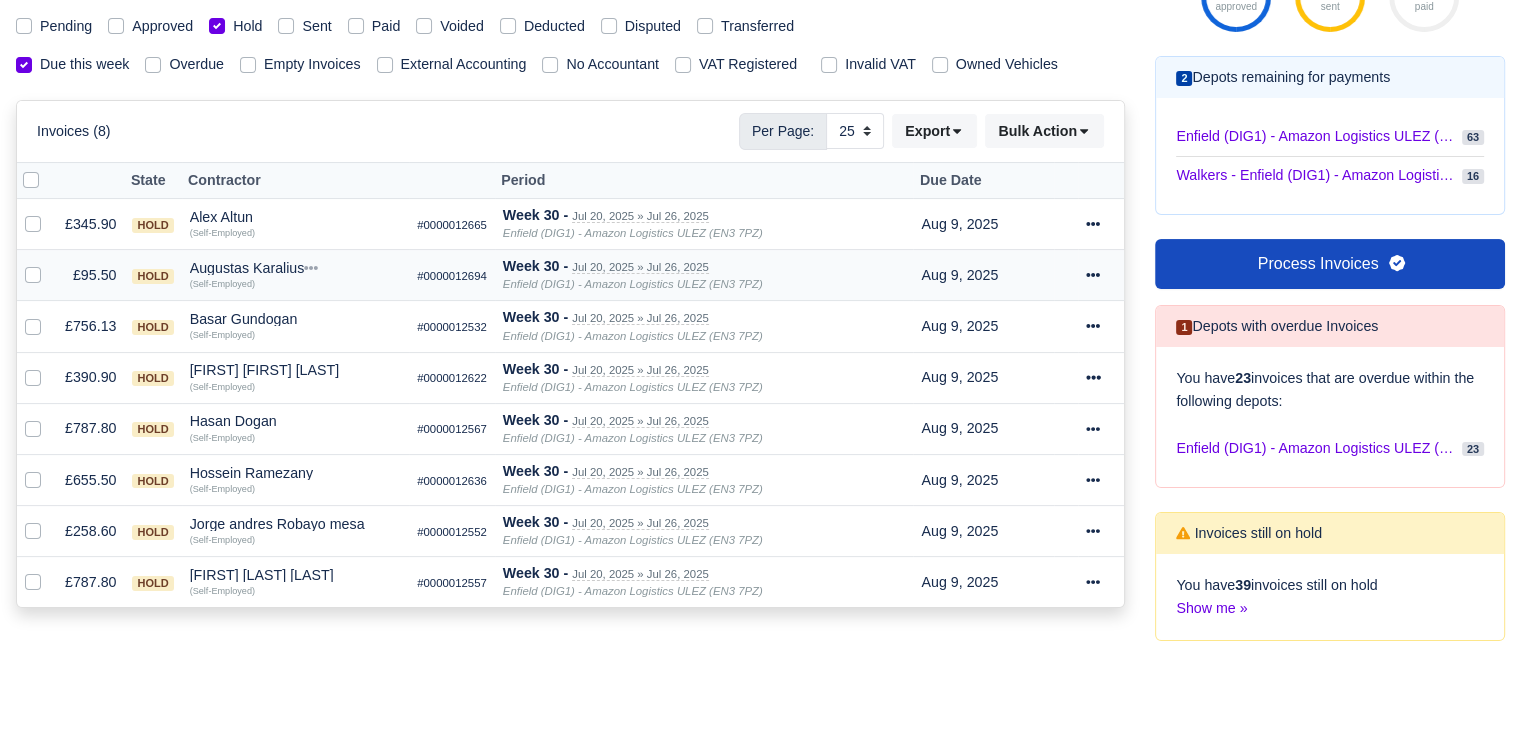 click on "Augustas Karalius" at bounding box center [296, 268] 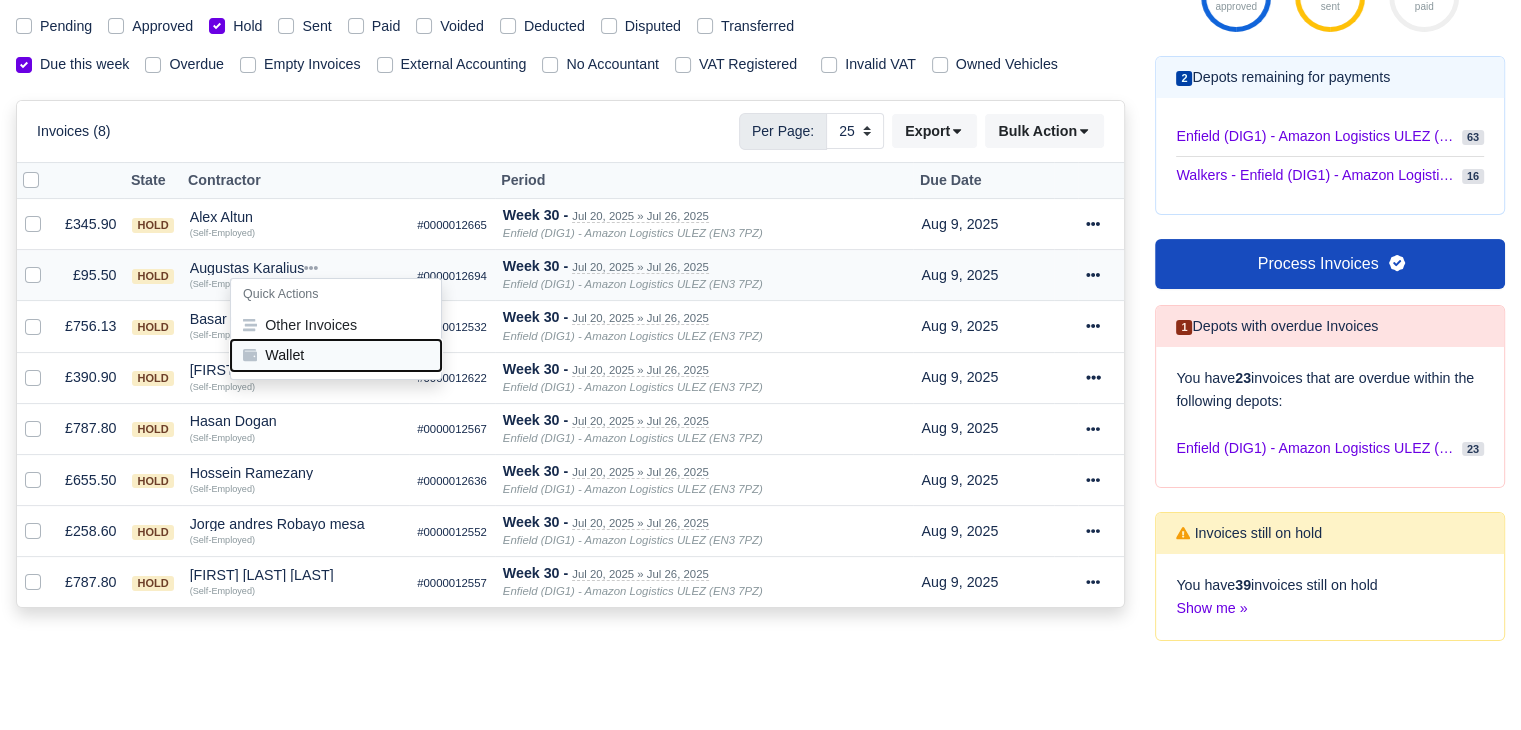 click on "Wallet" at bounding box center (336, 355) 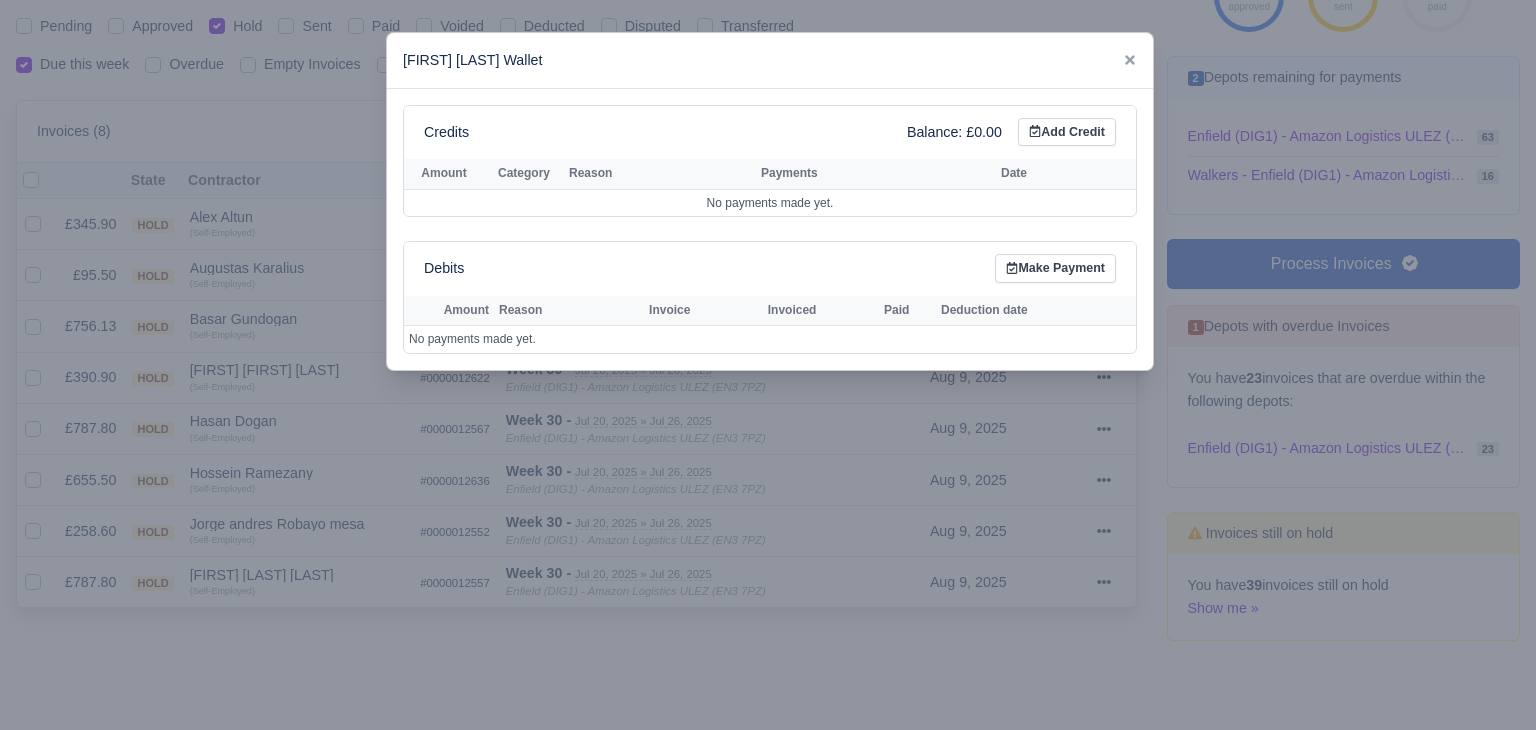click at bounding box center (768, 365) 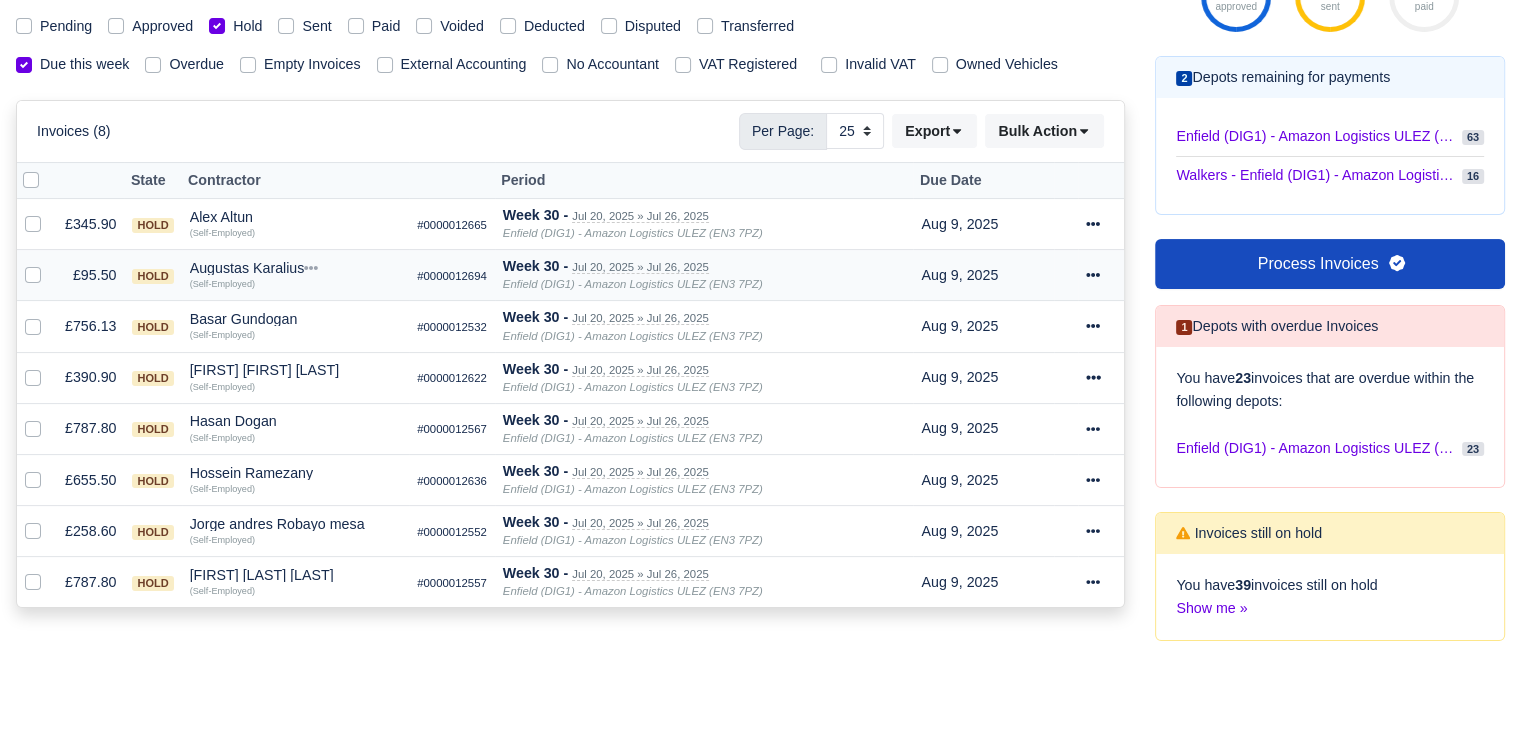 click at bounding box center (1101, 275) 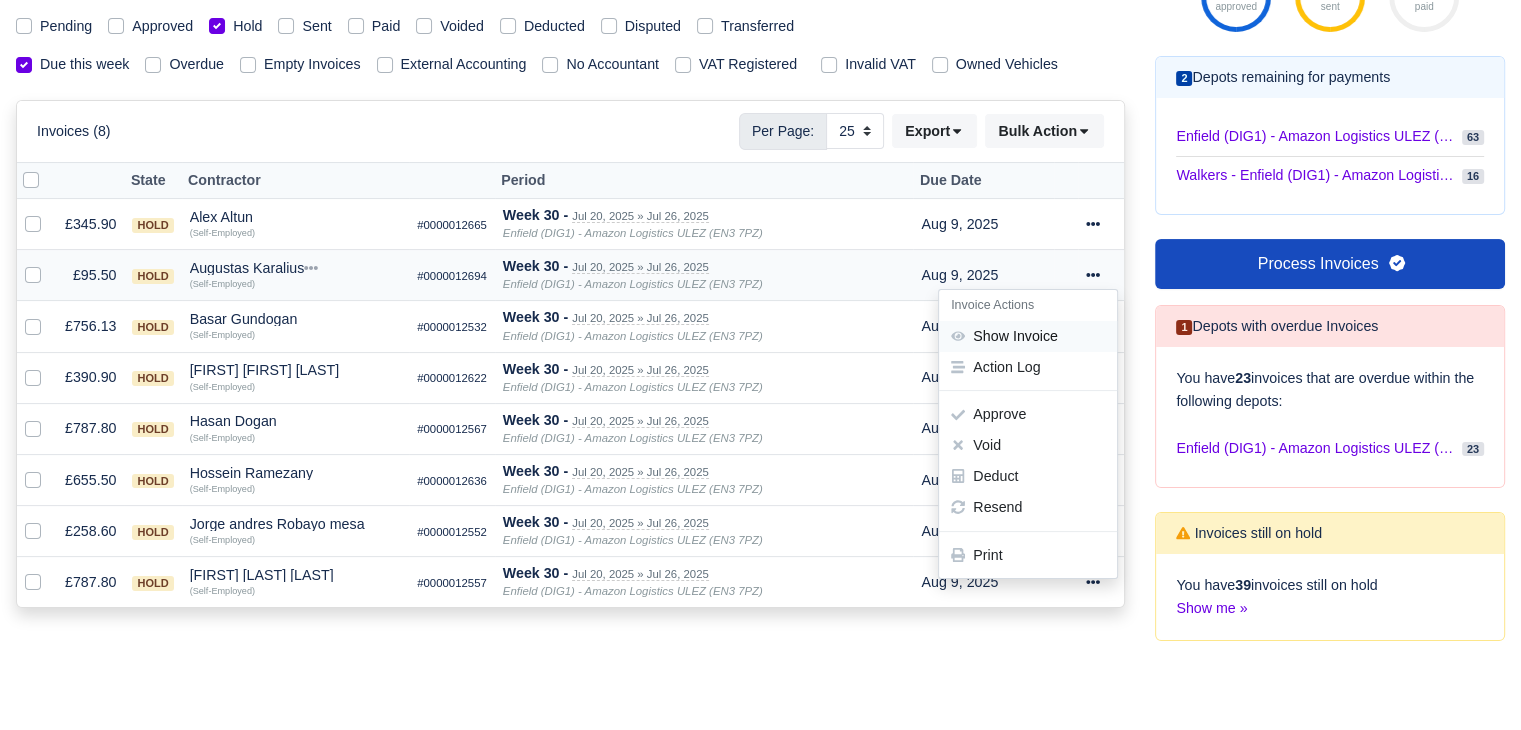 click on "Show Invoice" at bounding box center [1028, 336] 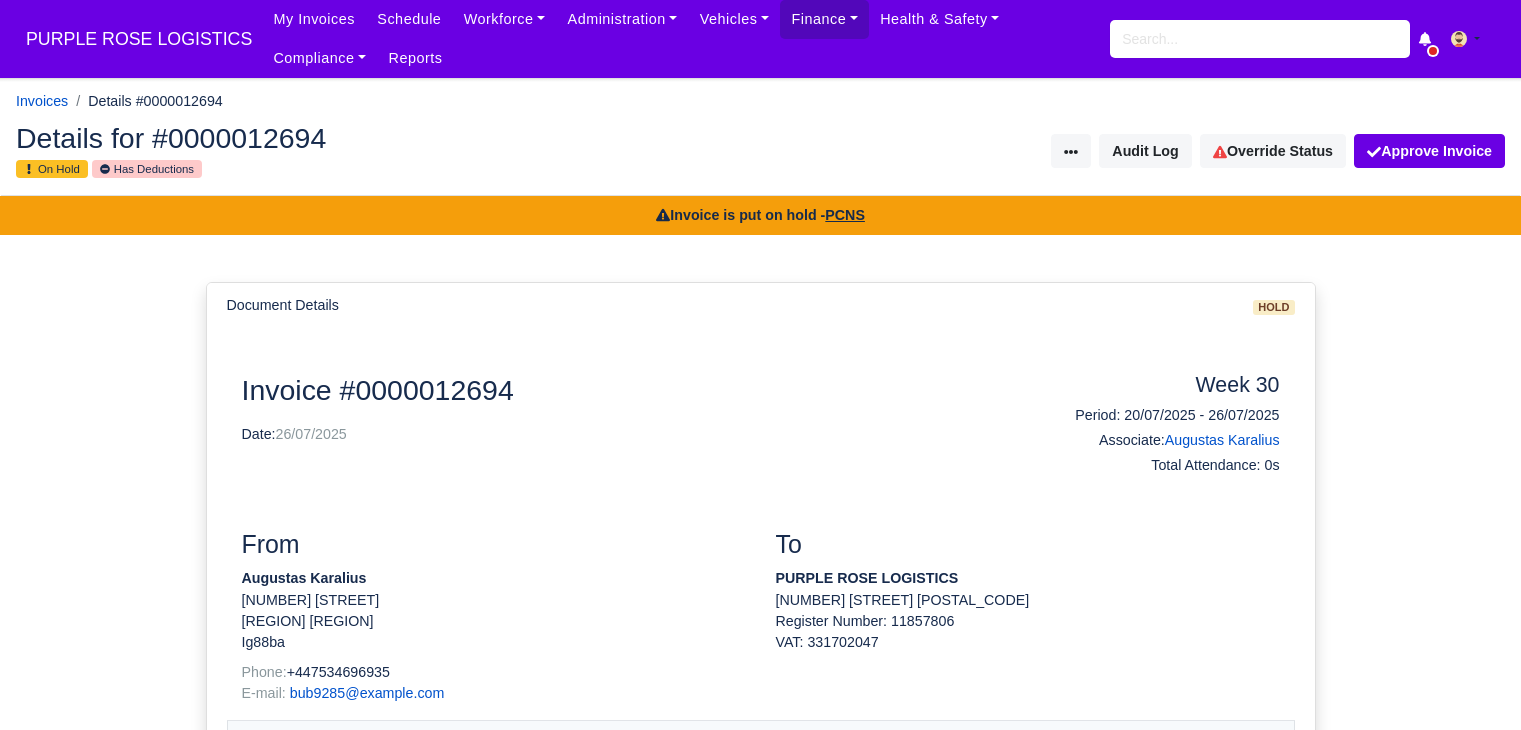 scroll, scrollTop: 0, scrollLeft: 0, axis: both 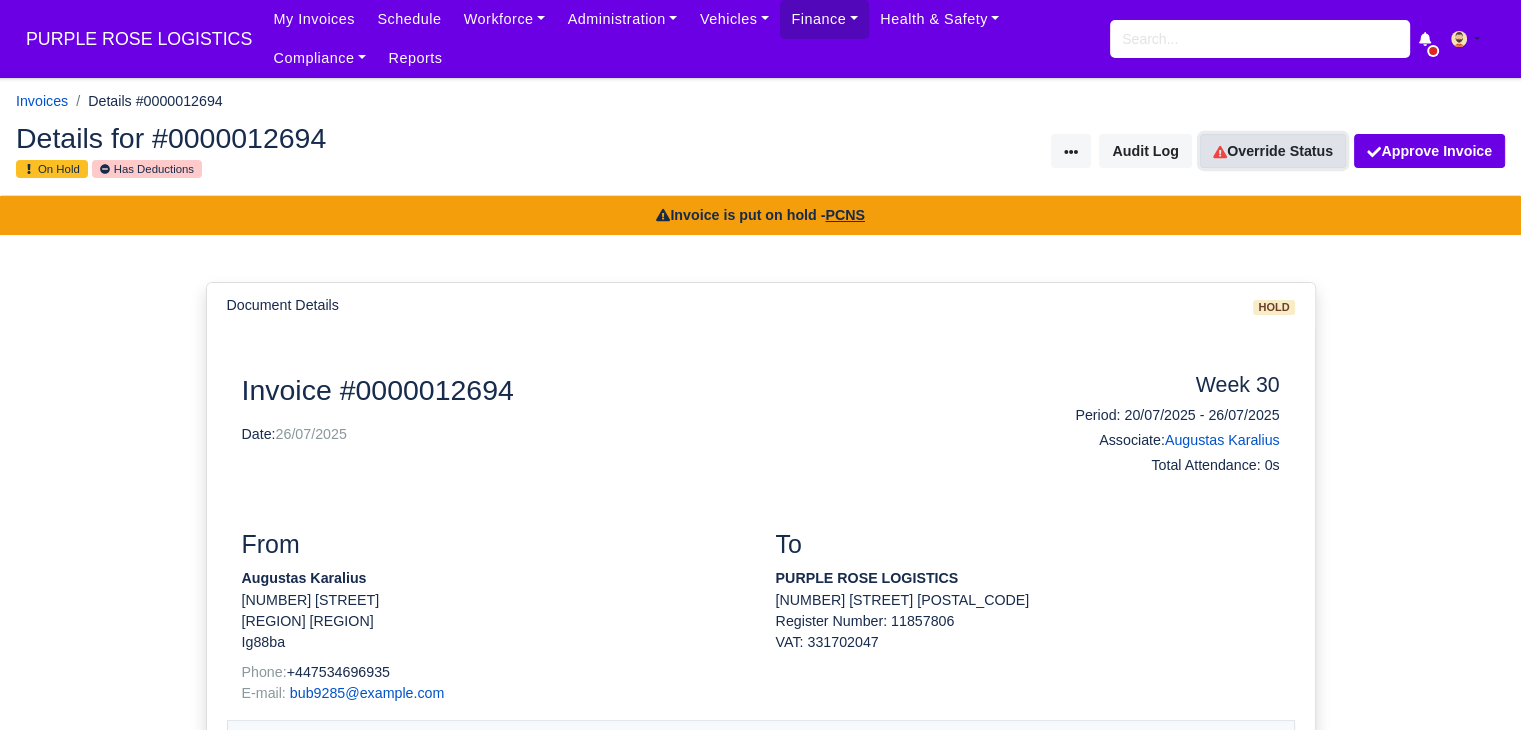 click on "Override Status" at bounding box center (1273, 151) 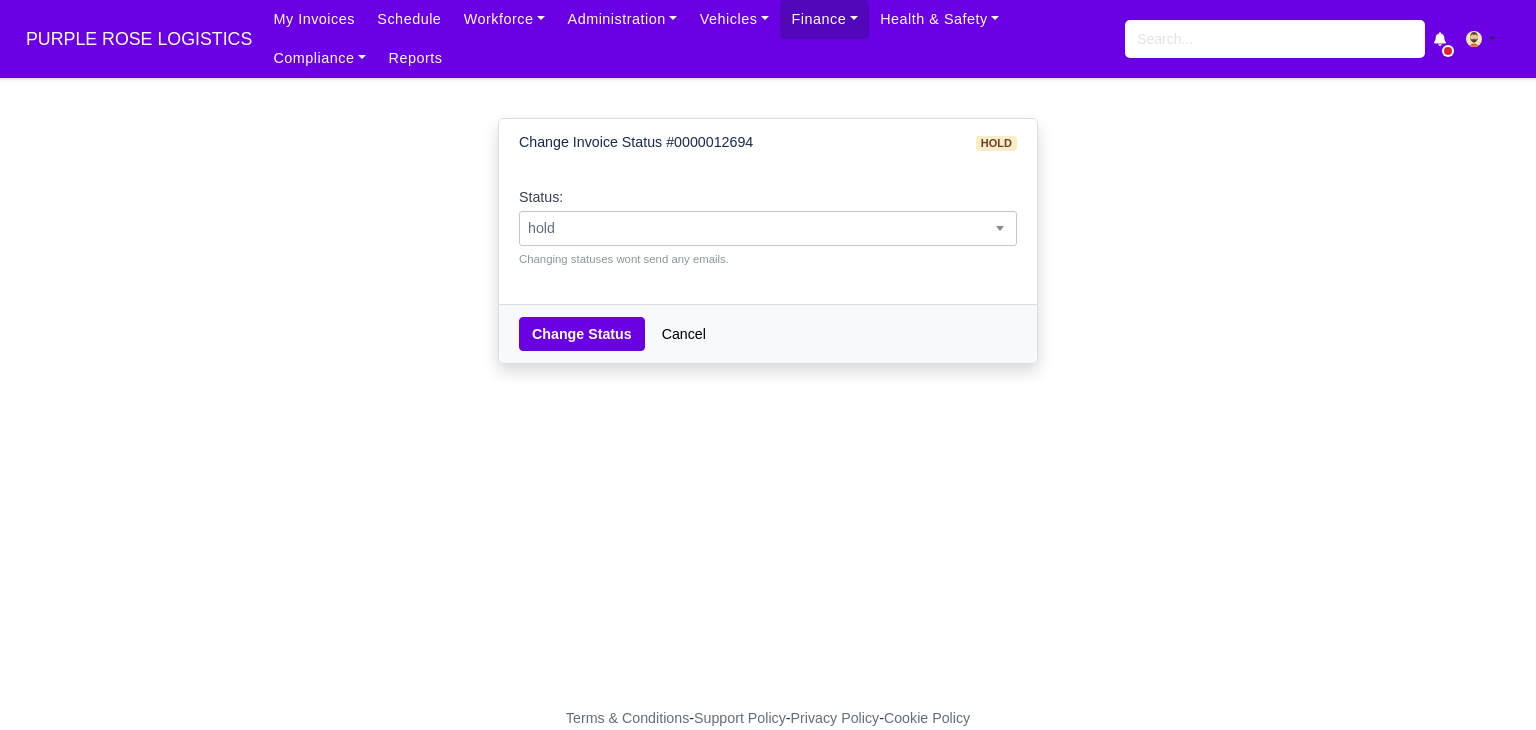 scroll, scrollTop: 0, scrollLeft: 0, axis: both 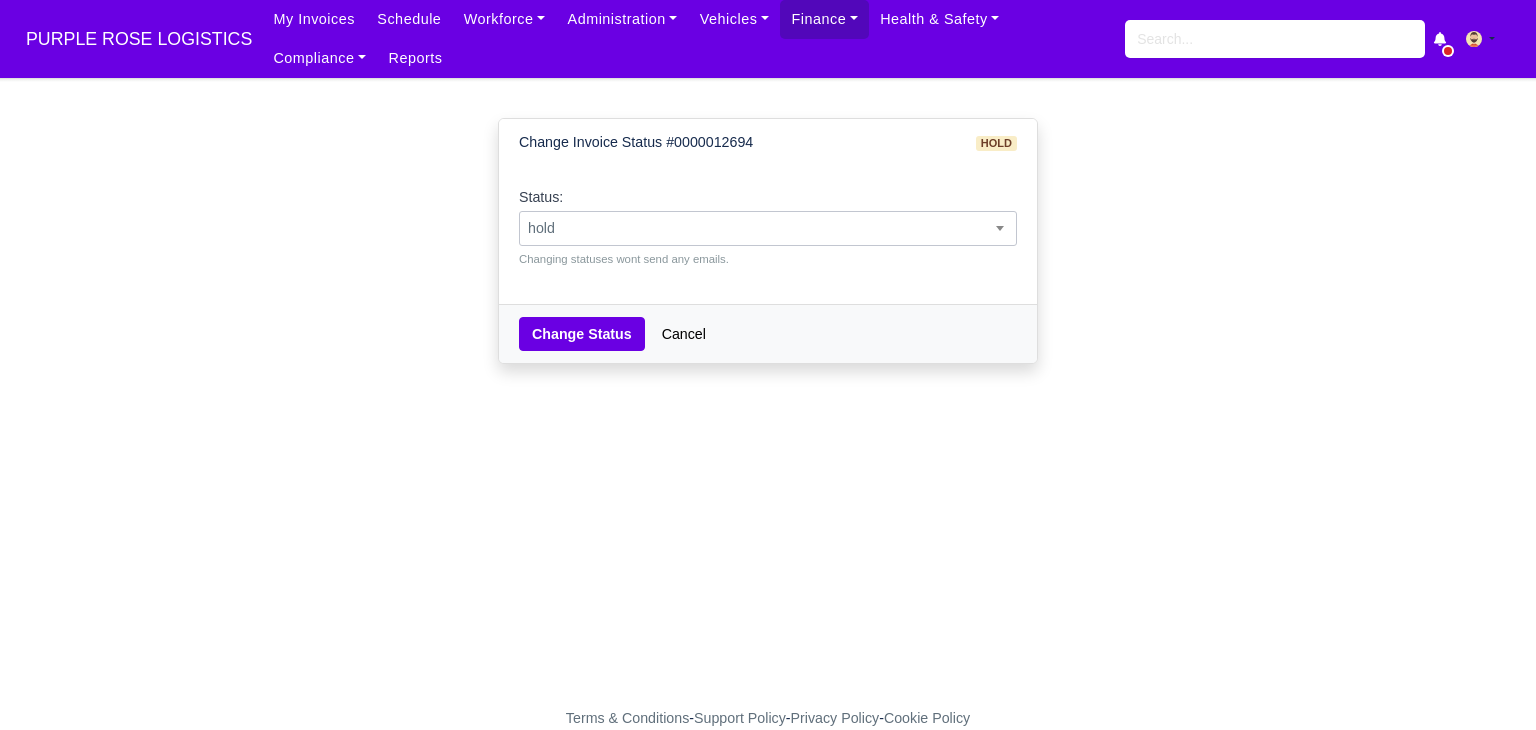 click on "hold" at bounding box center (768, 228) 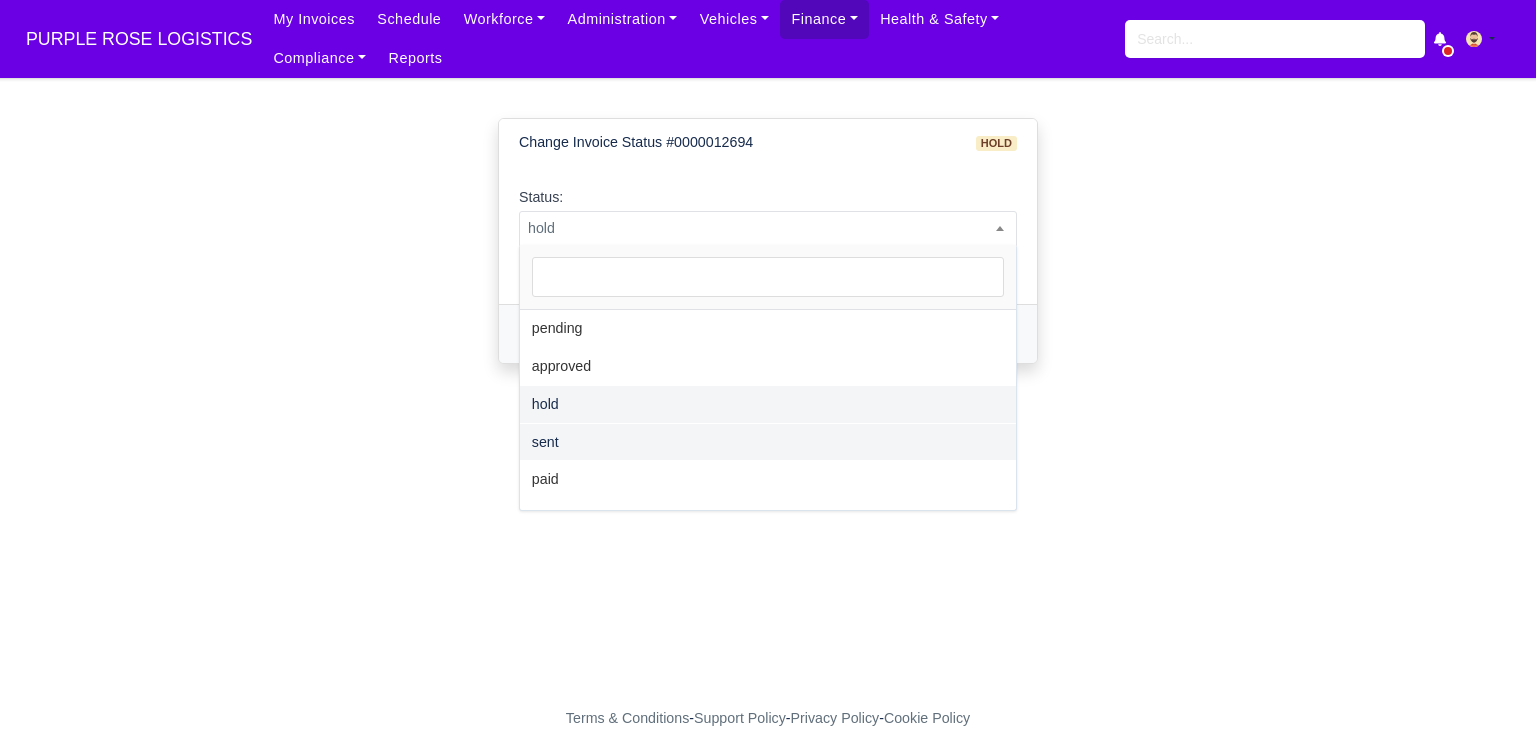 select on "sent" 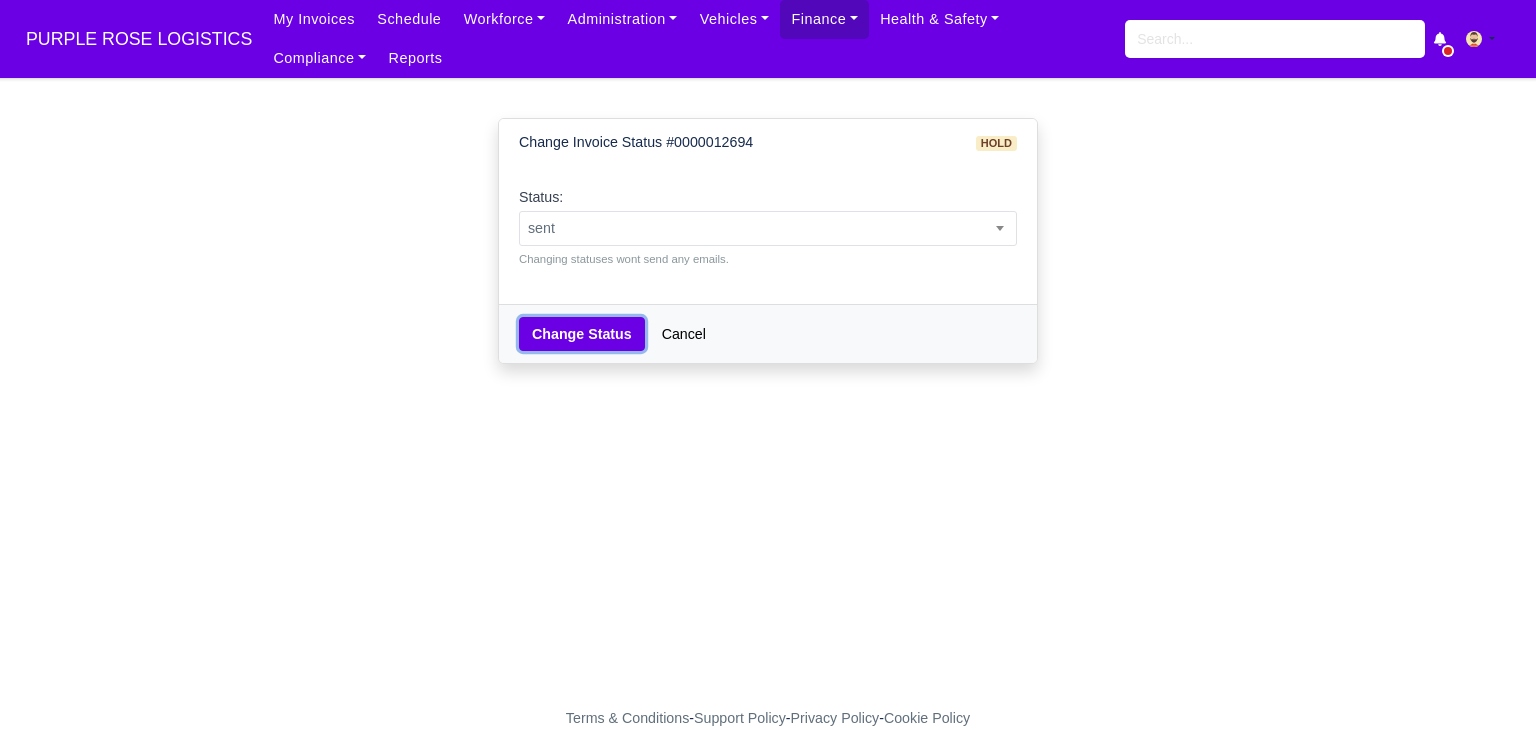click on "Change Status" at bounding box center (582, 334) 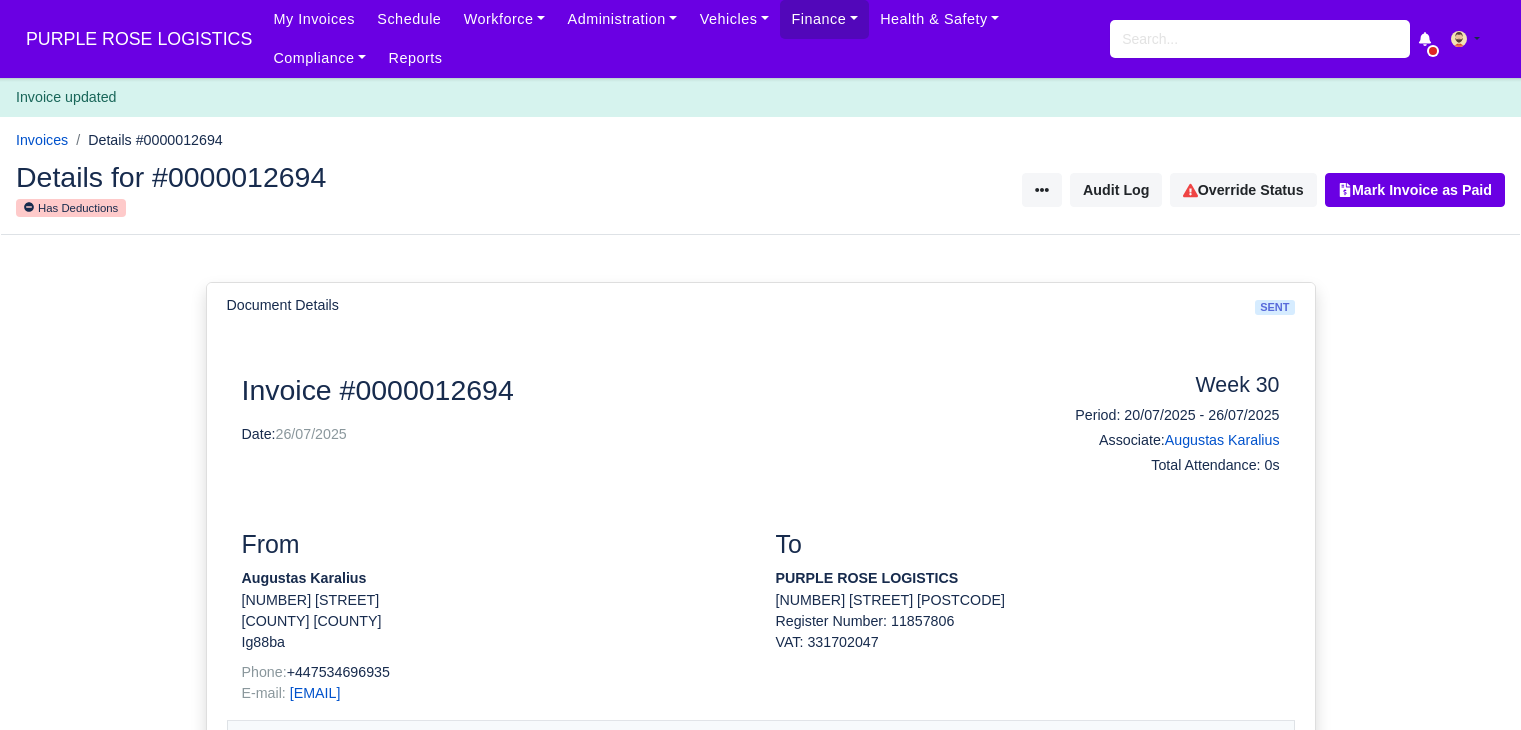 scroll, scrollTop: 100, scrollLeft: 0, axis: vertical 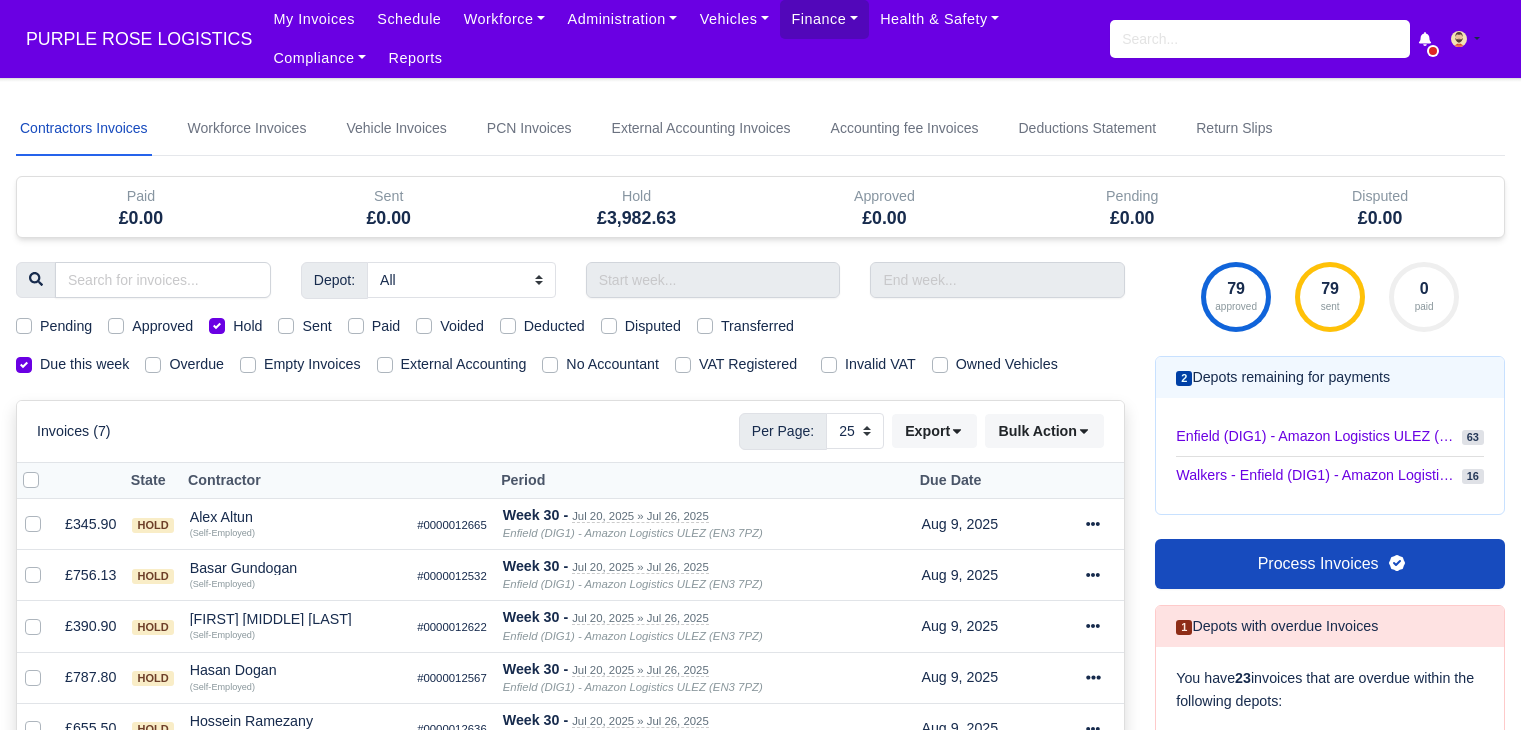 select on "25" 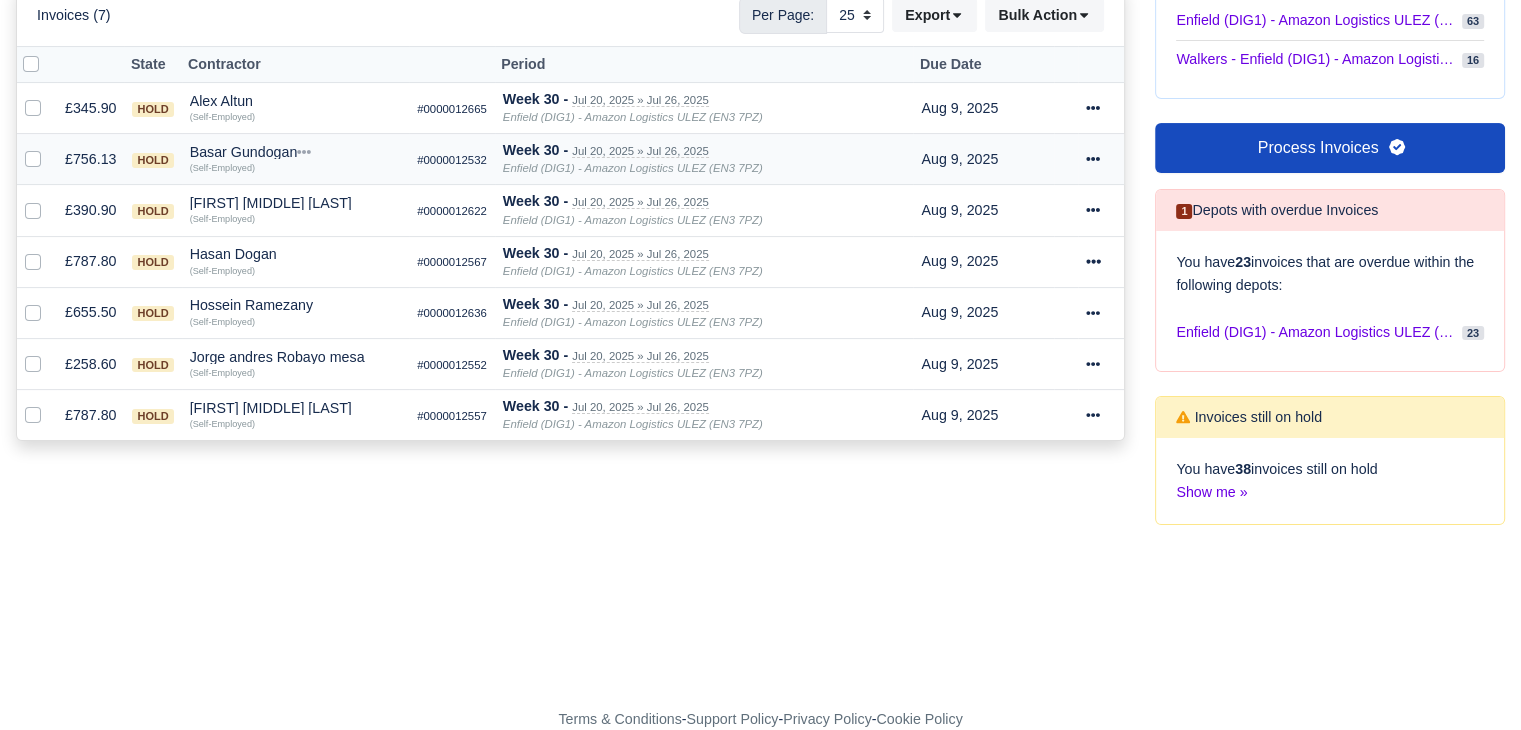 click on "Basar Gundogan" at bounding box center (296, 152) 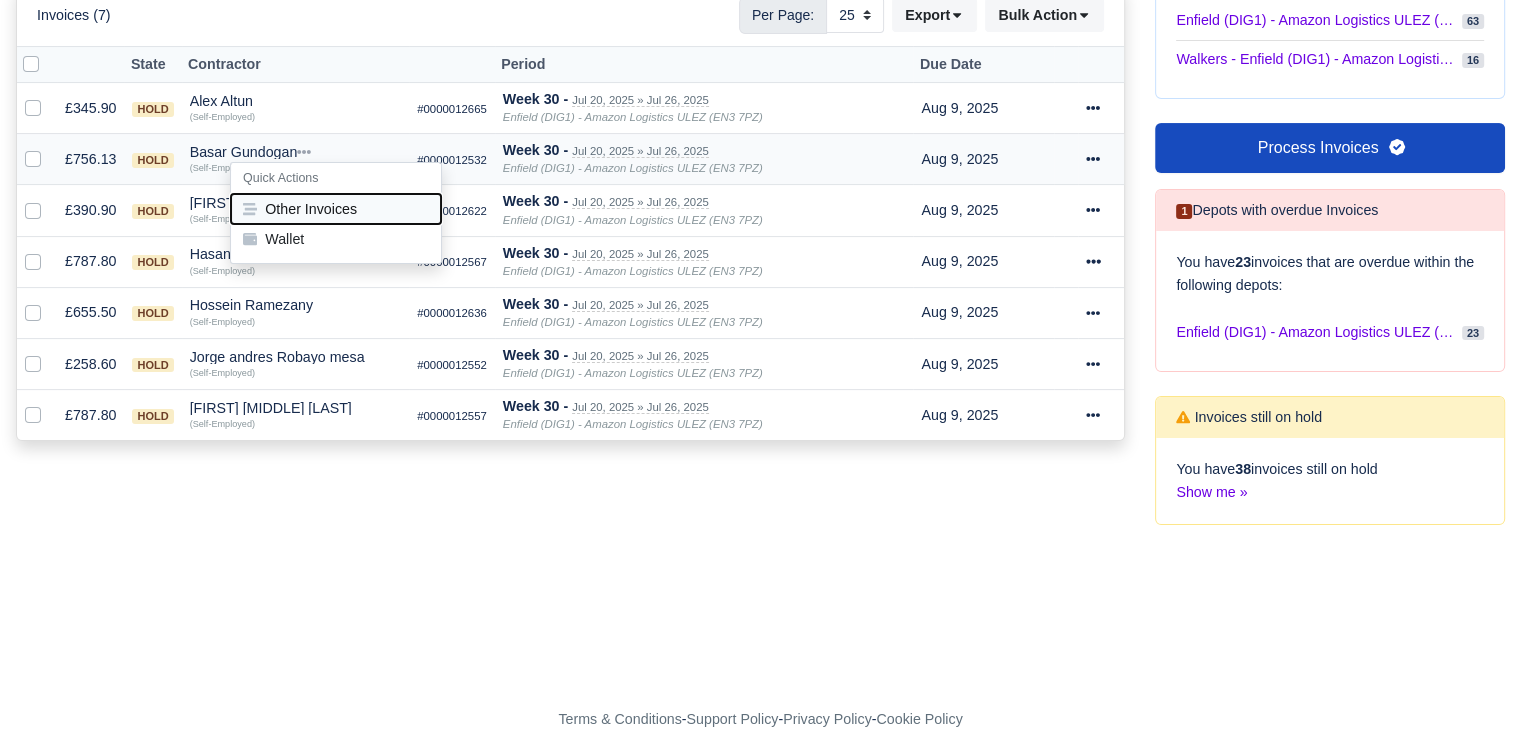 click on "Other Invoices" at bounding box center [336, 209] 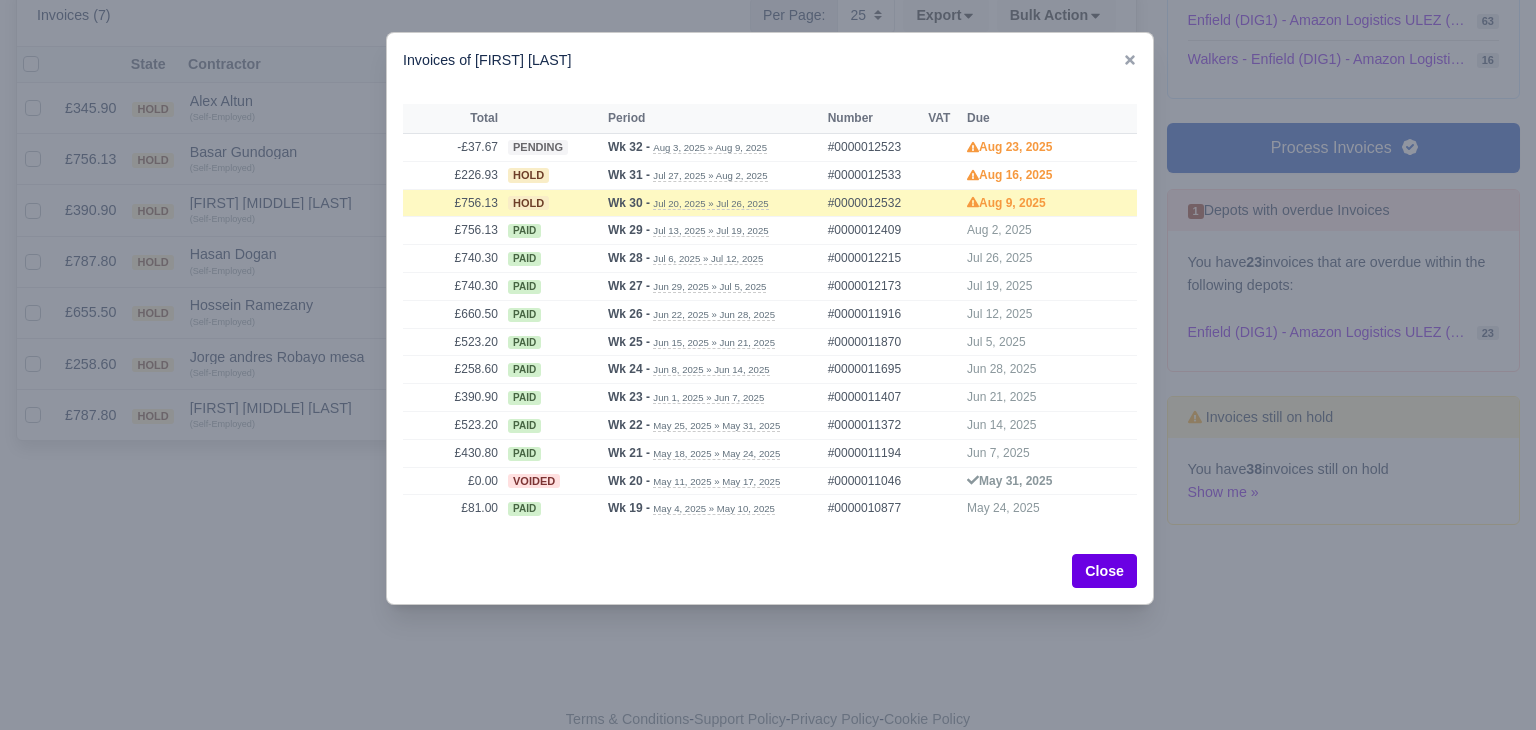 click at bounding box center [768, 365] 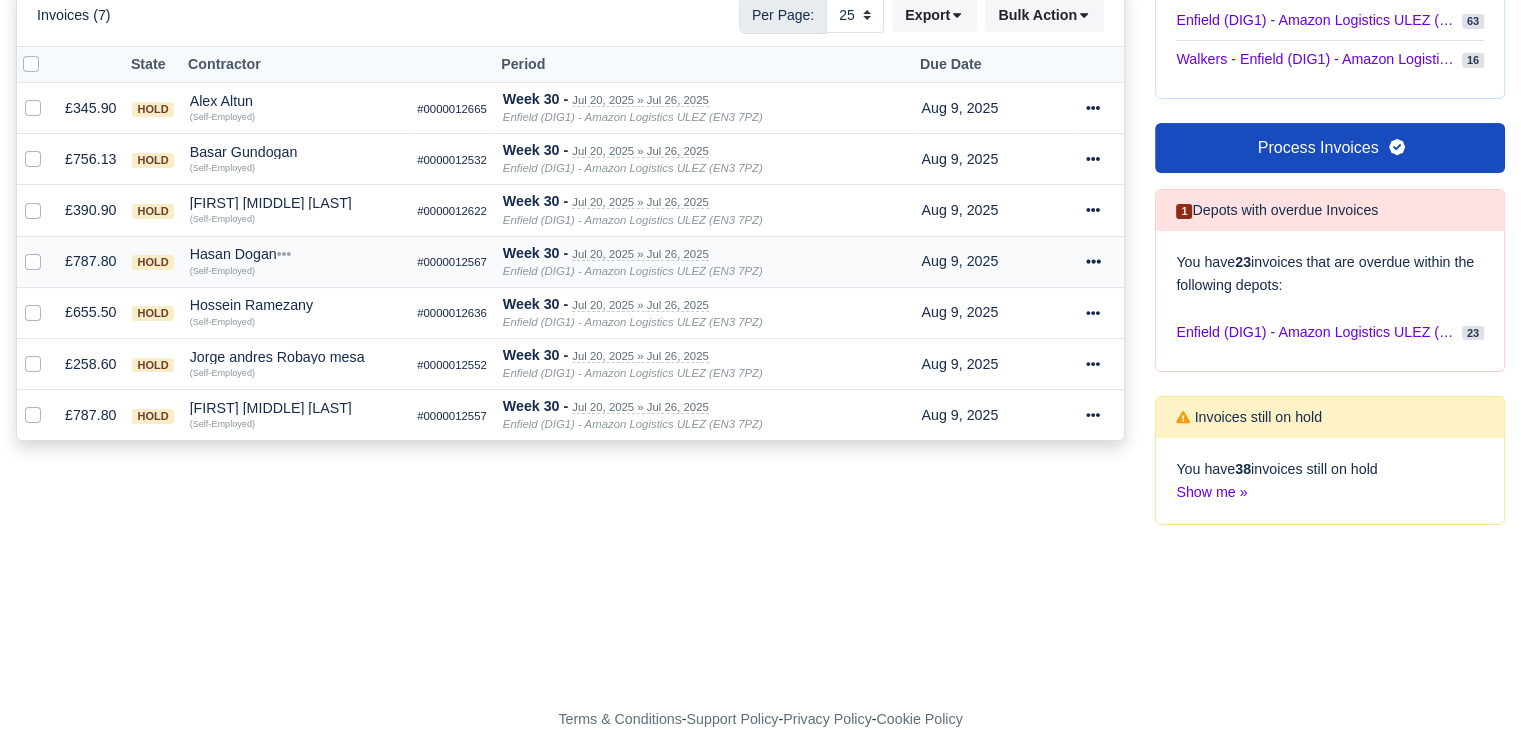 click on "Hasan Dogan" at bounding box center (296, 254) 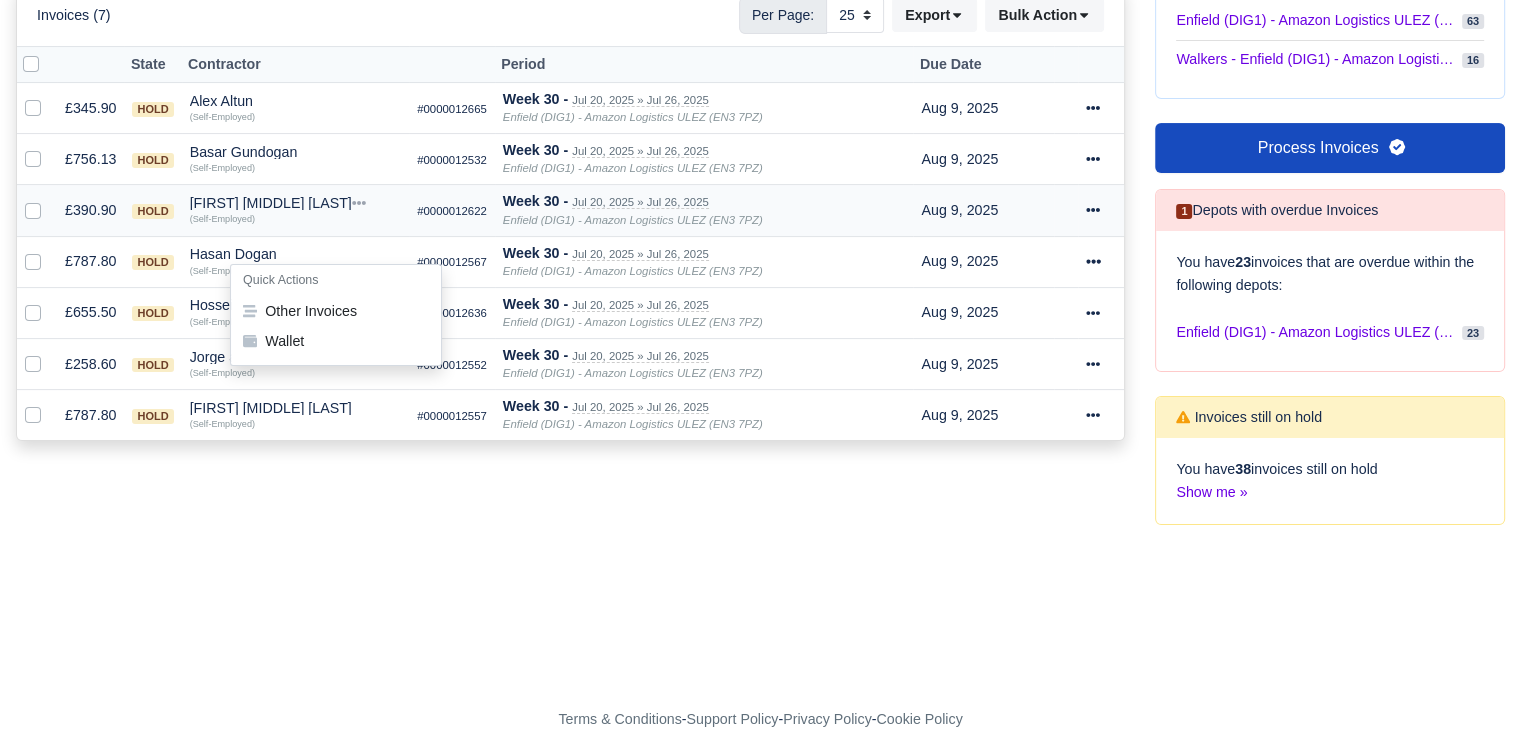 click on "Glen Michael O Connor" at bounding box center [296, 203] 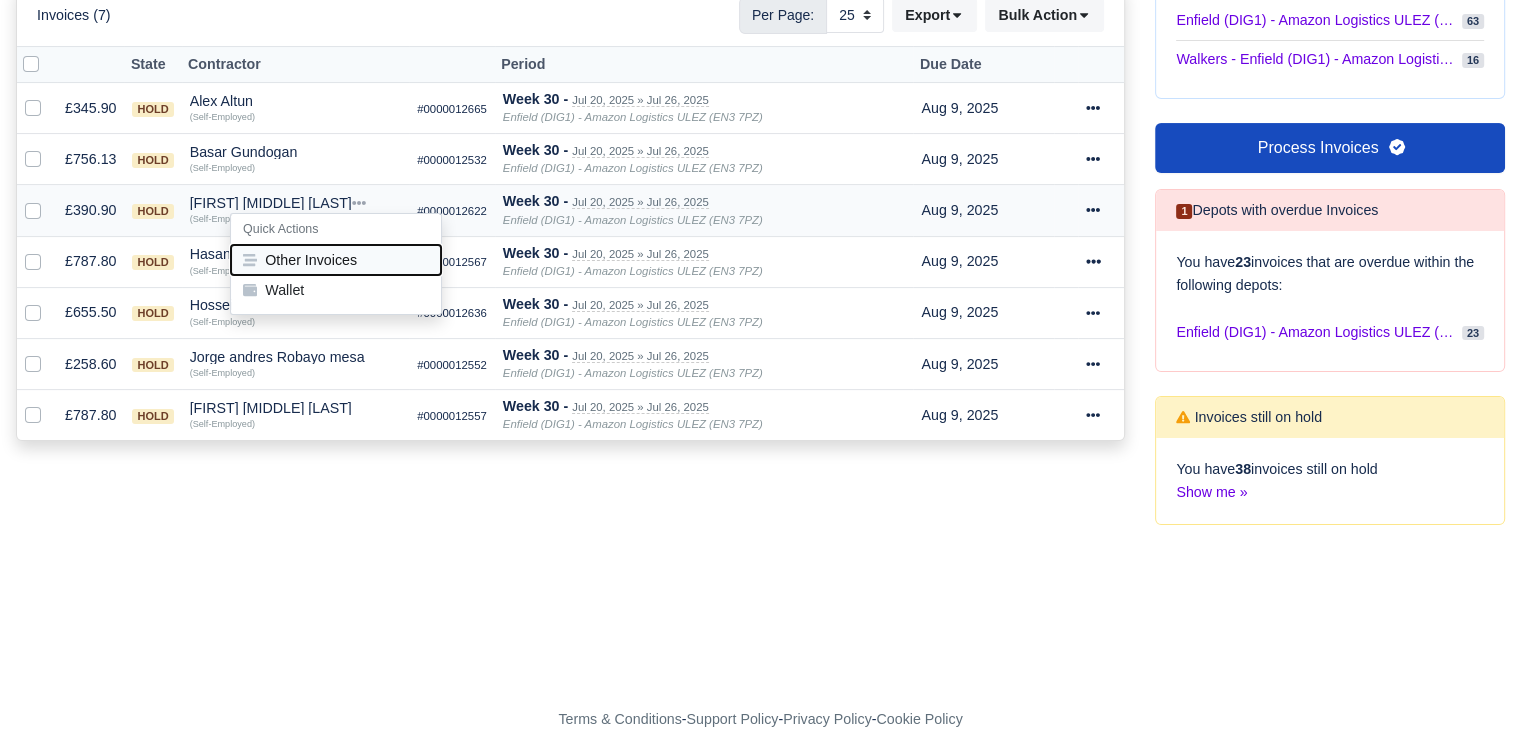 click on "Other Invoices" at bounding box center (336, 260) 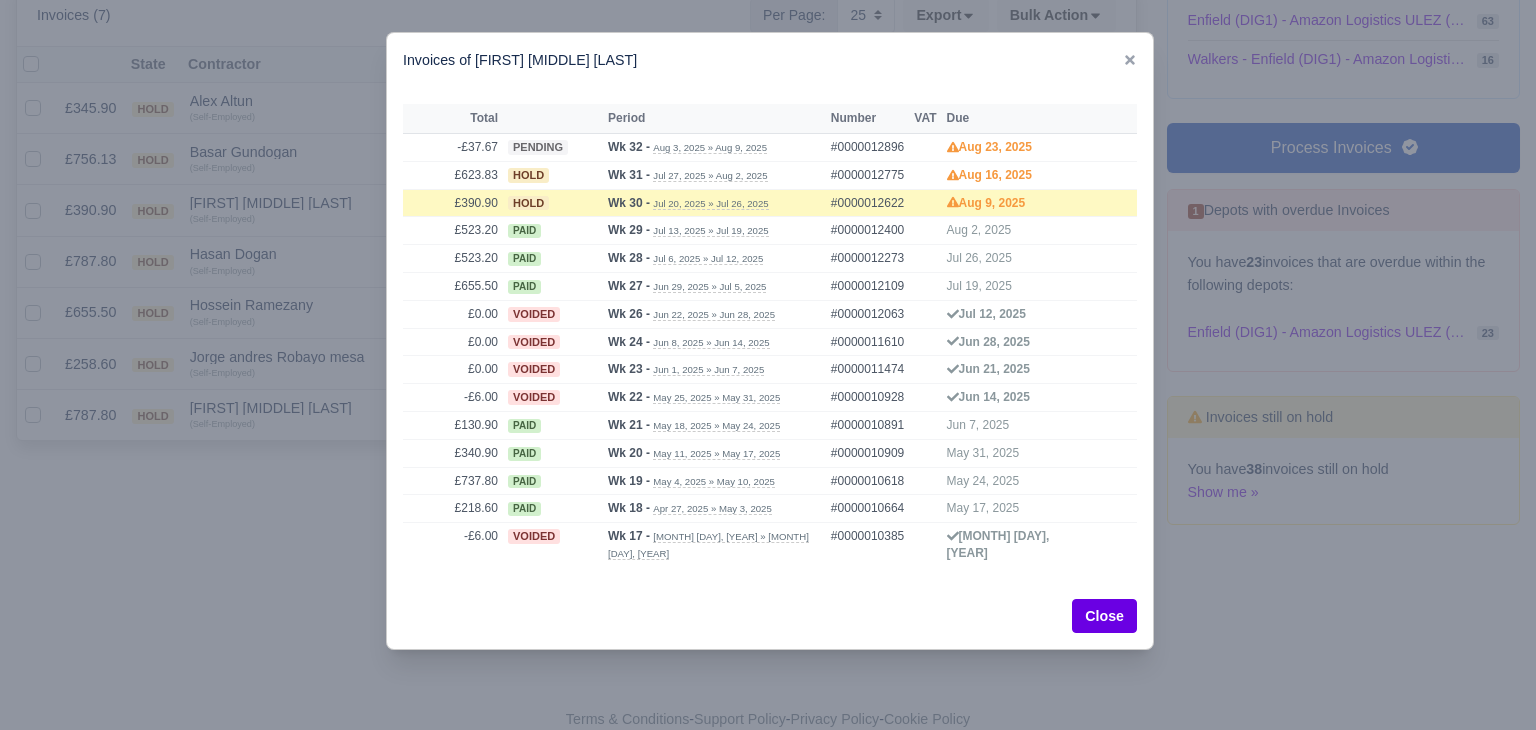 click at bounding box center (768, 365) 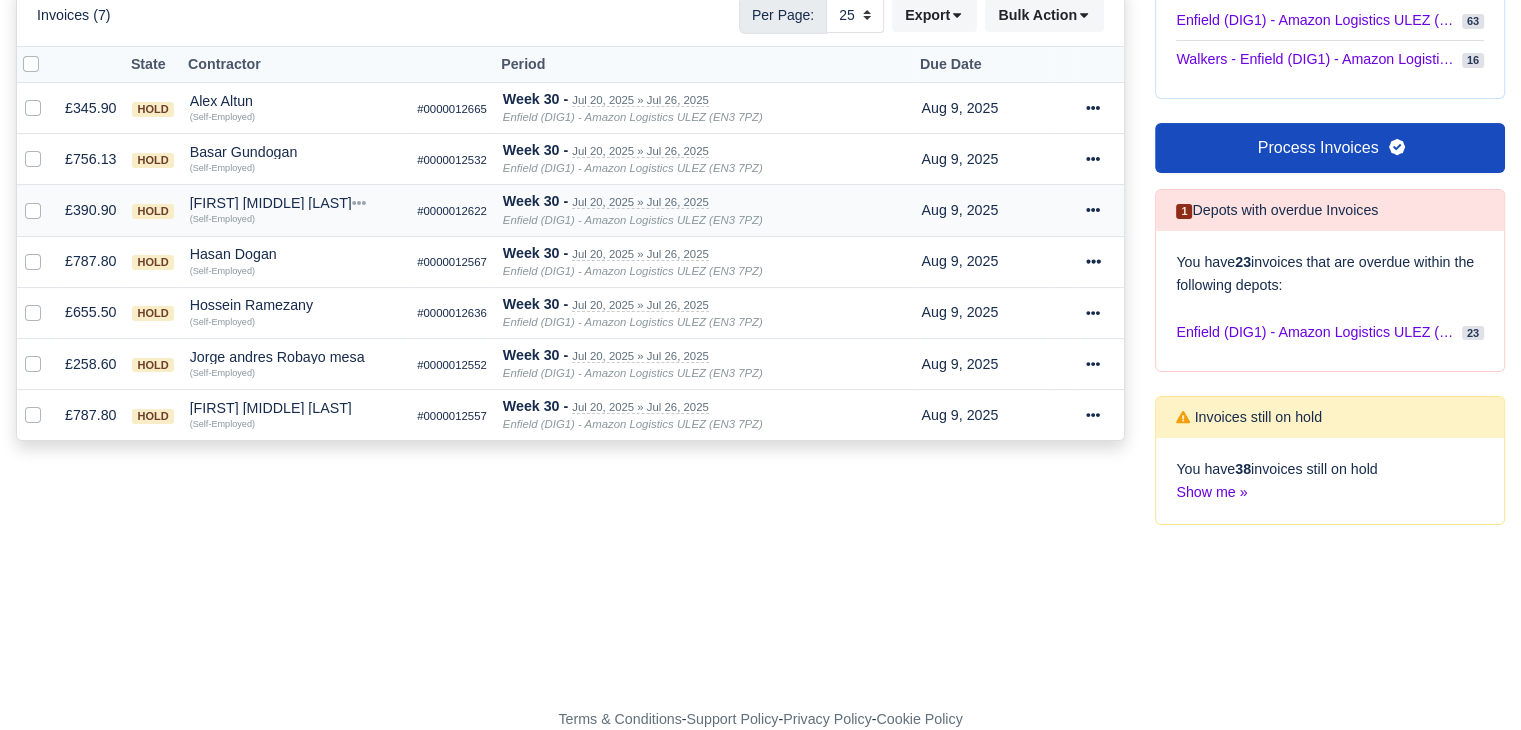 click on "[FIRST] [MIDDLE] [LAST]" at bounding box center [296, 203] 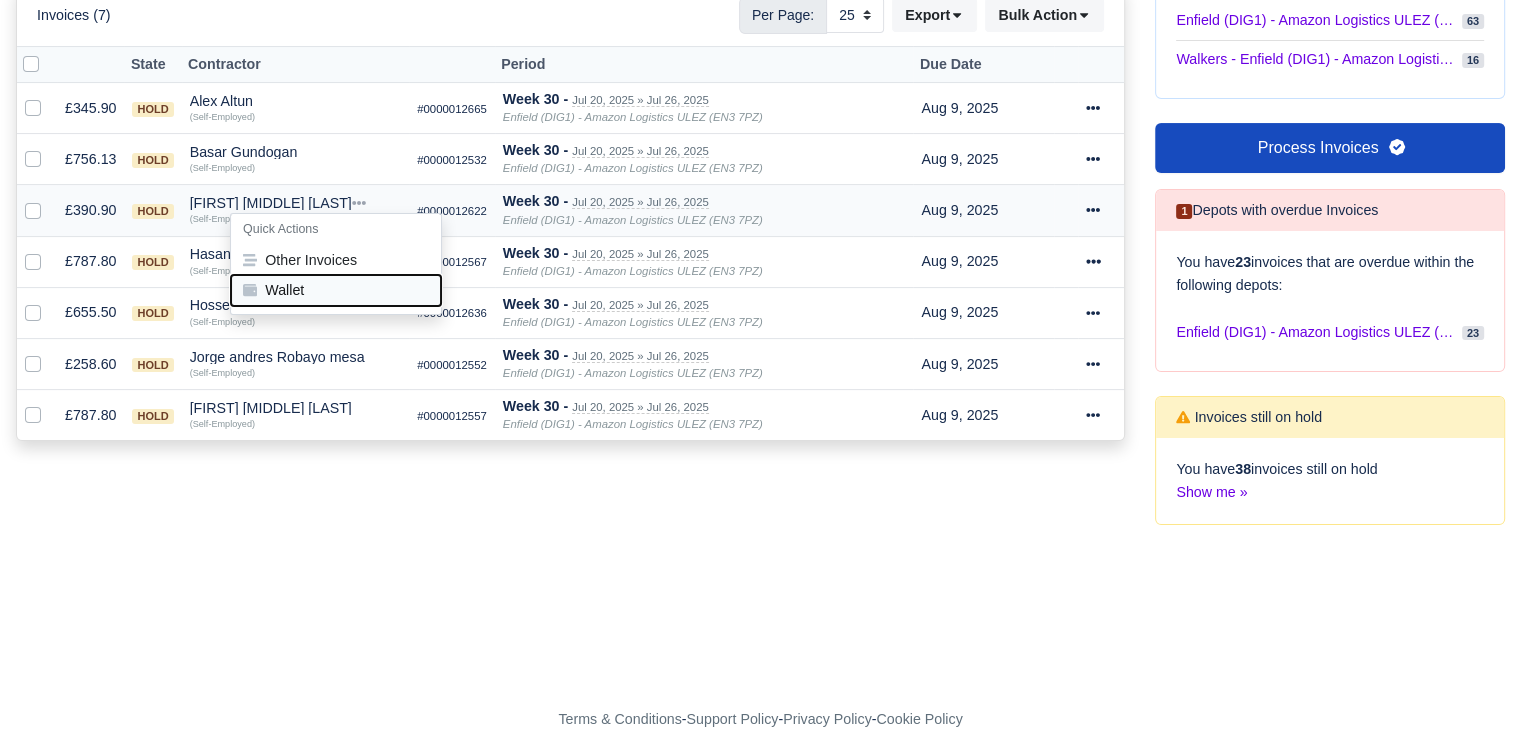 click on "Wallet" at bounding box center [336, 290] 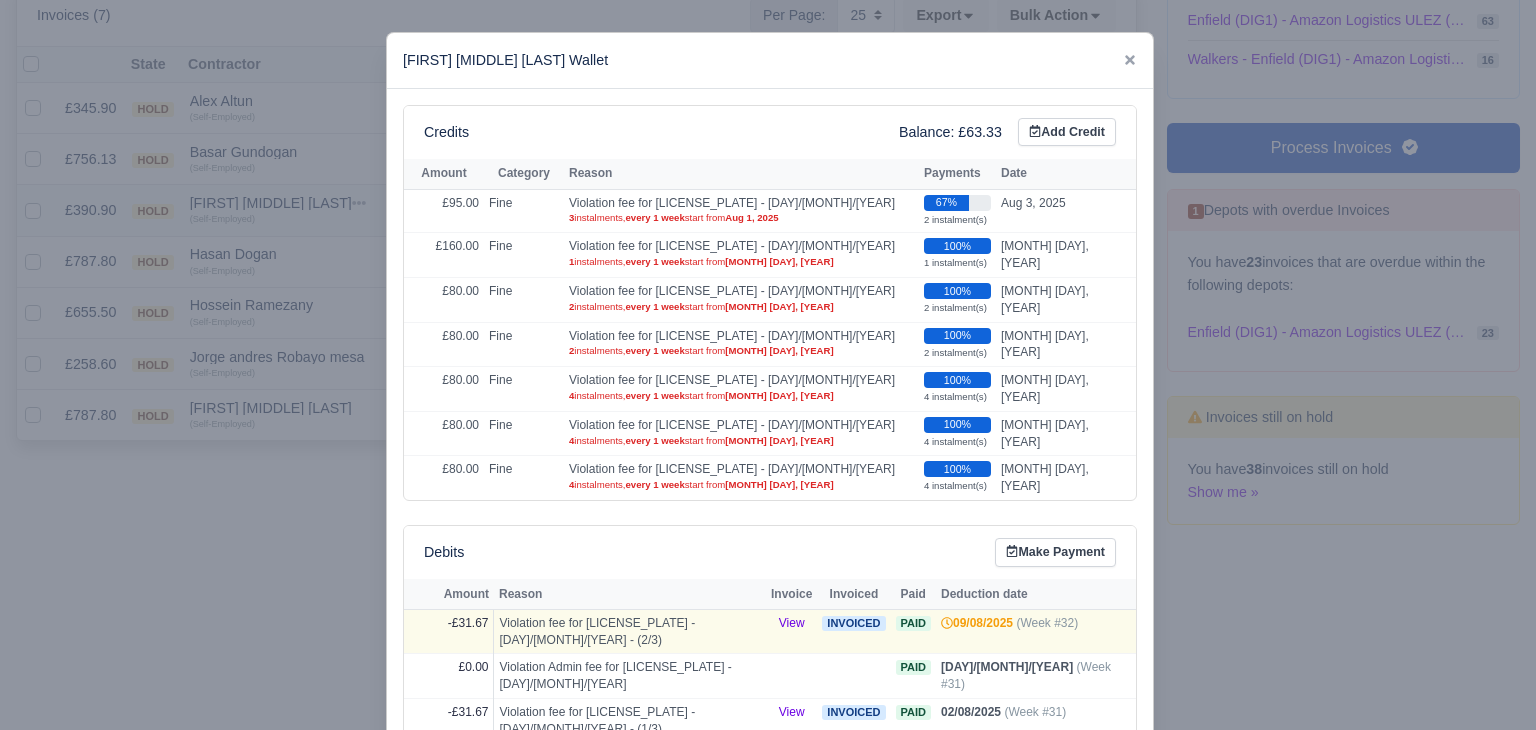 click at bounding box center (768, 365) 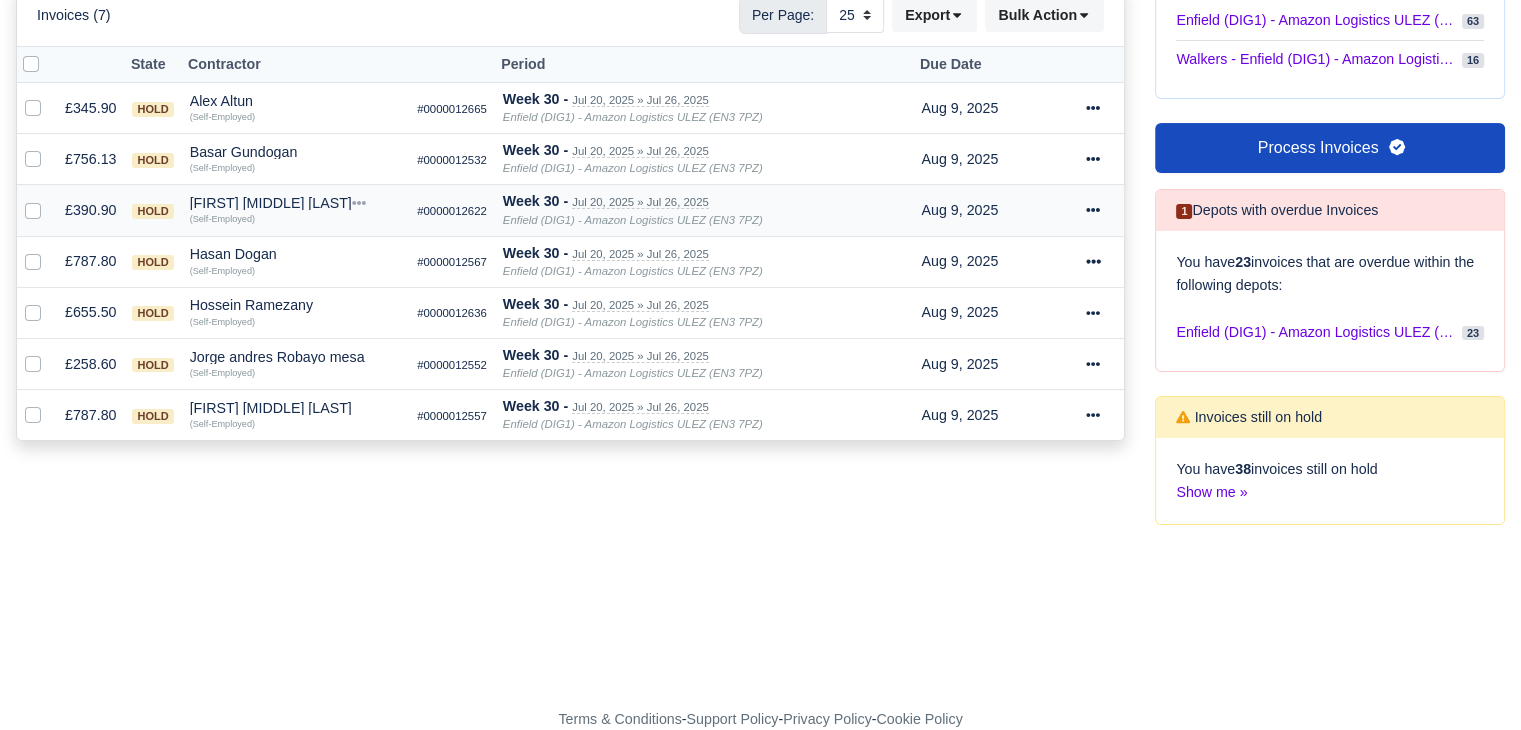 click on "[FIRST] [MIDDLE] [LAST]" at bounding box center [296, 203] 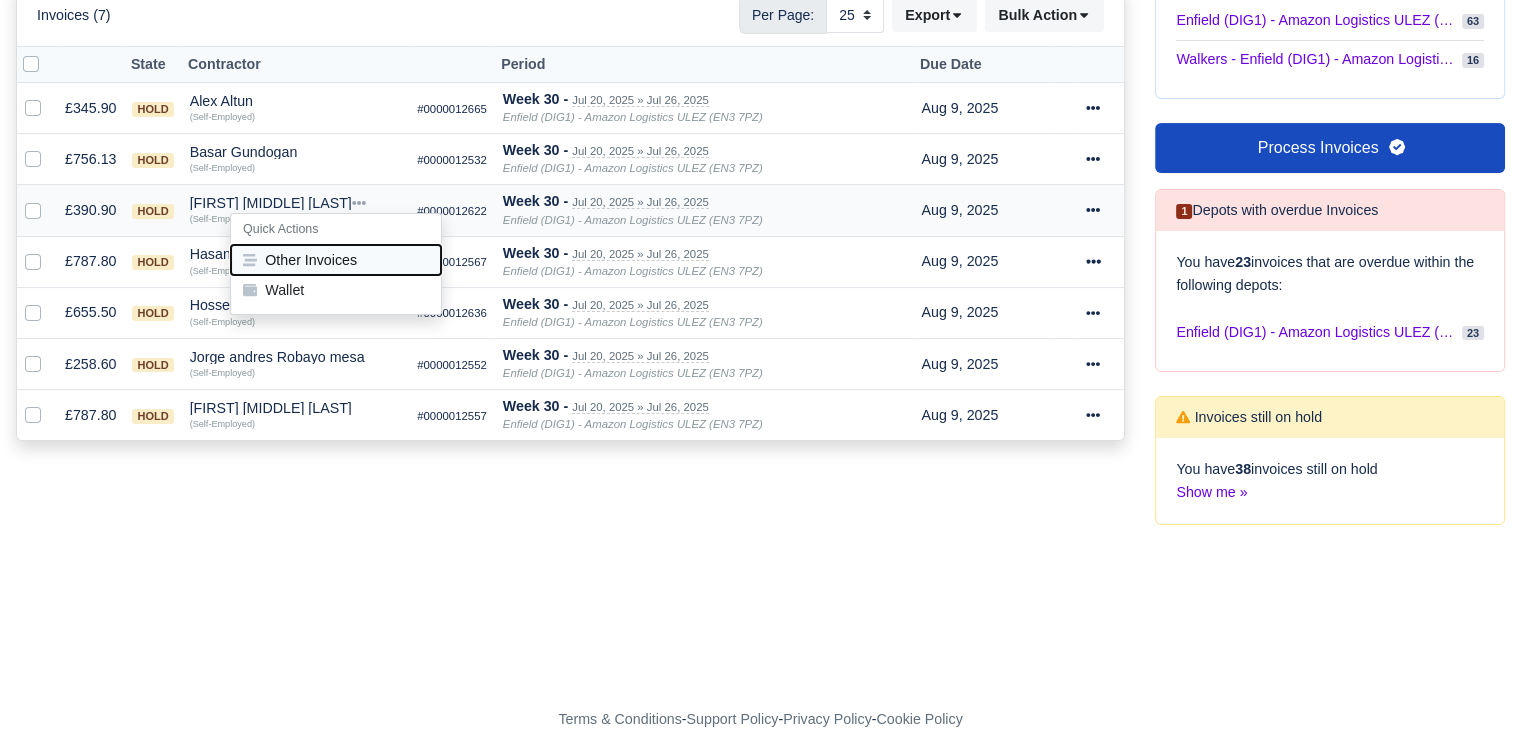 click on "Other Invoices" at bounding box center (336, 260) 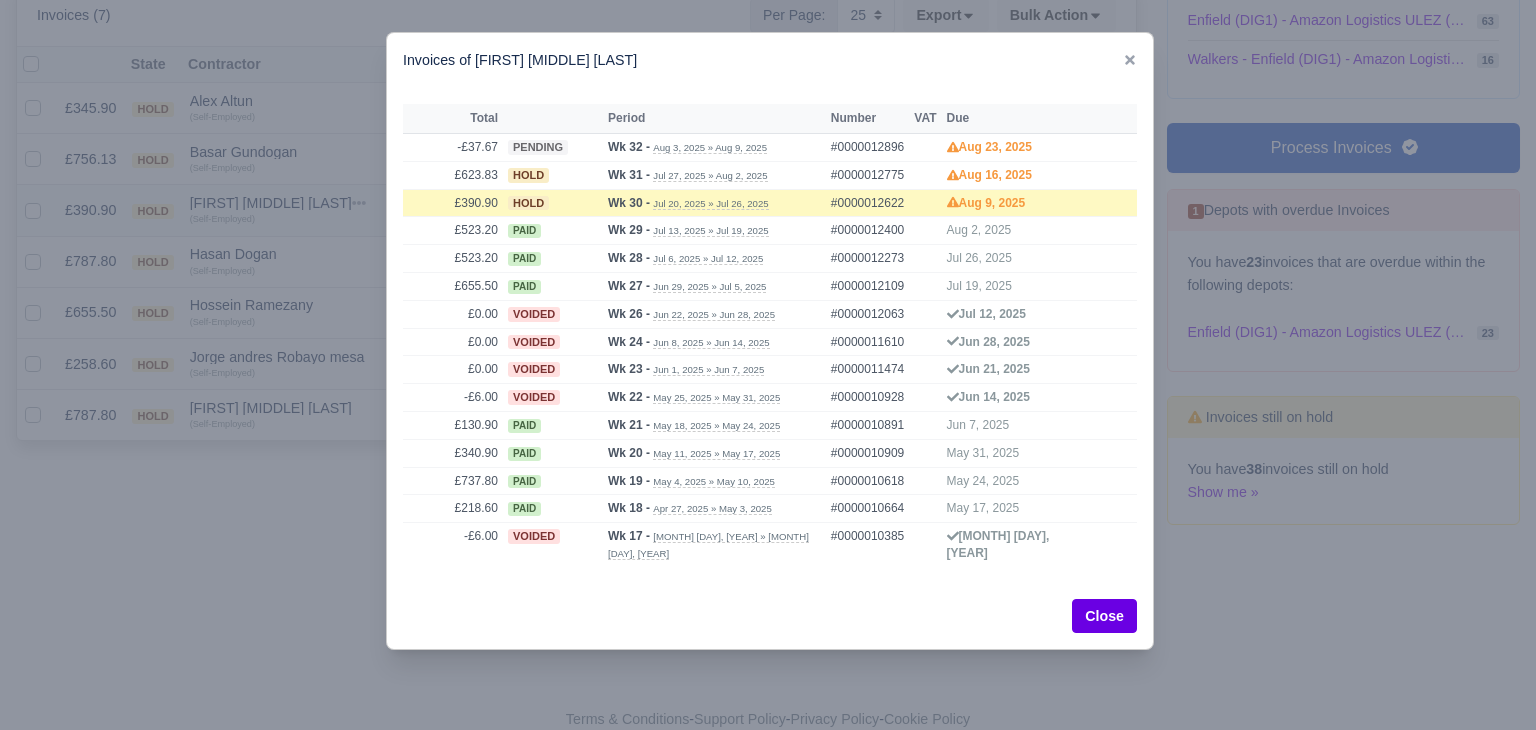 click at bounding box center (768, 365) 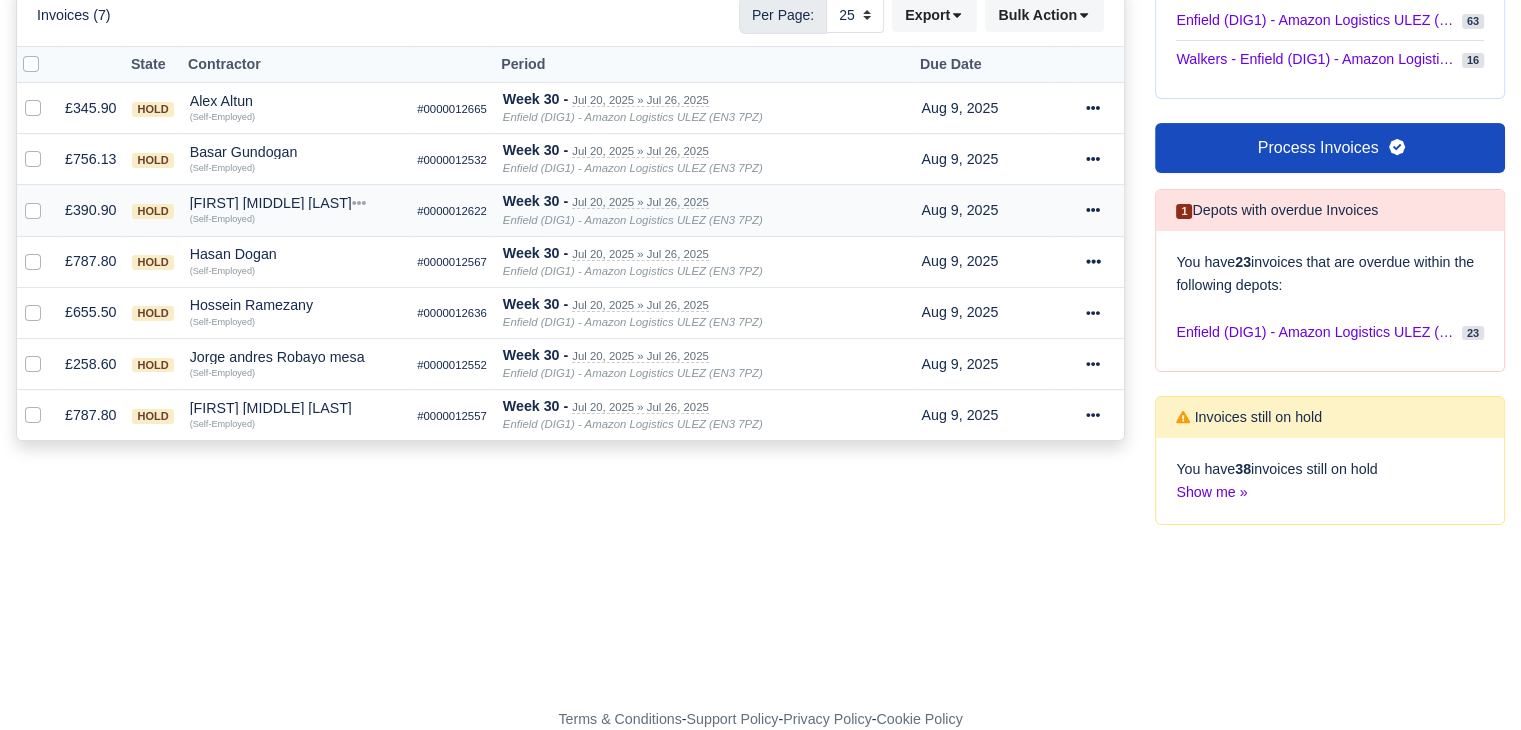 click at bounding box center [1101, 210] 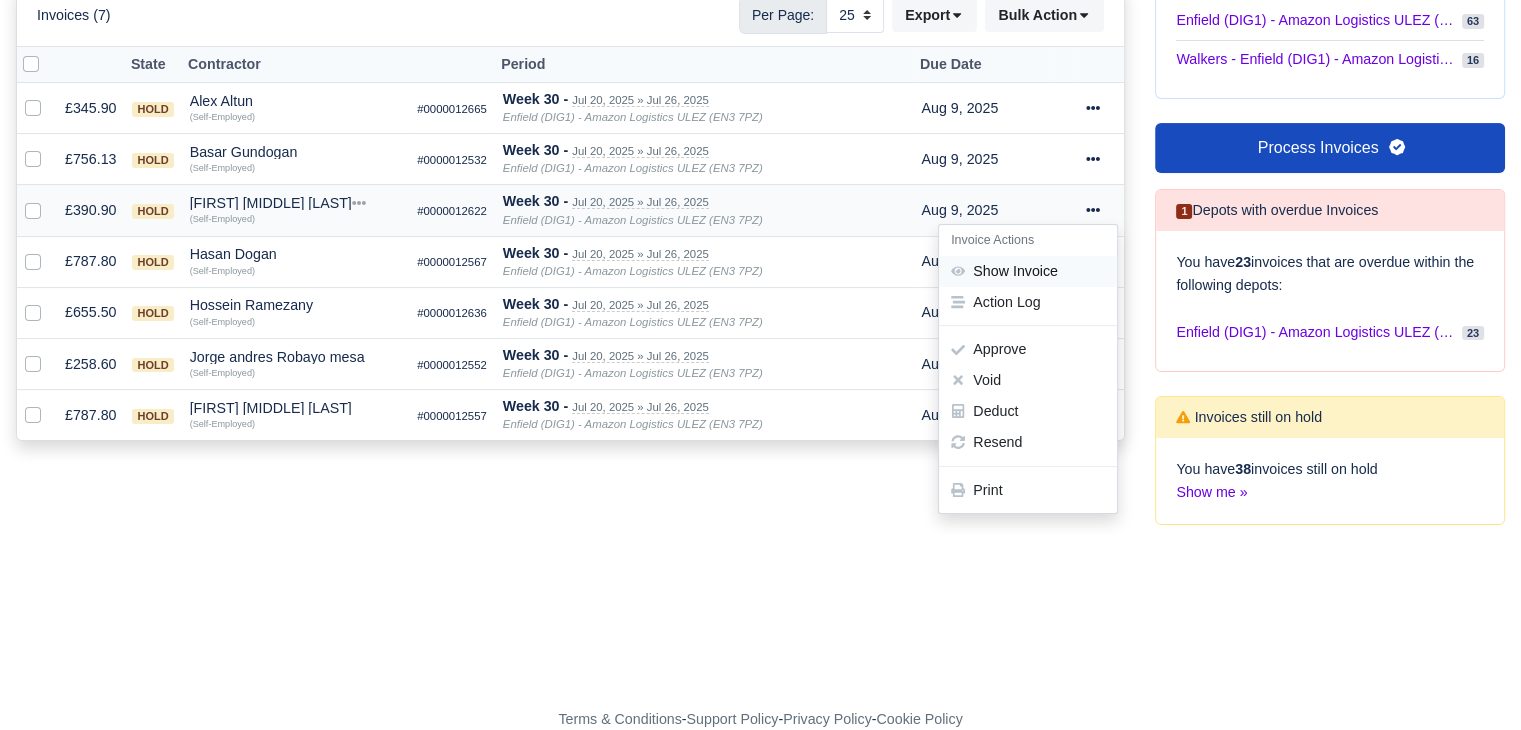 click on "Show Invoice" at bounding box center [1028, 271] 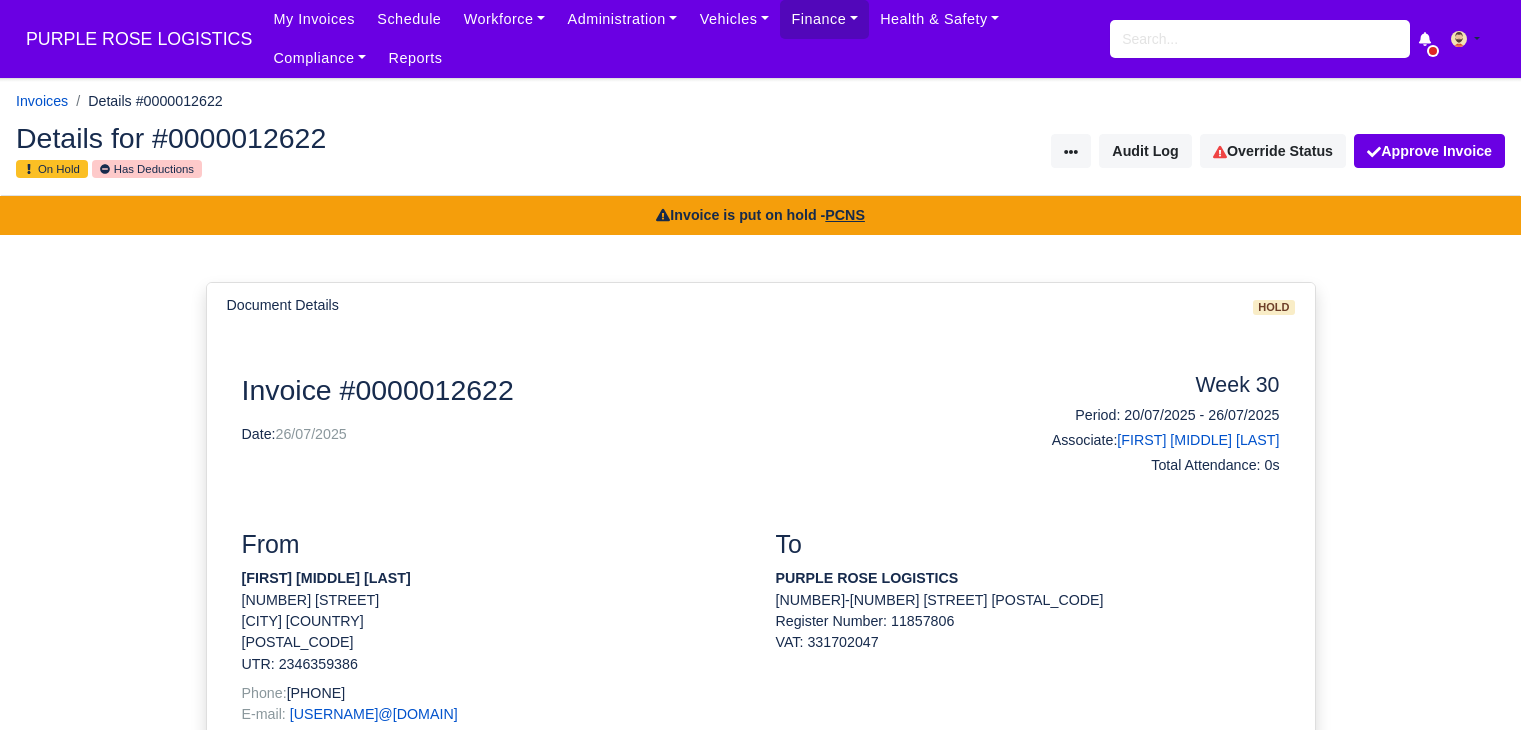 scroll, scrollTop: 0, scrollLeft: 0, axis: both 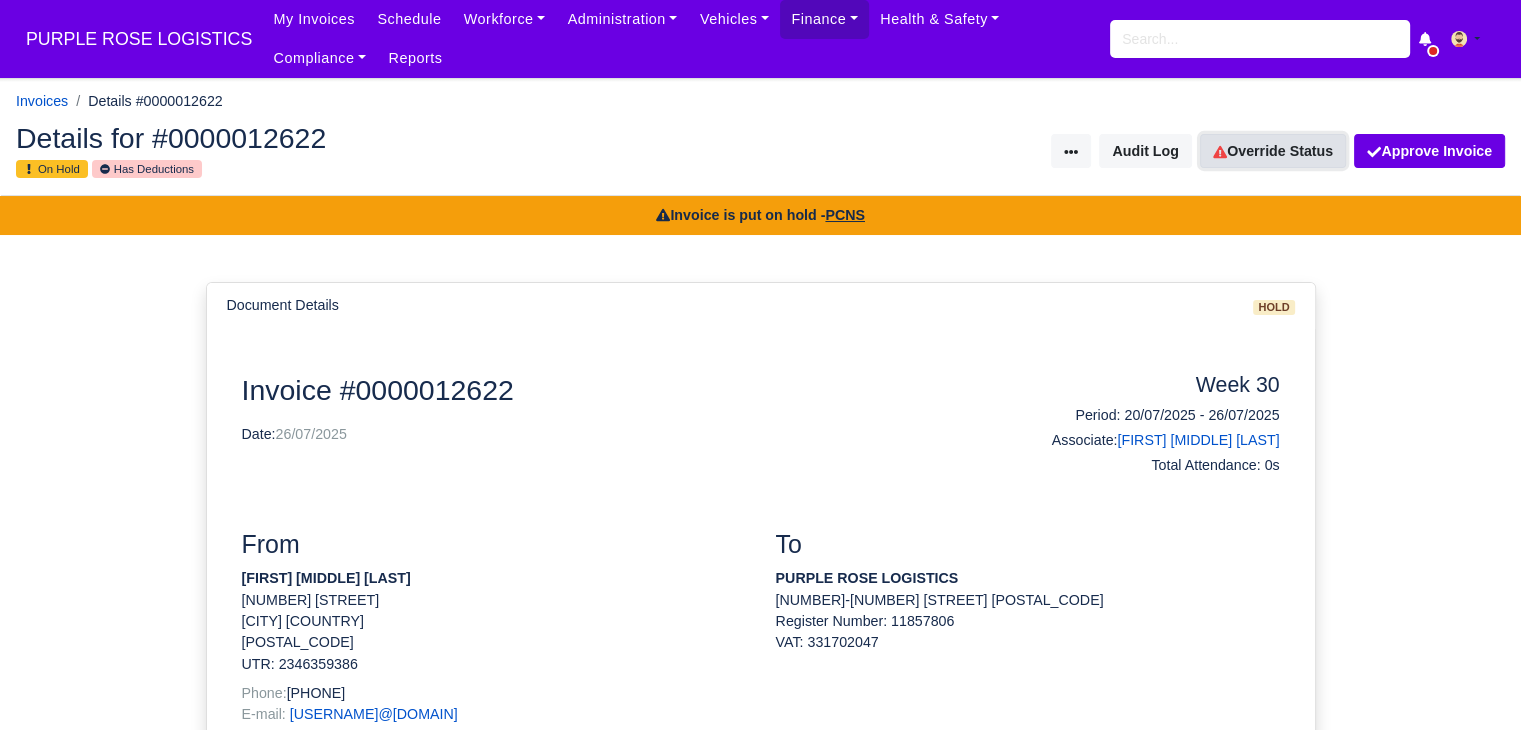 click on "Override Status" at bounding box center [1273, 151] 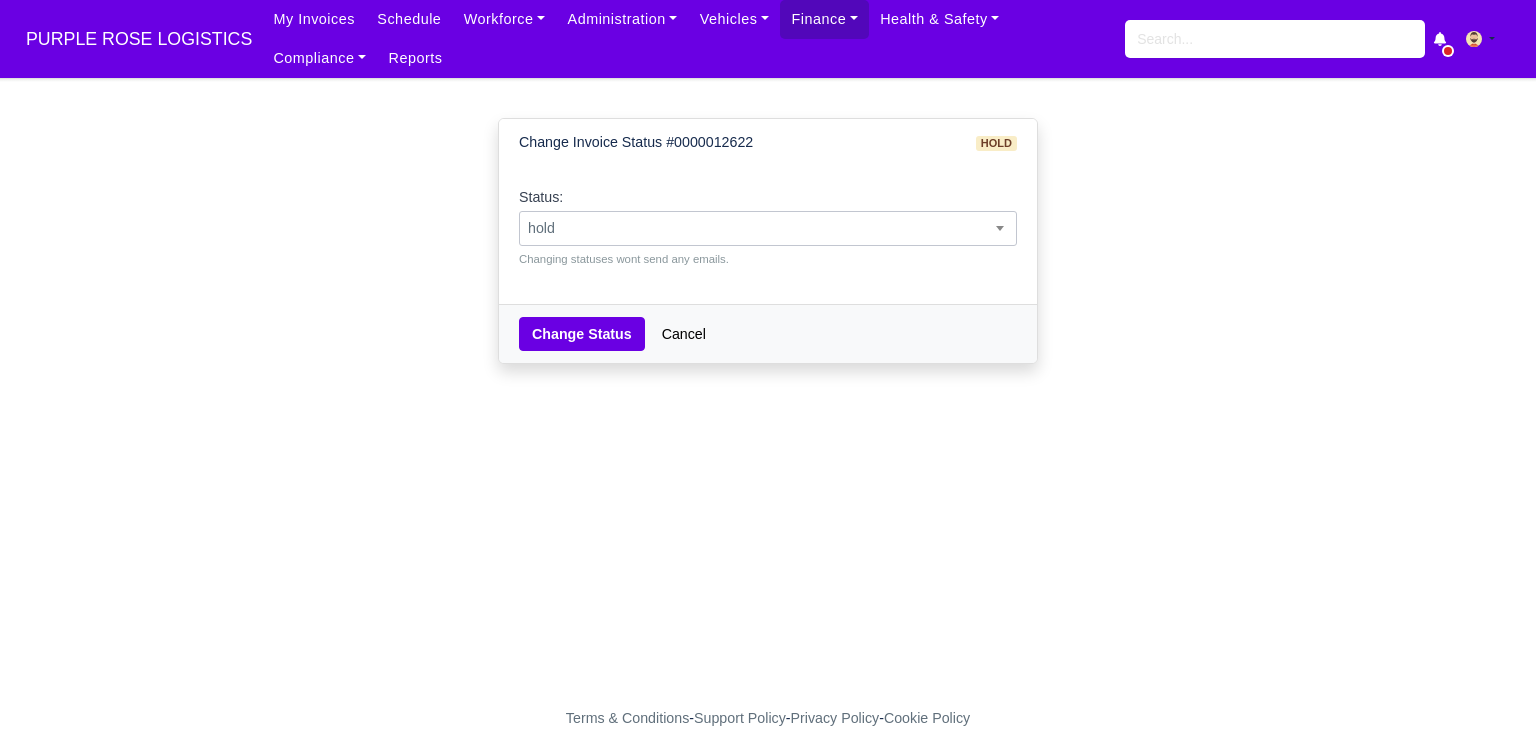 scroll, scrollTop: 0, scrollLeft: 0, axis: both 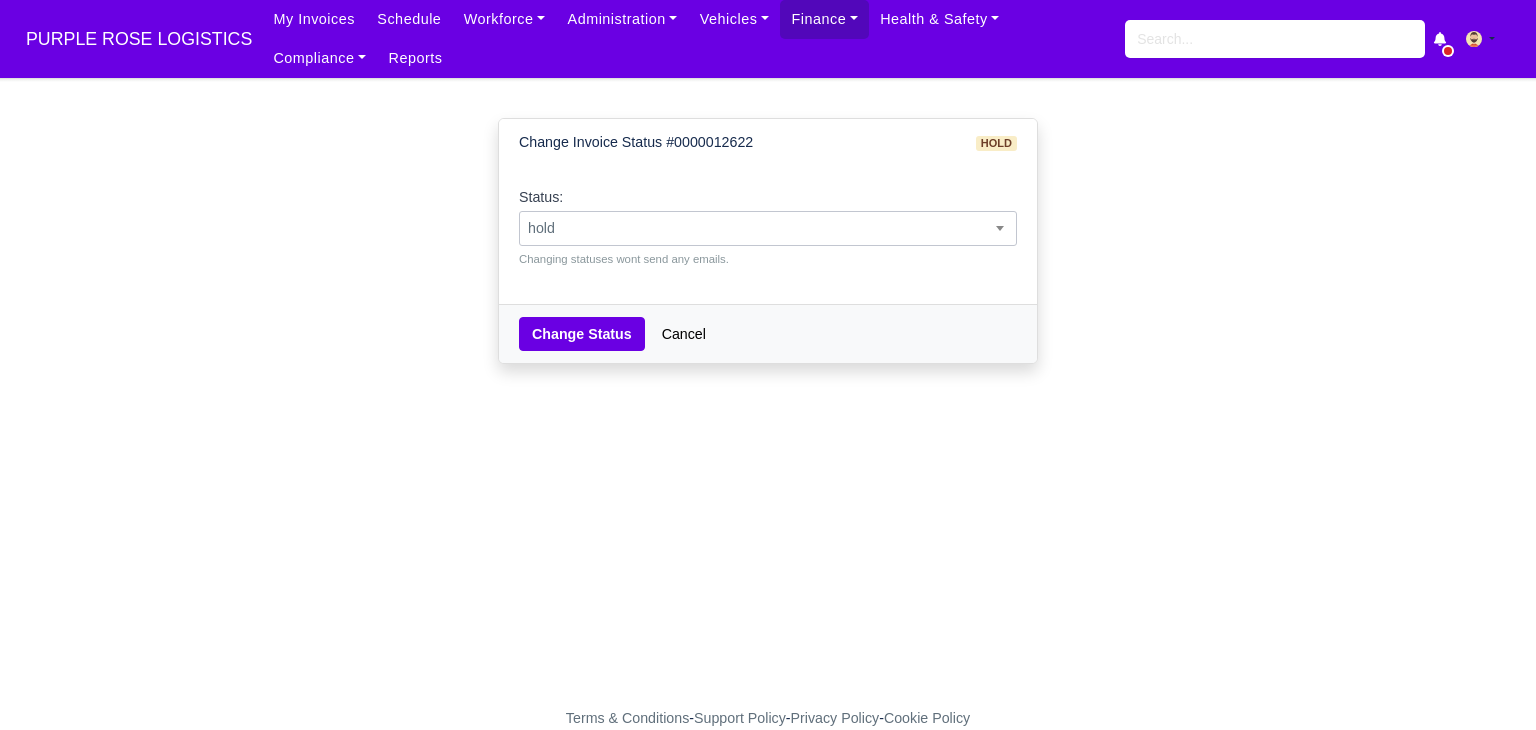 click on "hold" at bounding box center [768, 228] 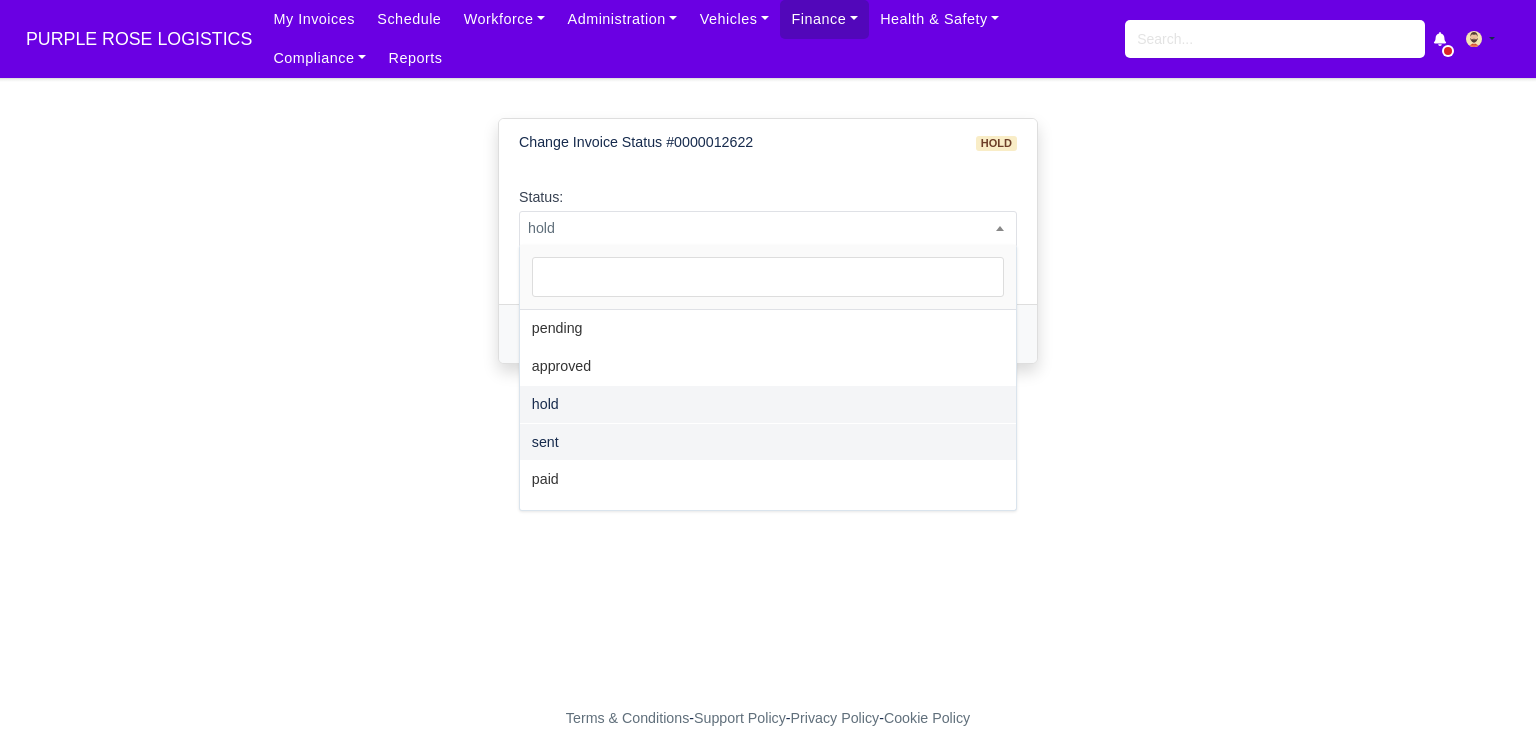 select on "sent" 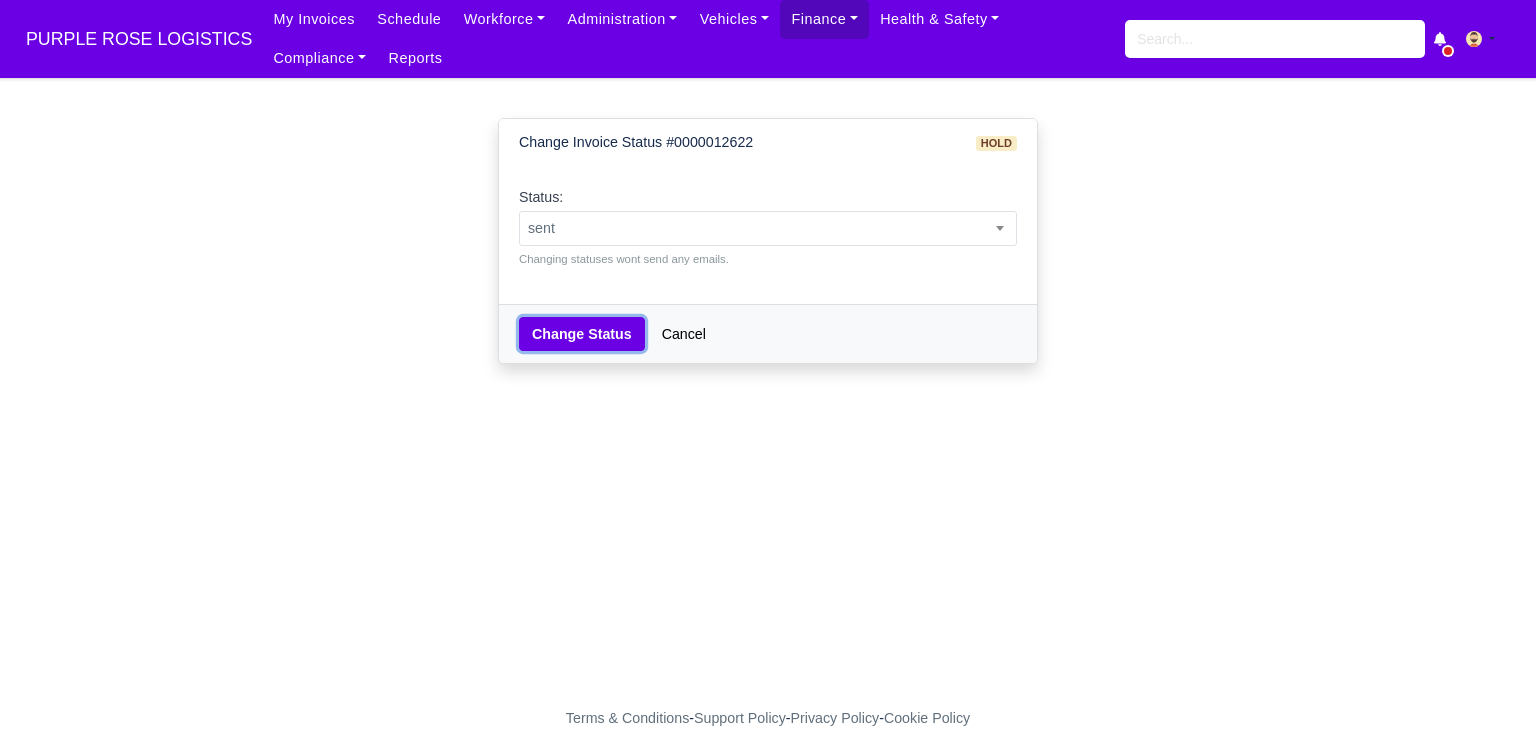 click on "Change Status" at bounding box center (582, 334) 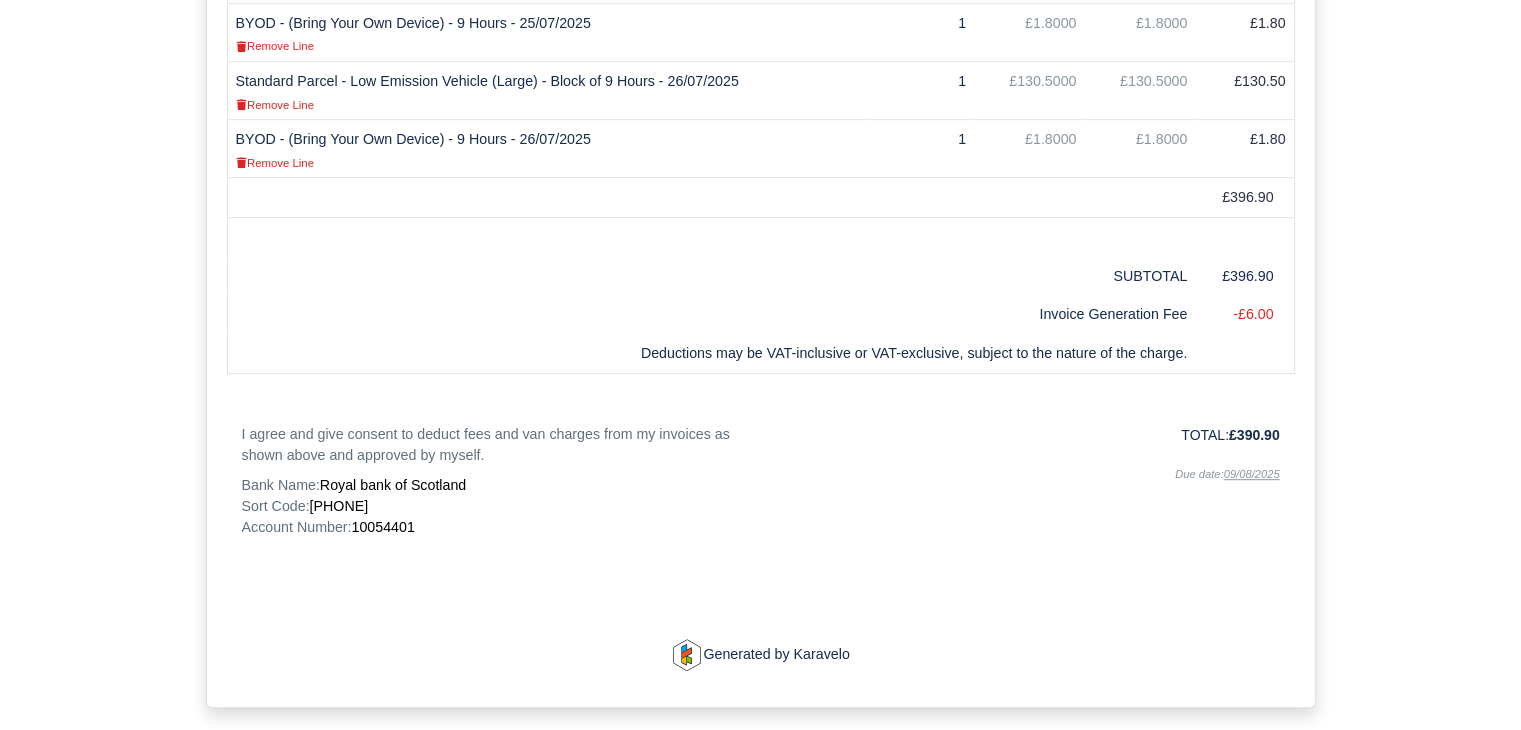 scroll, scrollTop: 975, scrollLeft: 0, axis: vertical 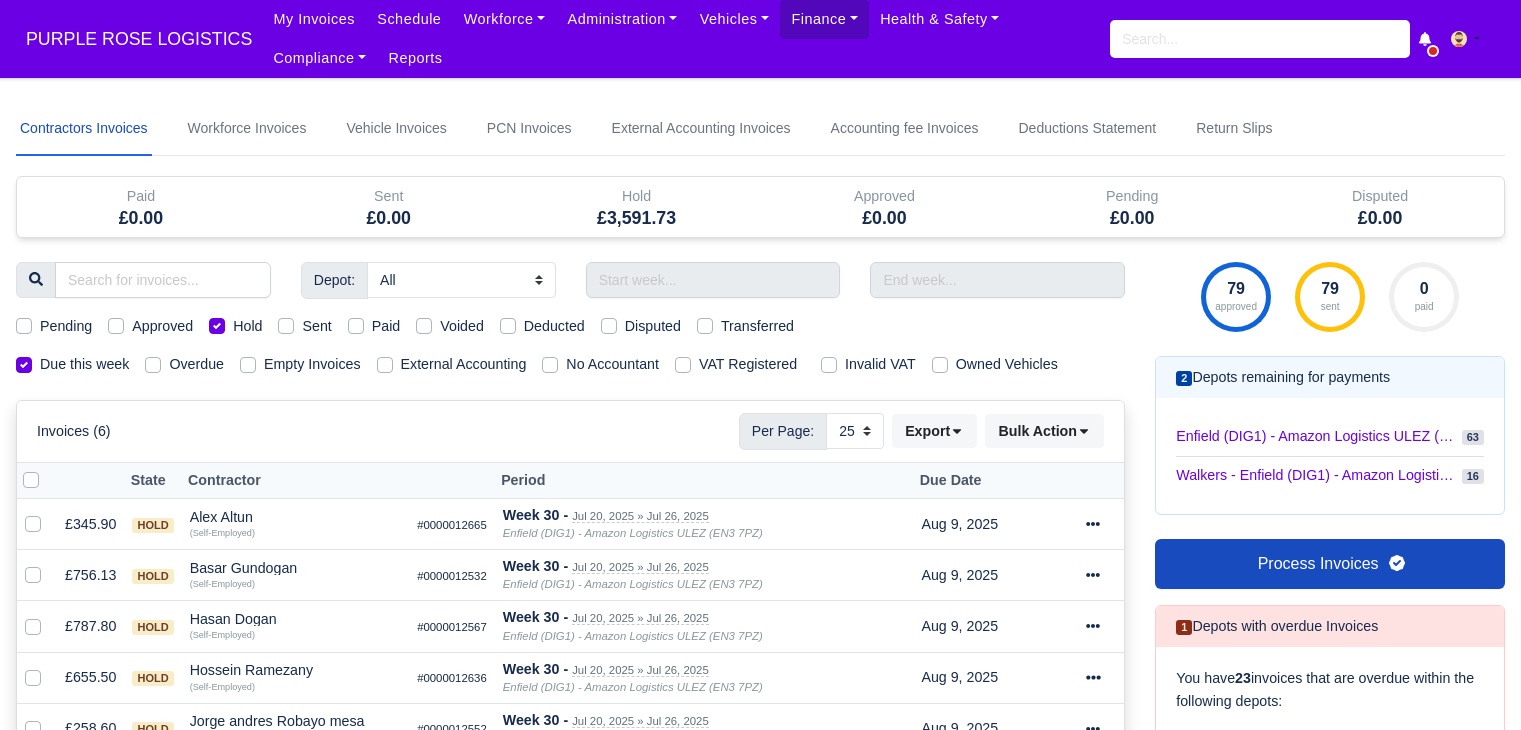 select on "25" 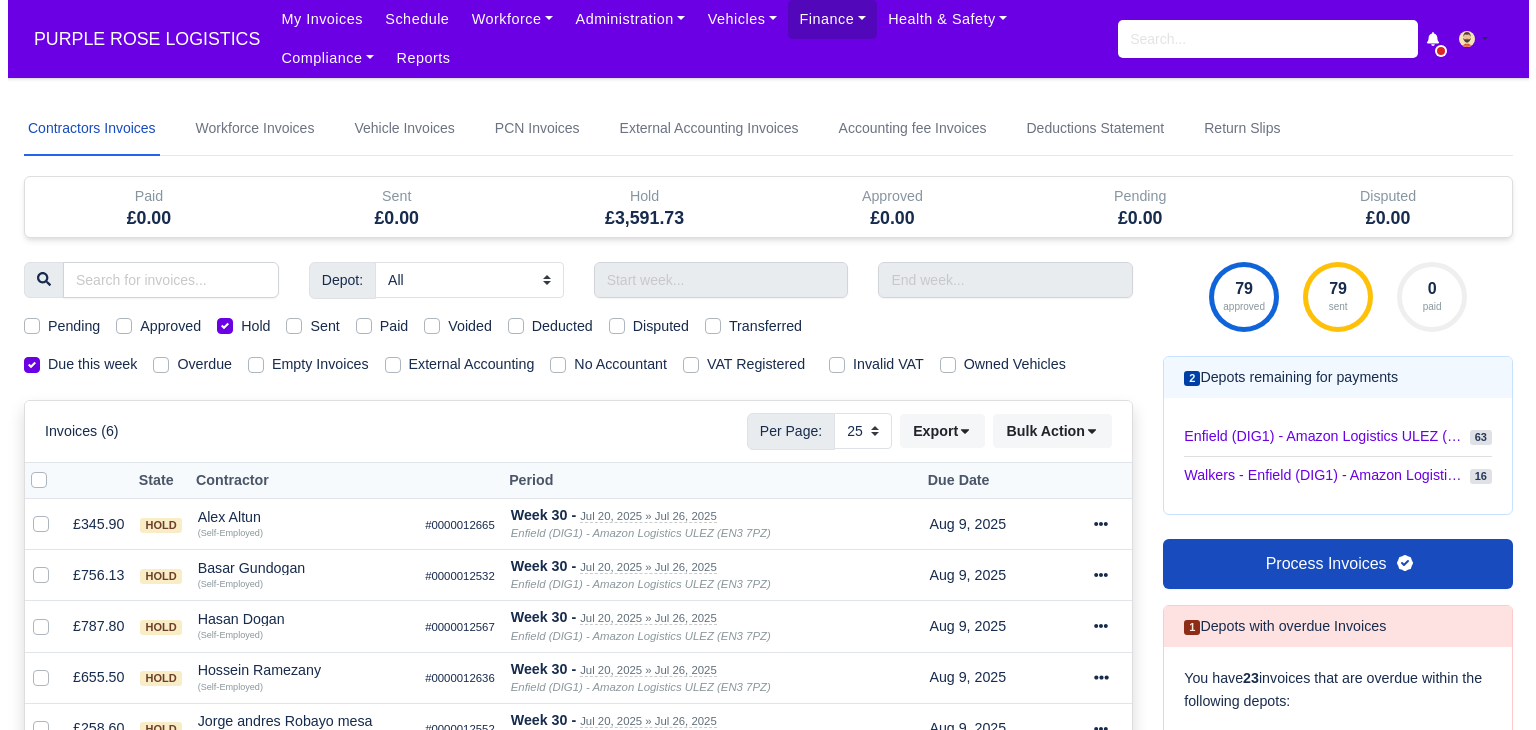 scroll, scrollTop: 416, scrollLeft: 0, axis: vertical 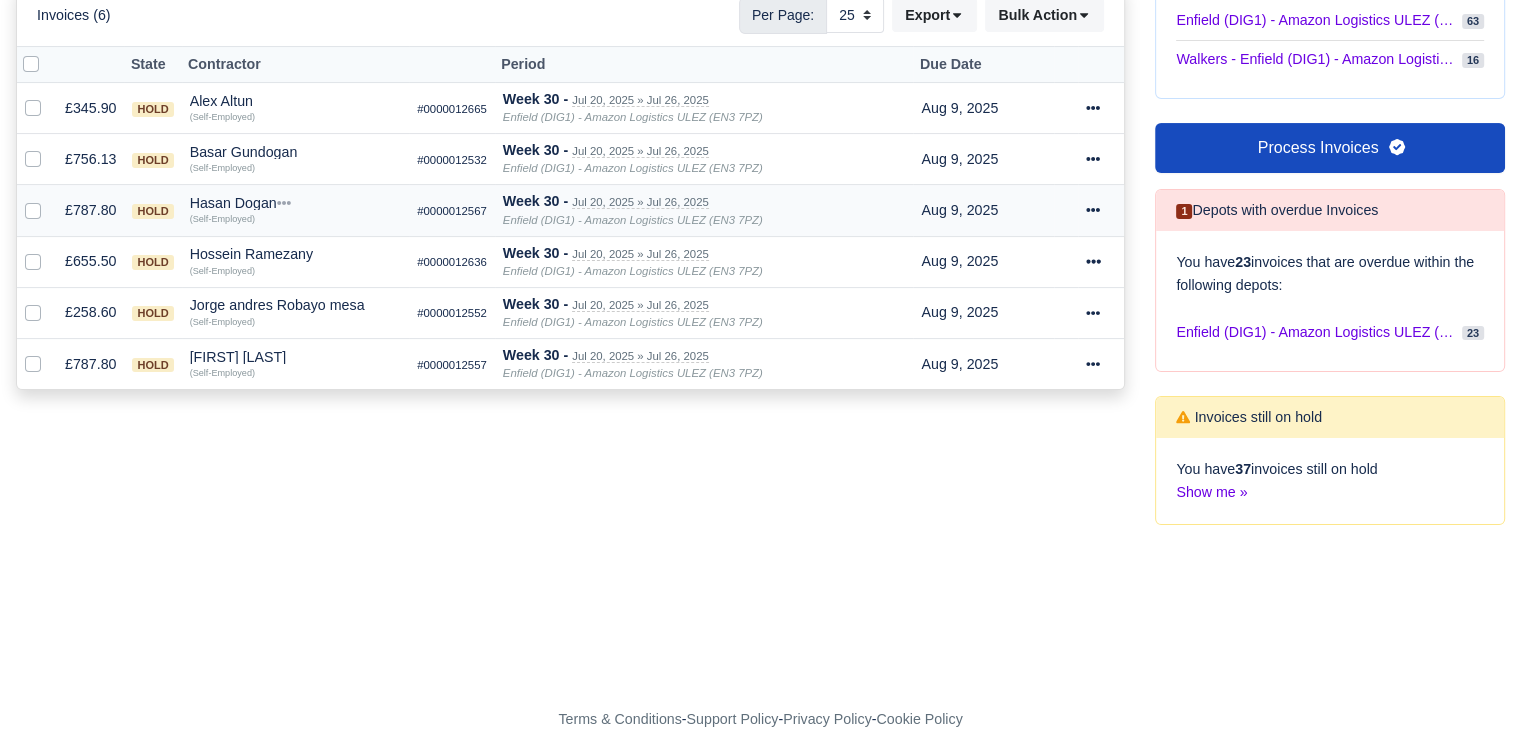 click on "Hasan Dogan" at bounding box center (296, 203) 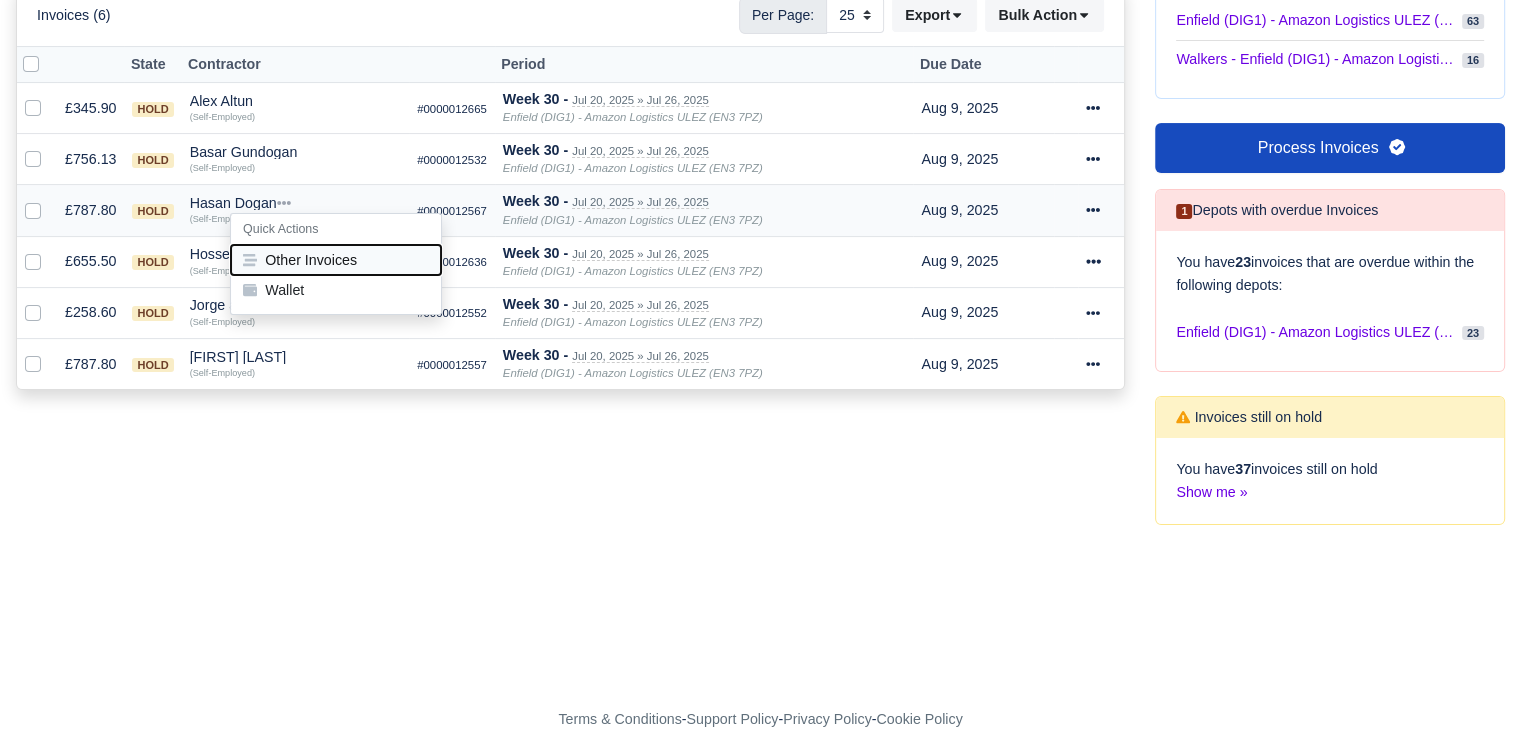 click on "Other Invoices" at bounding box center (336, 260) 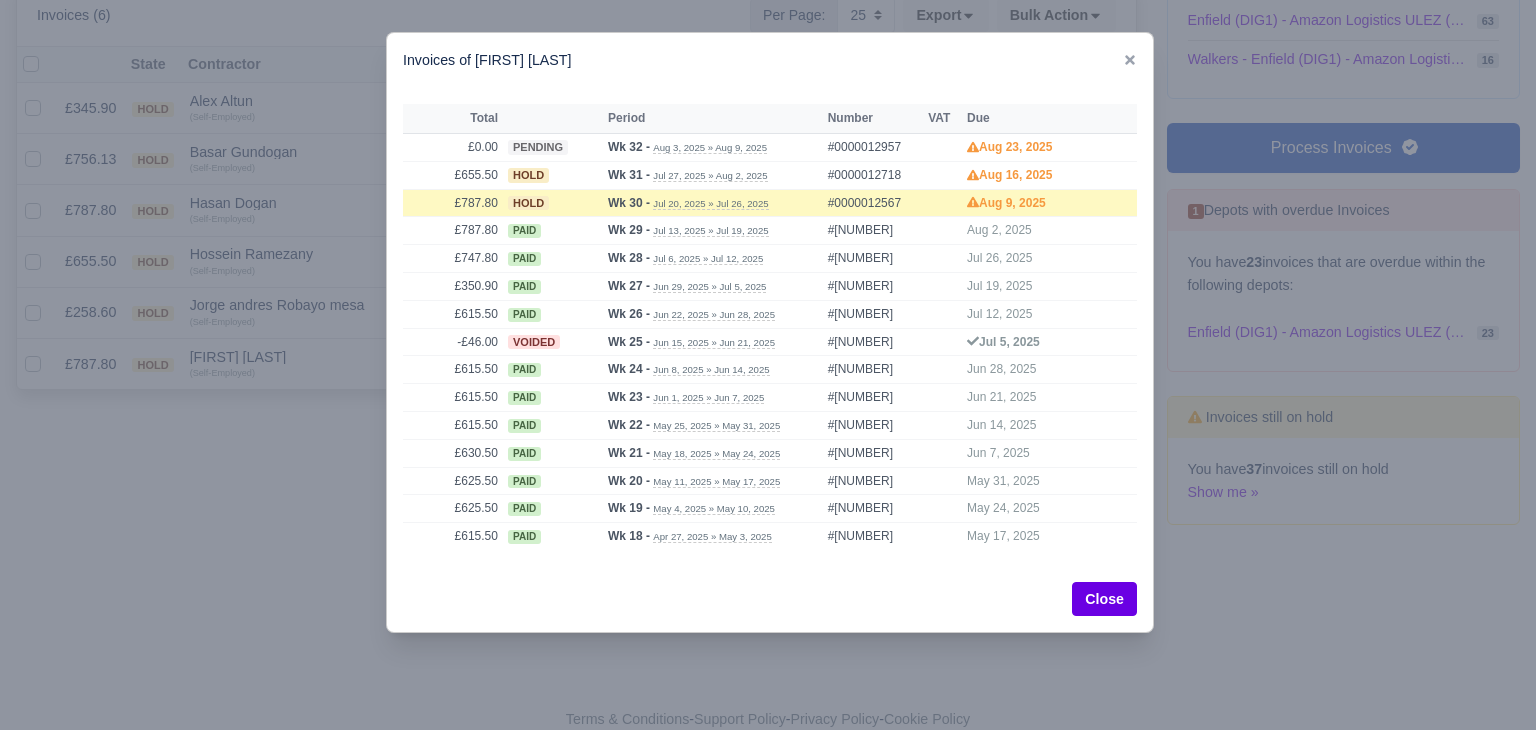 click at bounding box center [768, 365] 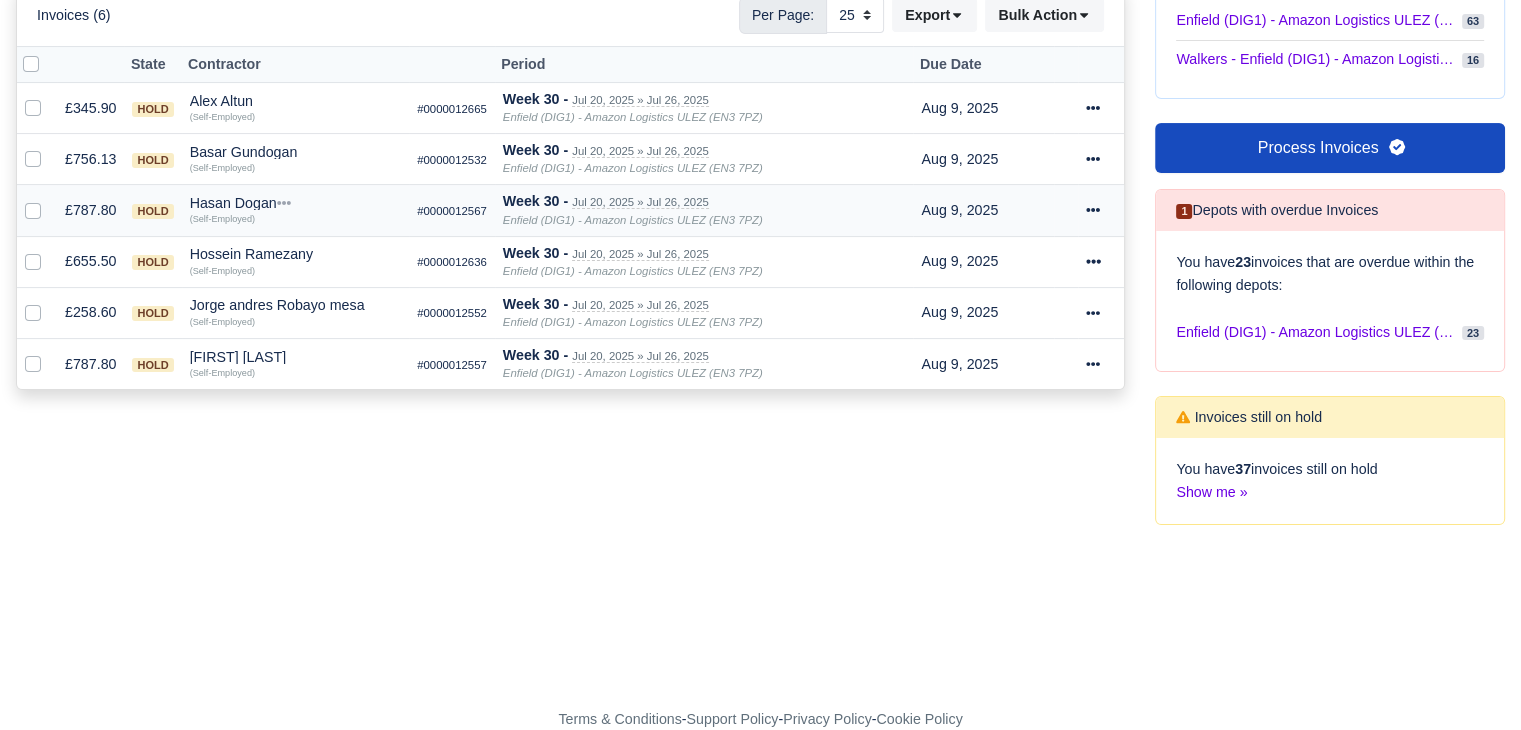 click on "Hasan Dogan" at bounding box center (296, 203) 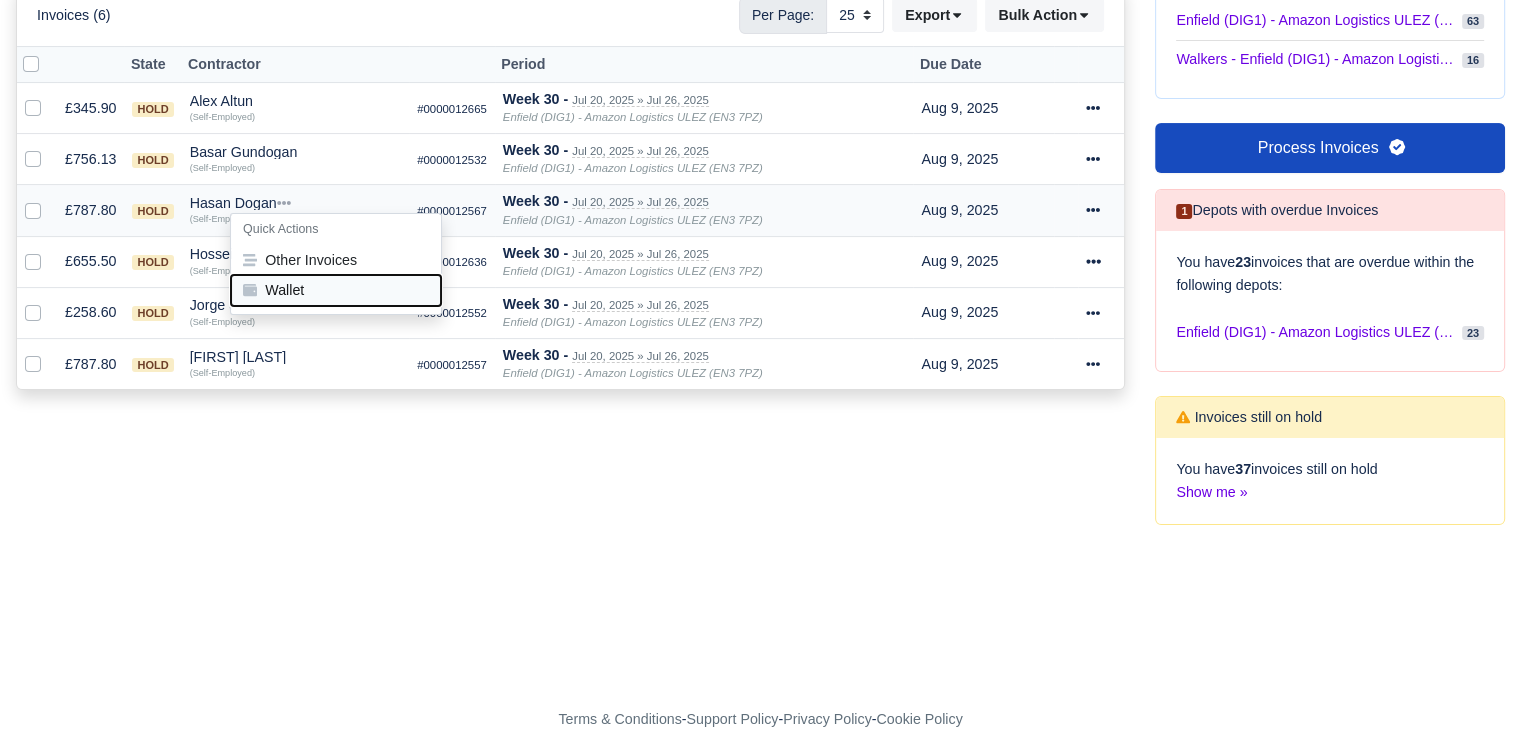 click on "Wallet" at bounding box center [336, 290] 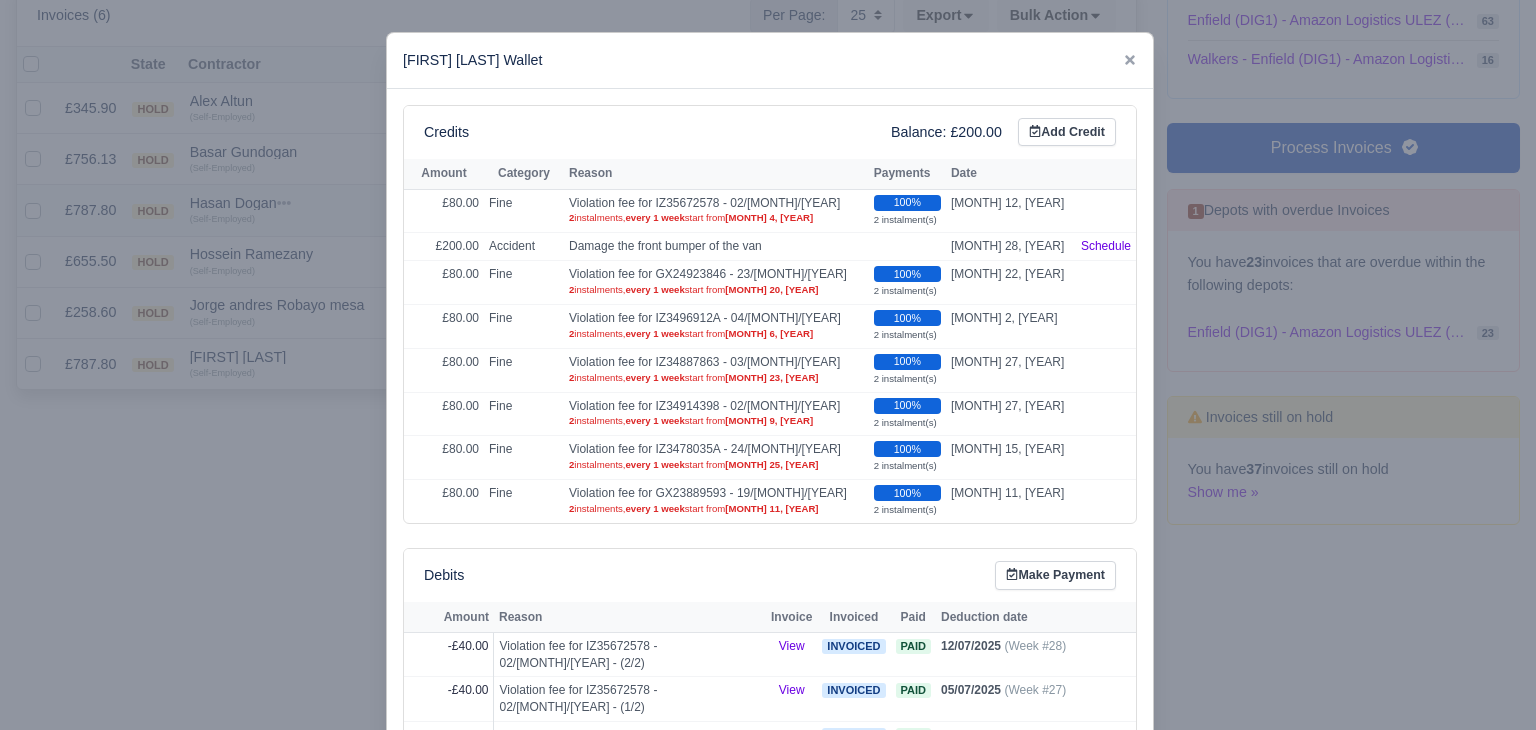 click at bounding box center (768, 365) 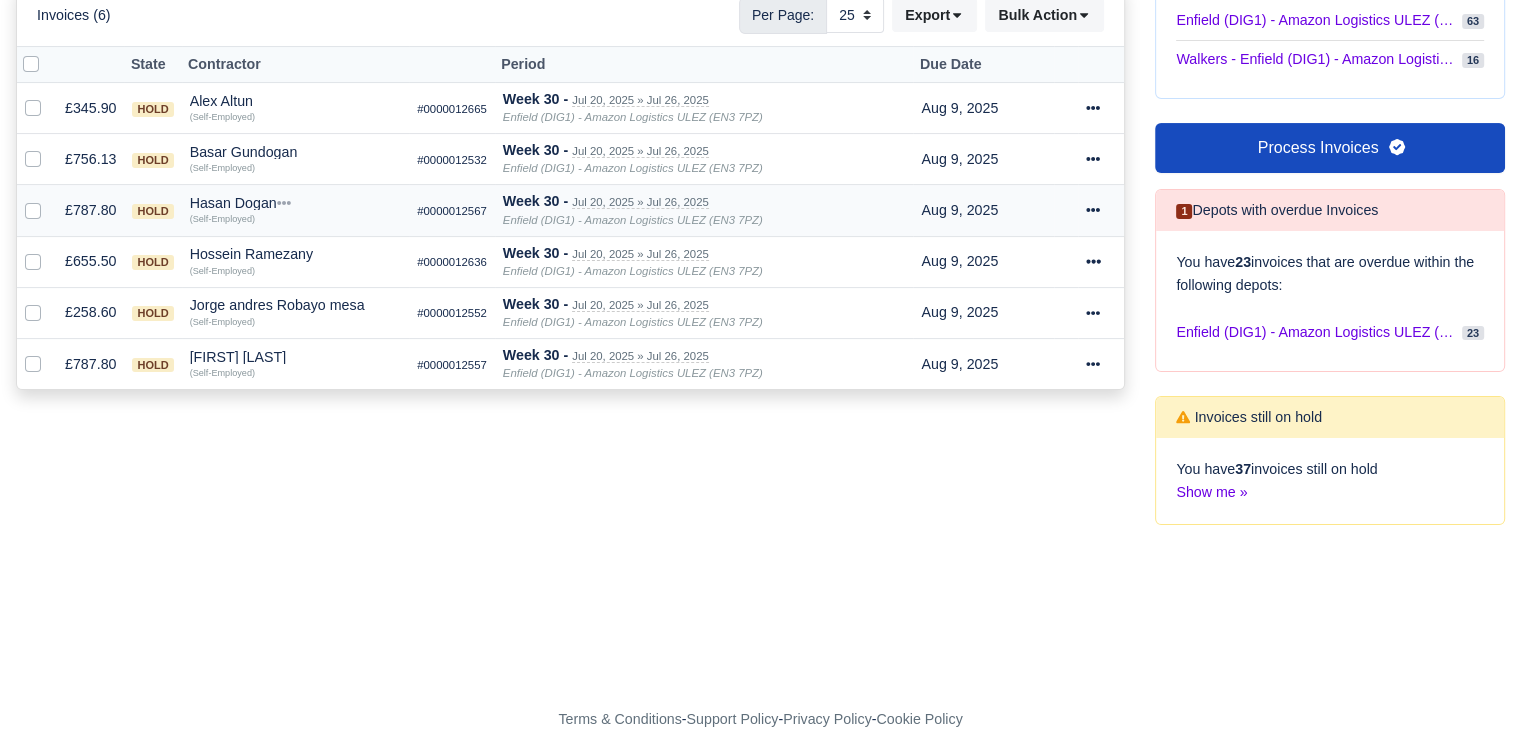 click on "Hasan Dogan" at bounding box center [296, 203] 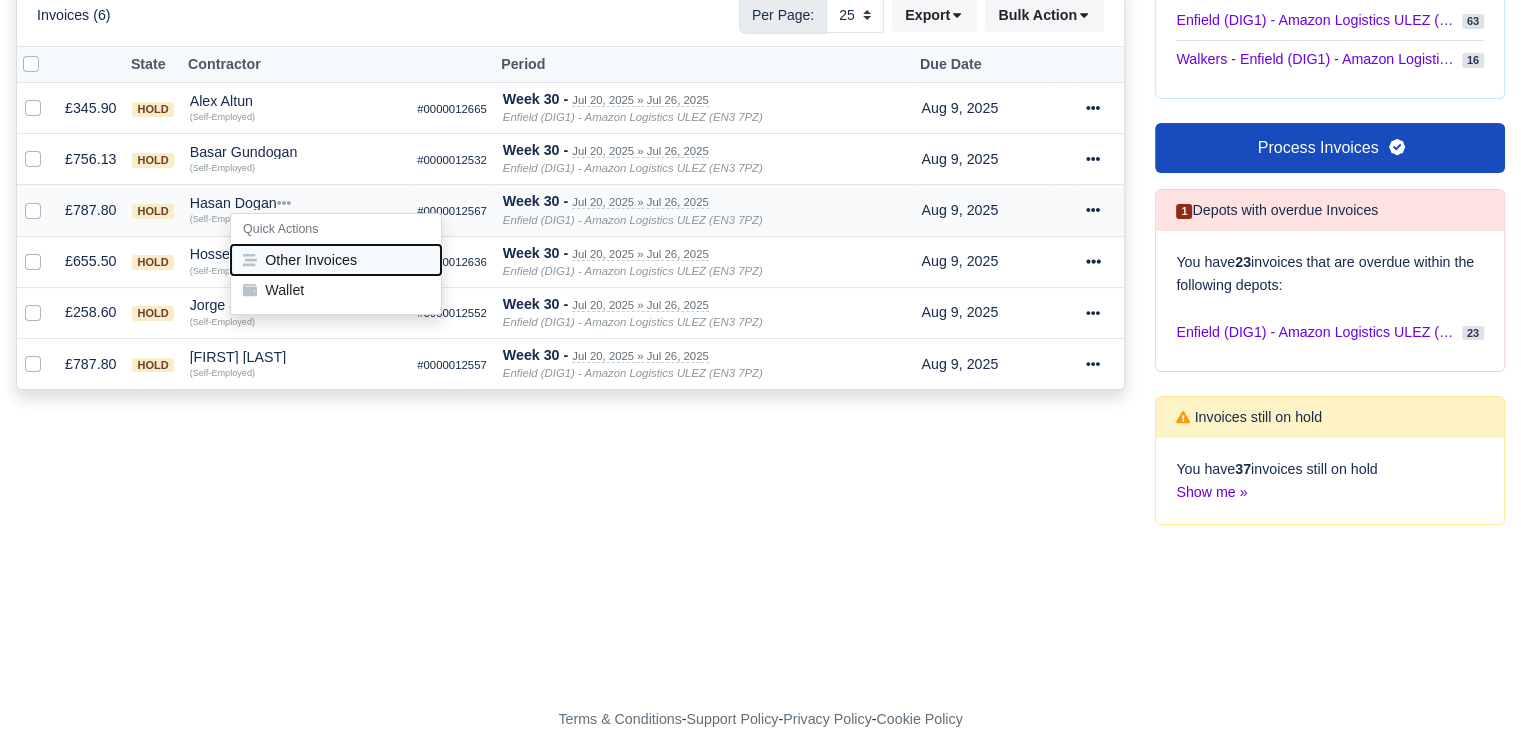 click on "Other Invoices" at bounding box center [336, 260] 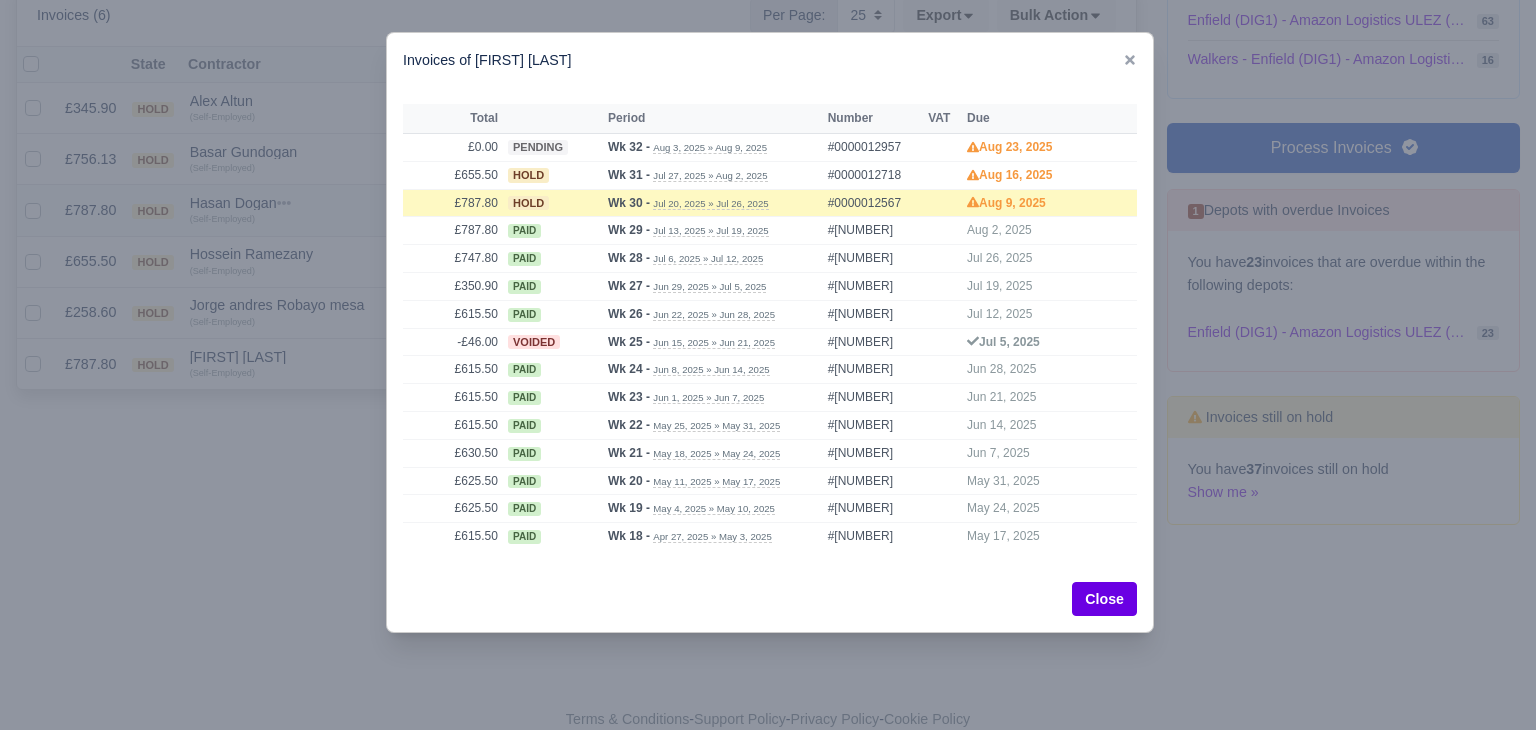 click at bounding box center (768, 365) 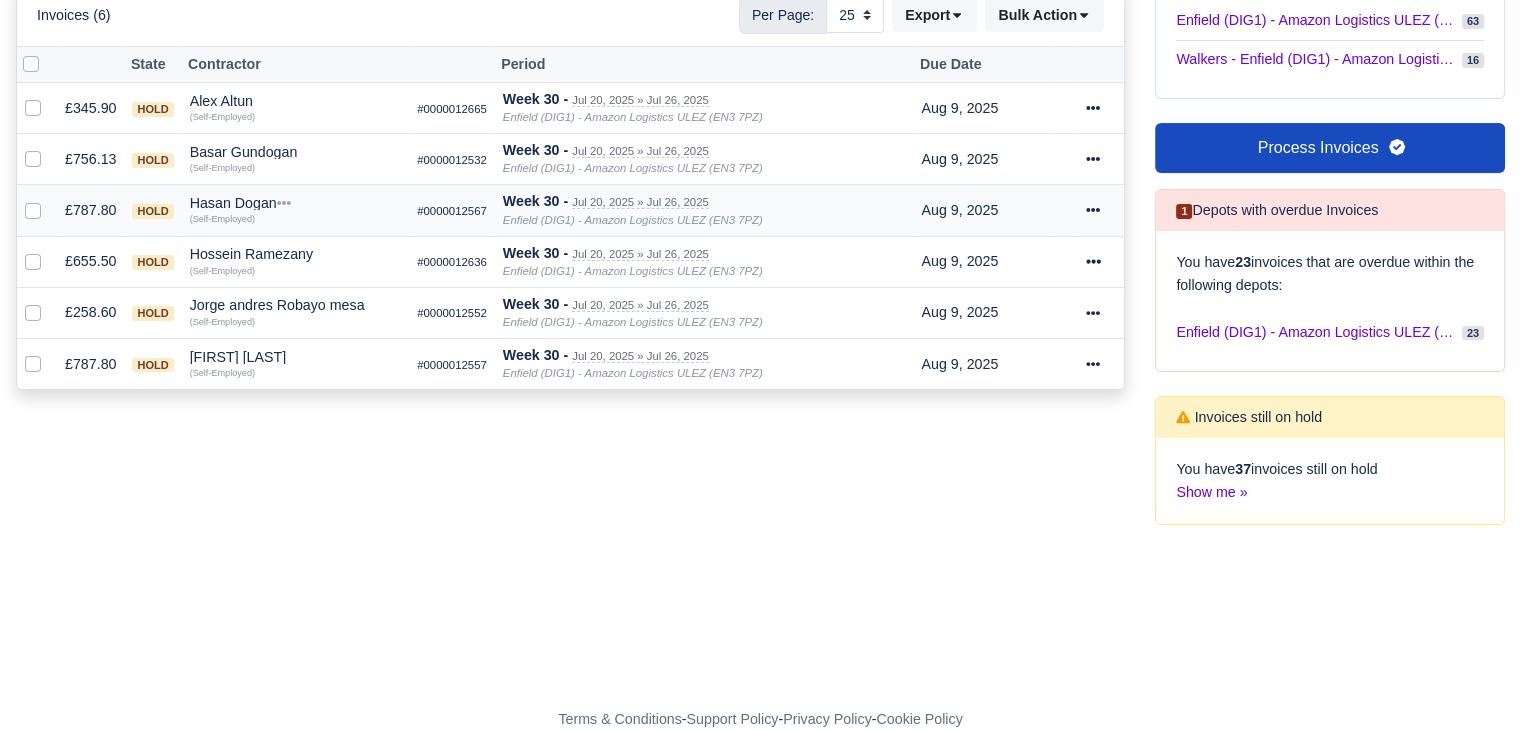 click on "Hasan Dogan" at bounding box center (296, 203) 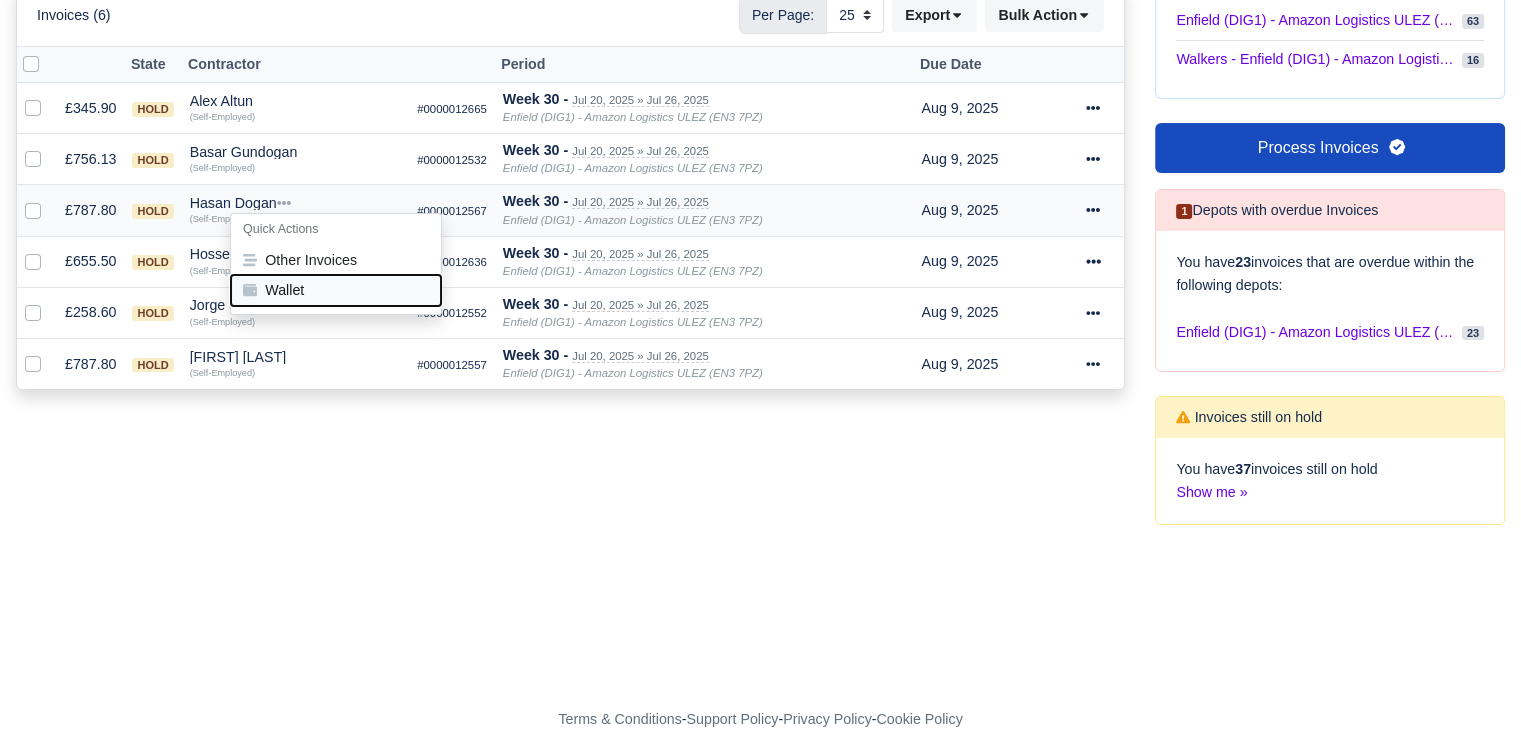 click on "Wallet" at bounding box center (336, 290) 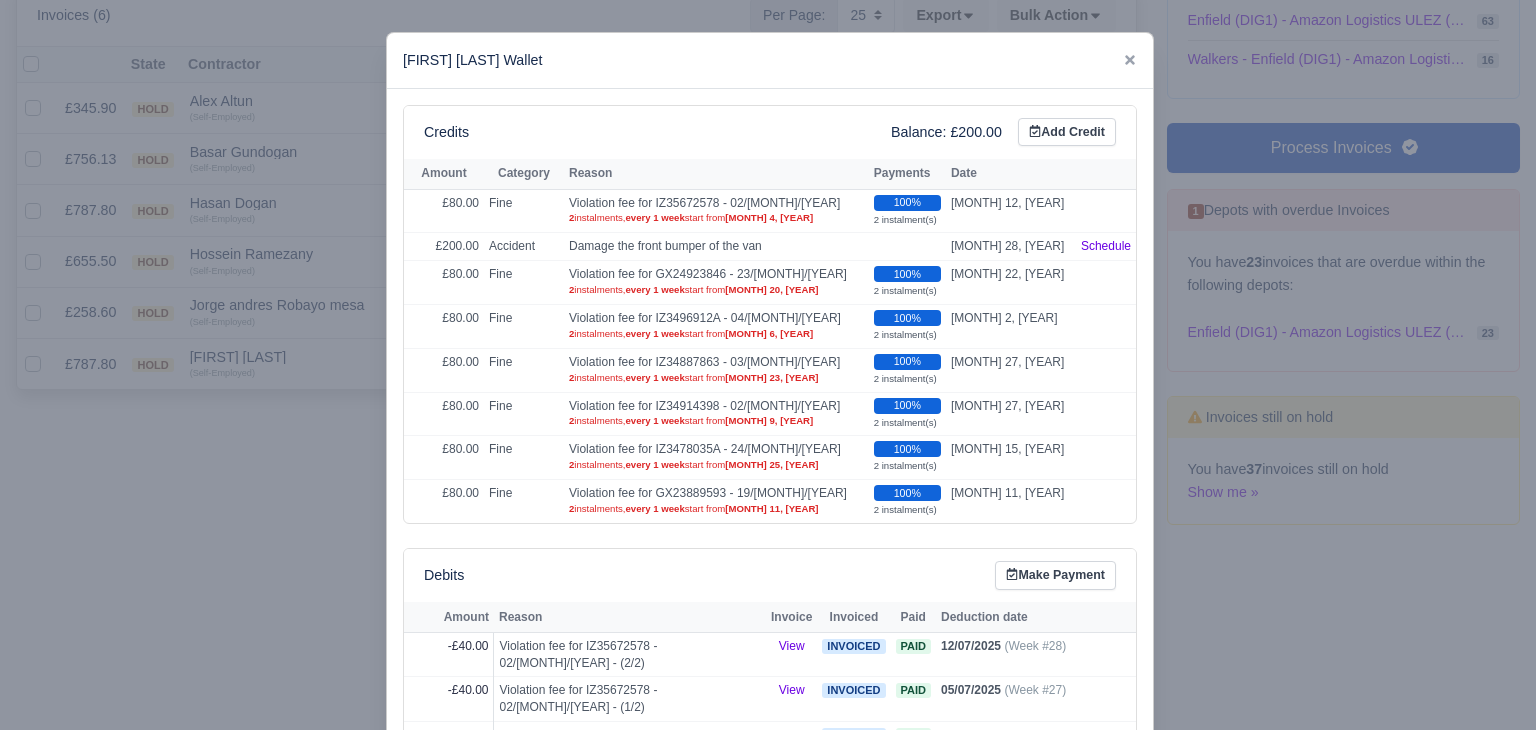 click at bounding box center [768, 365] 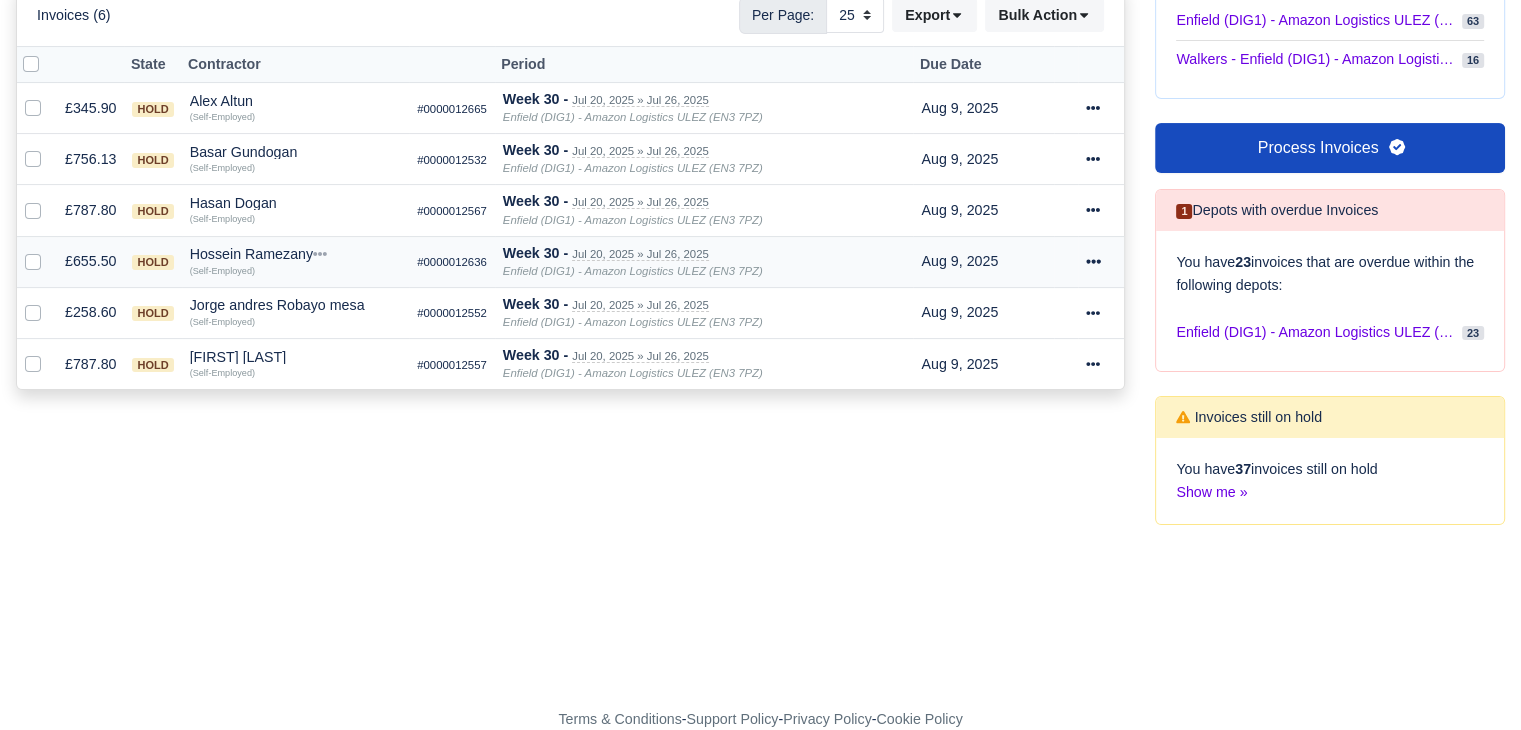 click on "Hossein  Ramezany" at bounding box center [296, 254] 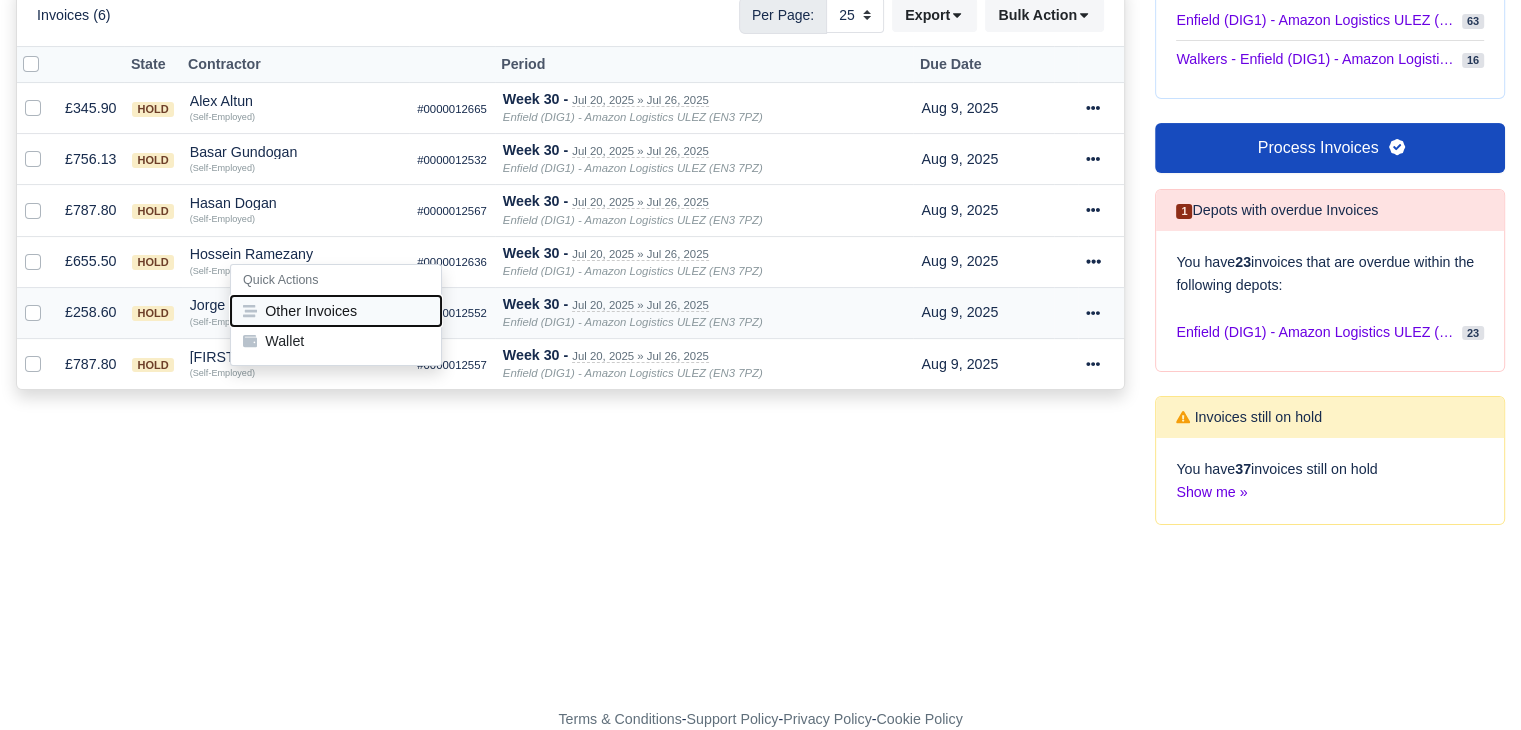 click on "Other Invoices" at bounding box center (336, 311) 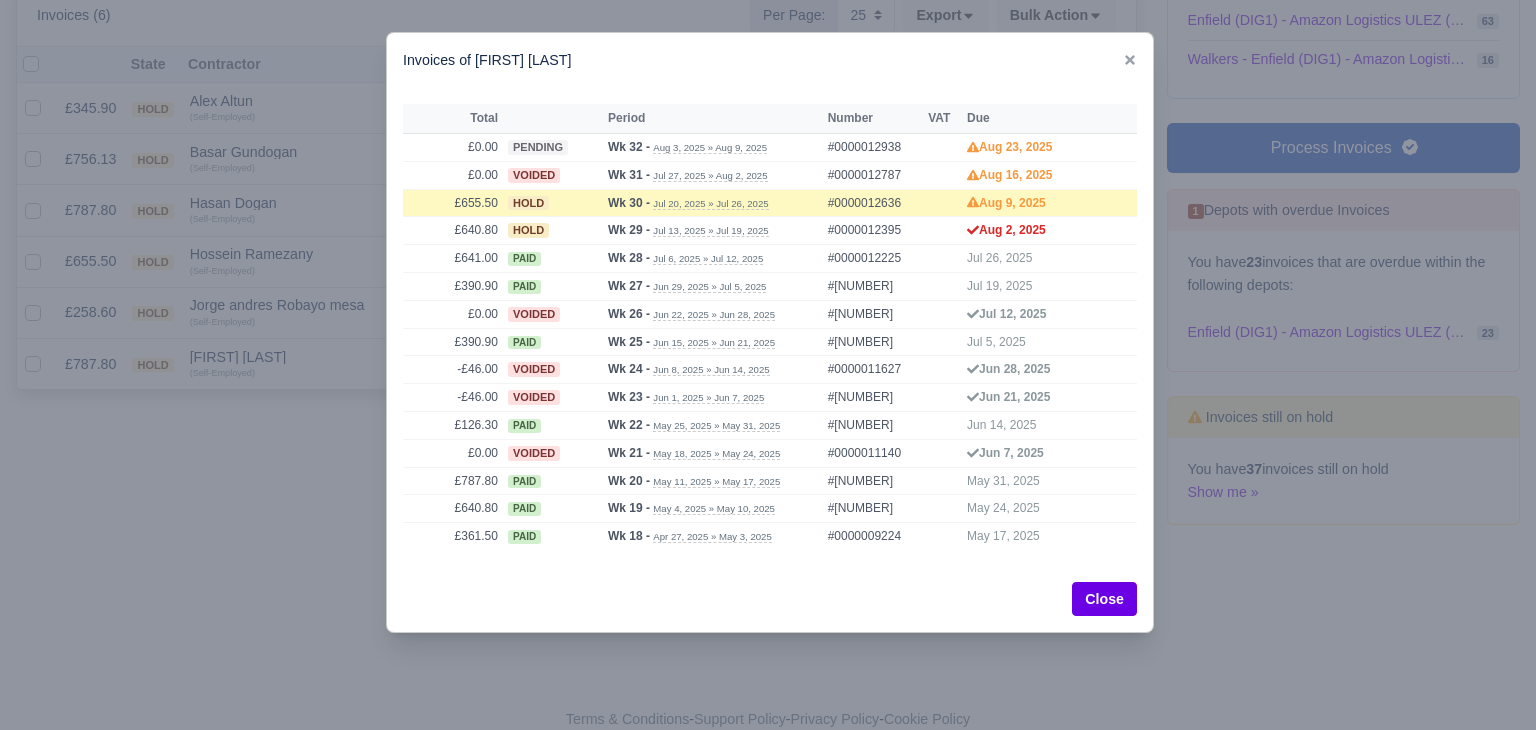 click at bounding box center [768, 365] 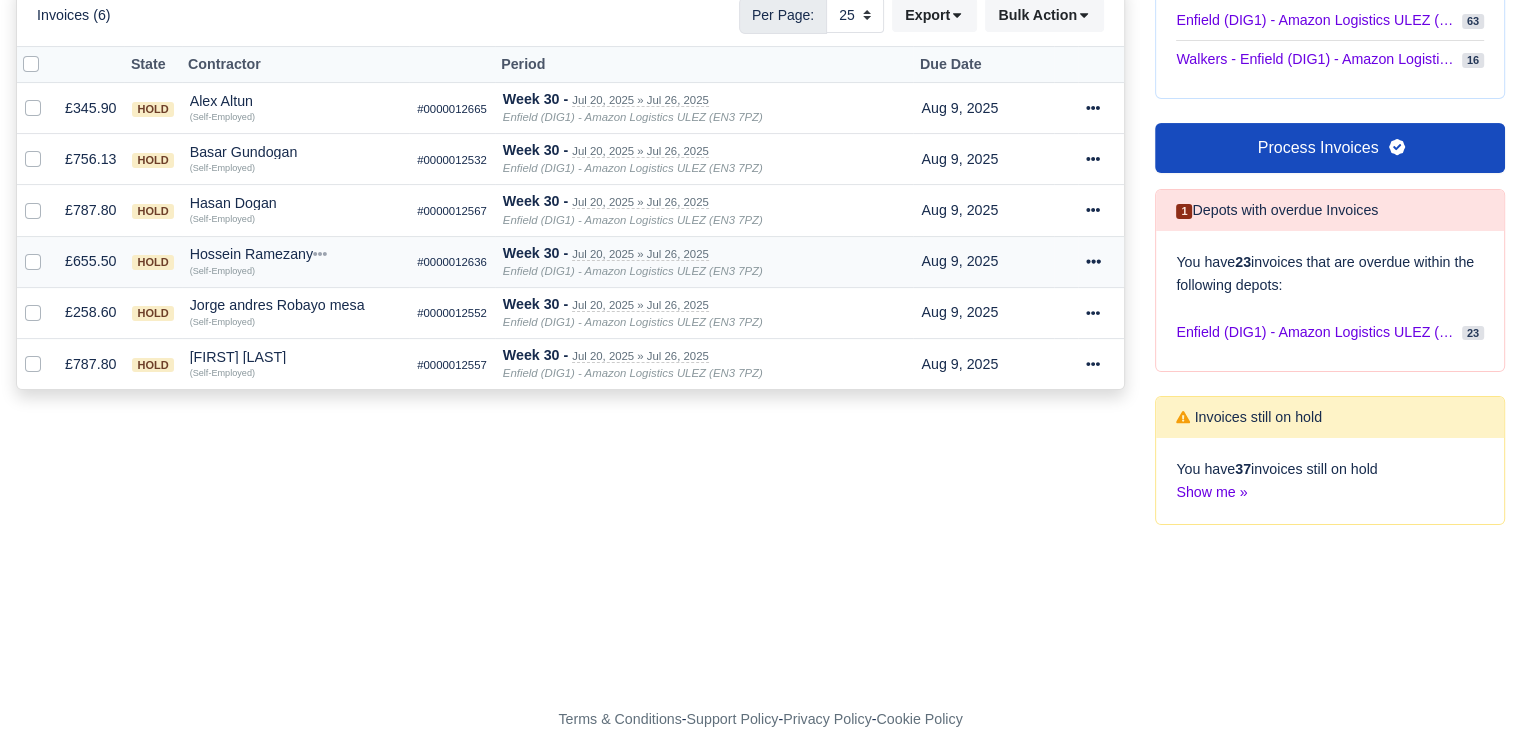 click on "Hossein  Ramezany" at bounding box center [296, 254] 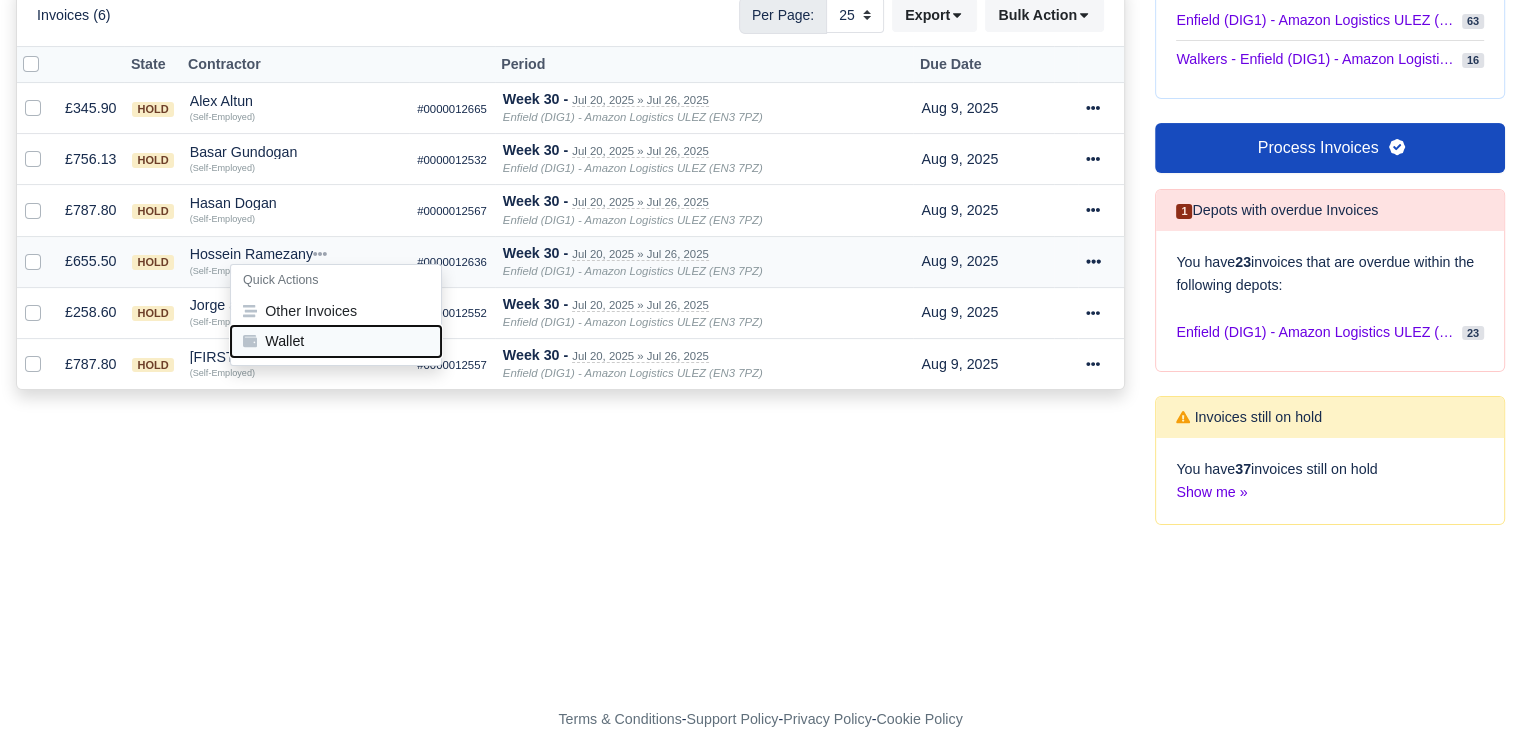 click on "Wallet" at bounding box center [336, 342] 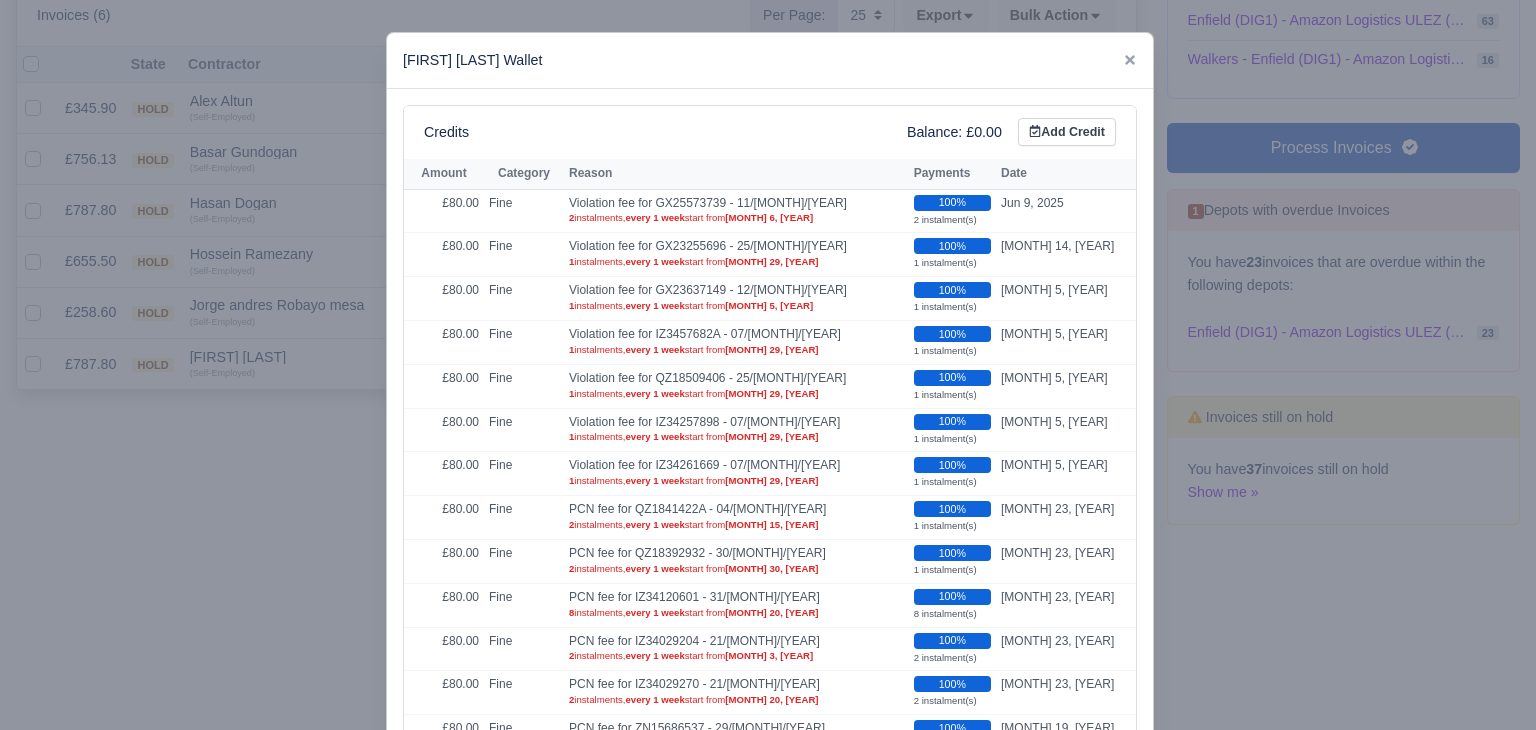 click at bounding box center (768, 365) 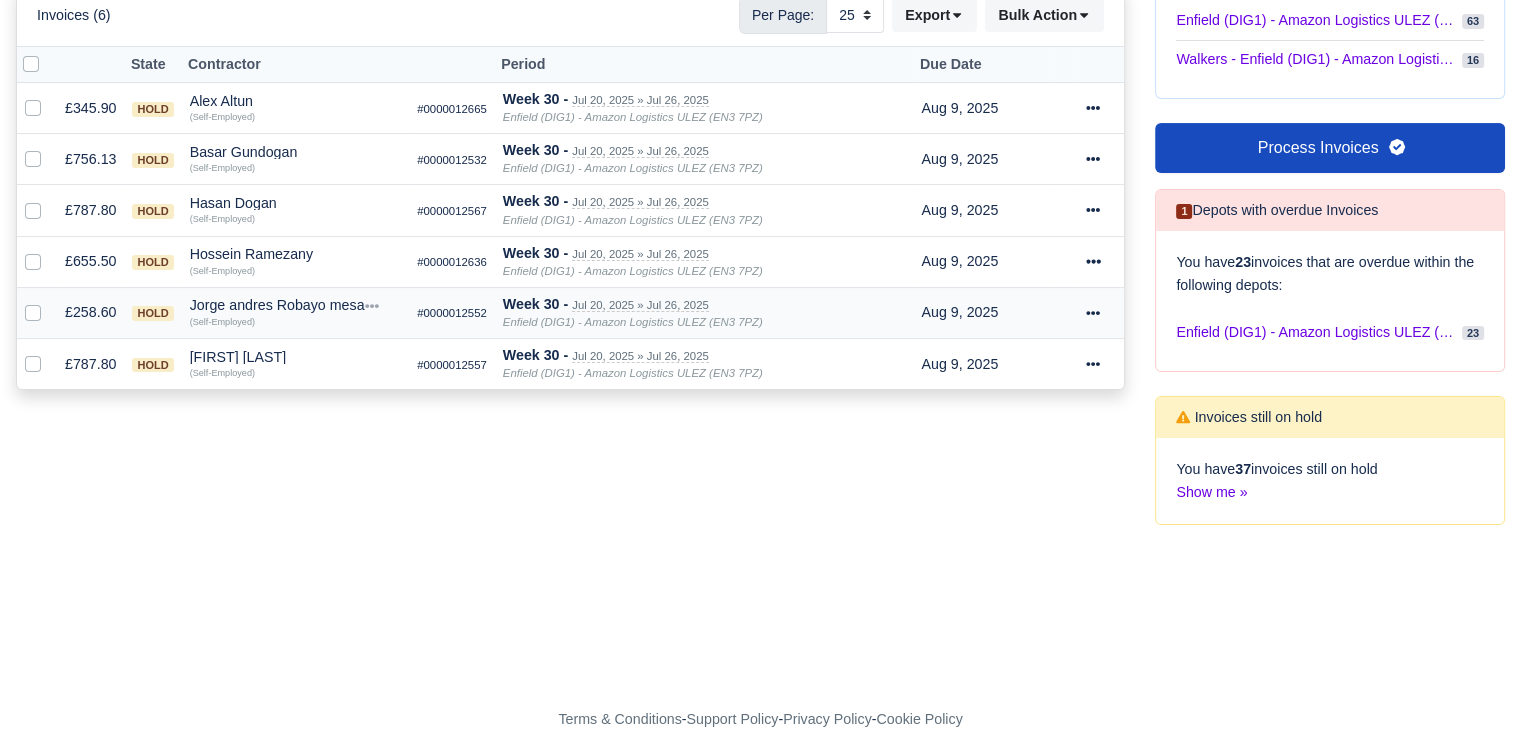 click on "Jorge andres Robayo mesa" at bounding box center (296, 305) 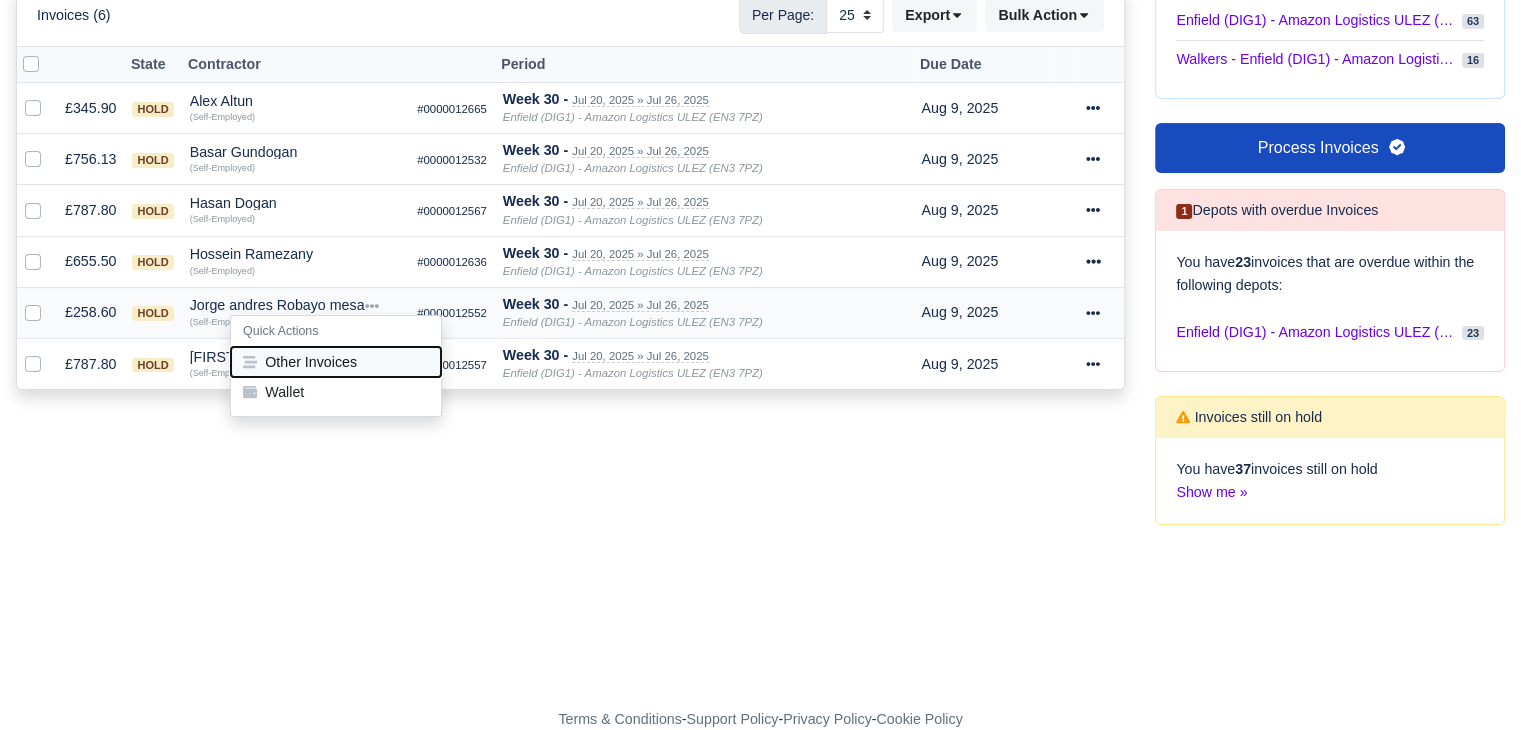 click on "Other Invoices" at bounding box center [336, 362] 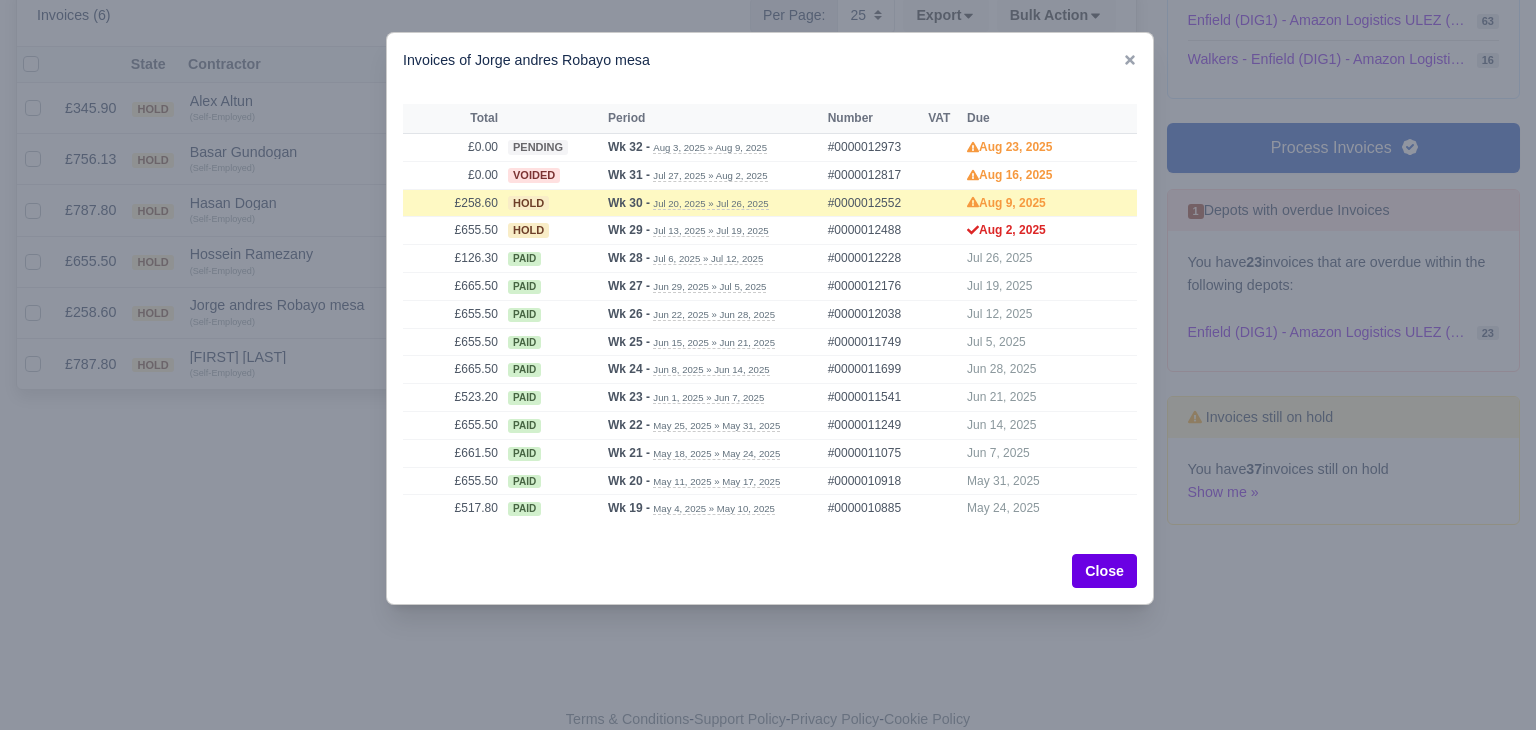 click at bounding box center (768, 365) 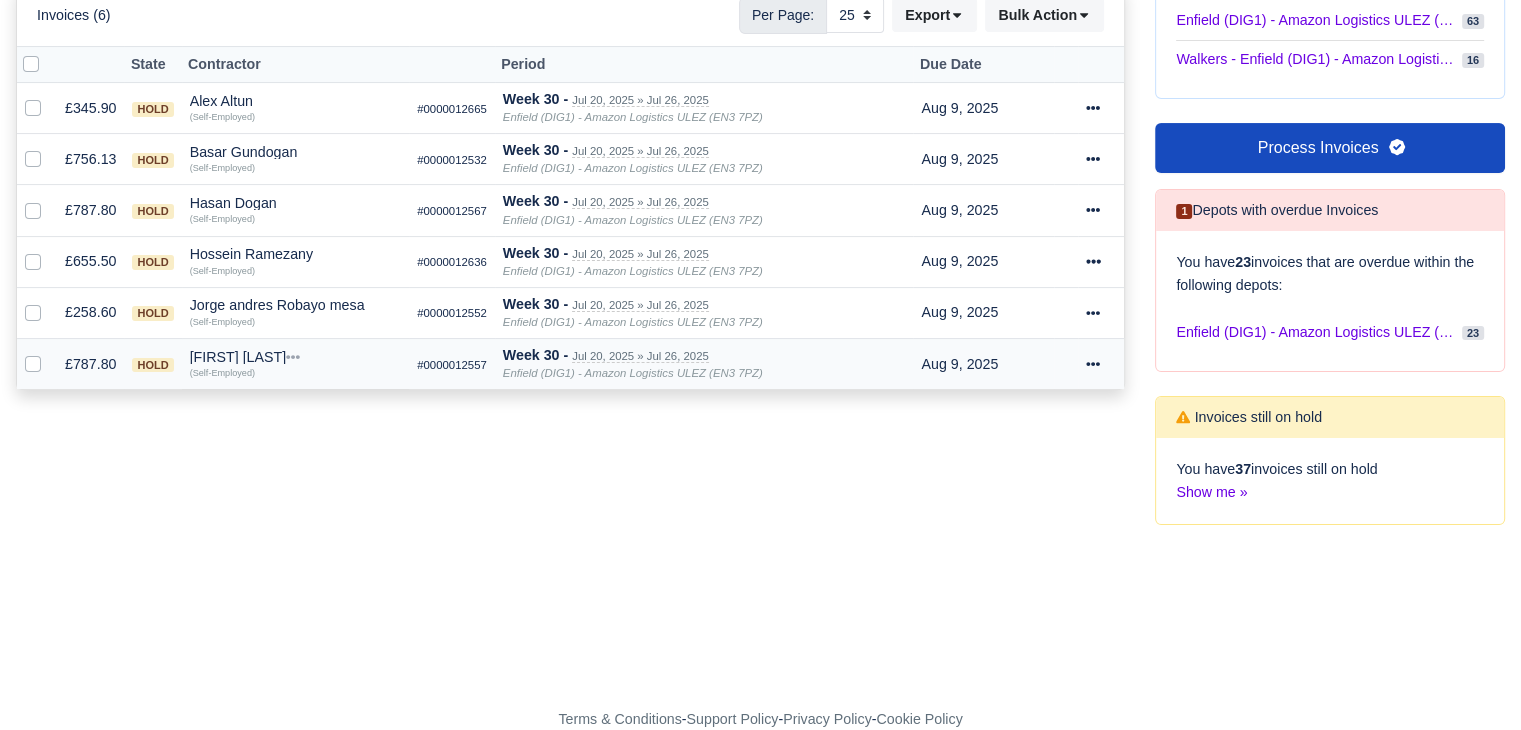 click on "Muhammad Waleed Jamil" at bounding box center [296, 357] 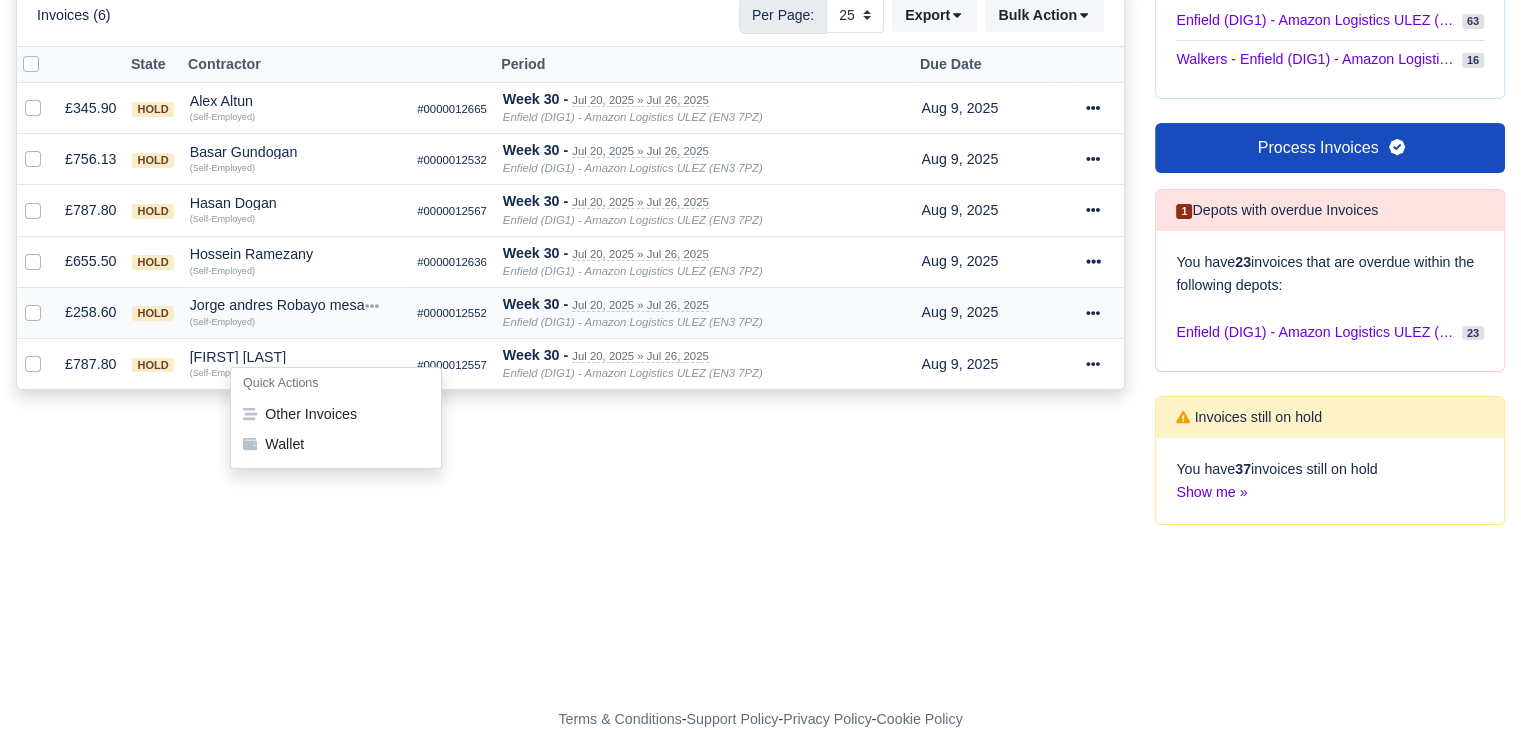 click on "Jorge andres Robayo mesa" at bounding box center (296, 305) 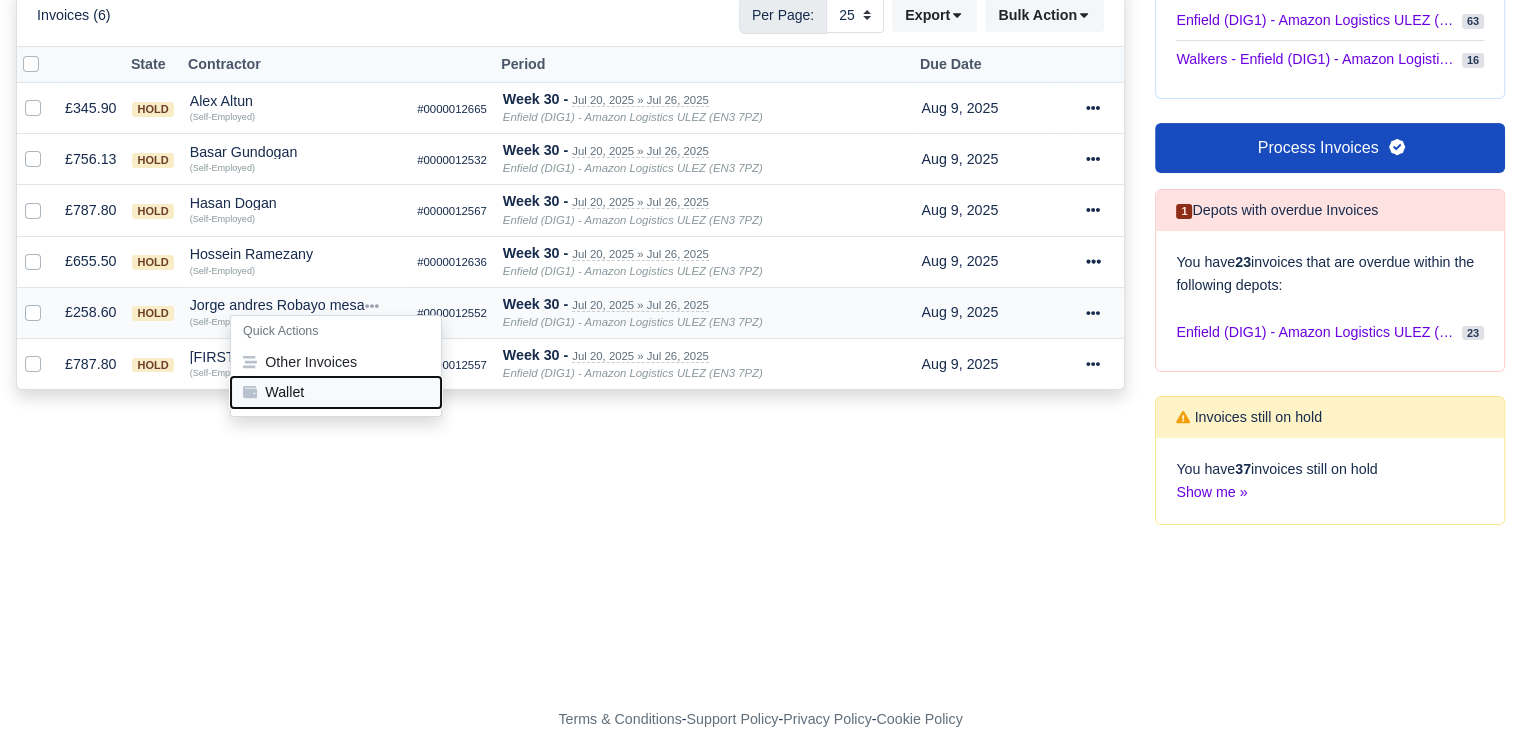 click on "Wallet" at bounding box center [336, 393] 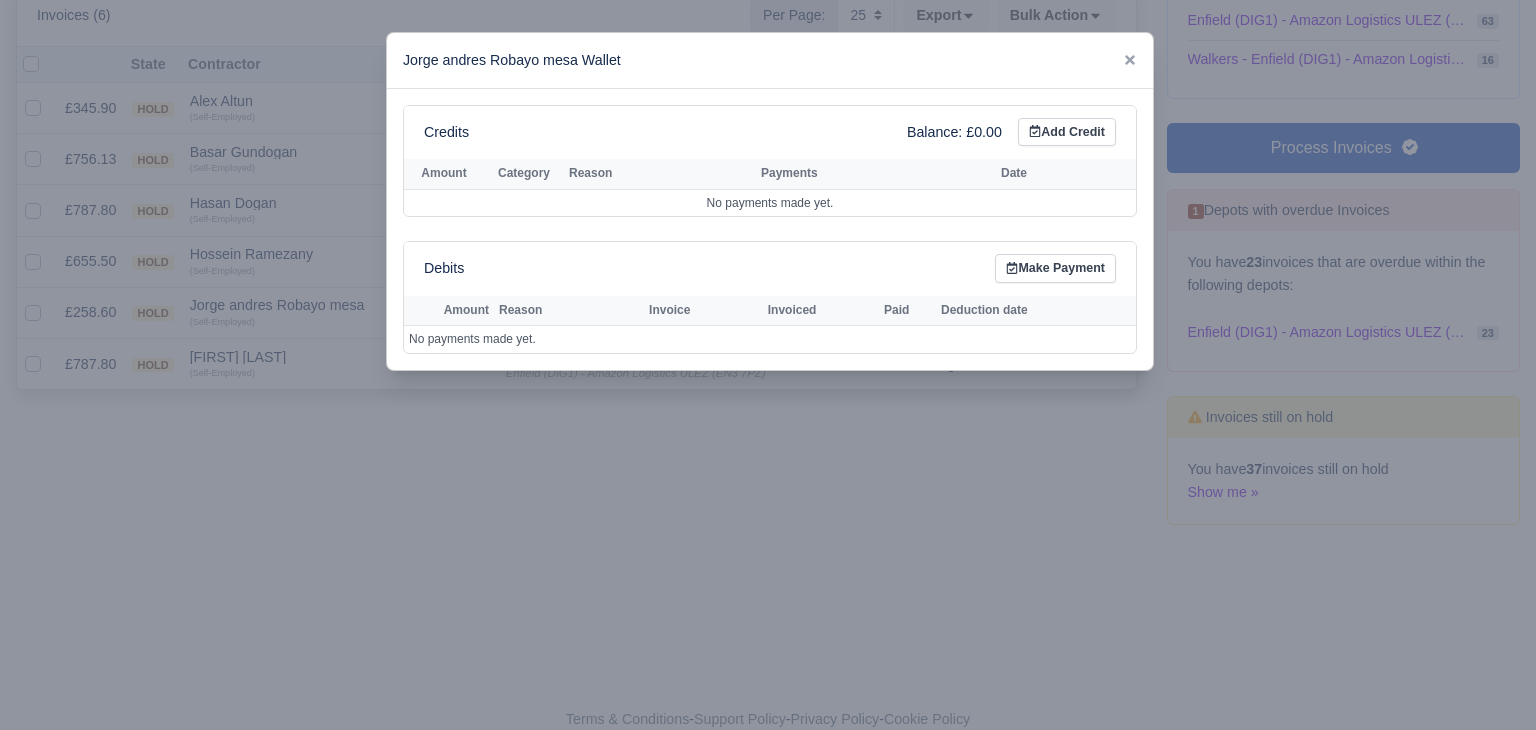 click at bounding box center [768, 365] 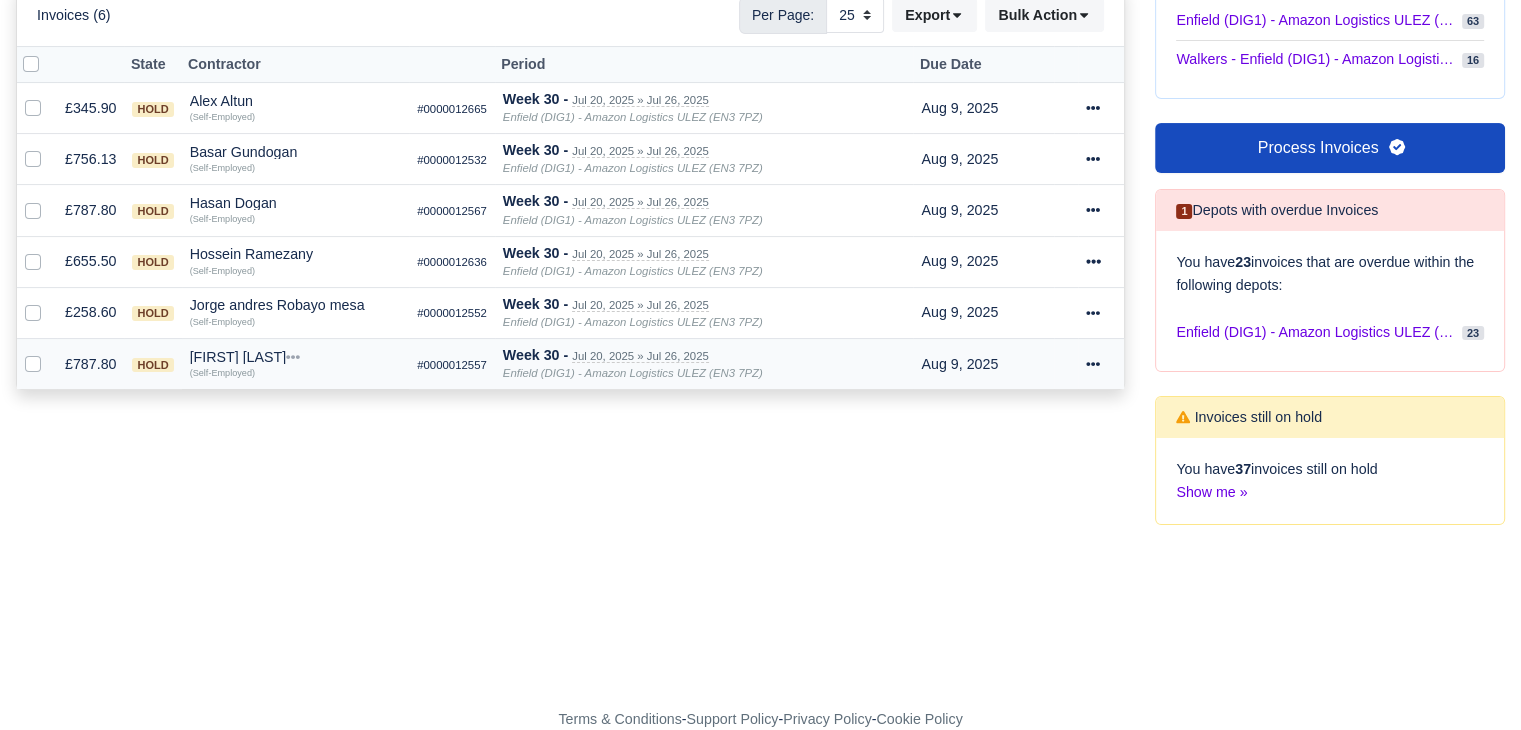 click on "Muhammad Waleed Jamil" at bounding box center (296, 357) 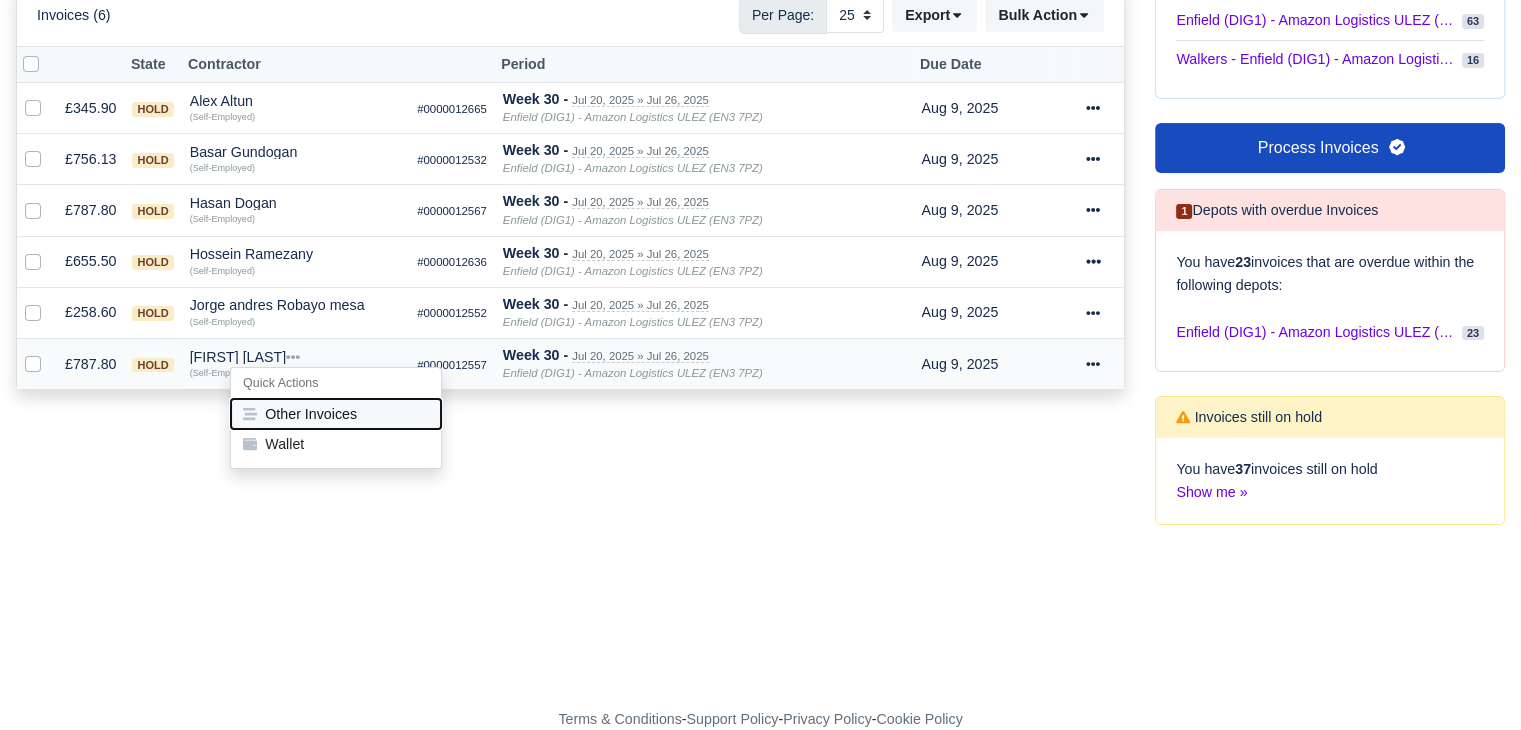 click on "Other Invoices" at bounding box center (336, 414) 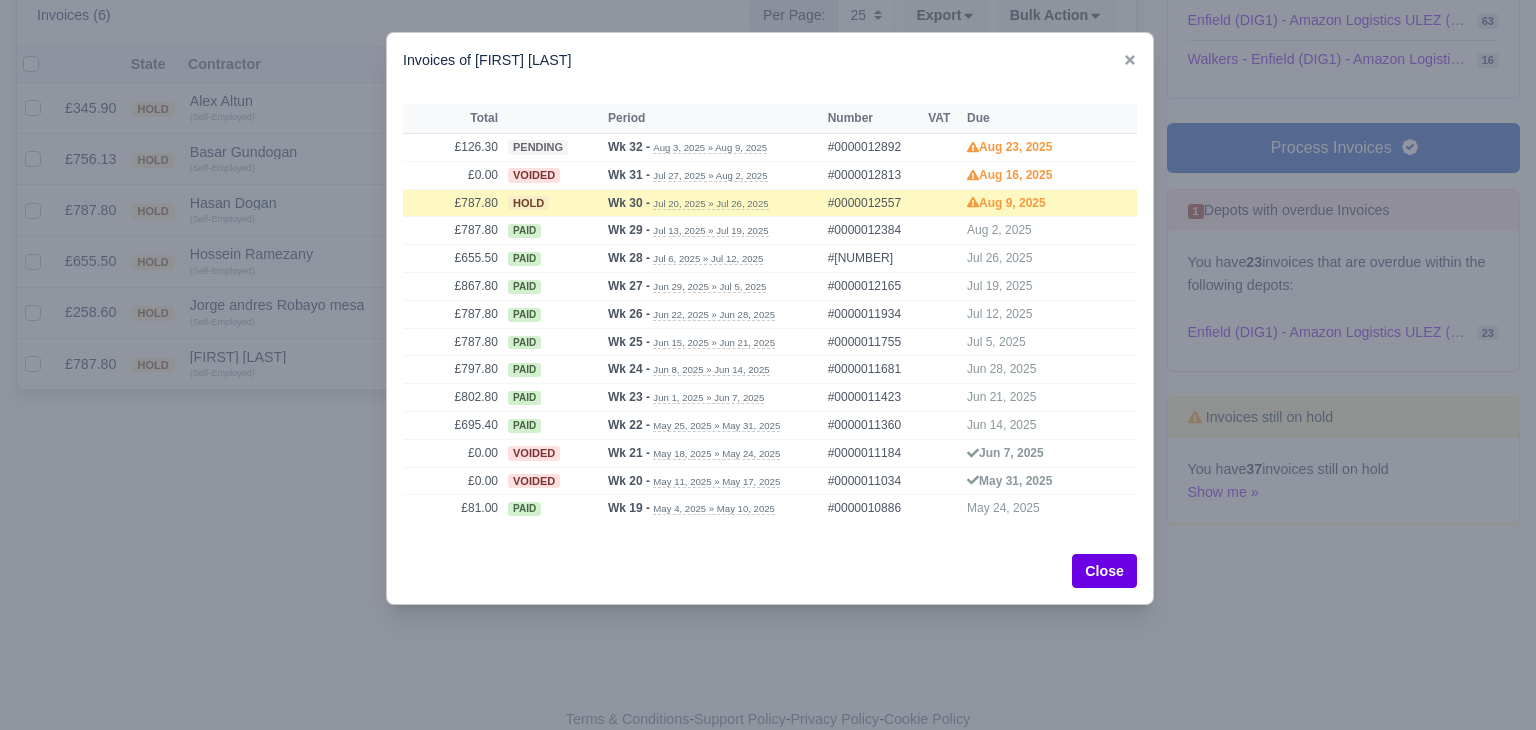 click at bounding box center (768, 365) 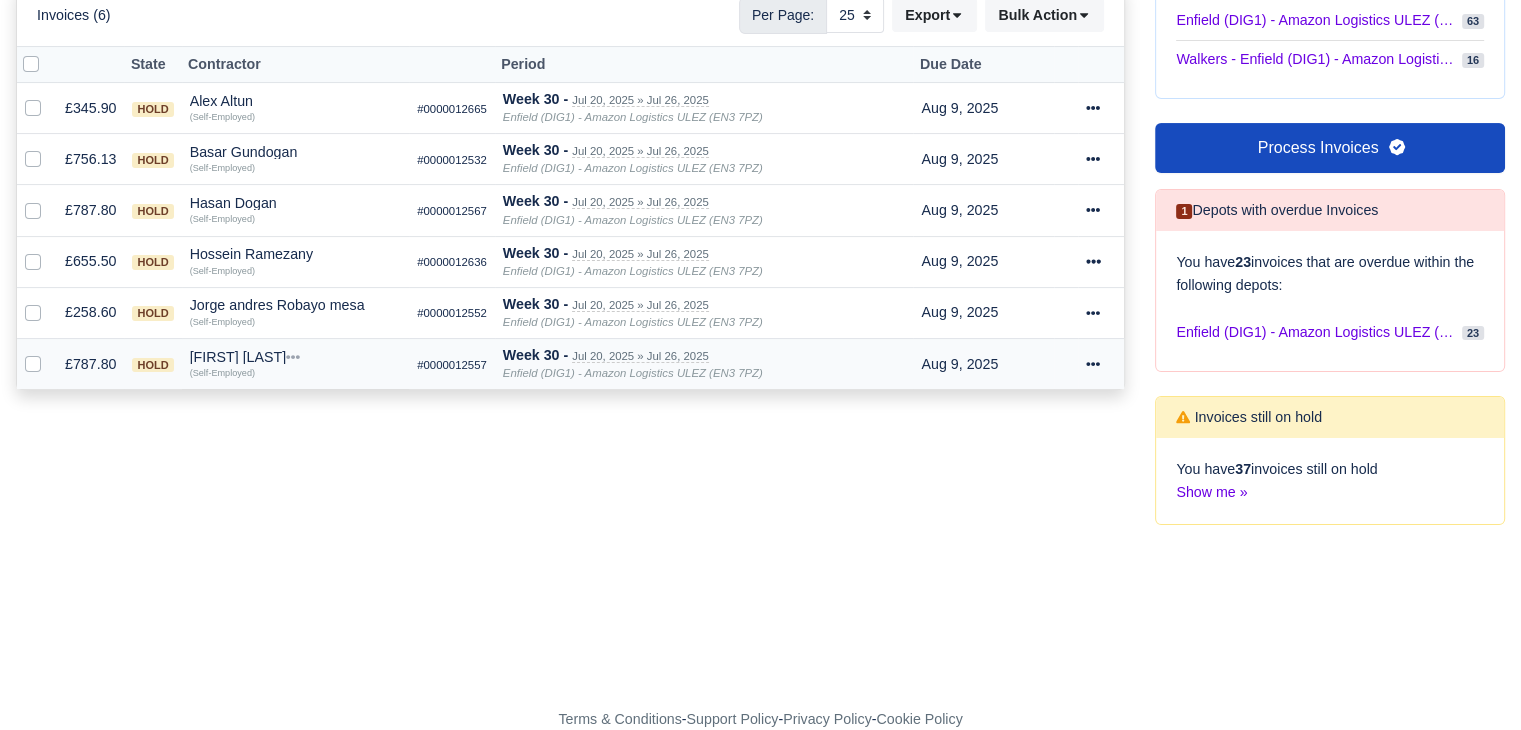 click on "Muhammad Waleed Jamil
Quick Actions
Other Invoices
Wallet
(Self-Employed)" at bounding box center [296, 363] 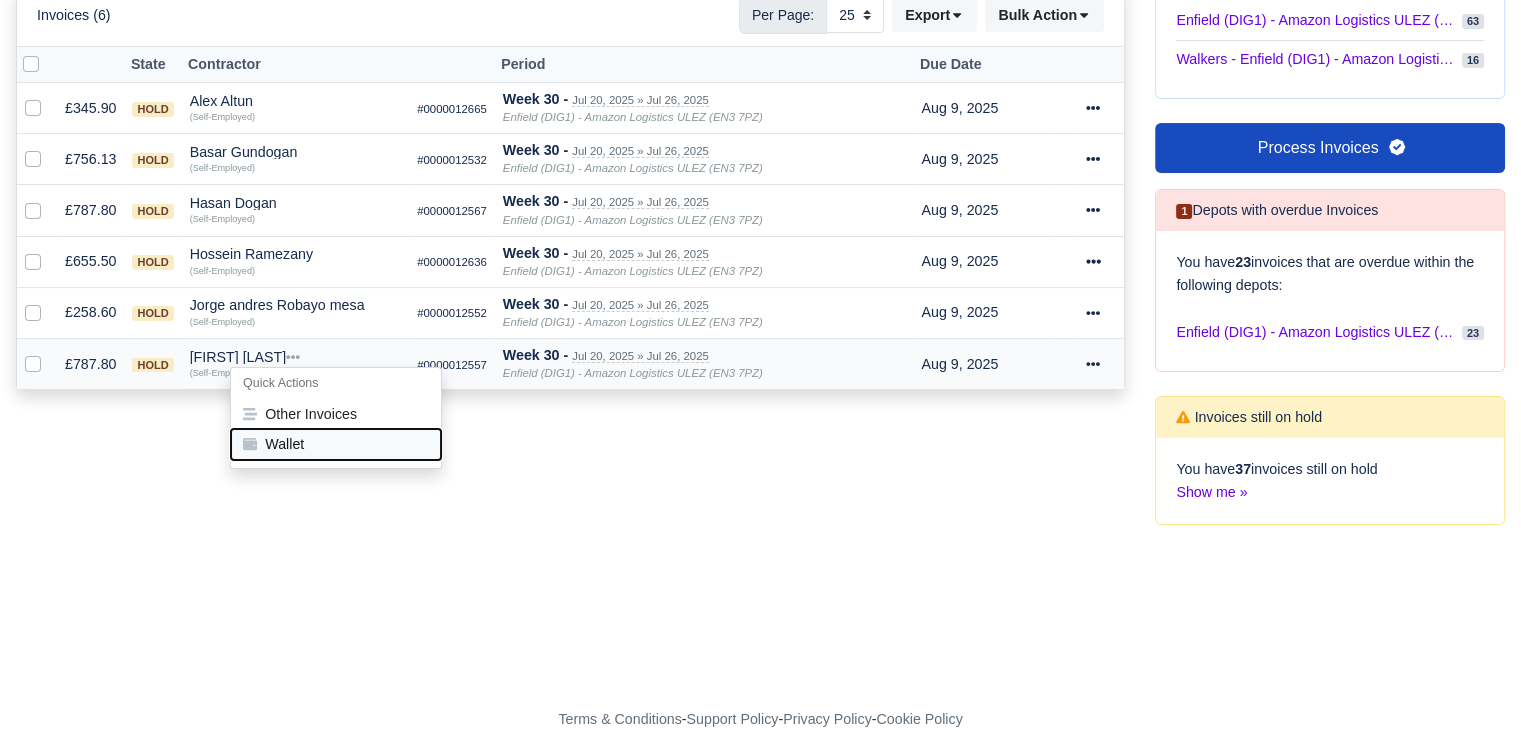 click on "Wallet" at bounding box center [336, 444] 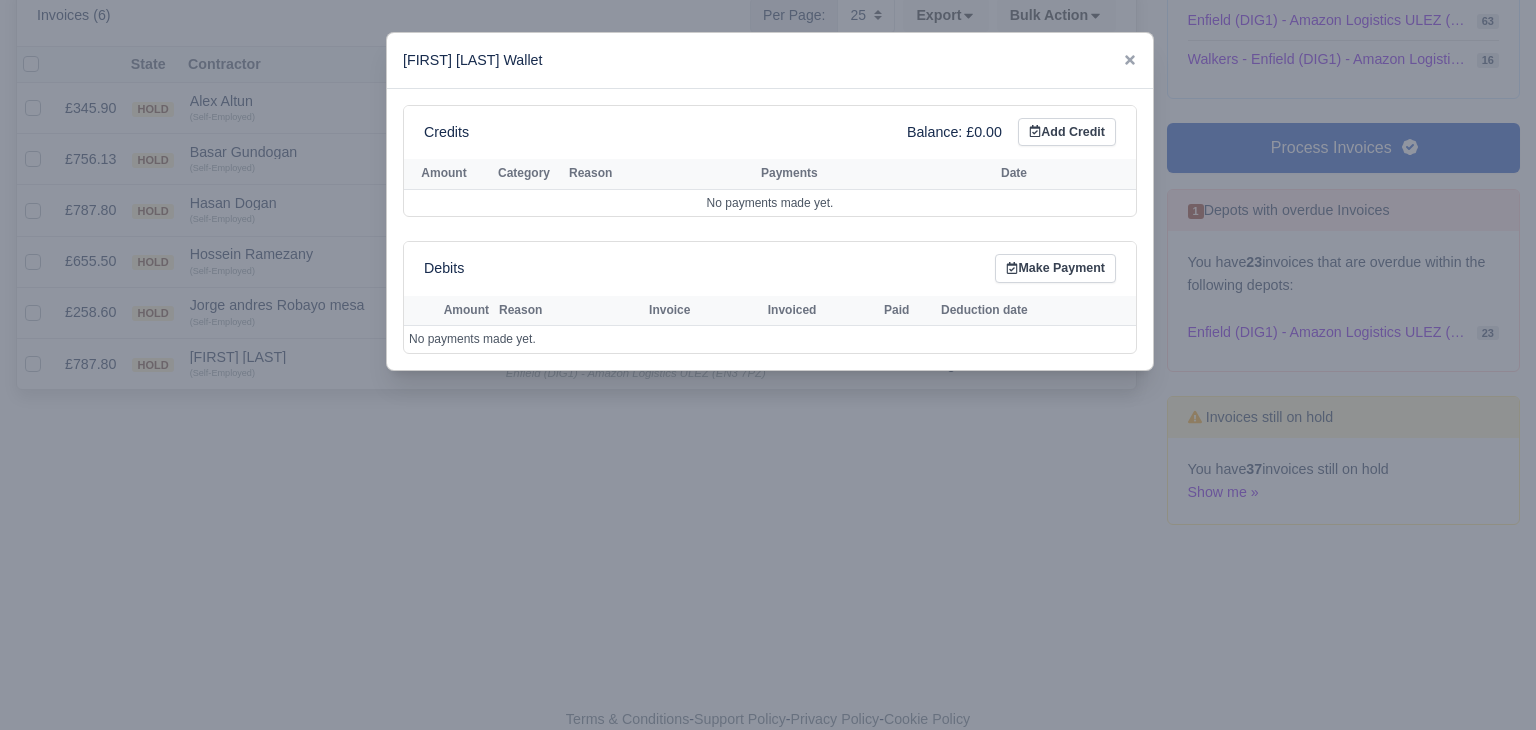 click at bounding box center [768, 365] 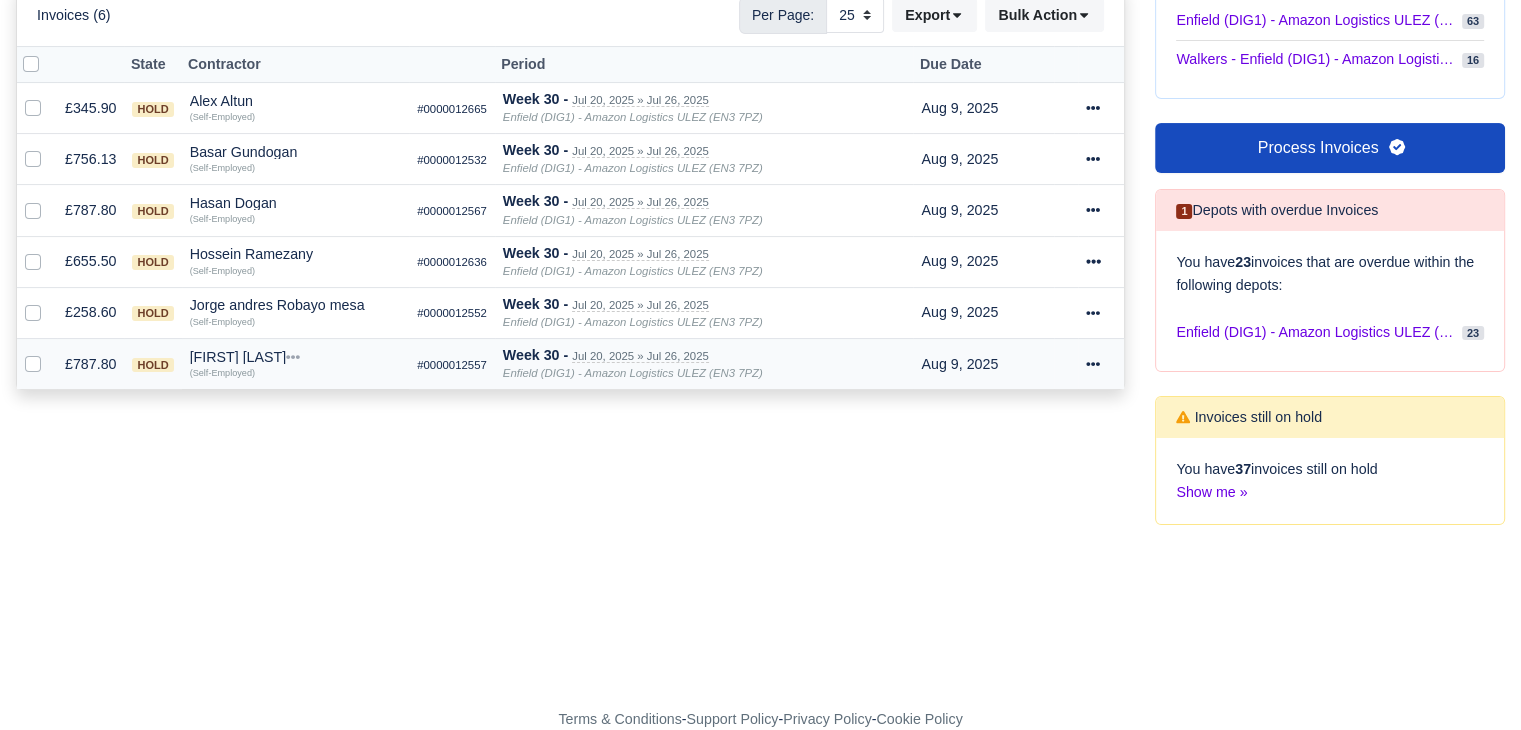 click on "Muhammad Waleed Jamil" at bounding box center (296, 357) 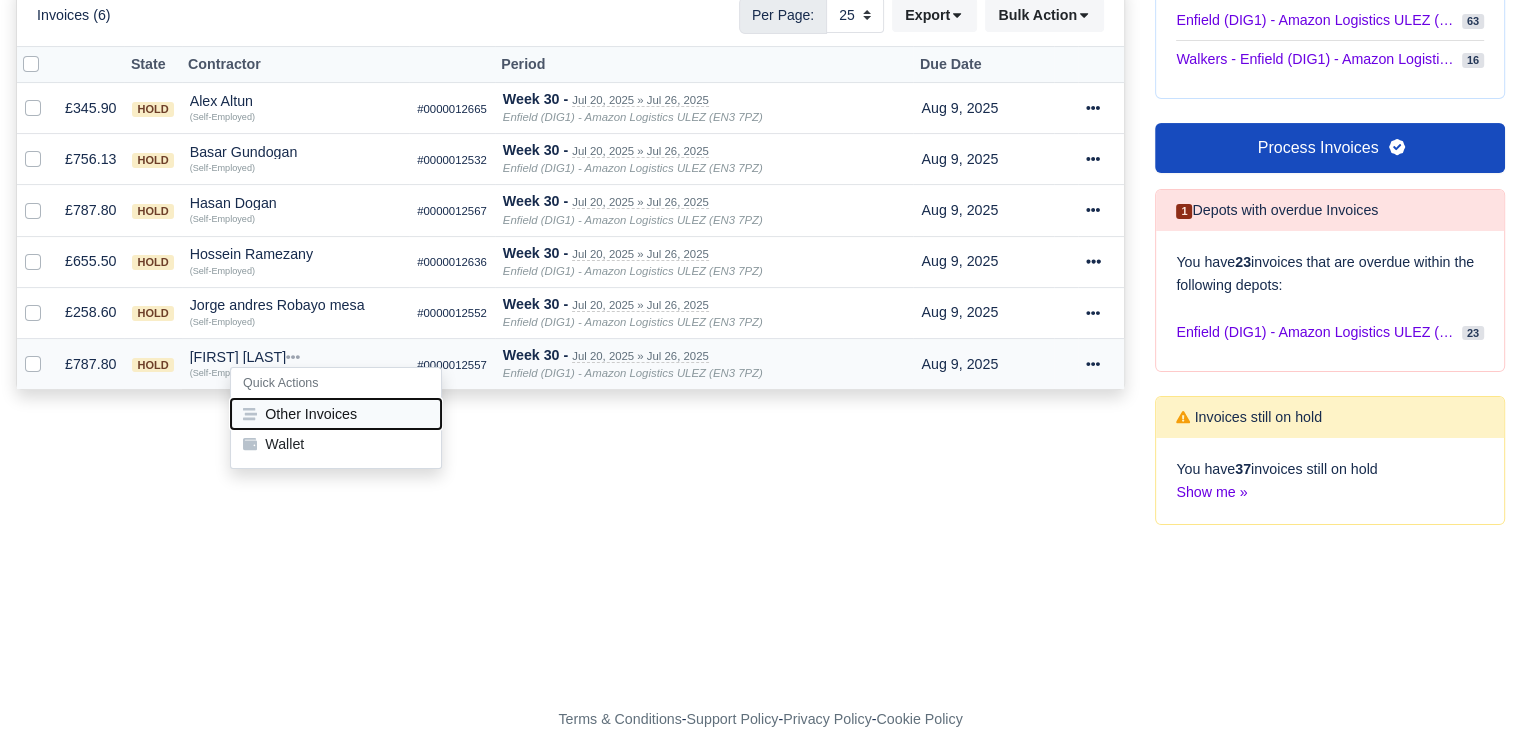 click on "Other Invoices" at bounding box center (336, 414) 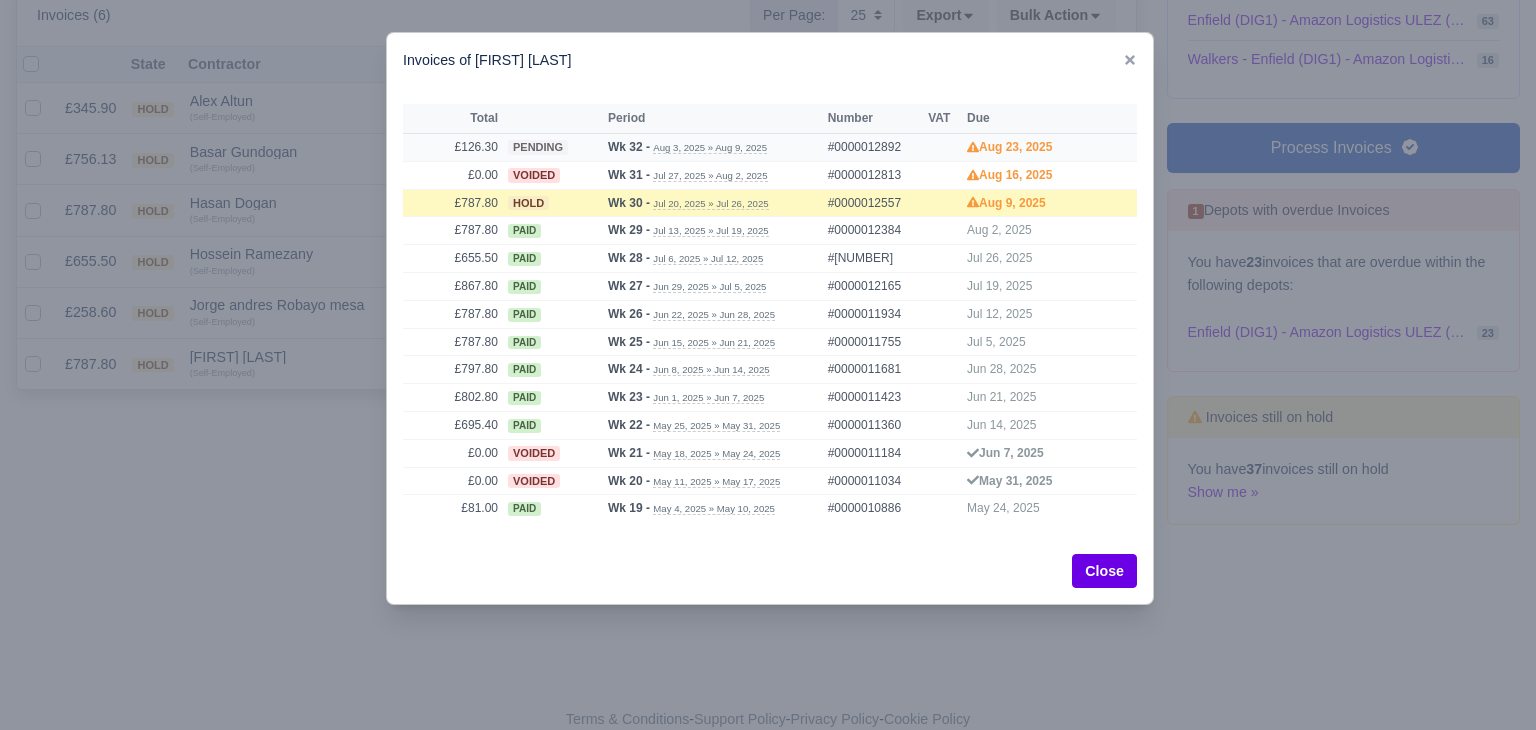 click on "pending" at bounding box center [538, 147] 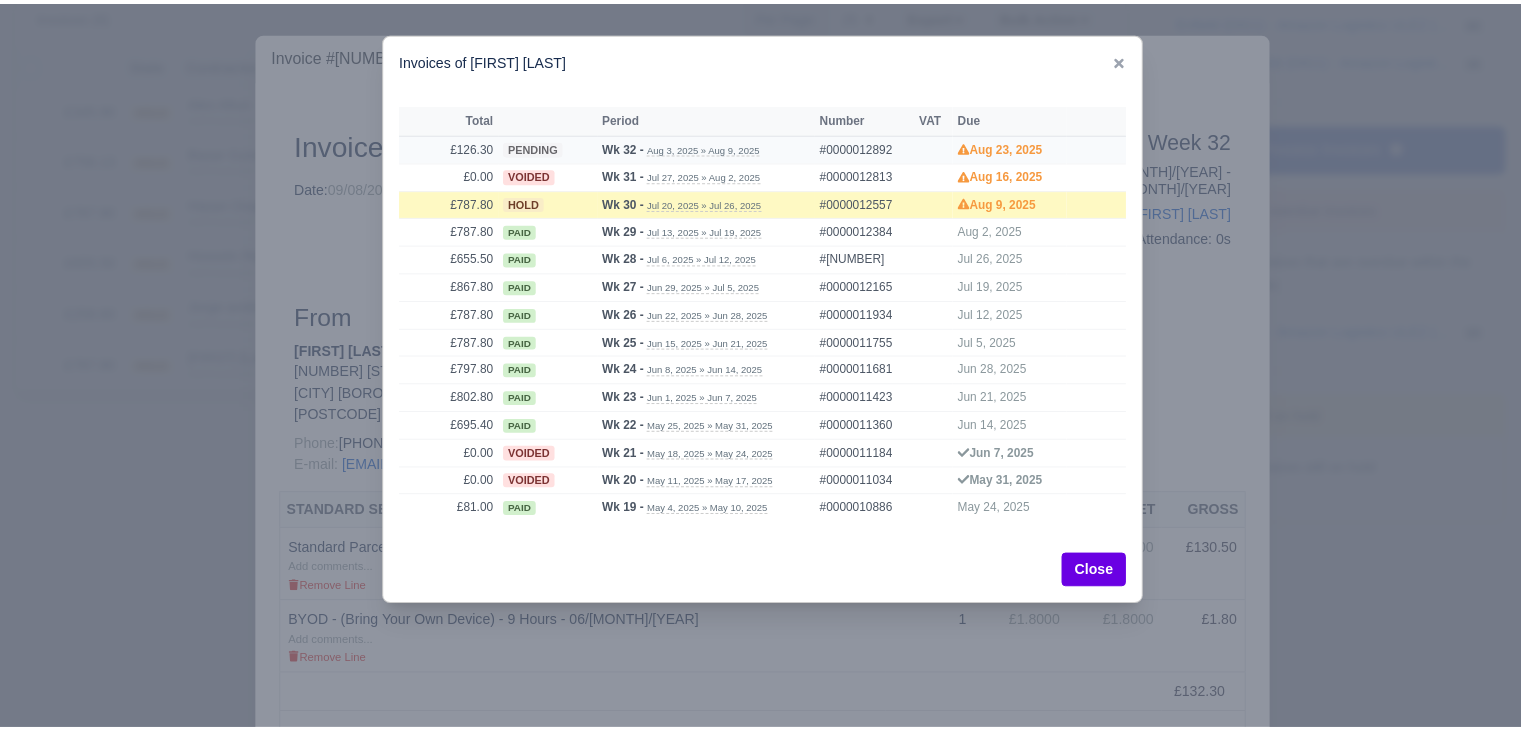 scroll, scrollTop: 412, scrollLeft: 0, axis: vertical 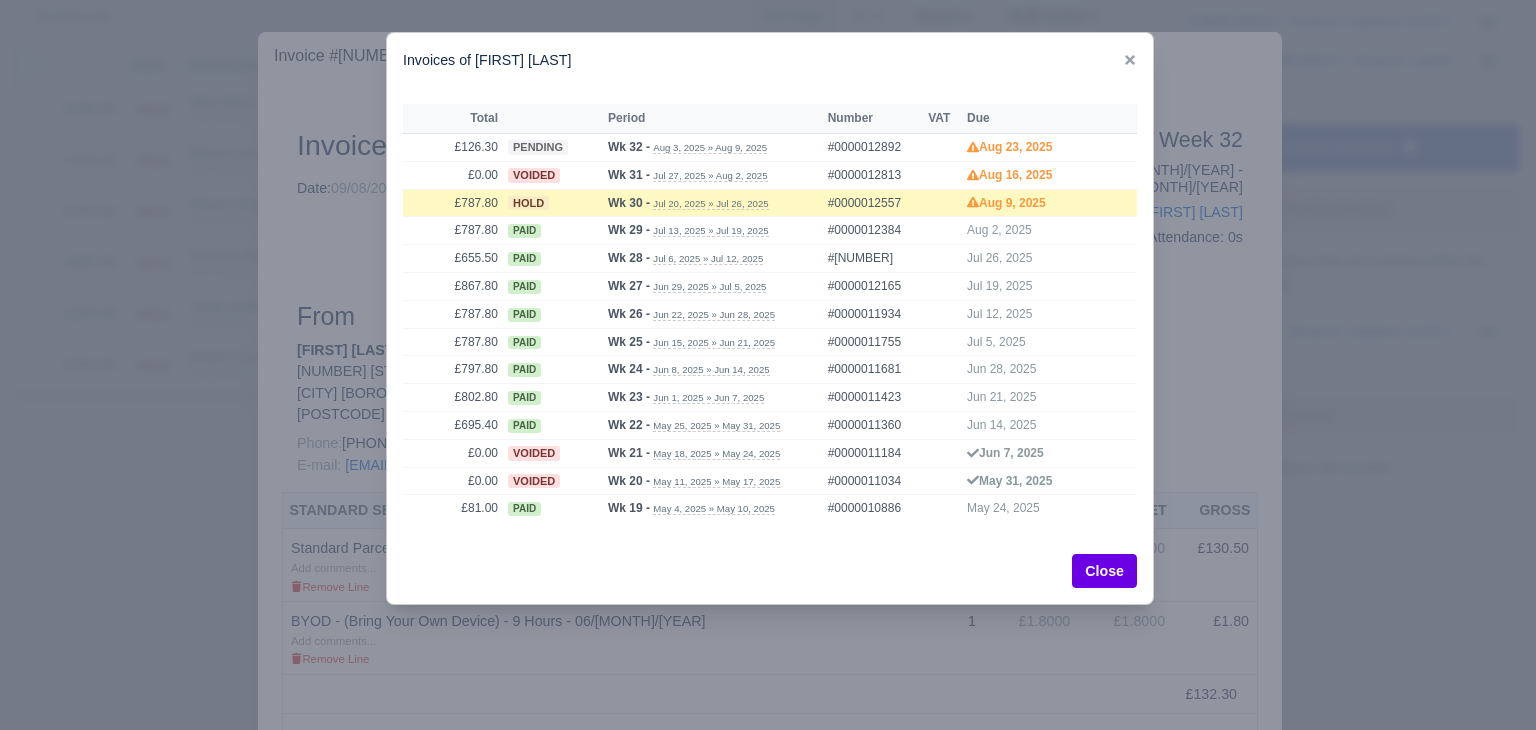 drag, startPoint x: 880, startPoint y: 72, endPoint x: 1095, endPoint y: 55, distance: 215.67105 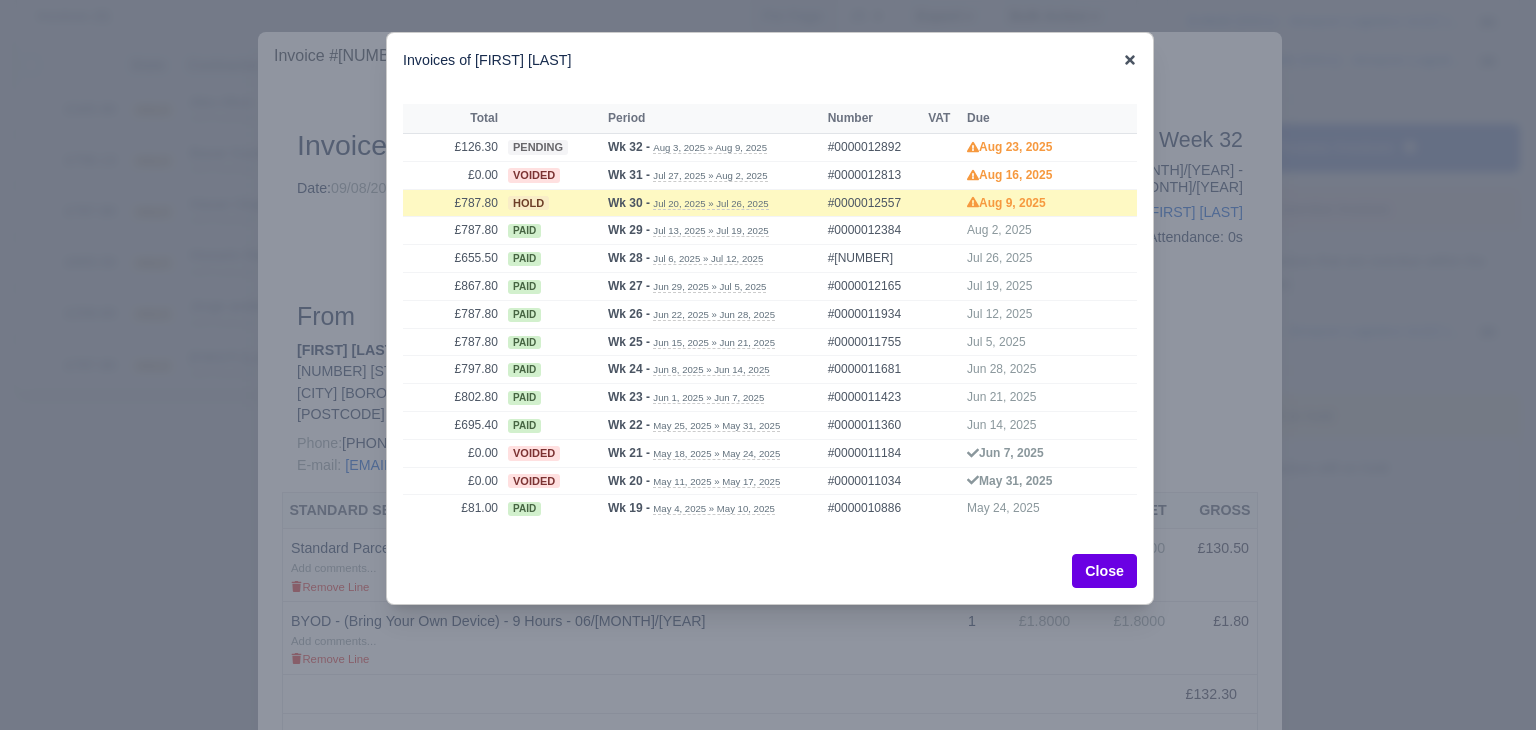 click 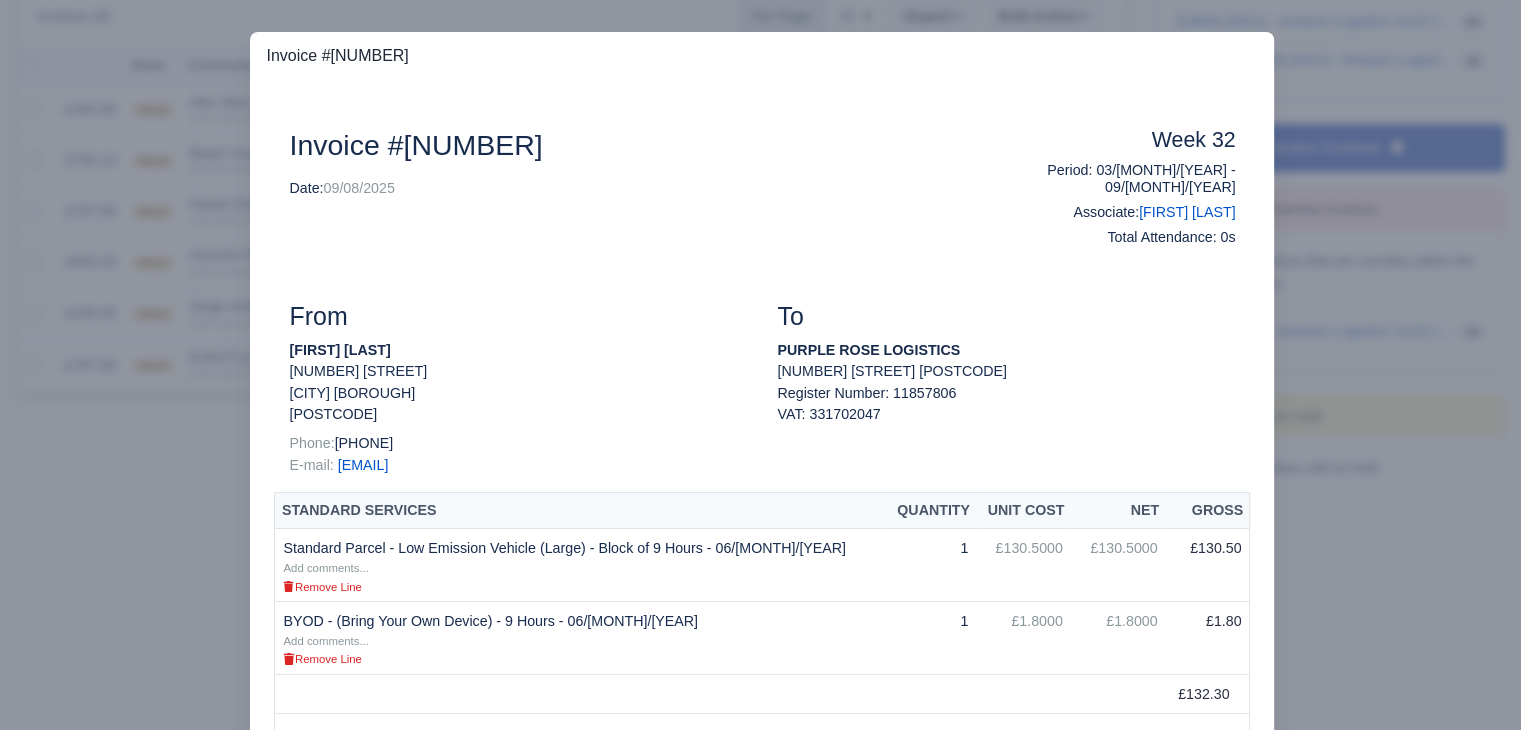 click at bounding box center [760, 365] 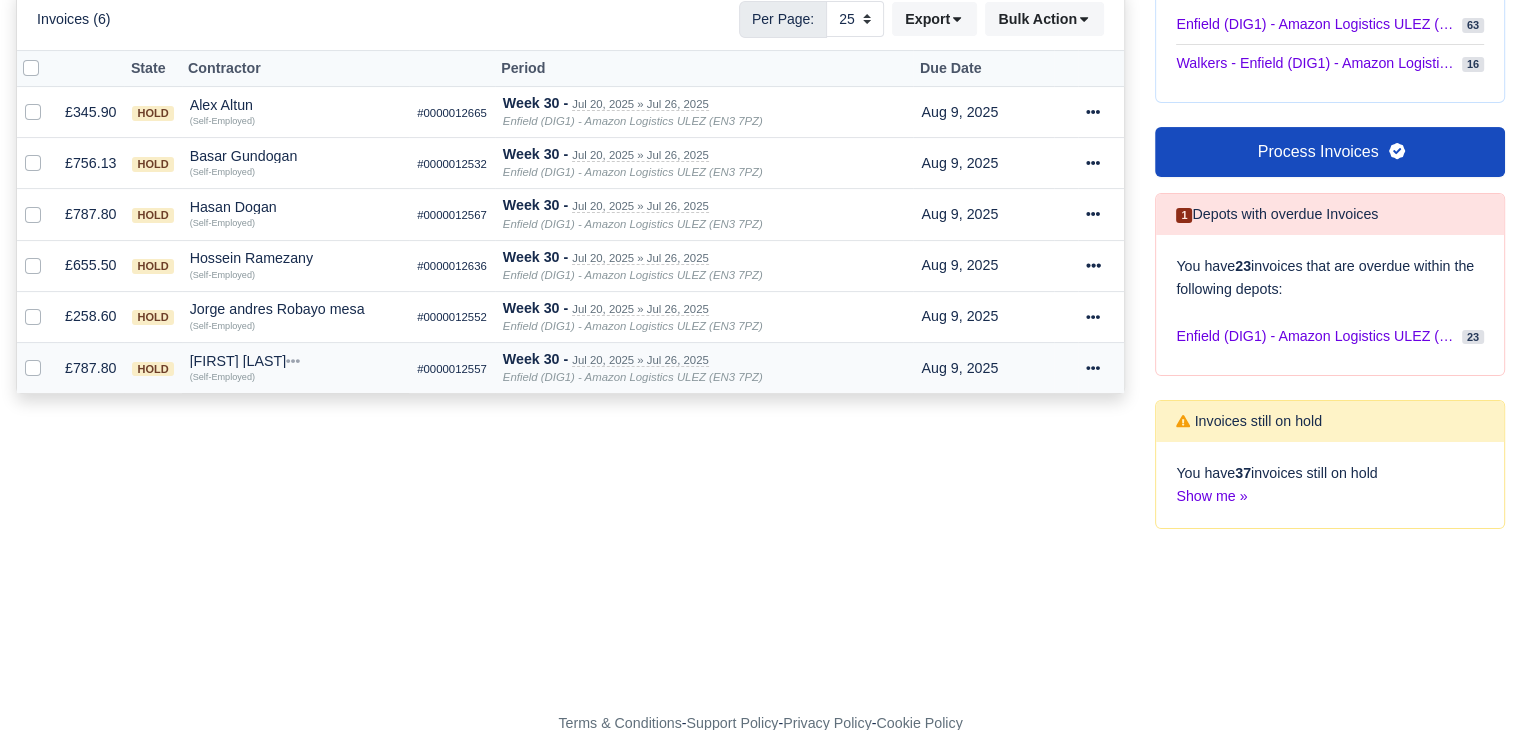 scroll, scrollTop: 414, scrollLeft: 0, axis: vertical 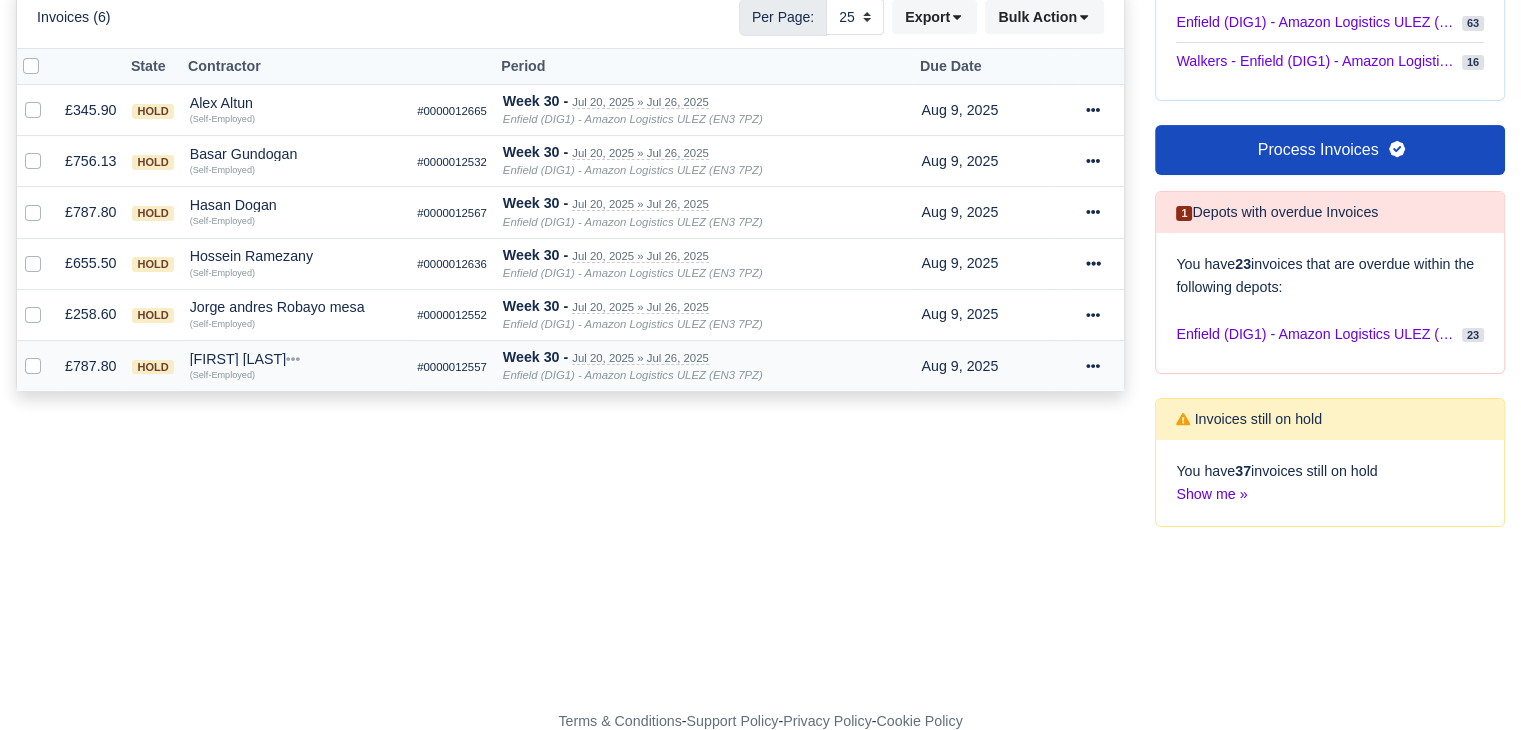 click on "Muhammad Waleed Jamil" at bounding box center (296, 359) 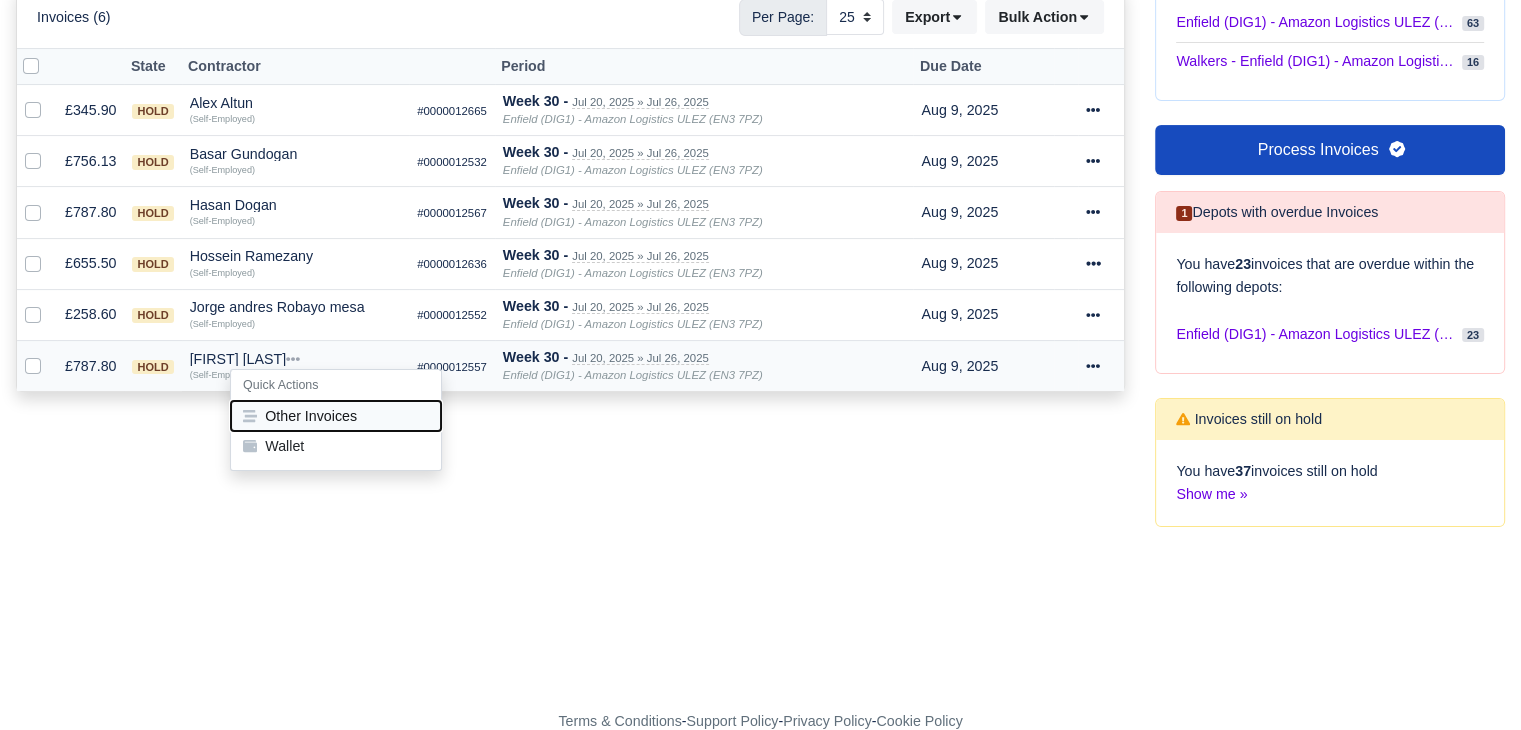 click on "Other Invoices" at bounding box center (336, 416) 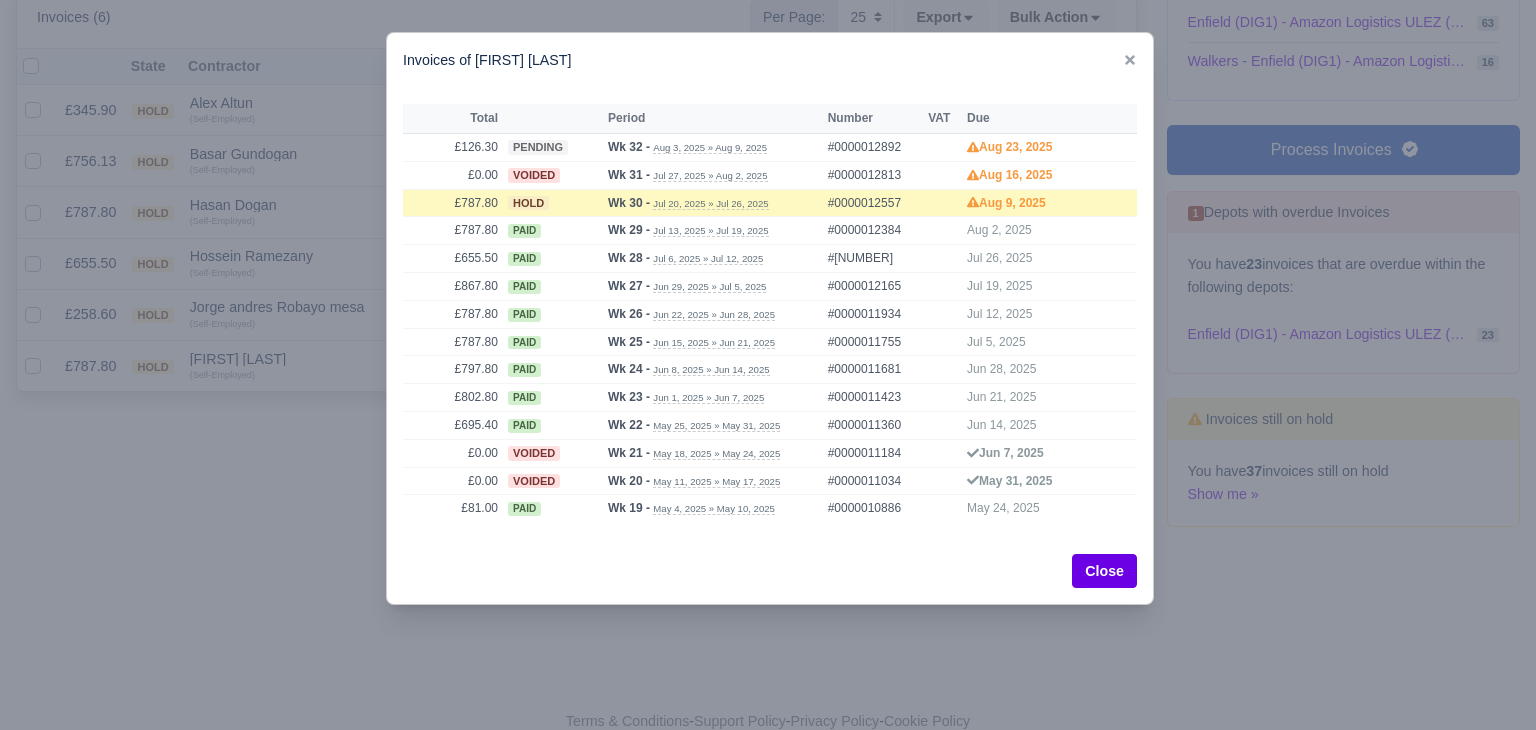 click at bounding box center [768, 365] 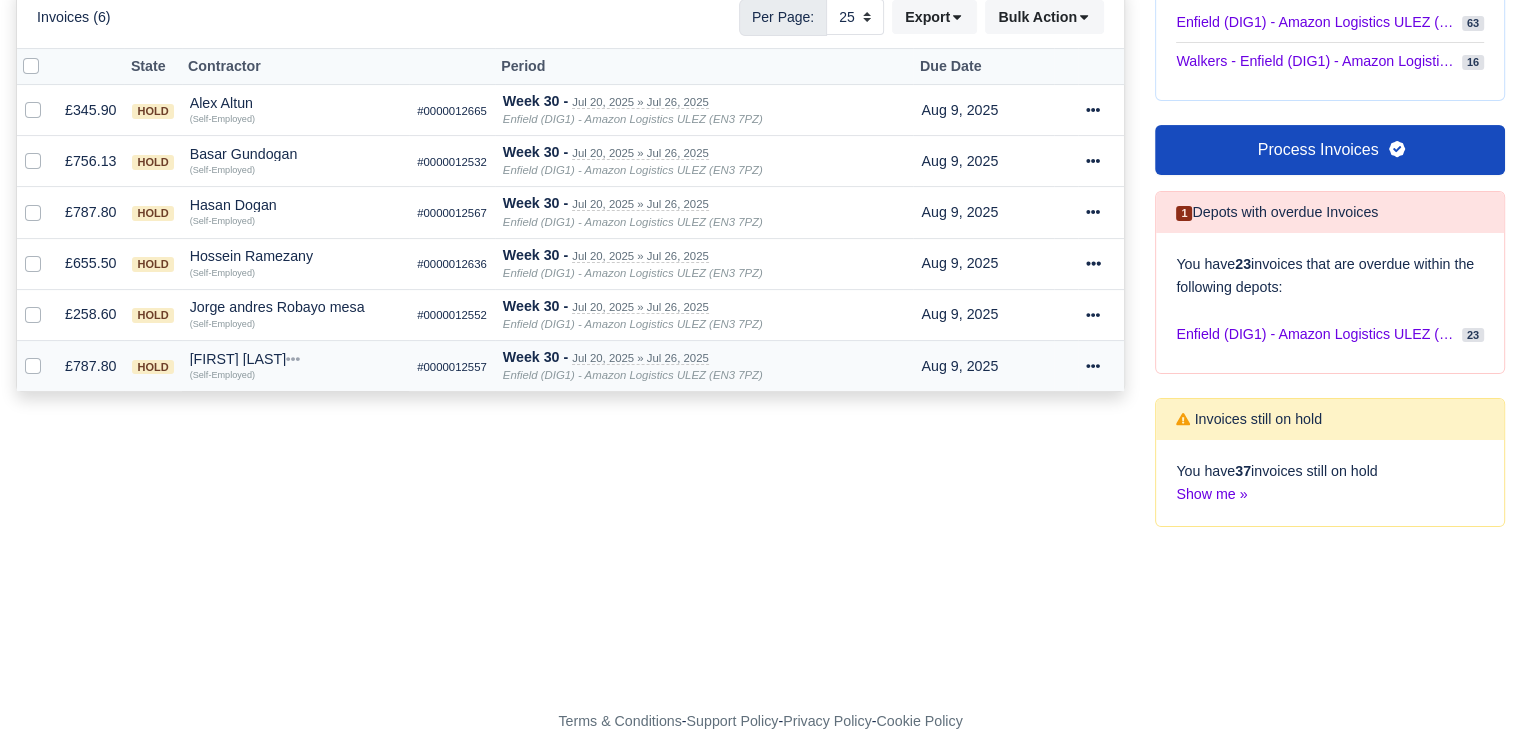 click on "Muhammad Waleed Jamil" at bounding box center (296, 359) 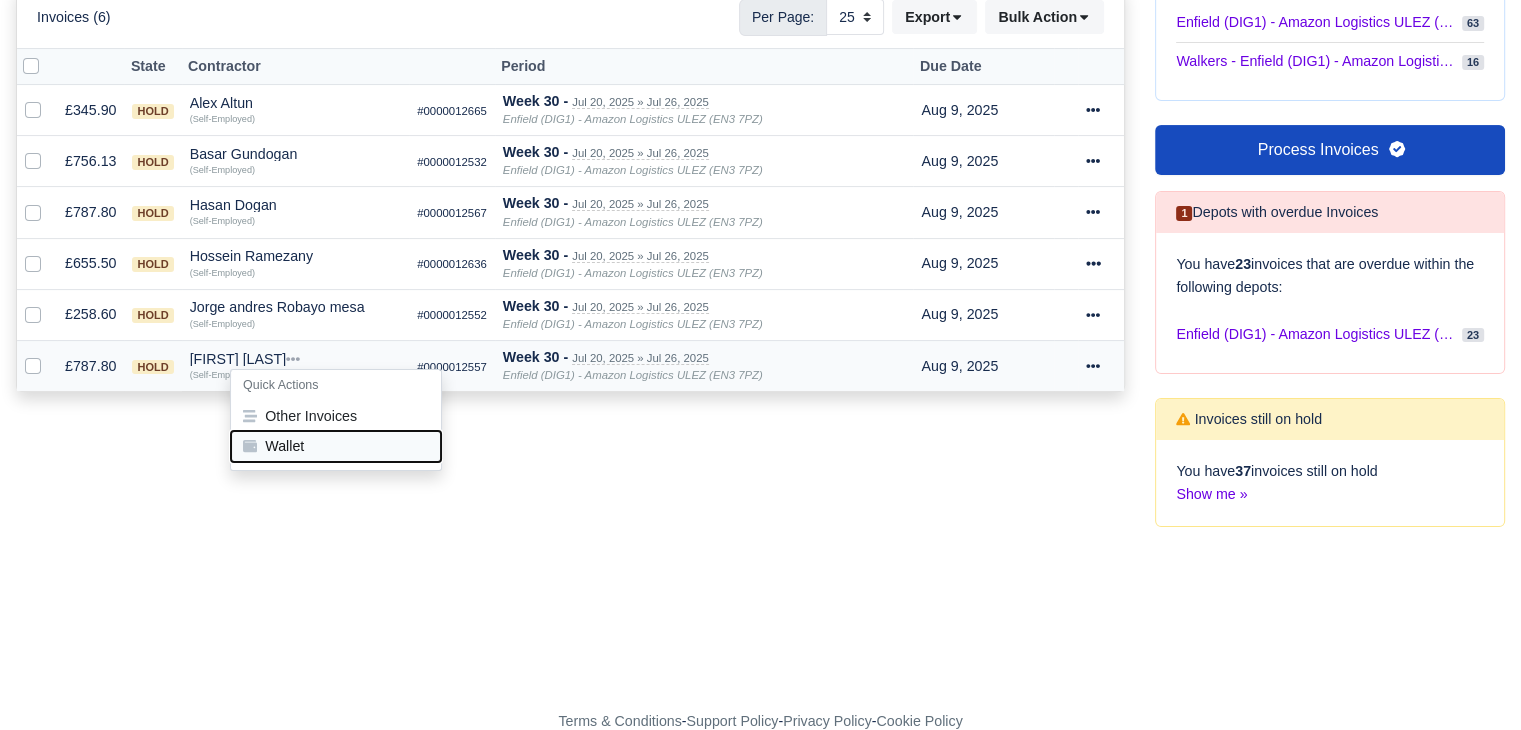 click on "Wallet" at bounding box center (336, 446) 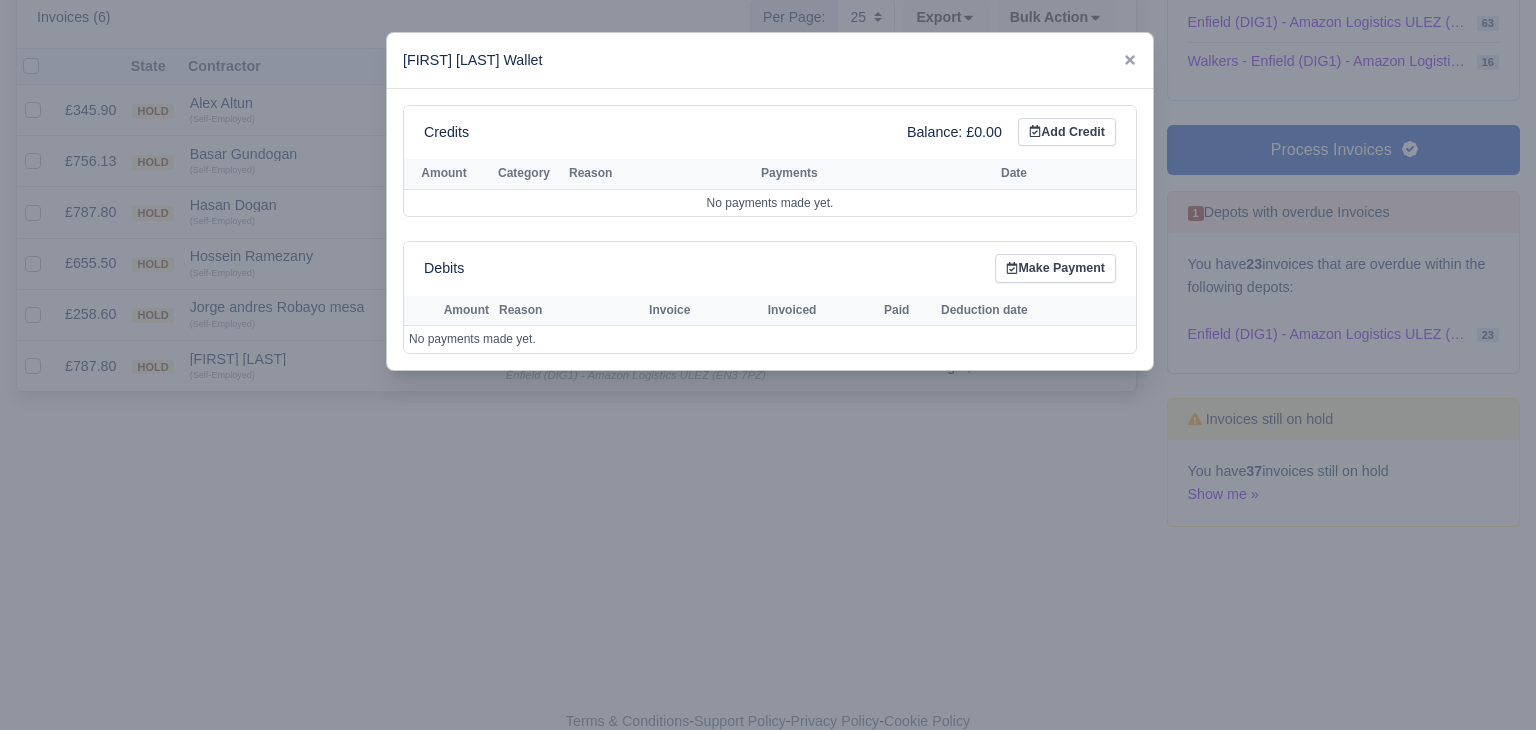click at bounding box center (768, 365) 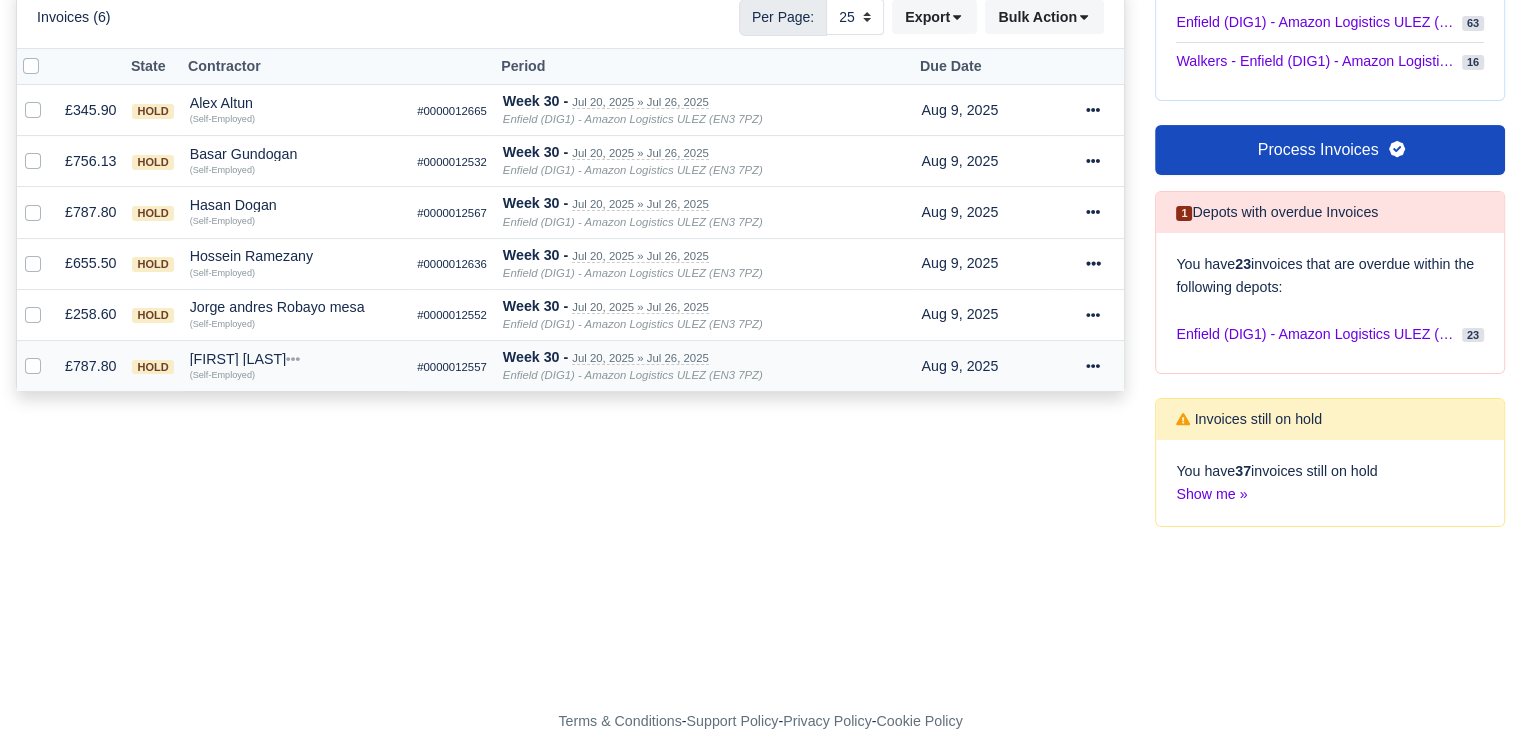 click 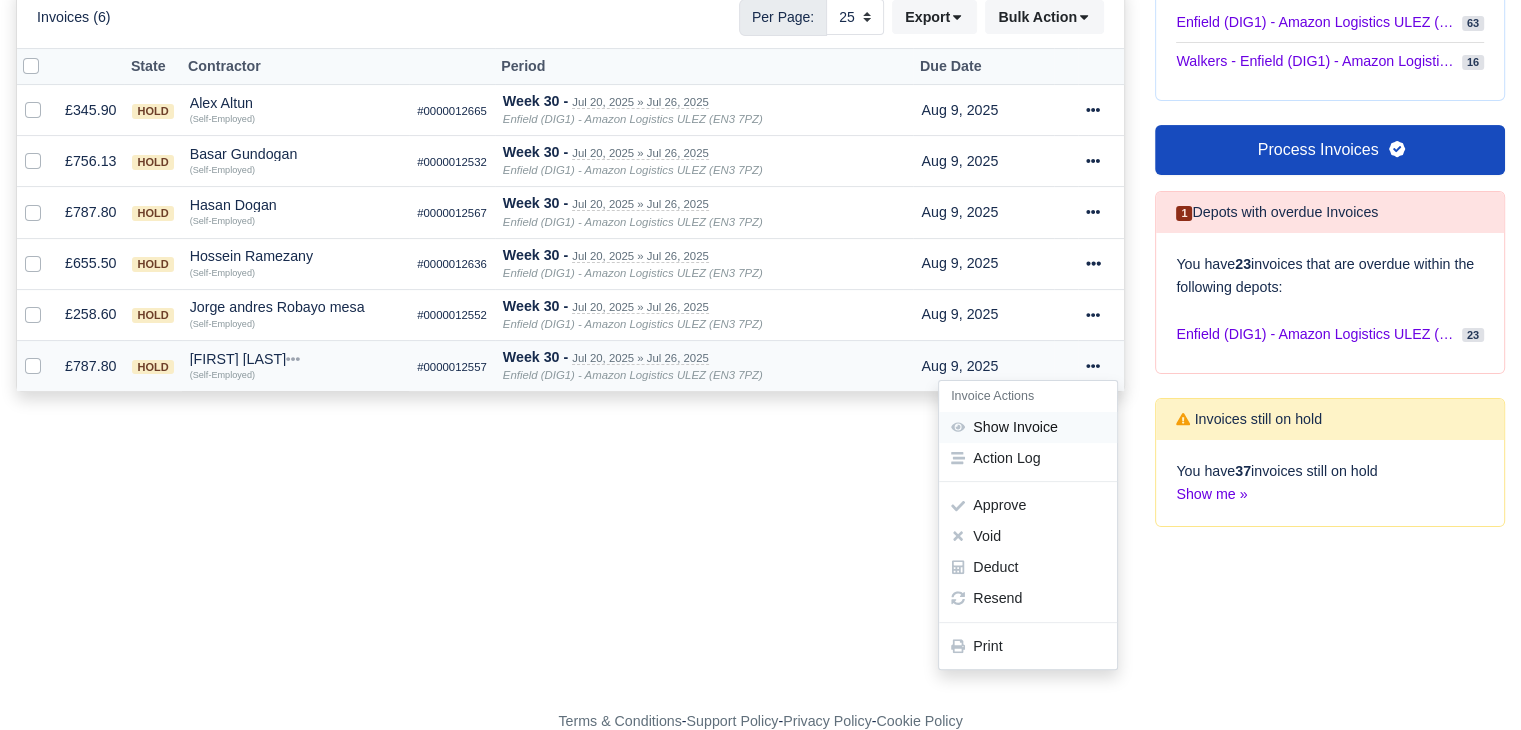 click on "Show Invoice" at bounding box center [1028, 427] 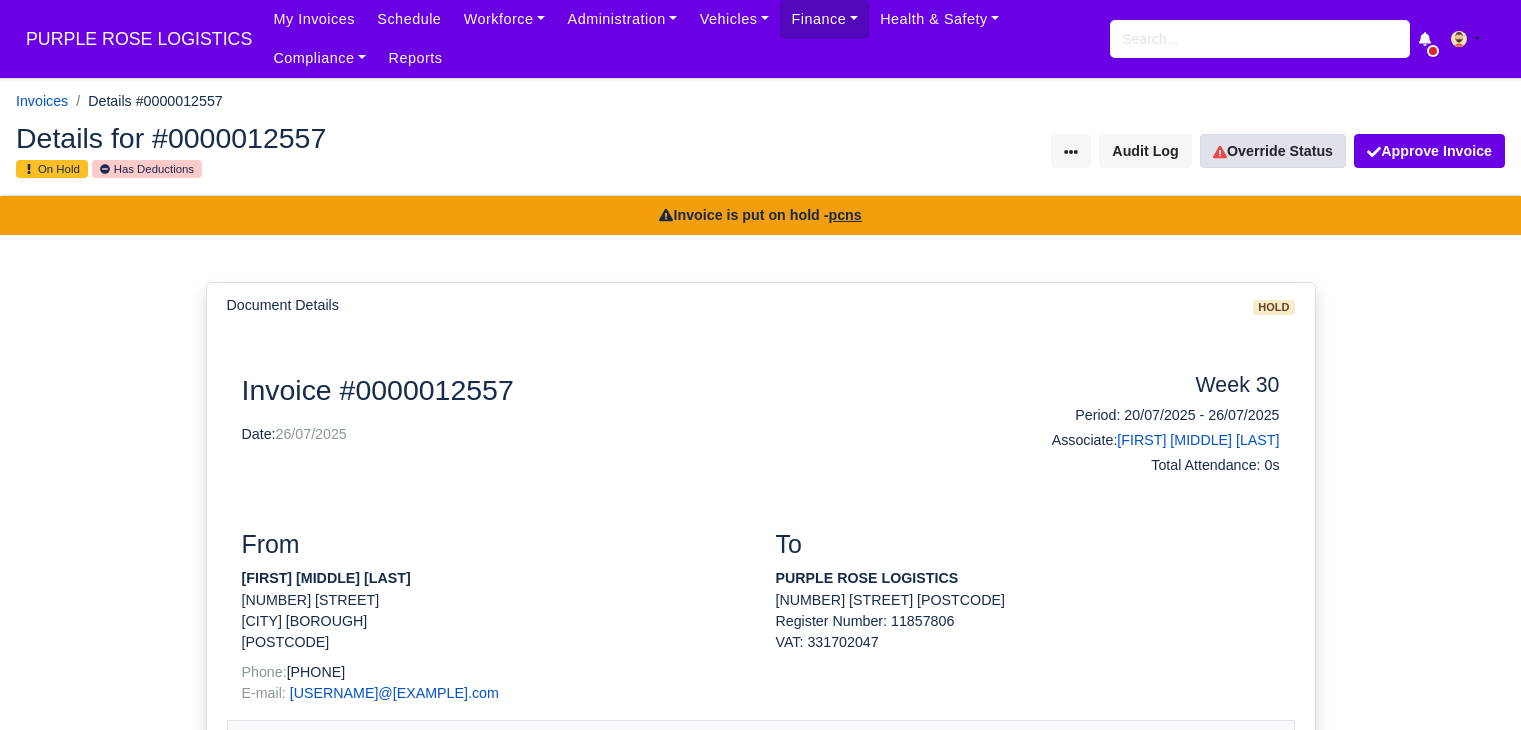 scroll, scrollTop: 0, scrollLeft: 0, axis: both 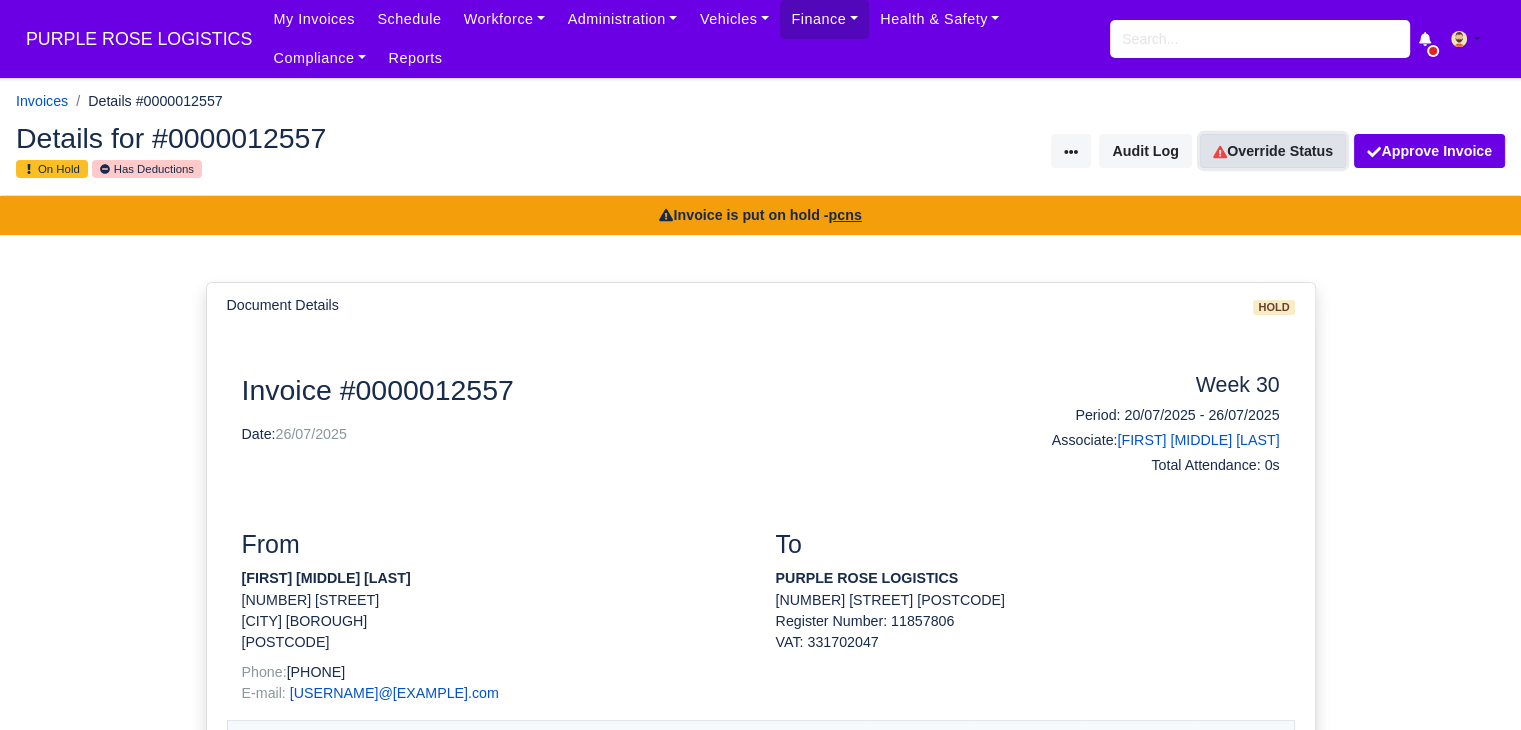 click on "Override Status" at bounding box center [1273, 151] 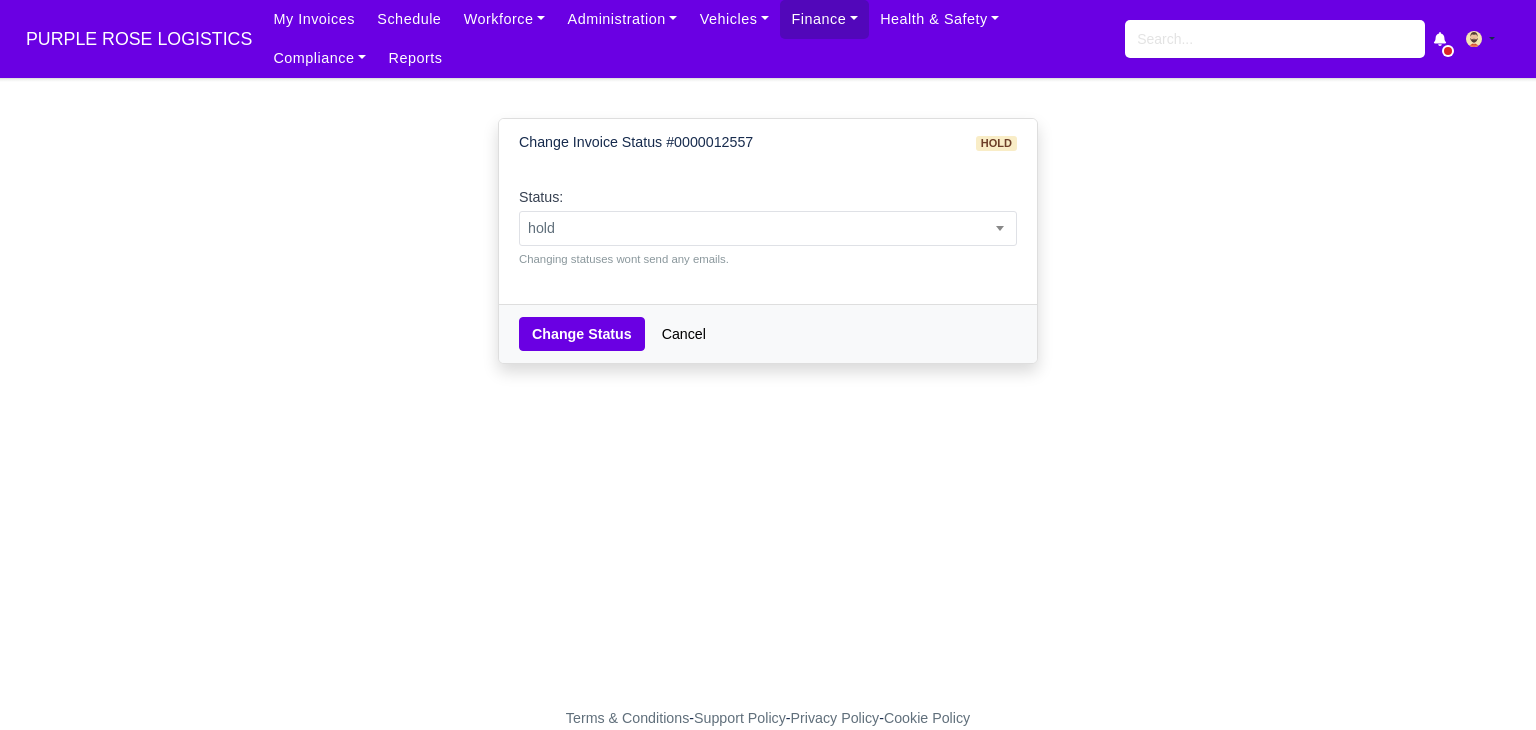 scroll, scrollTop: 0, scrollLeft: 0, axis: both 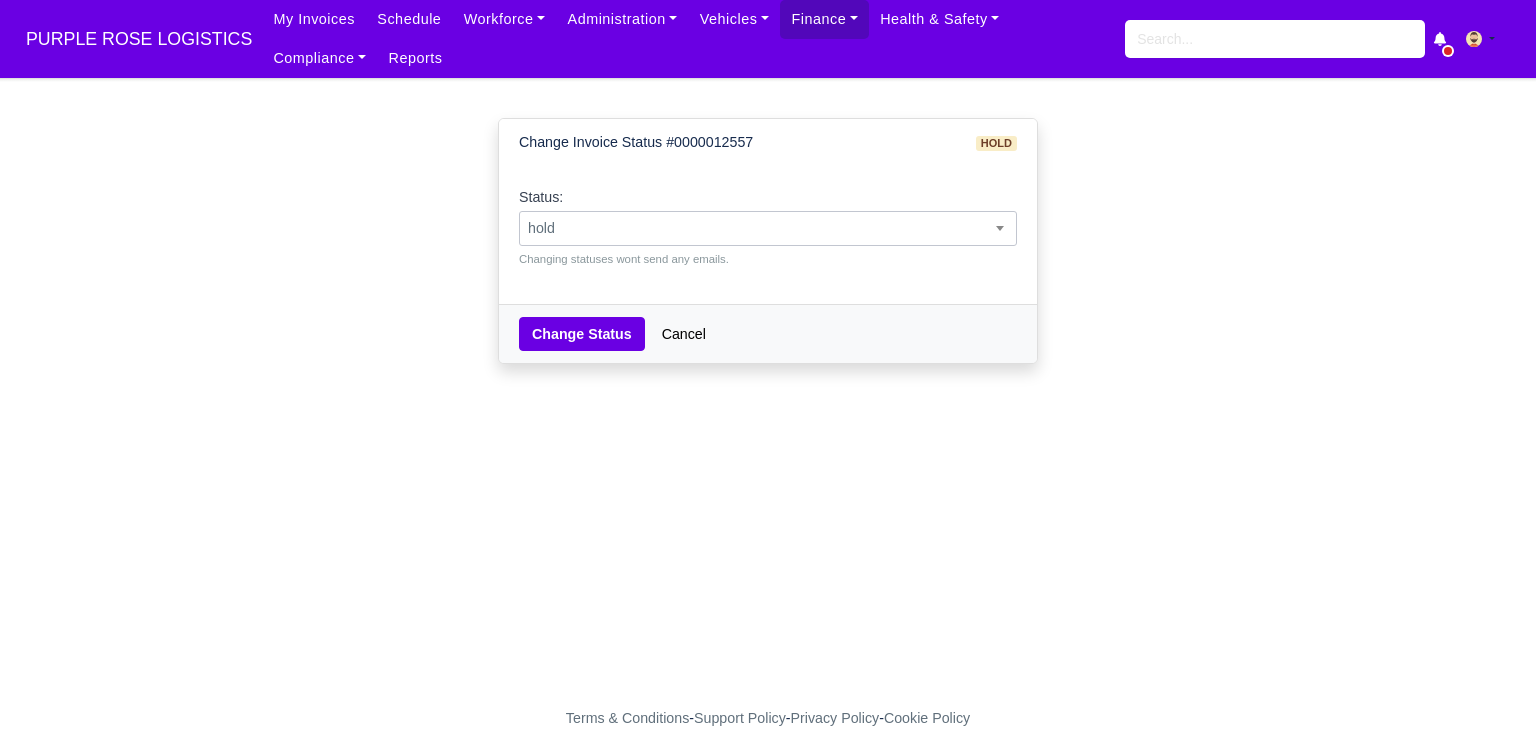 click on "hold" at bounding box center [768, 228] 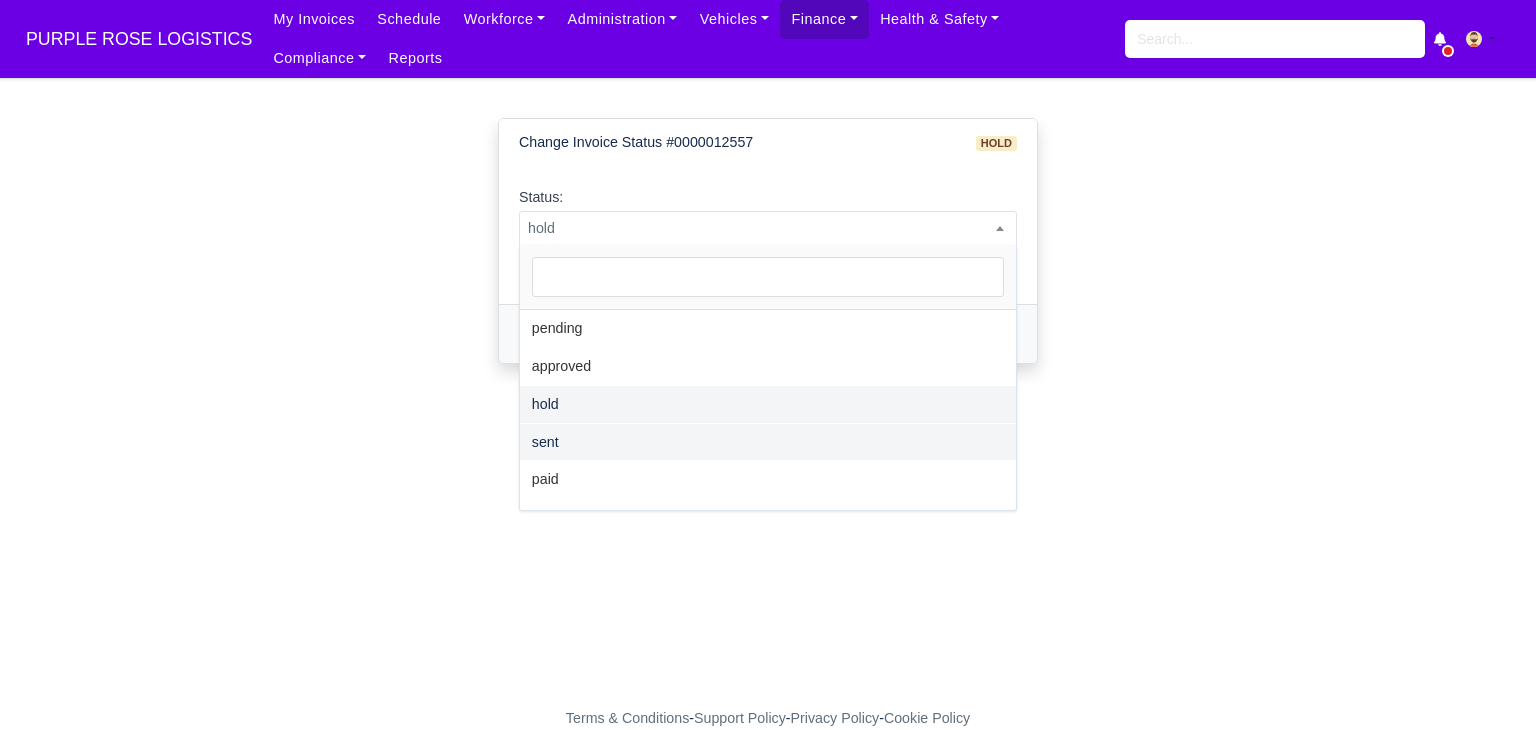 select on "sent" 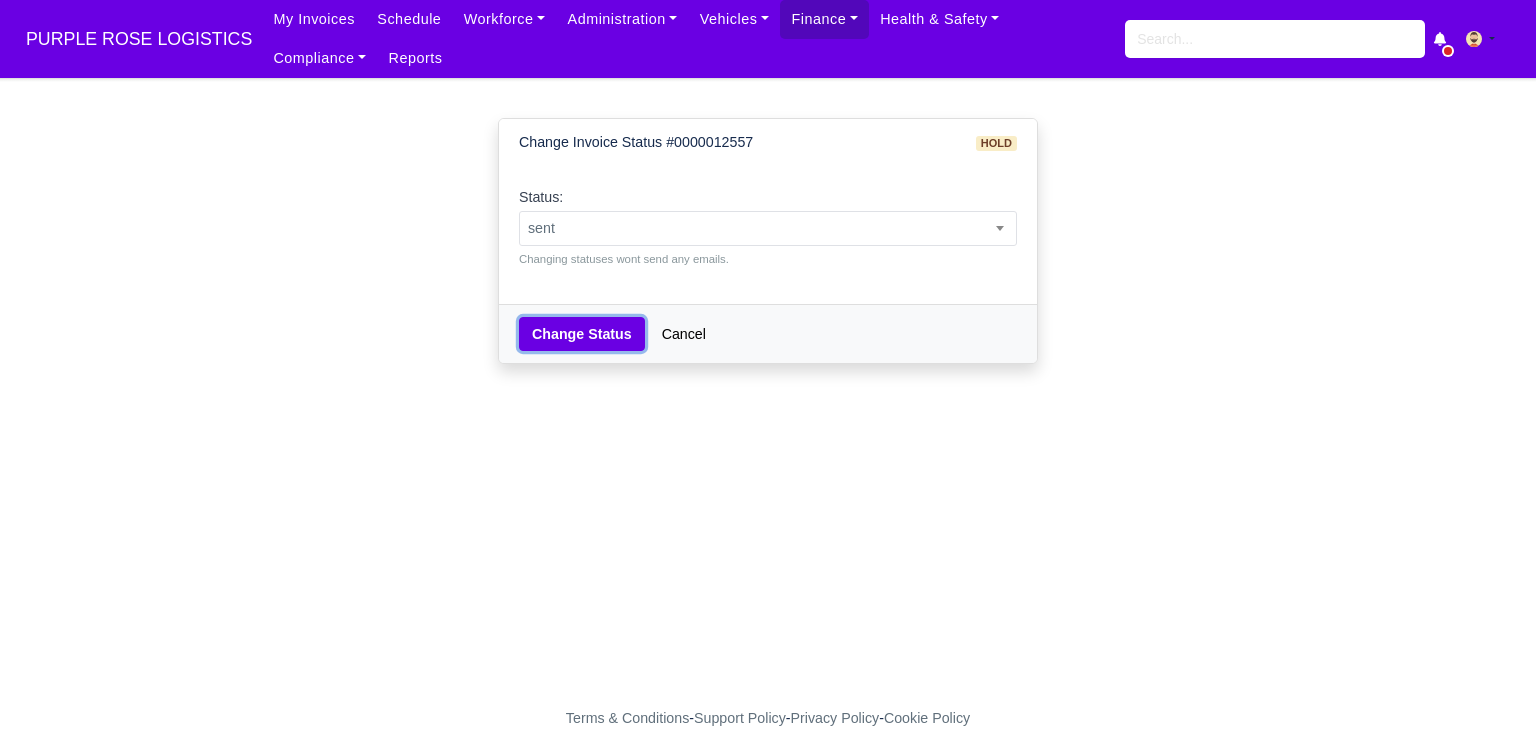 click on "Change Status" at bounding box center (582, 334) 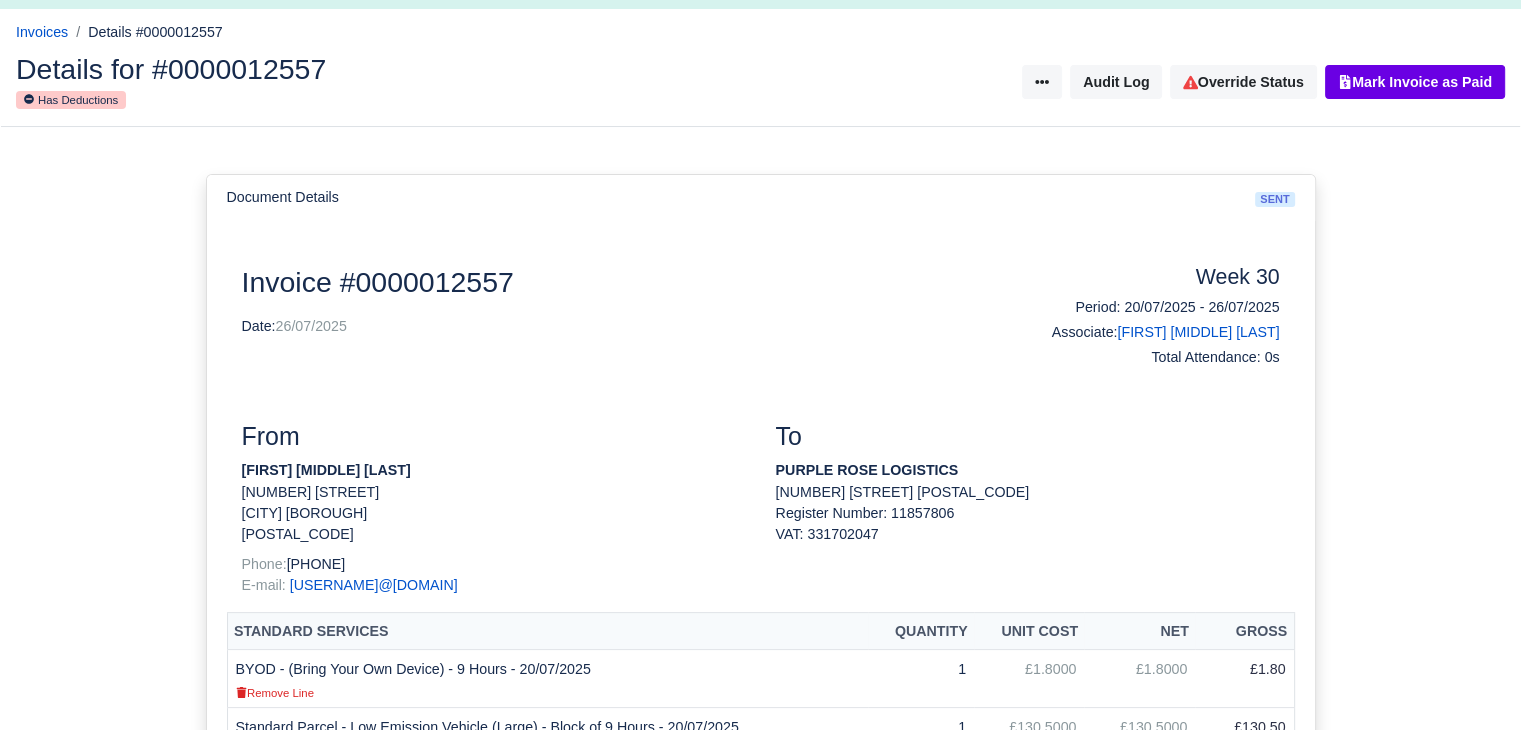 scroll, scrollTop: 400, scrollLeft: 0, axis: vertical 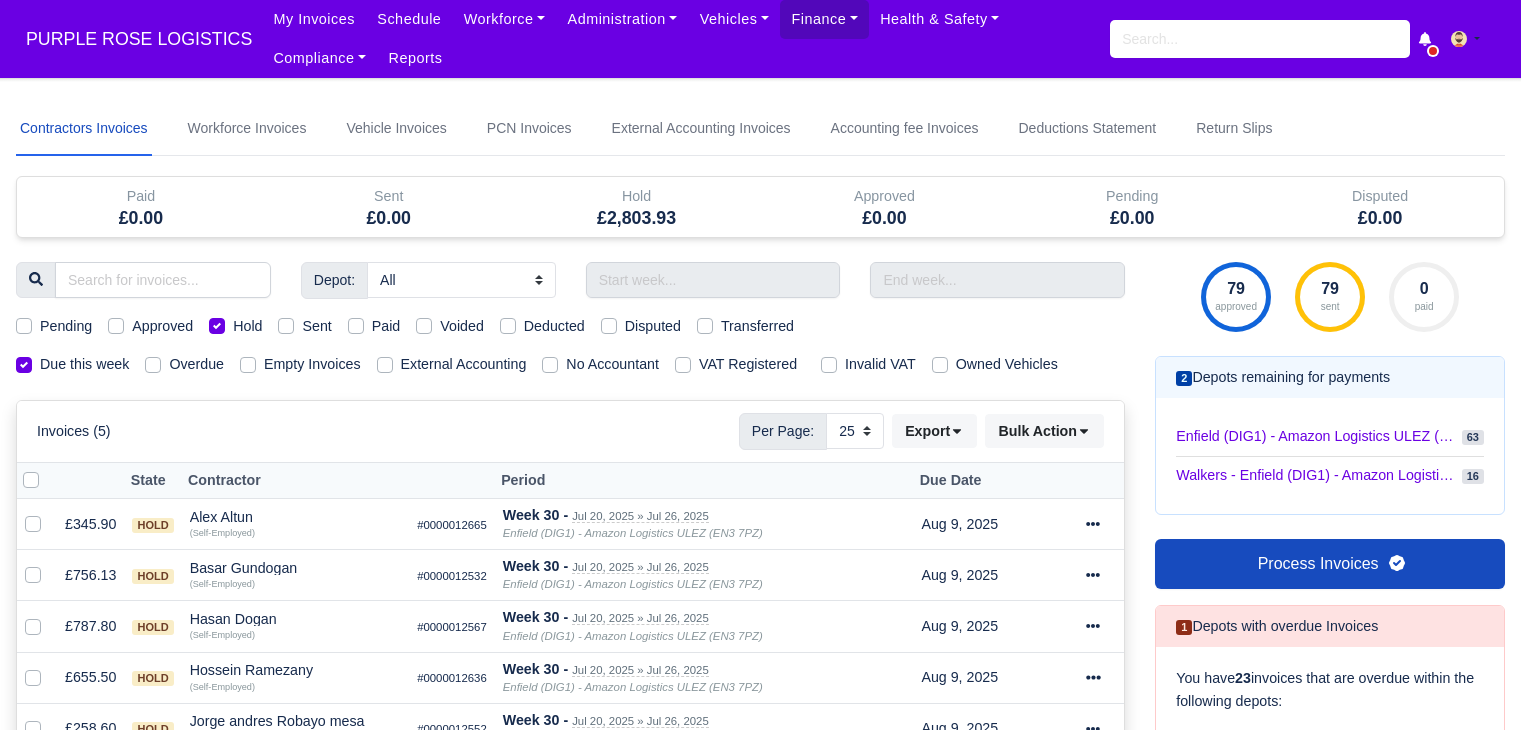 select on "25" 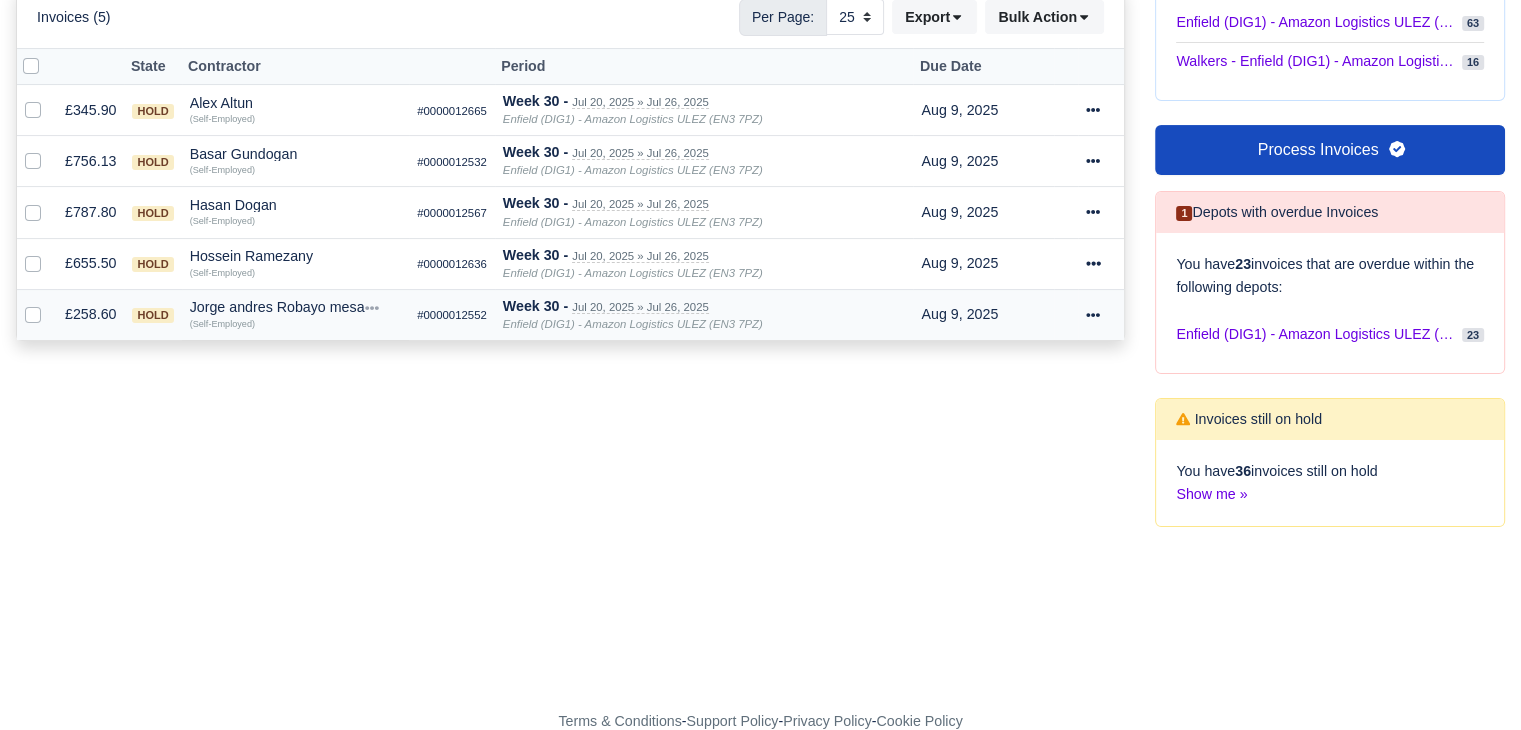 click on "Jorge andres Robayo mesa" at bounding box center [296, 307] 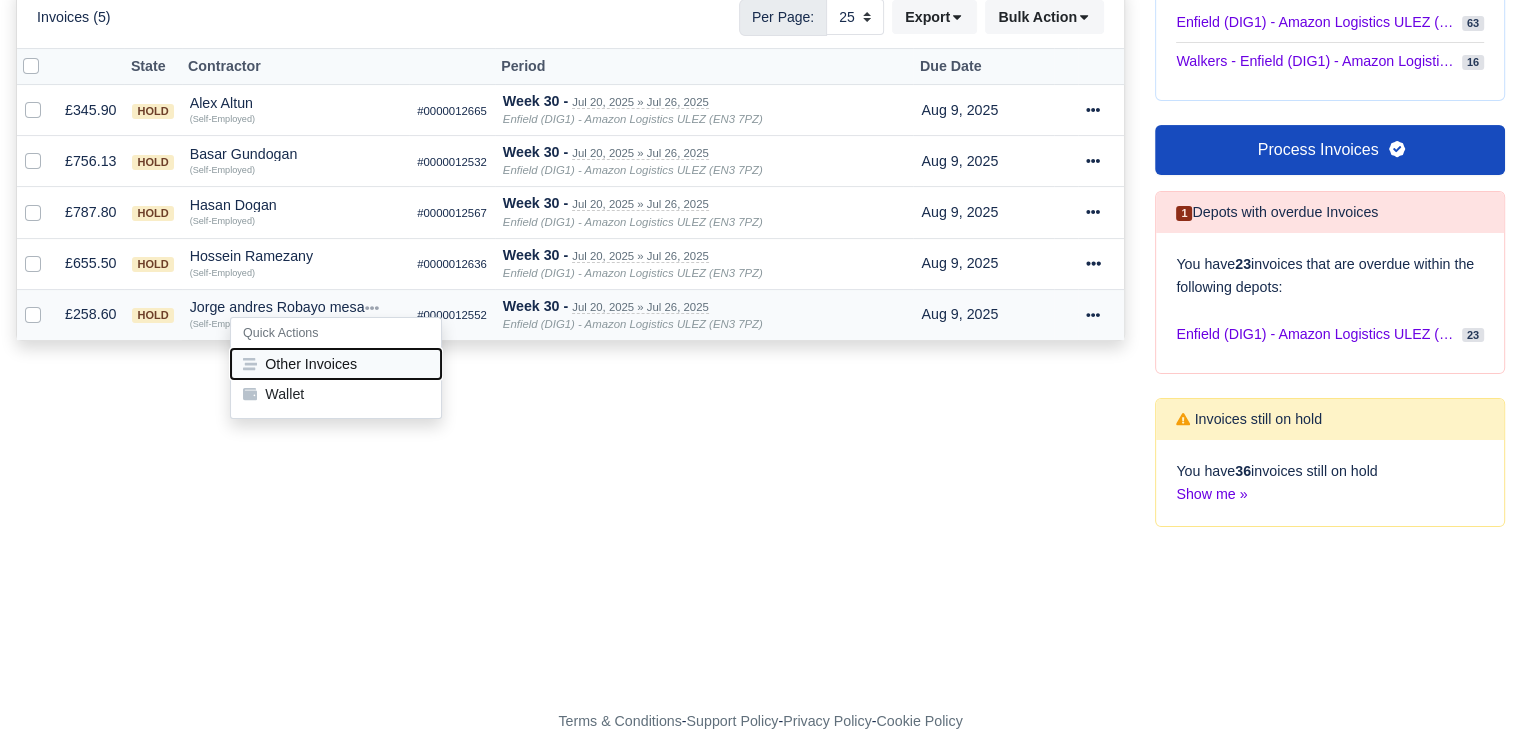 click on "Other Invoices" at bounding box center [336, 364] 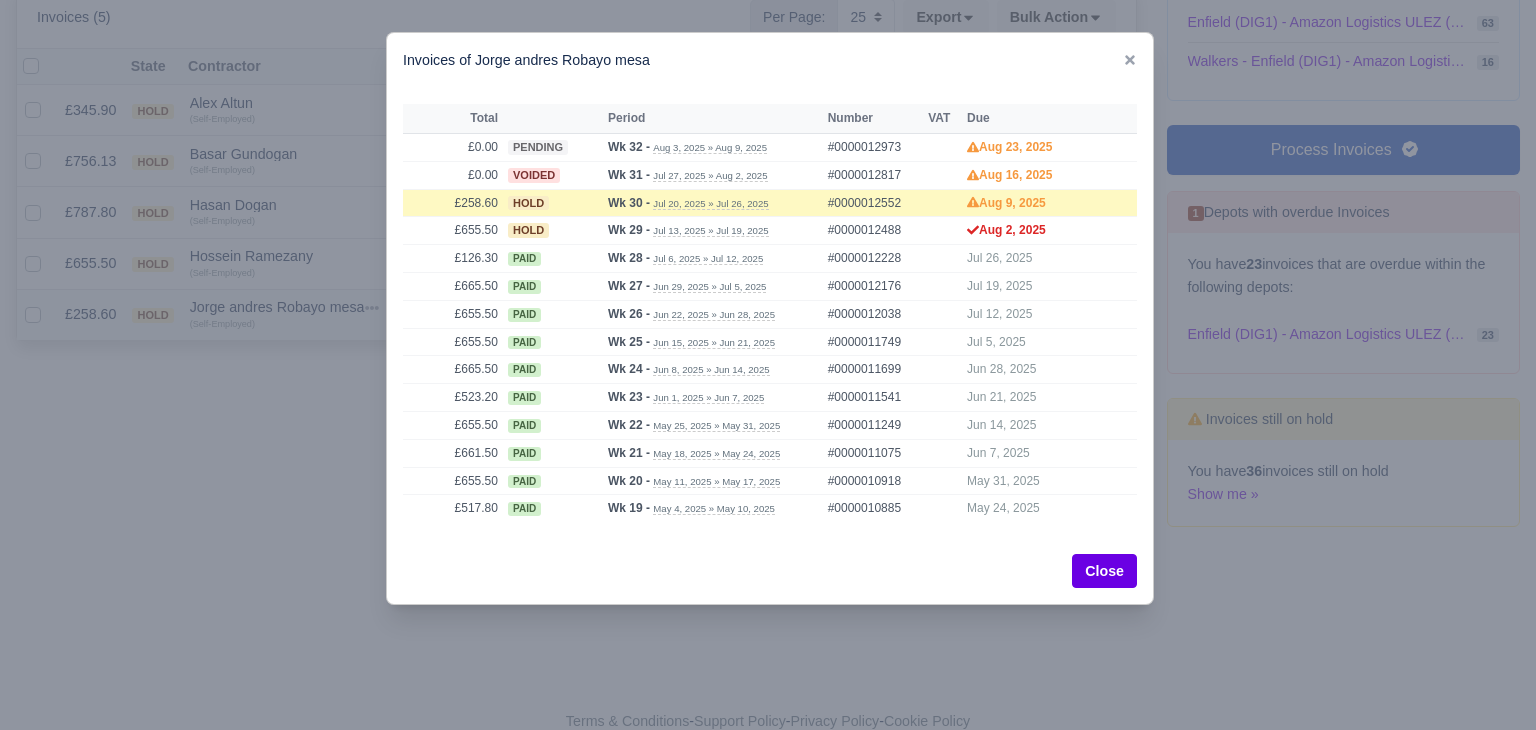 click at bounding box center (768, 365) 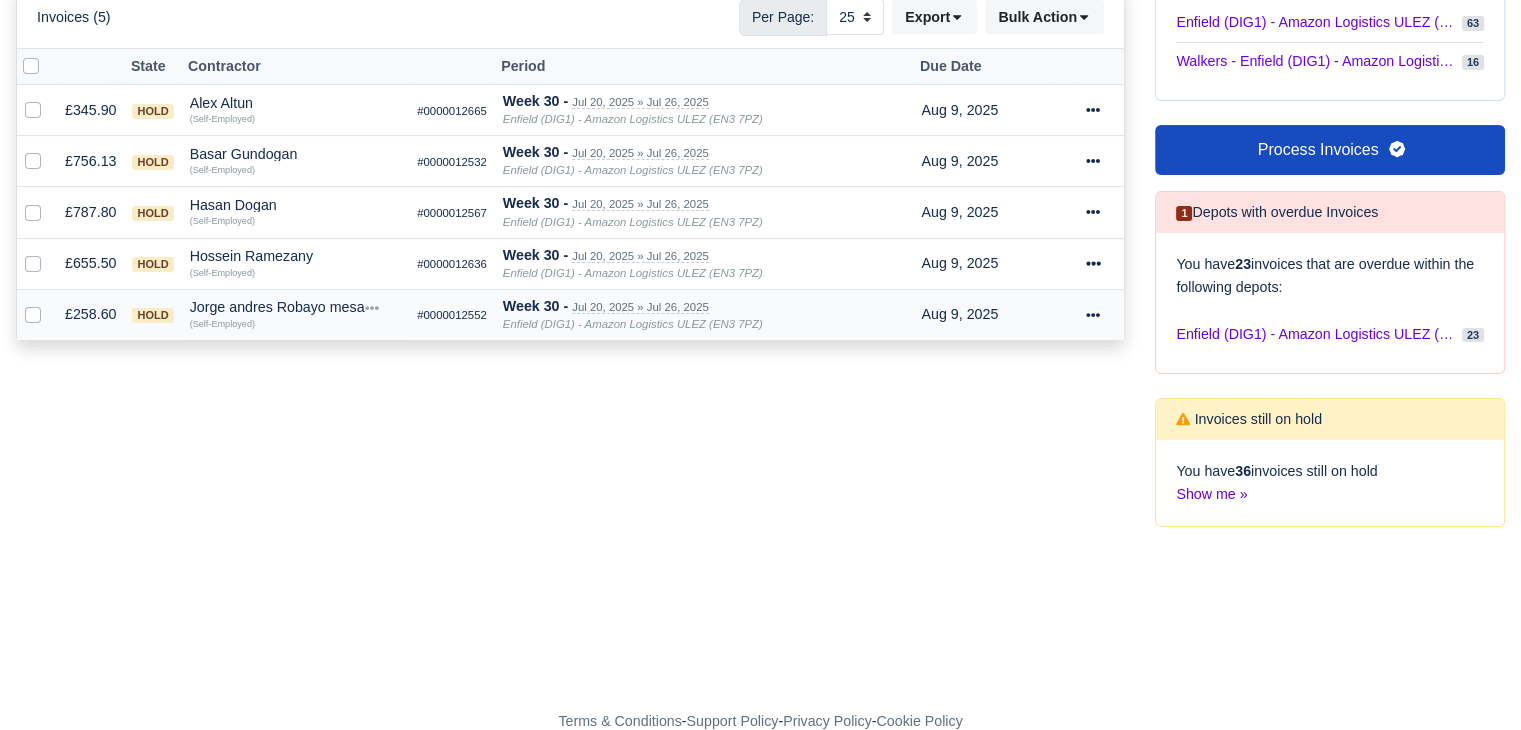 click on "Jorge andres Robayo mesa" at bounding box center (296, 307) 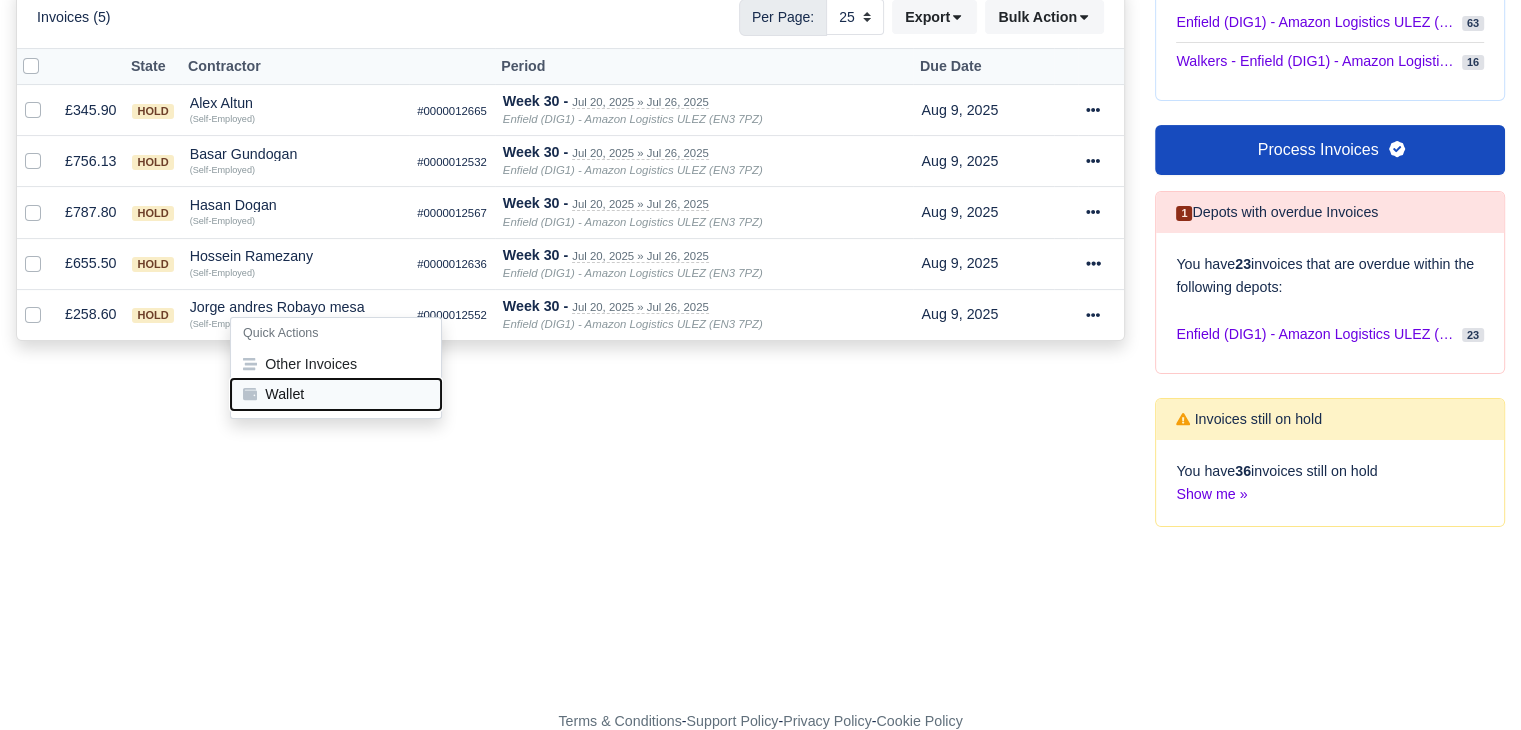 click on "Wallet" at bounding box center [336, 395] 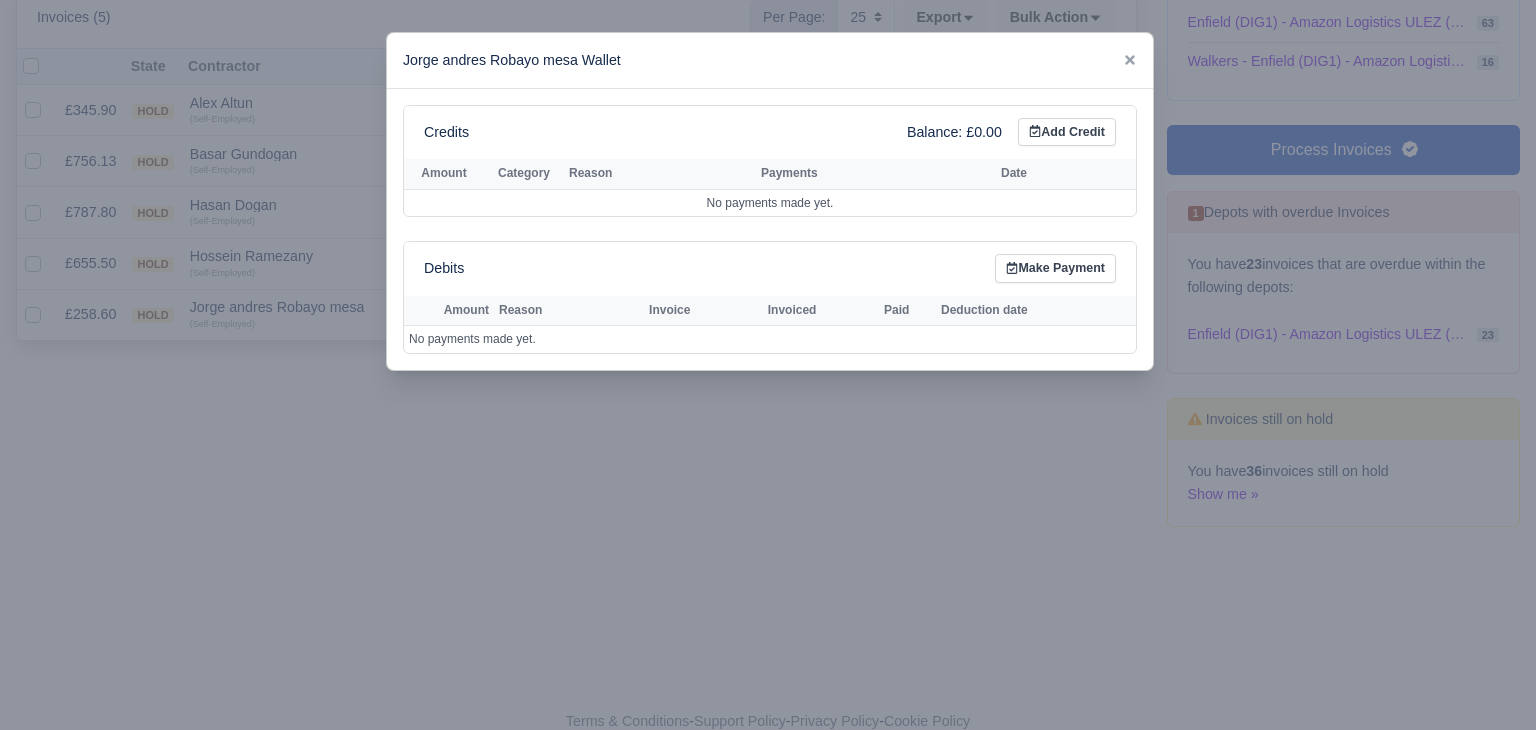 click at bounding box center (768, 365) 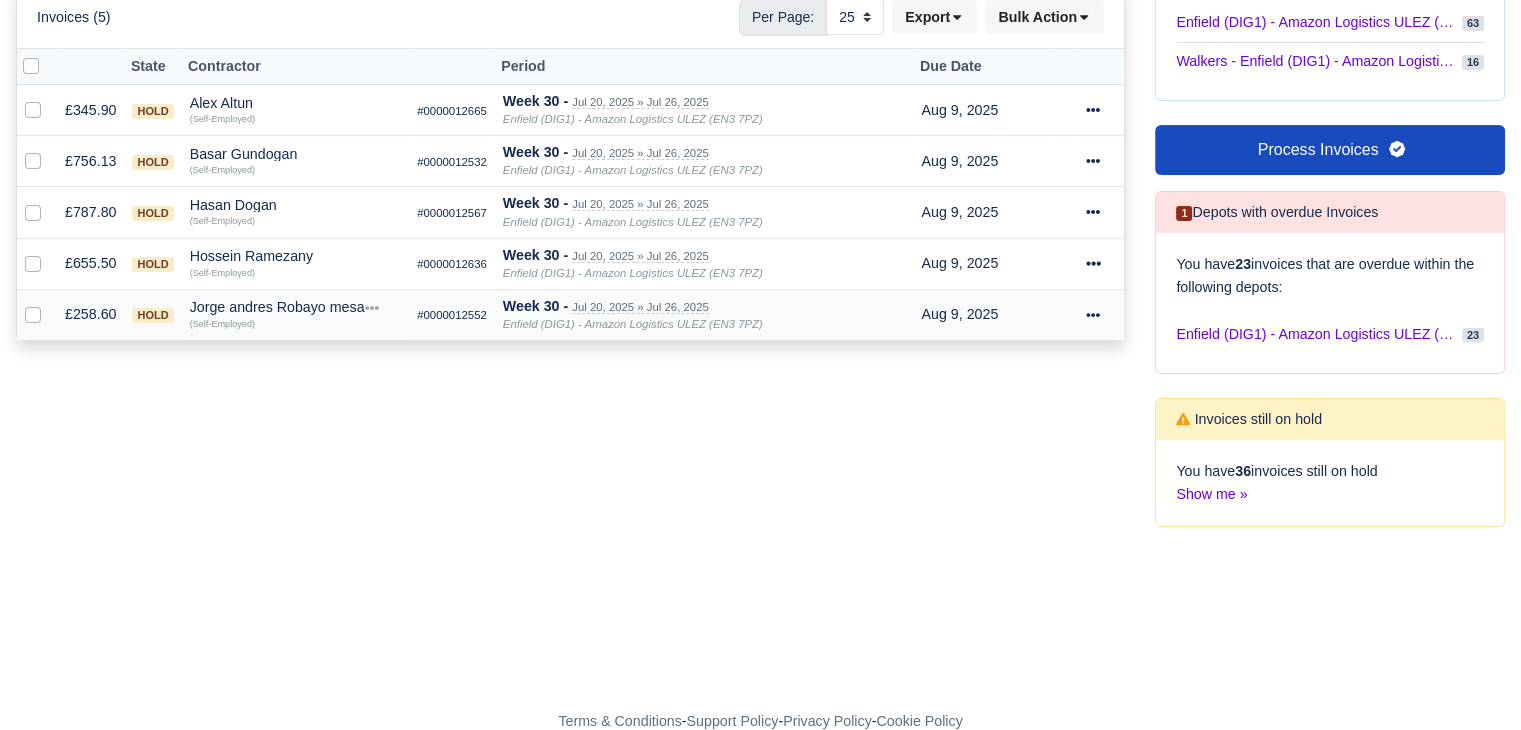 click 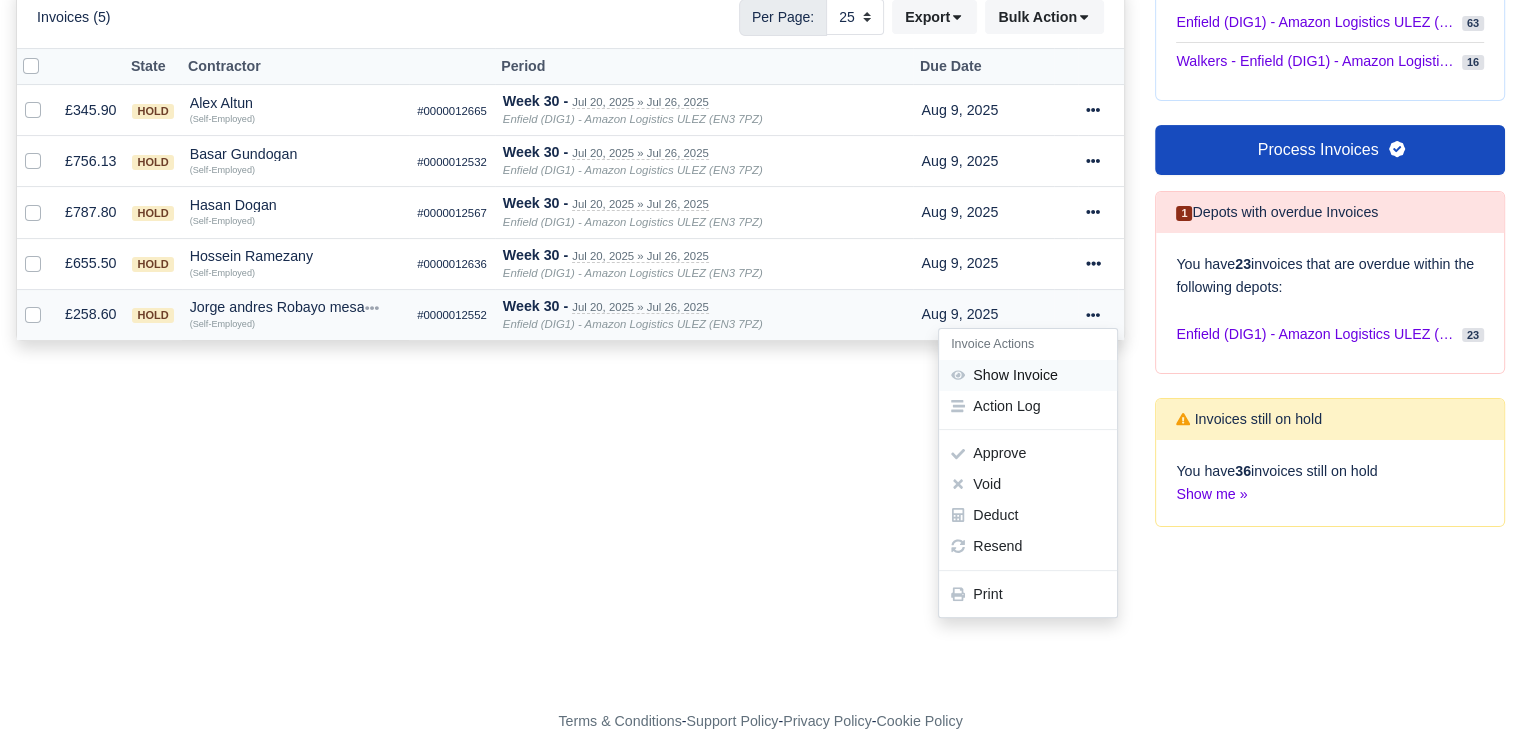 click on "Show Invoice" at bounding box center (1028, 375) 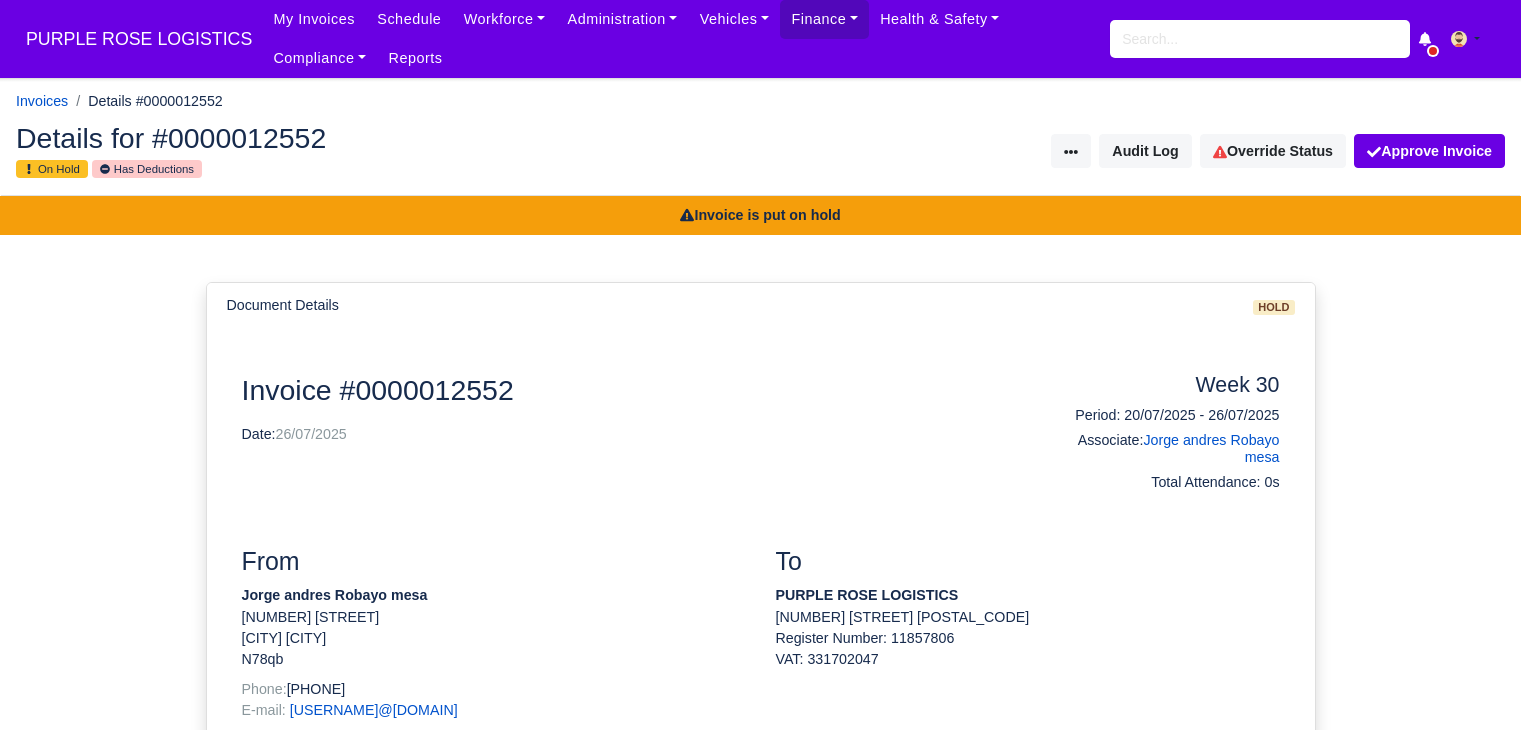 scroll, scrollTop: 0, scrollLeft: 0, axis: both 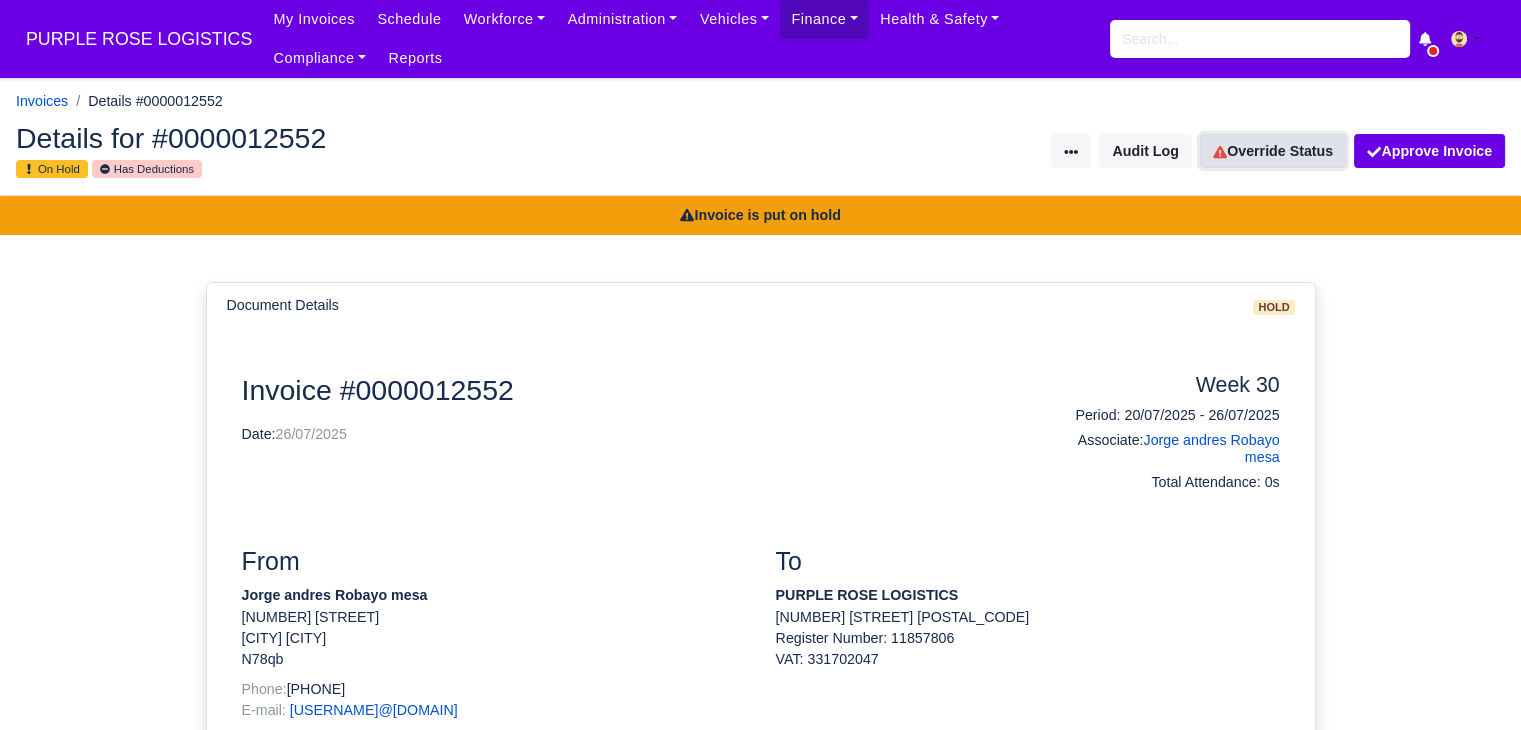 click 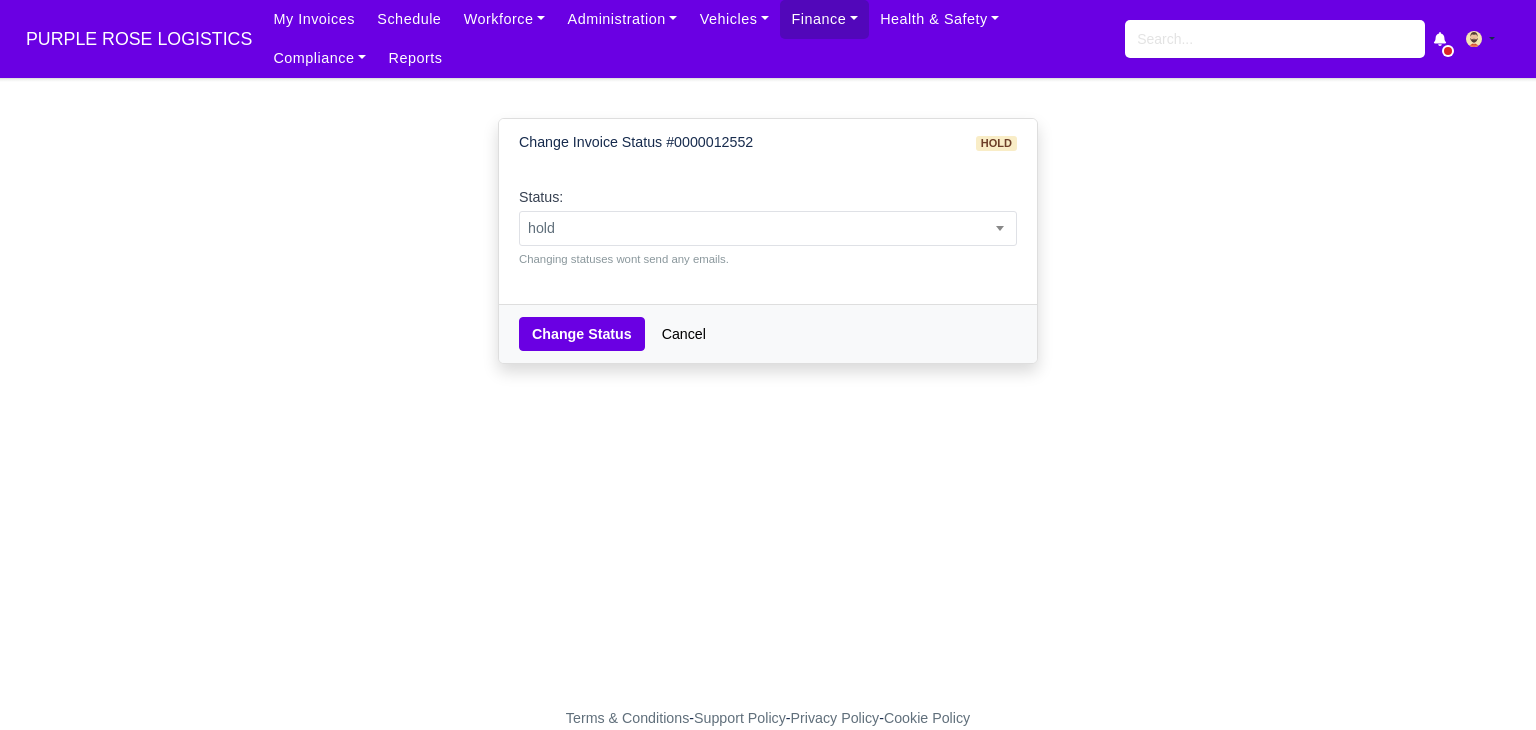 scroll, scrollTop: 0, scrollLeft: 0, axis: both 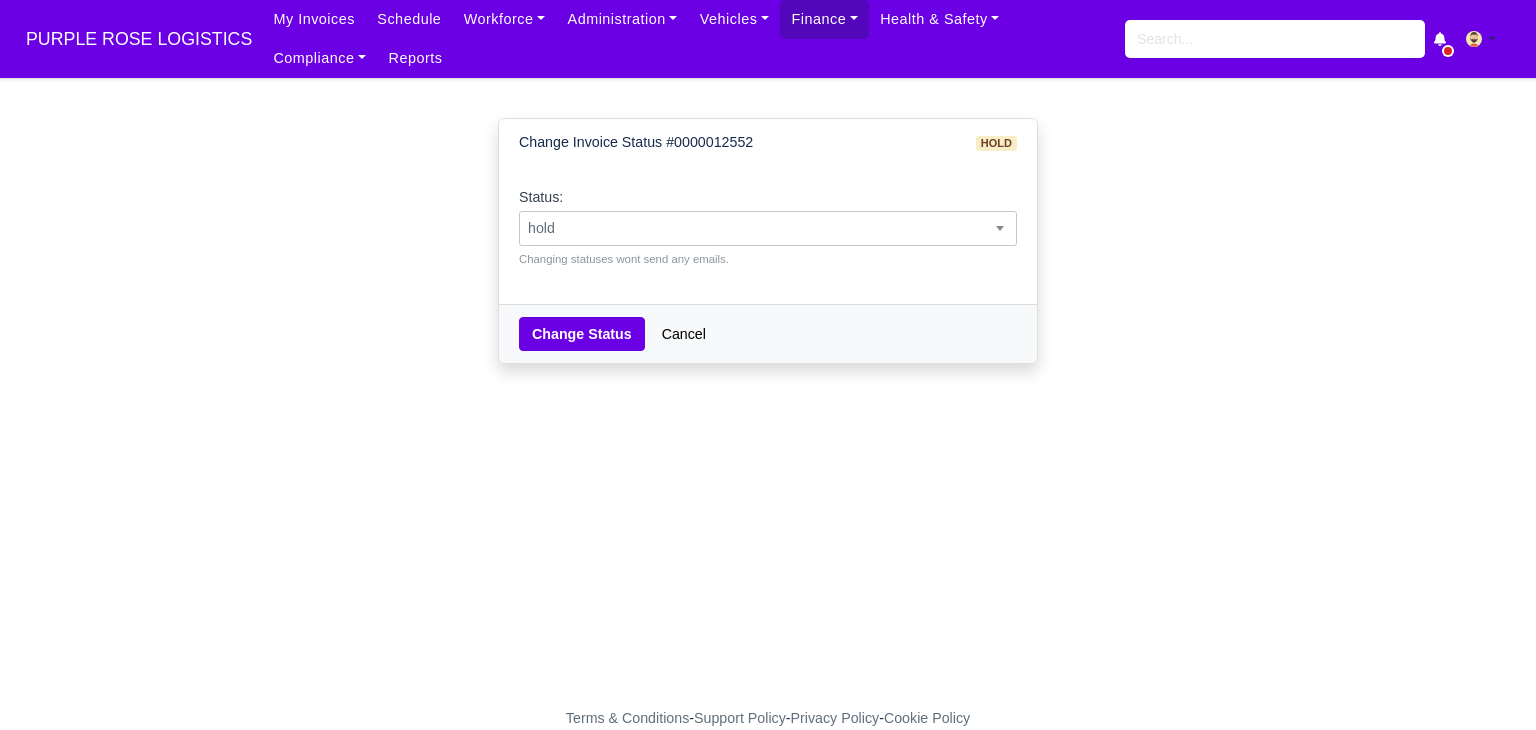 click on "hold" at bounding box center [768, 228] 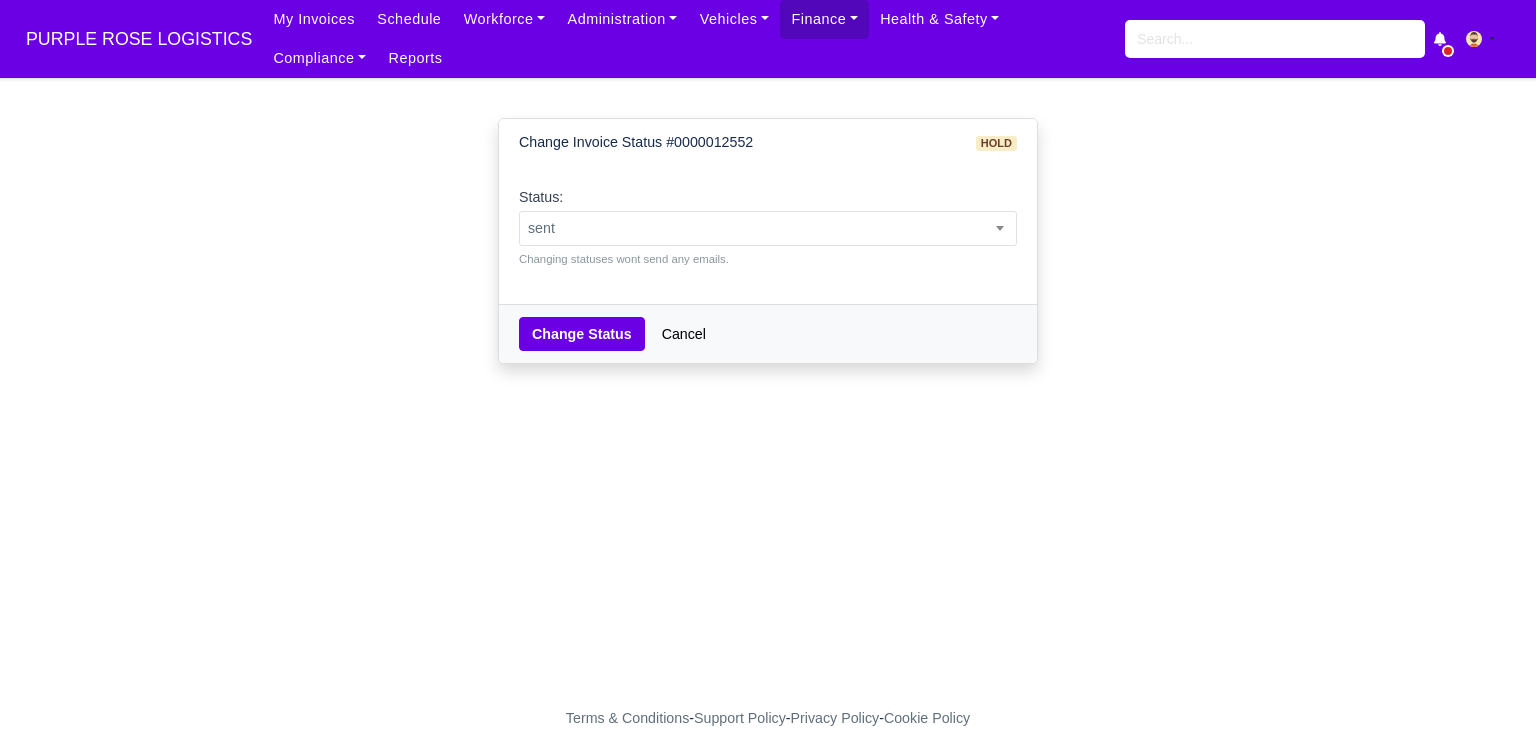 select on "sent" 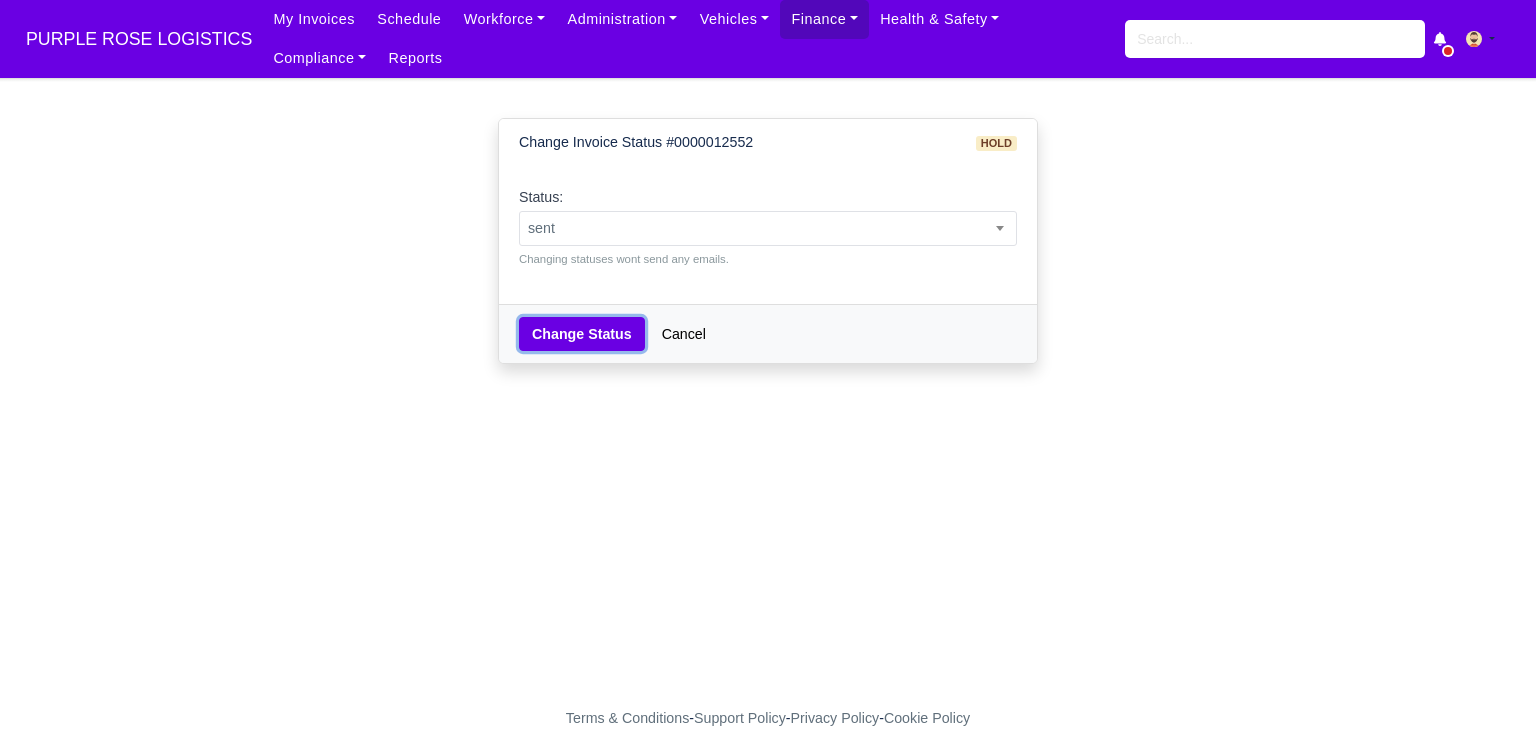 click on "Change Status" at bounding box center (582, 334) 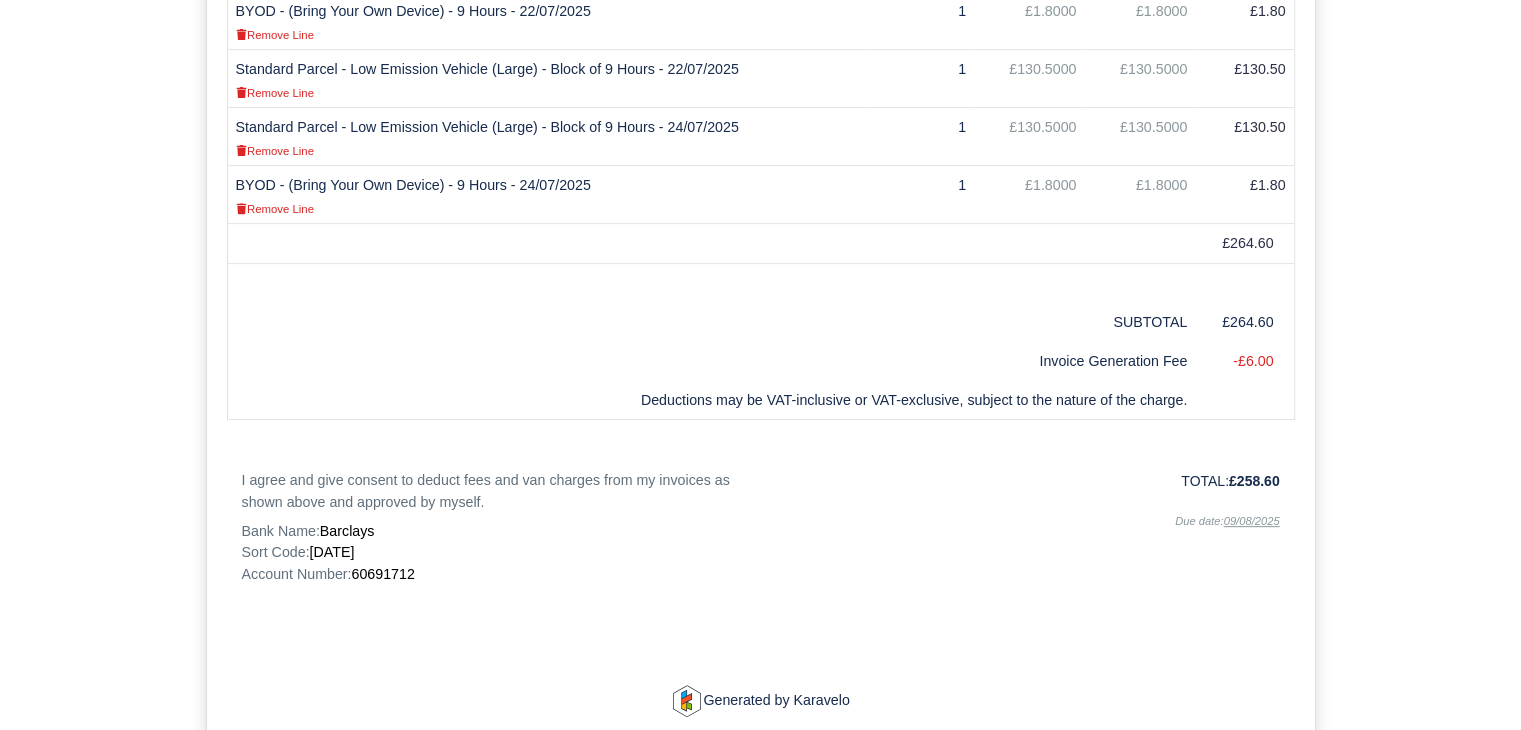 scroll, scrollTop: 854, scrollLeft: 0, axis: vertical 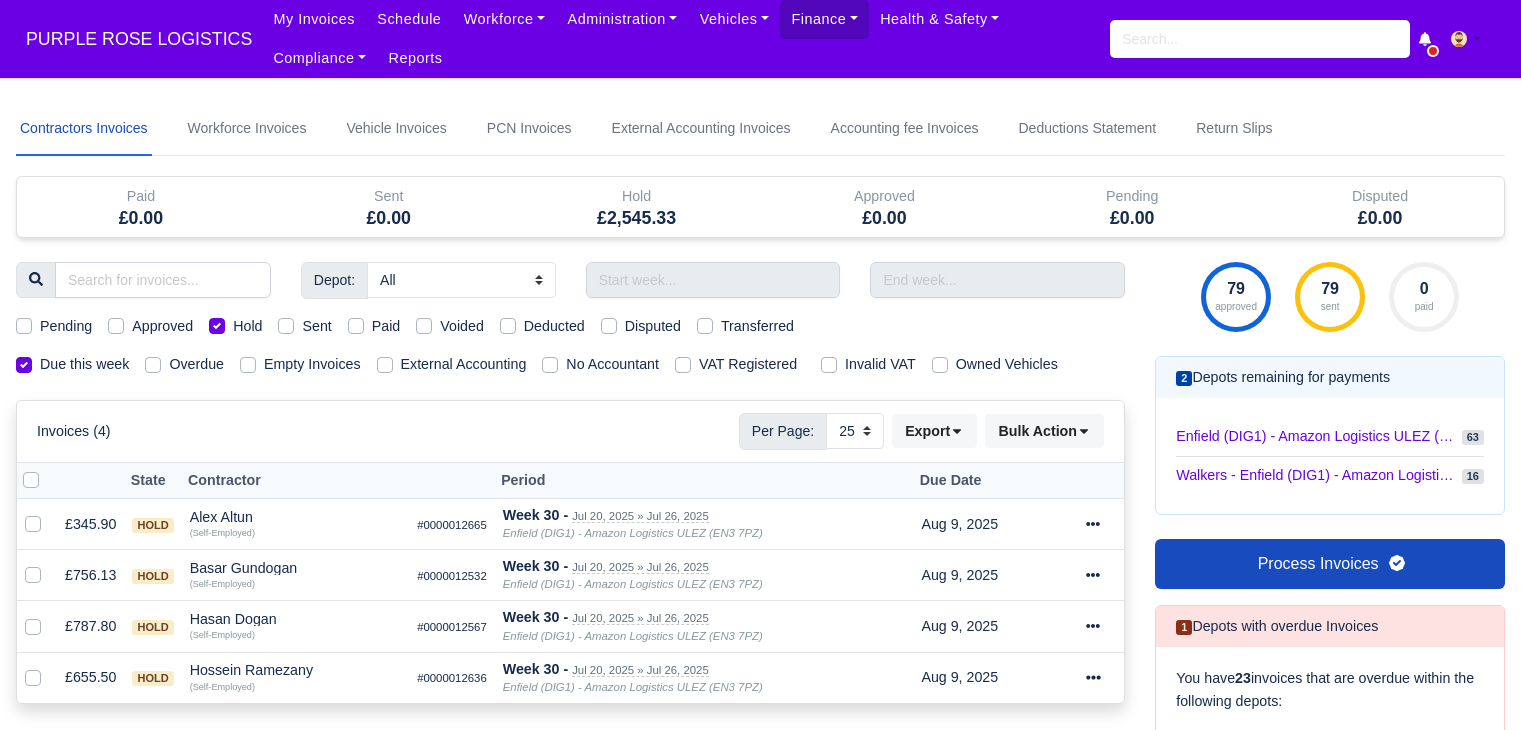 select on "25" 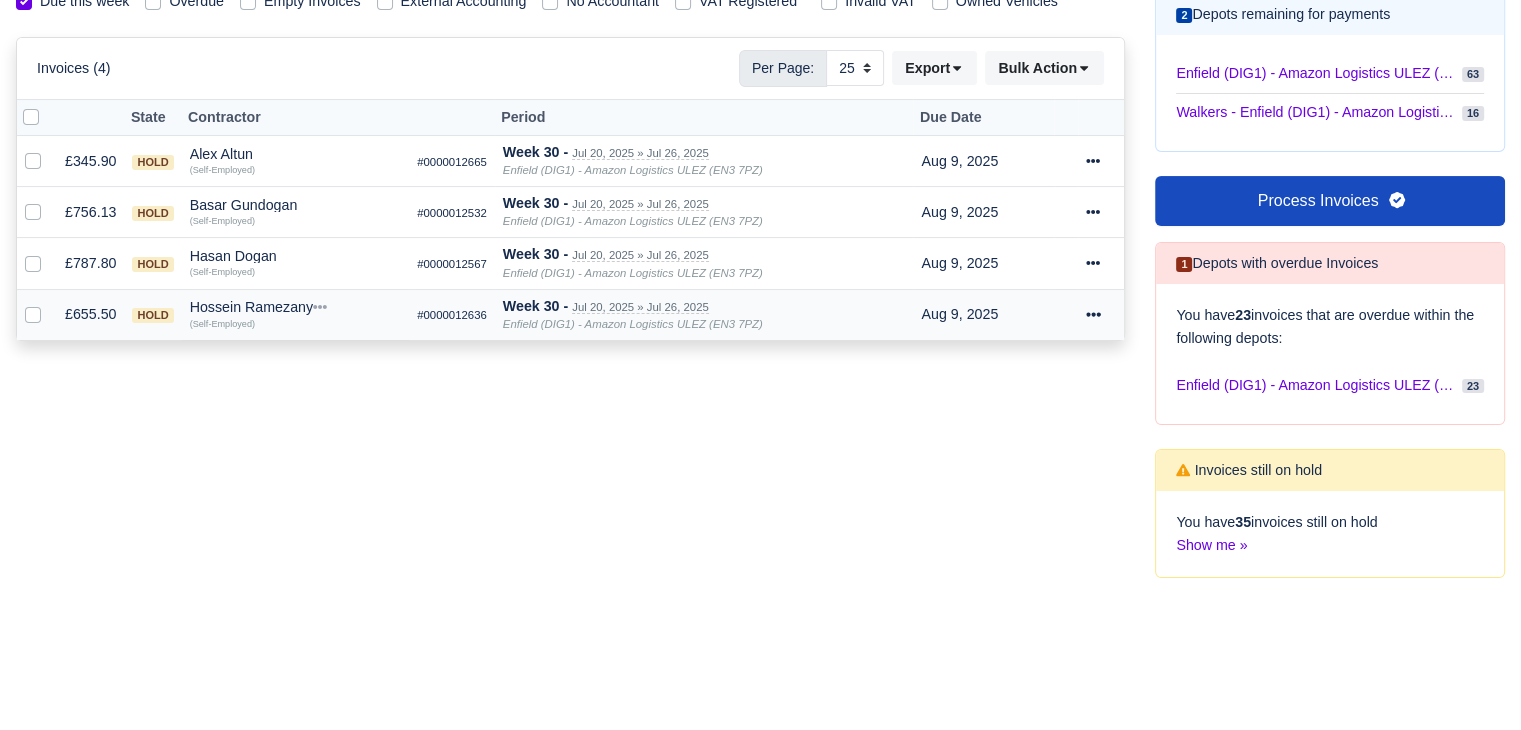 scroll, scrollTop: 314, scrollLeft: 0, axis: vertical 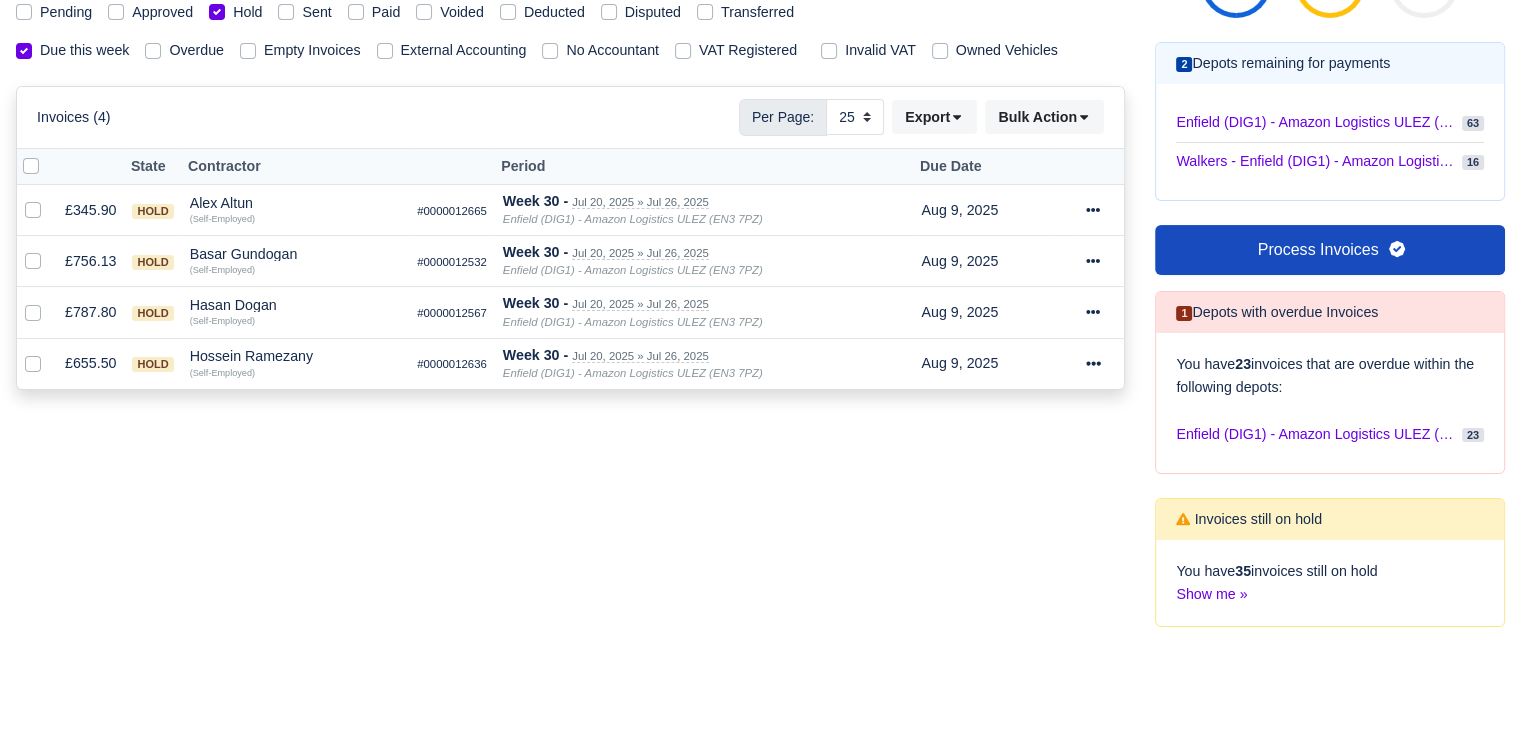 click on "Depot:
All
Enfield ([POSTCODE]) - Amazon Logistics ULEZ ([POSTCODE])
Harlow ([POSTCODE]) - Amazon Logistics ([POSTCODE])
Walkers - Enfield ([POSTCODE]) - Amazon Logistics ULEZ ([POSTCODE])" at bounding box center (570, 299) 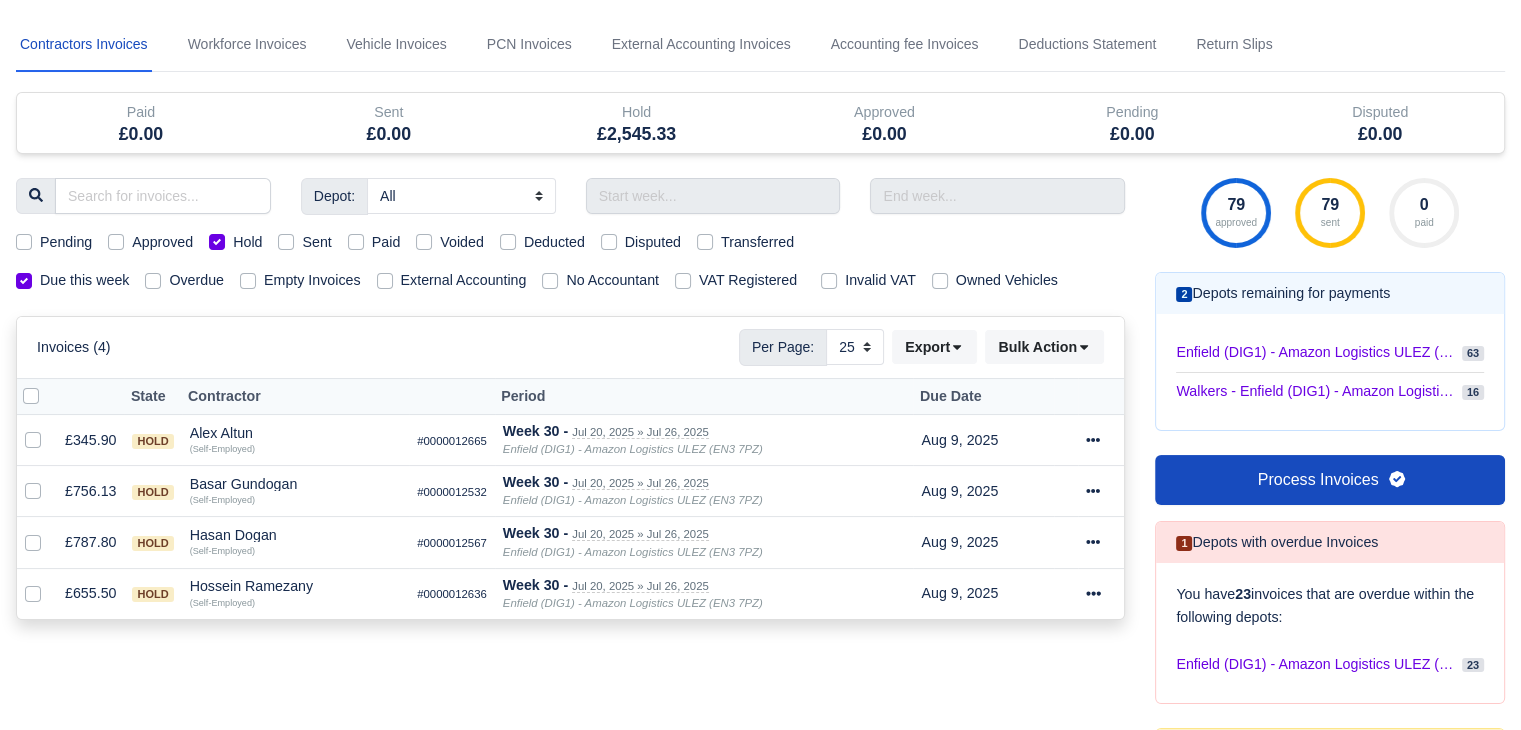 scroll, scrollTop: 0, scrollLeft: 0, axis: both 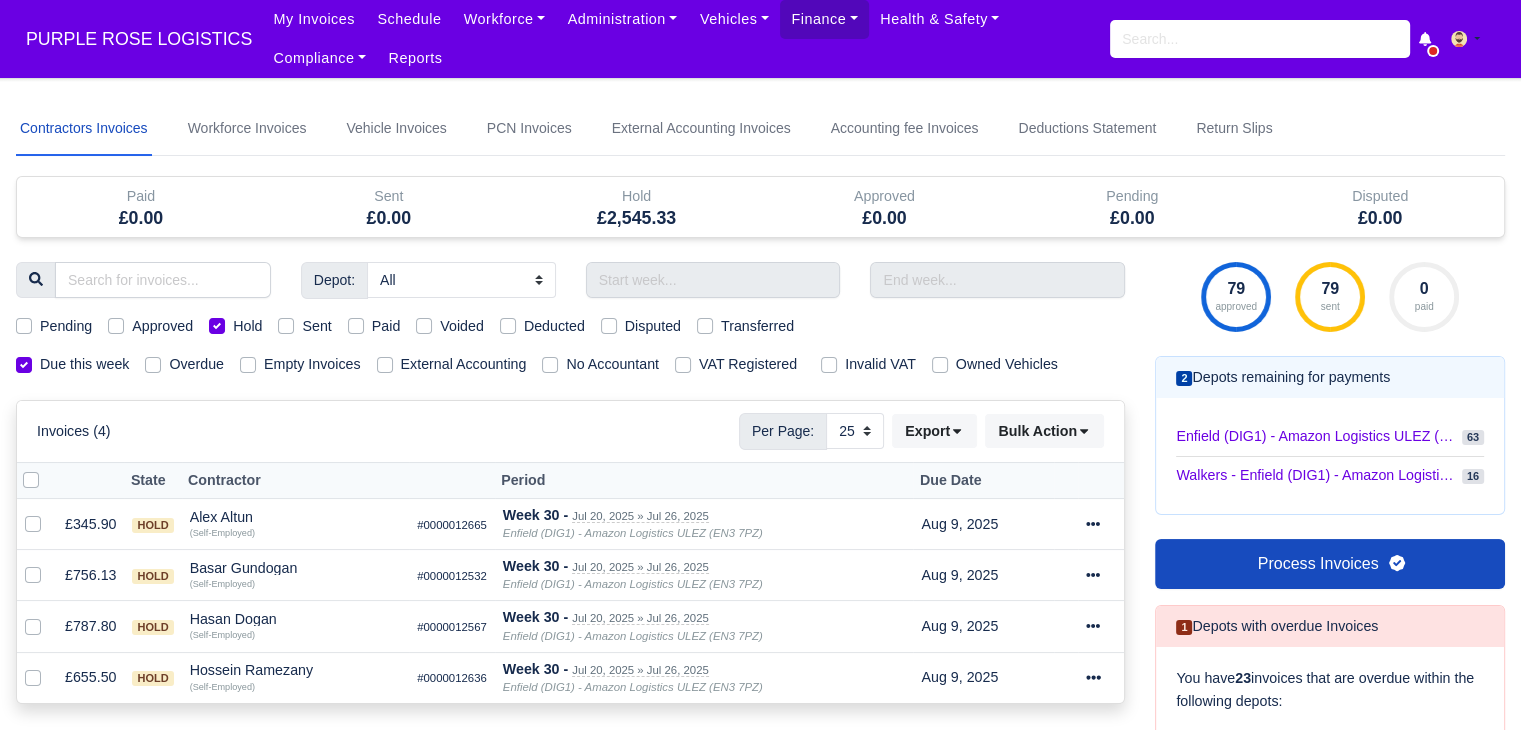 click on "Hold" at bounding box center [247, 326] 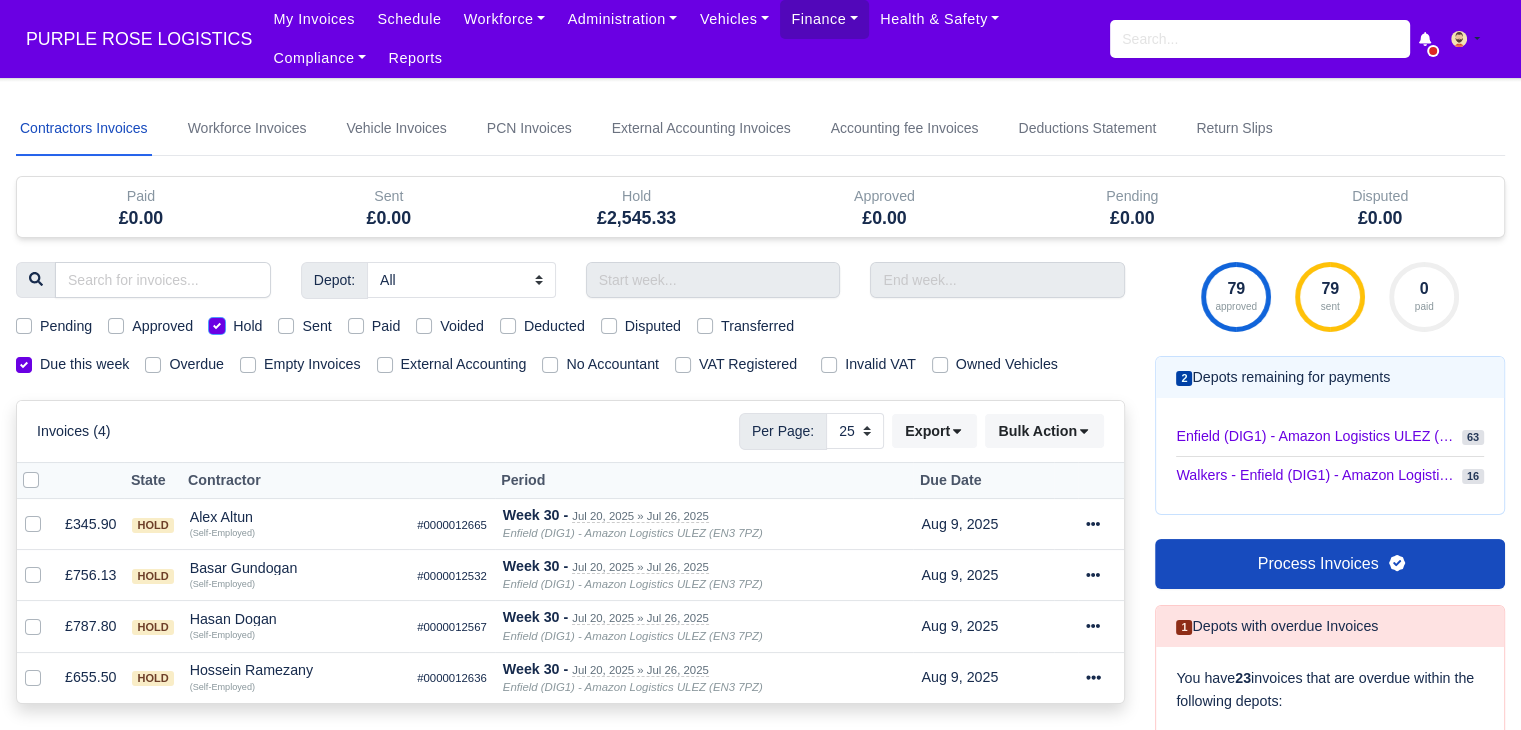 click on "Hold" at bounding box center [217, 323] 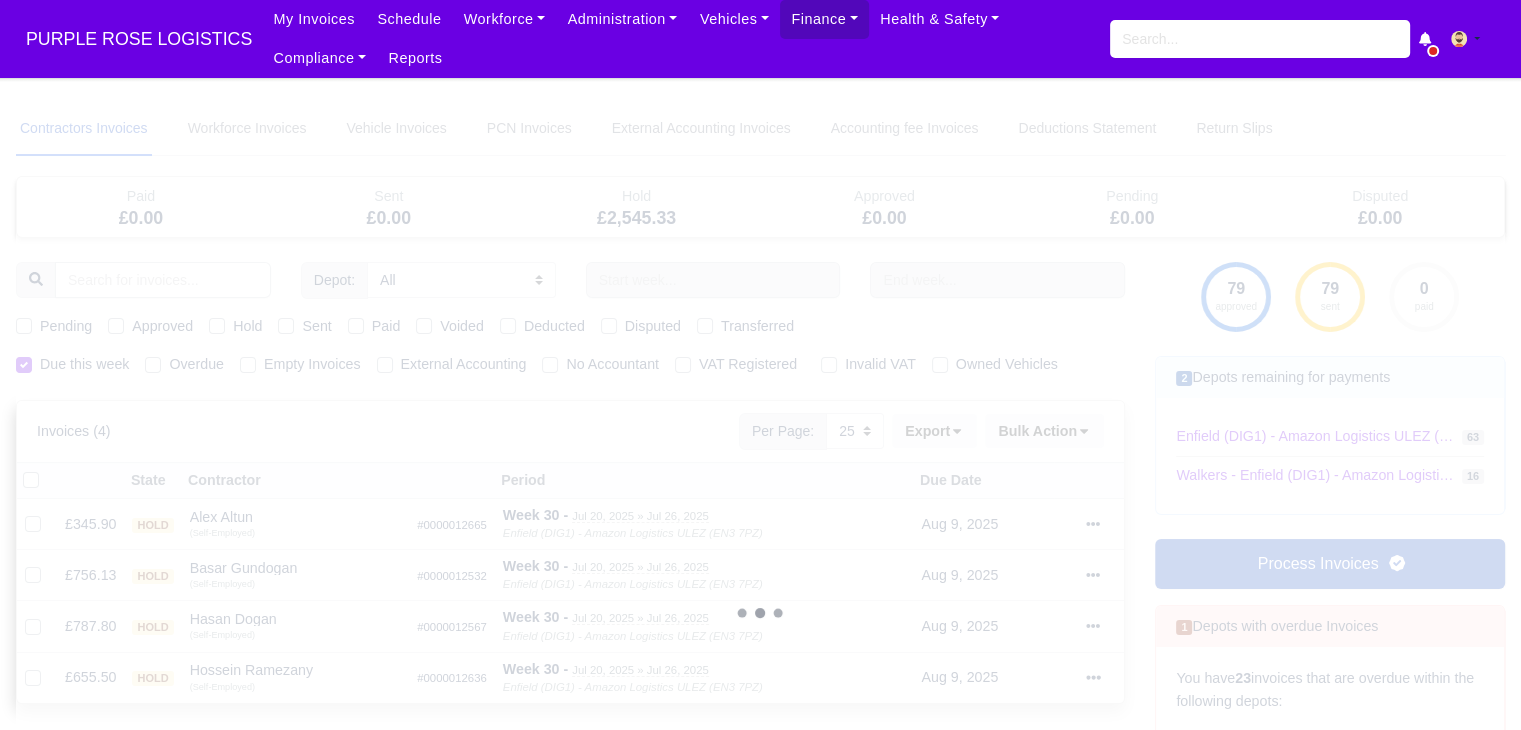 type 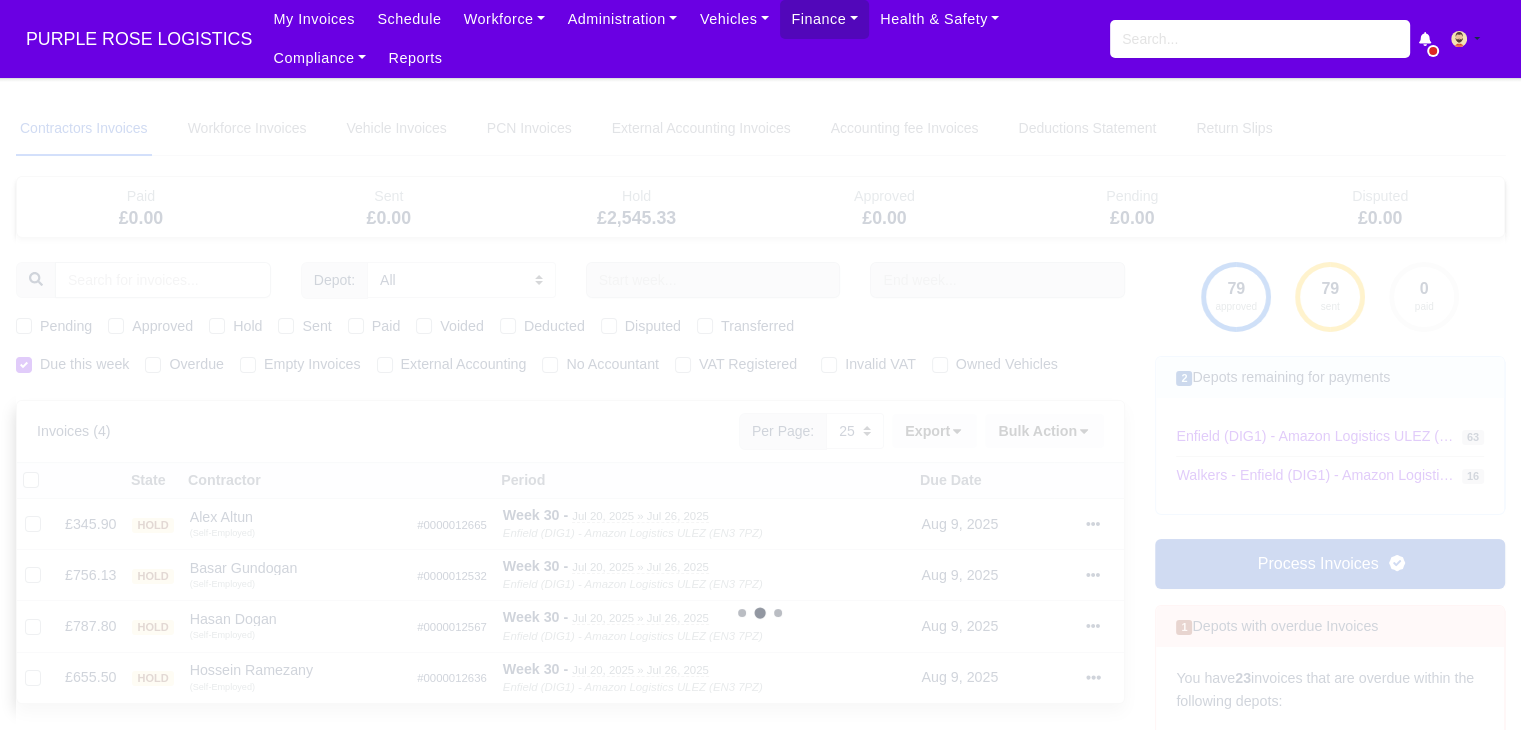 type 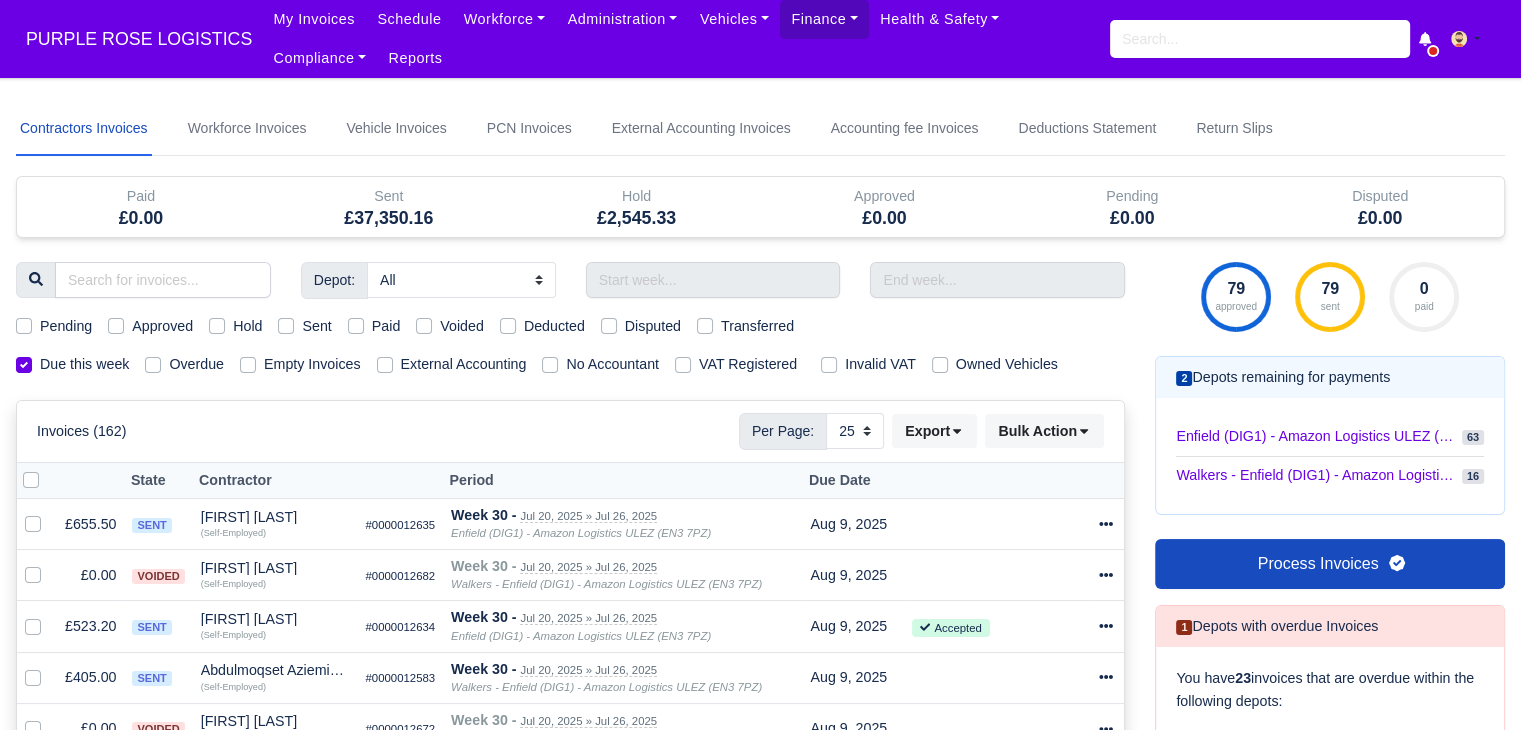 click on "Sent" at bounding box center (316, 326) 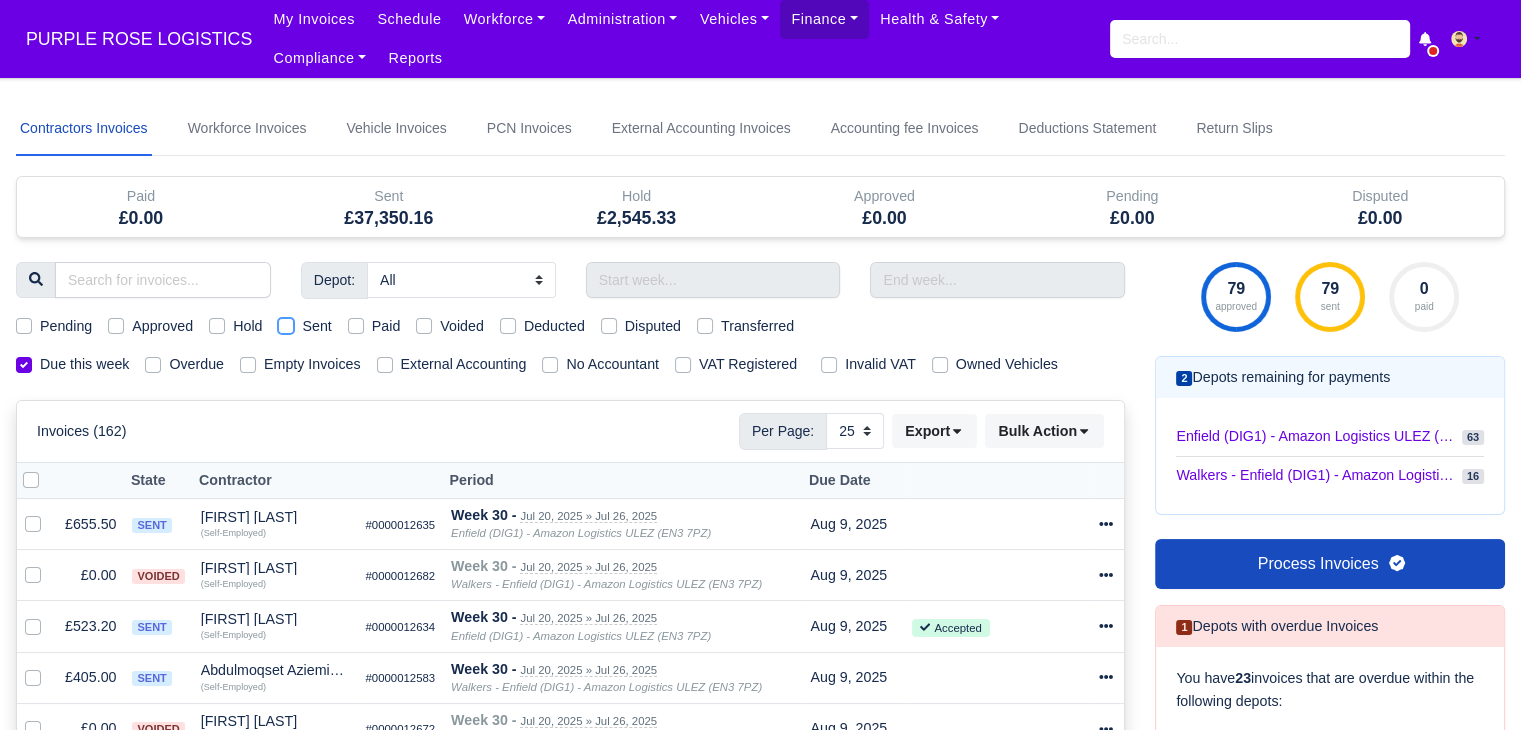click on "Sent" at bounding box center [286, 323] 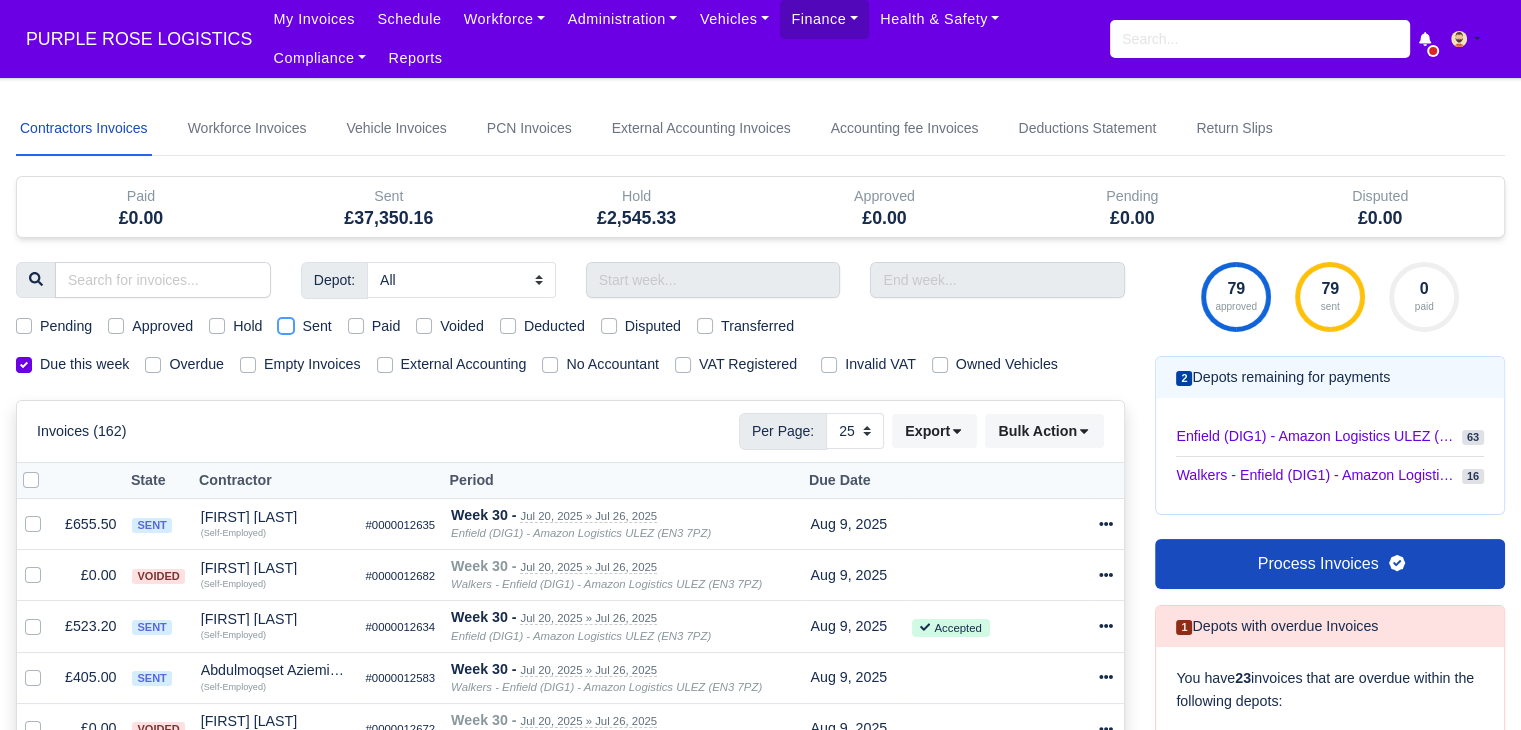 checkbox on "true" 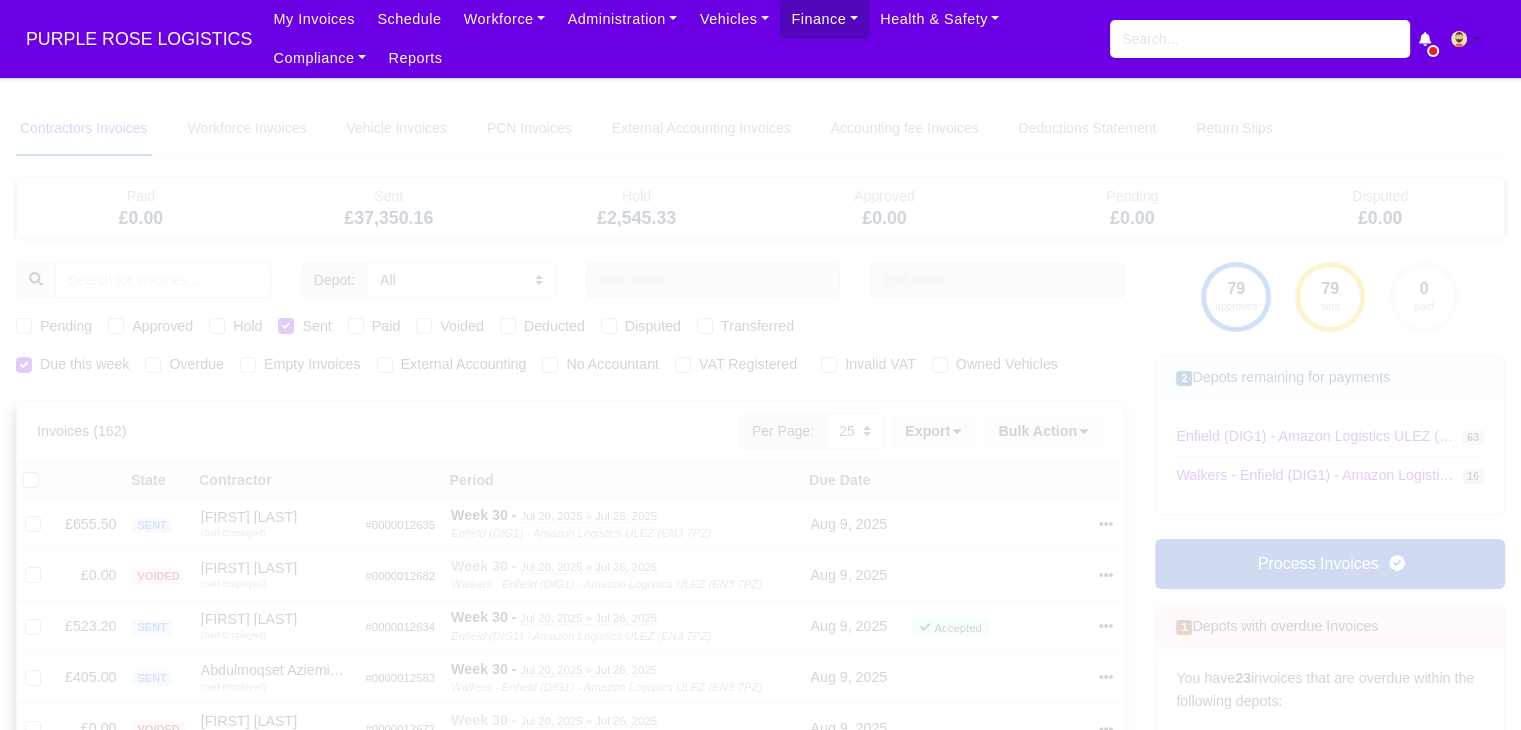 type 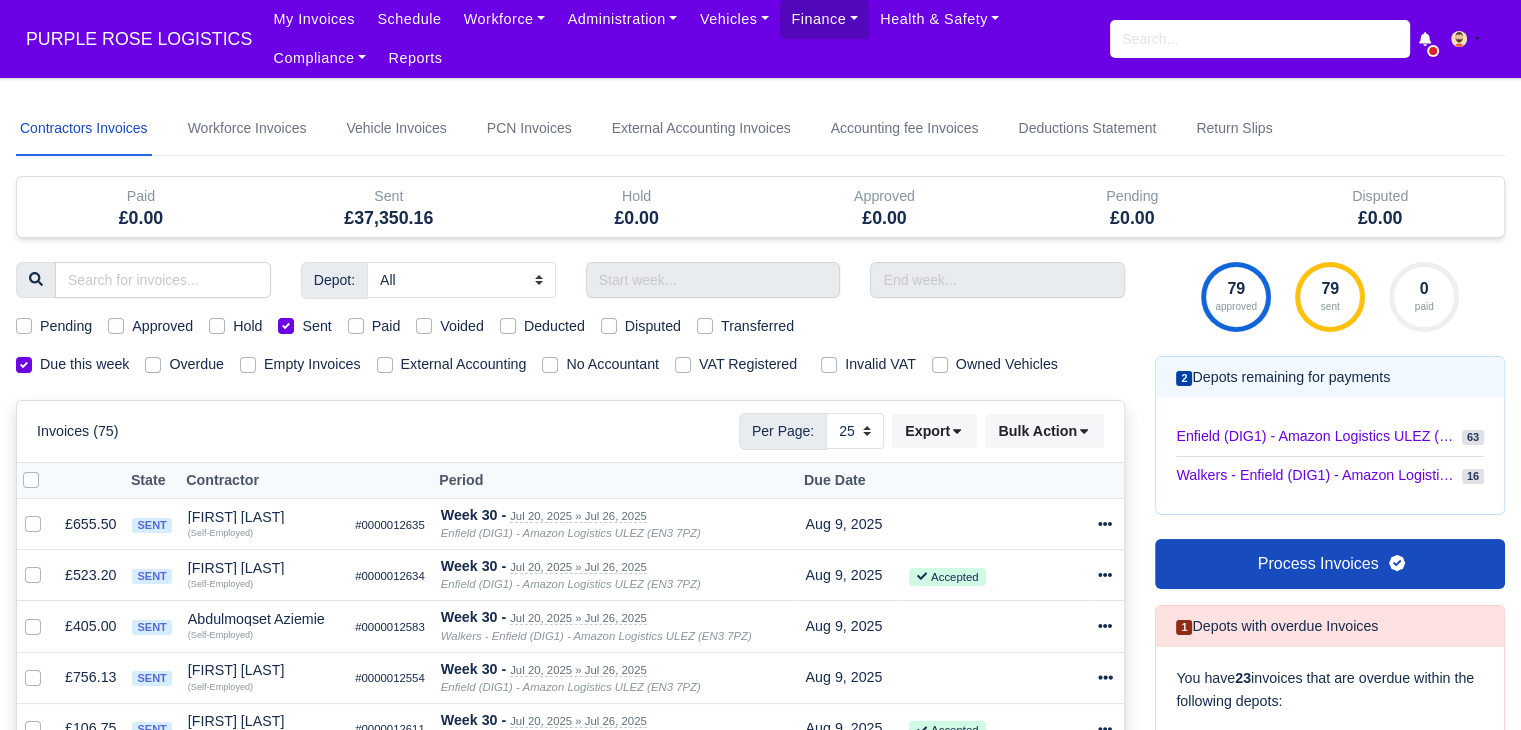 click on "Pending" at bounding box center [66, 326] 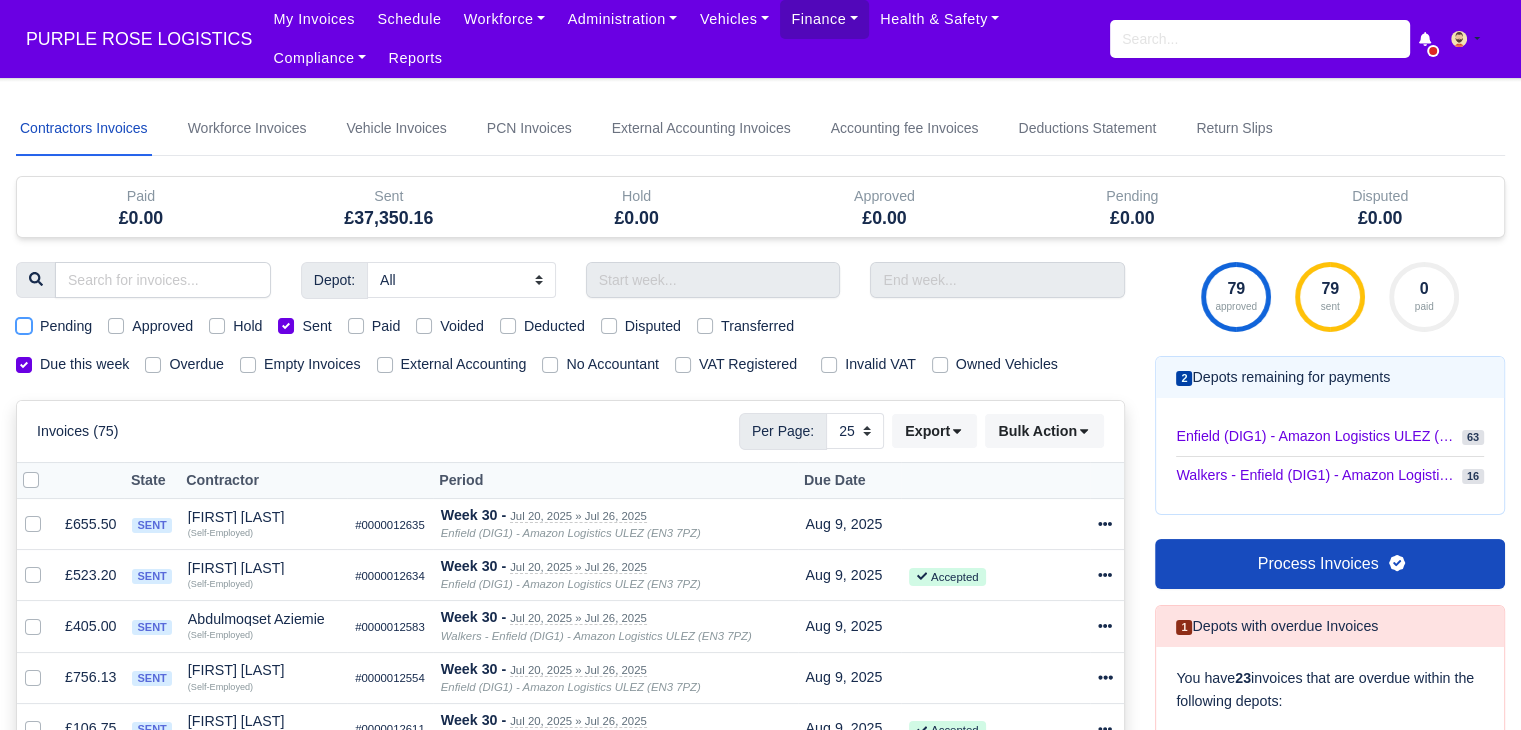 click on "Pending" at bounding box center [24, 323] 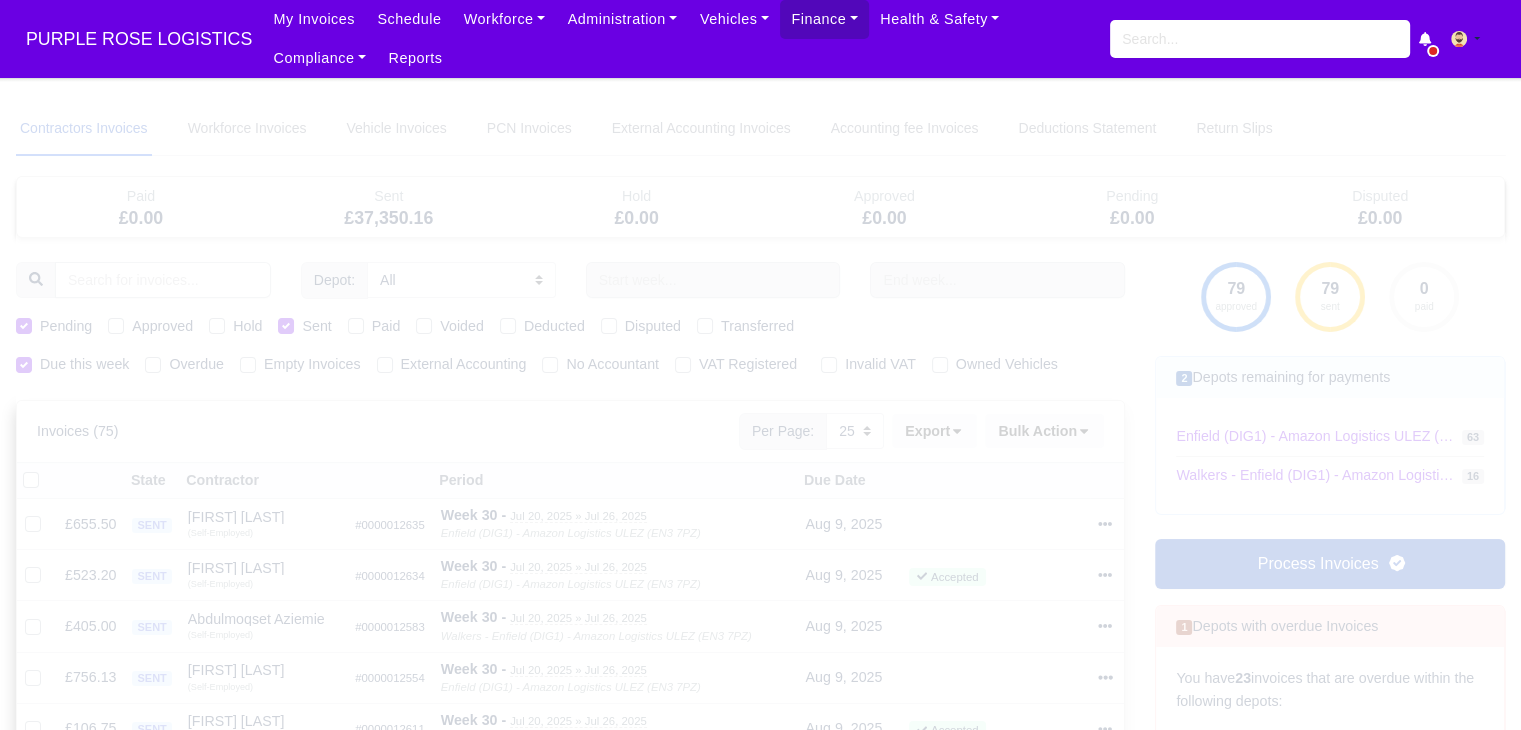 type 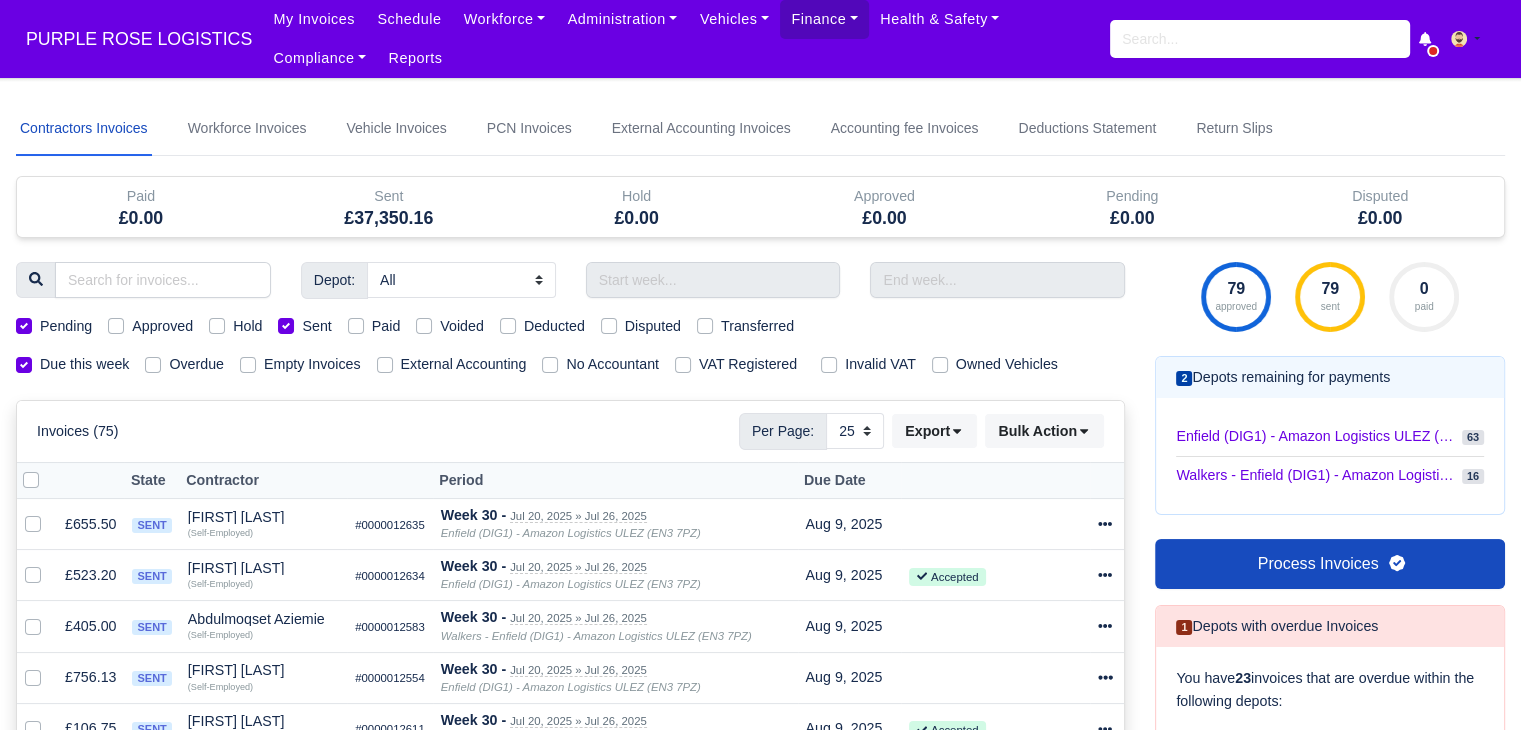 click on "Sent" at bounding box center [316, 326] 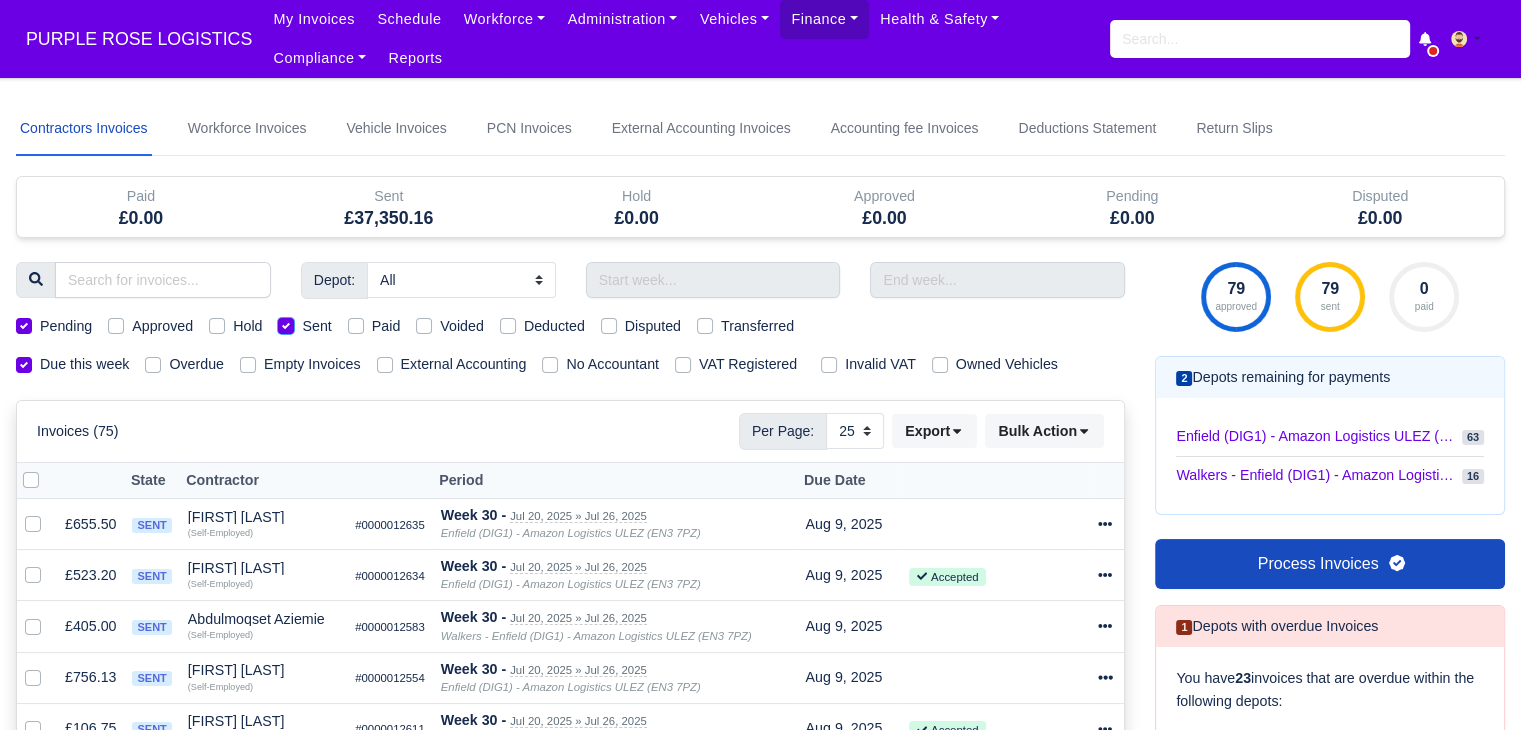 click on "Sent" at bounding box center (286, 323) 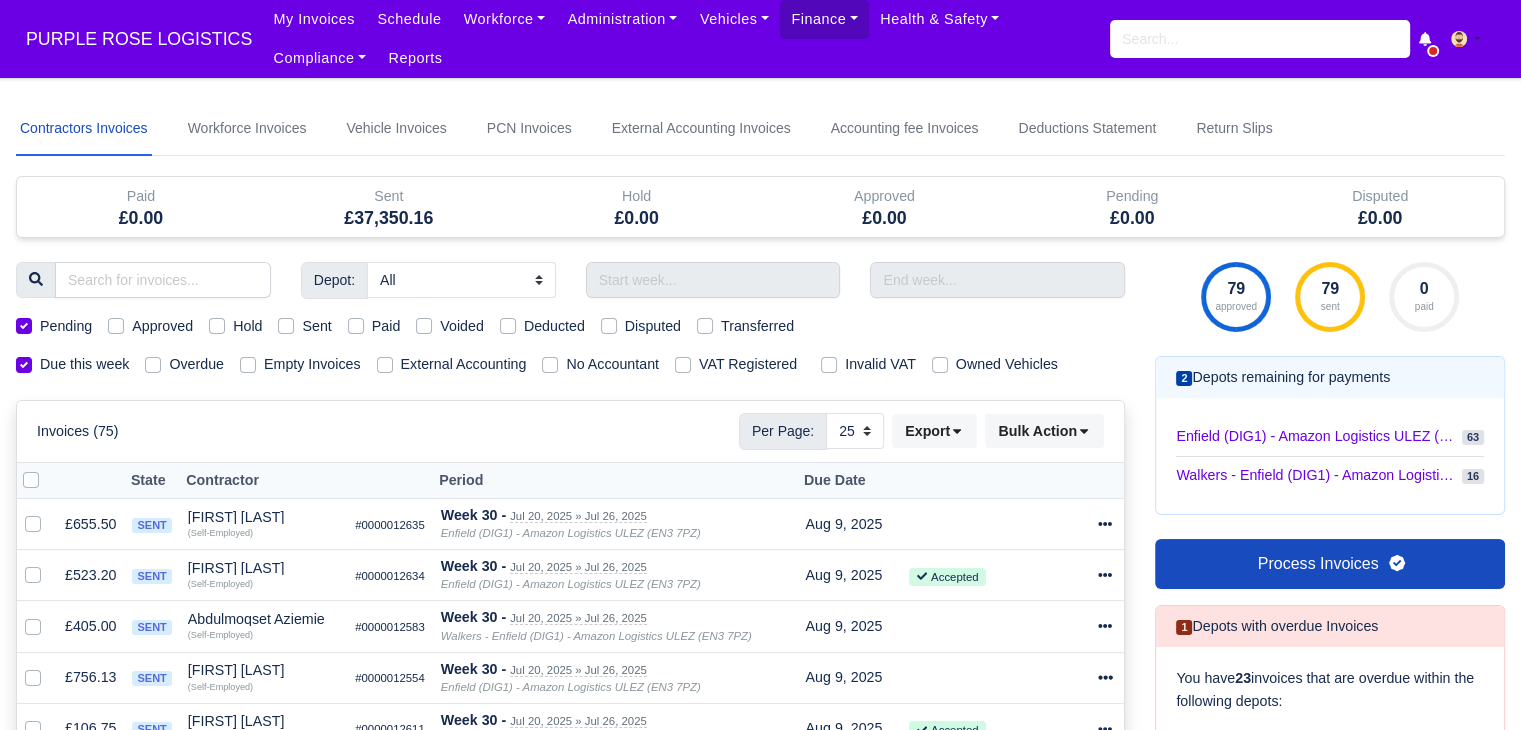 type 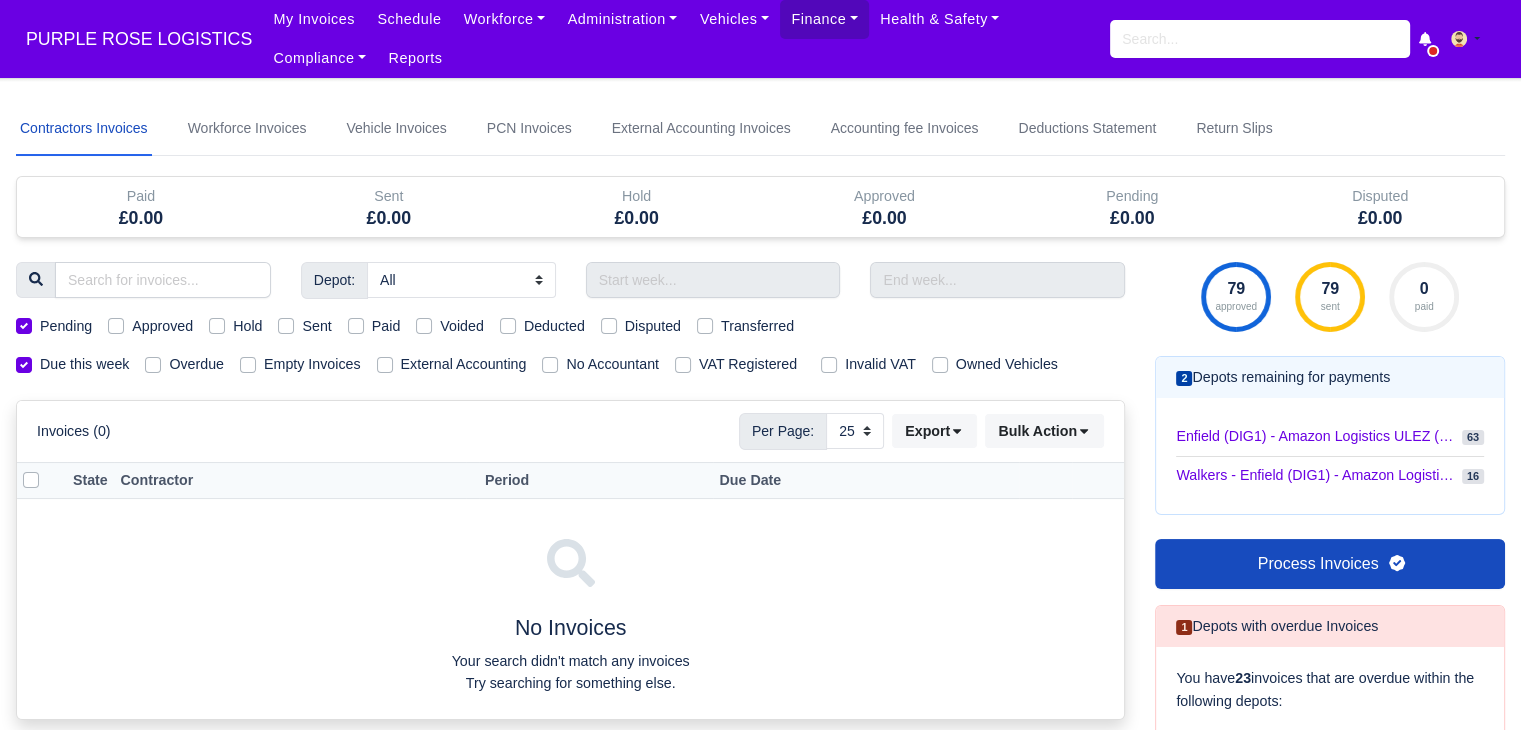click on "Approved" at bounding box center [162, 326] 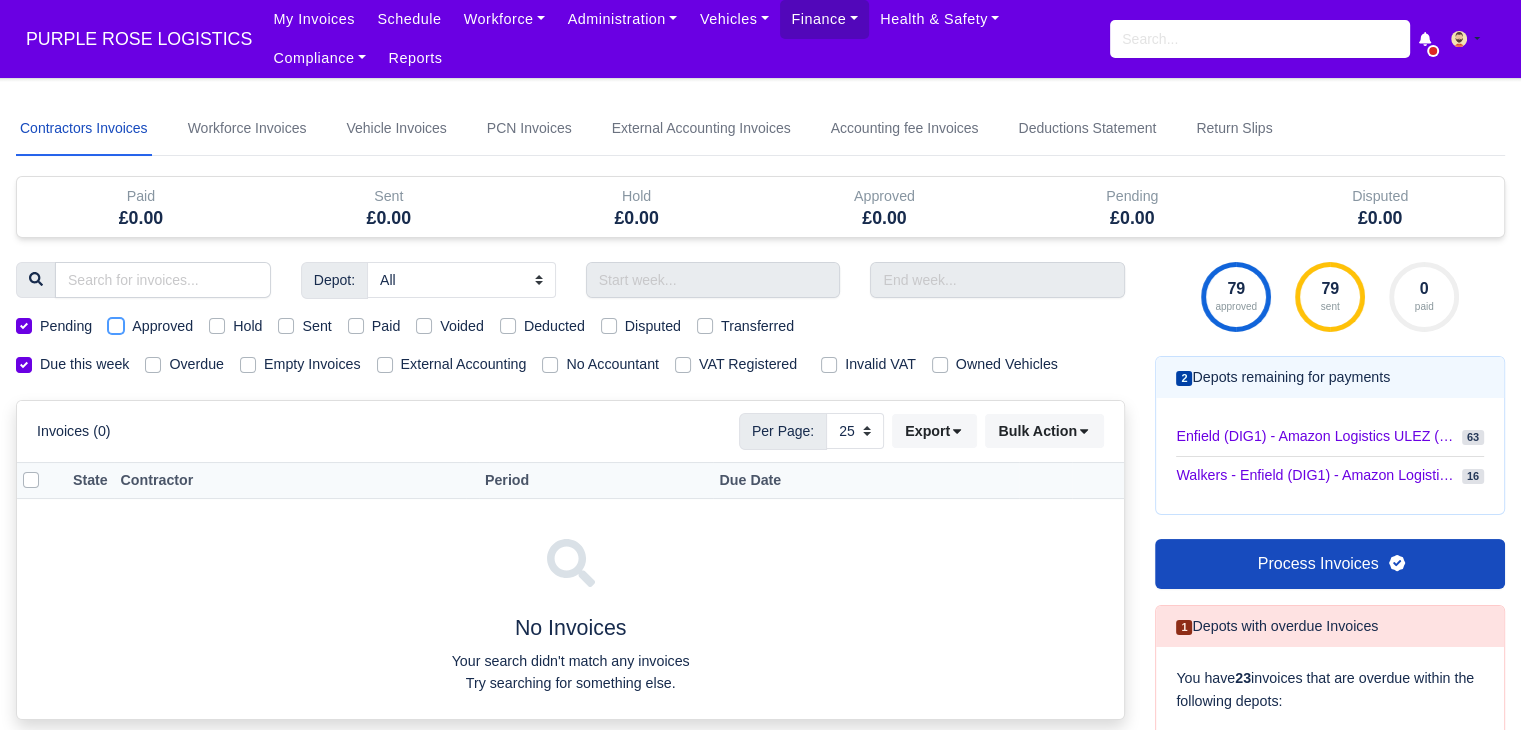 checkbox on "true" 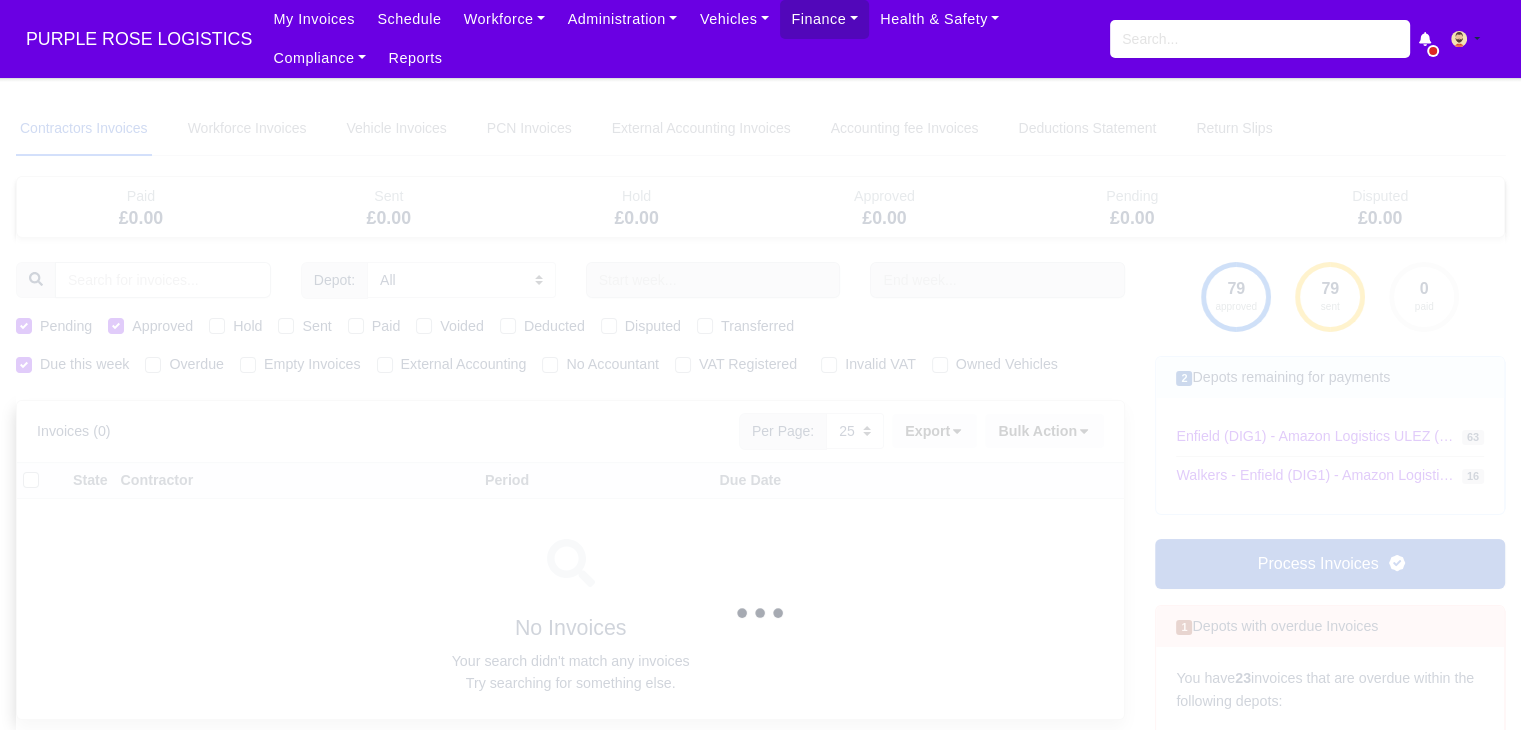 type 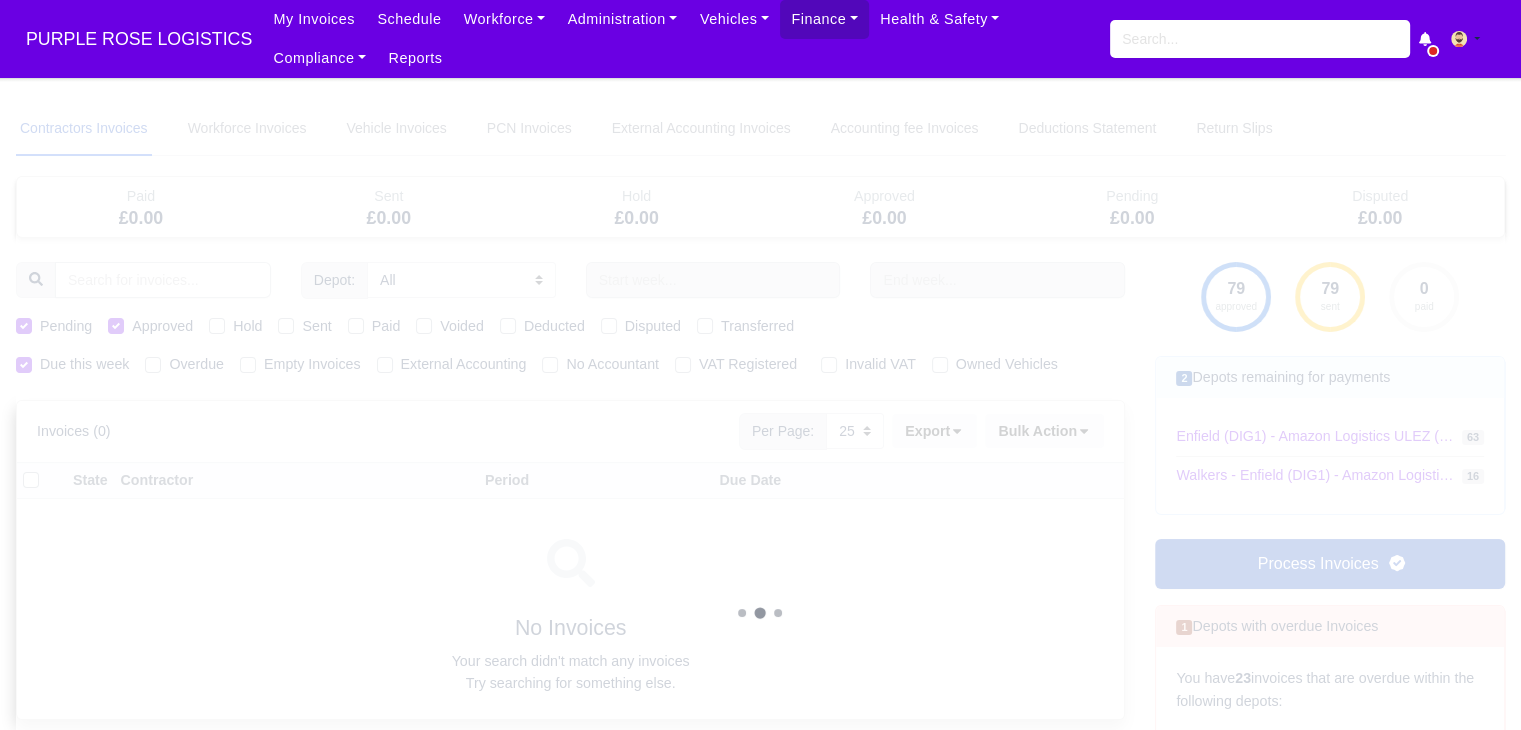 type 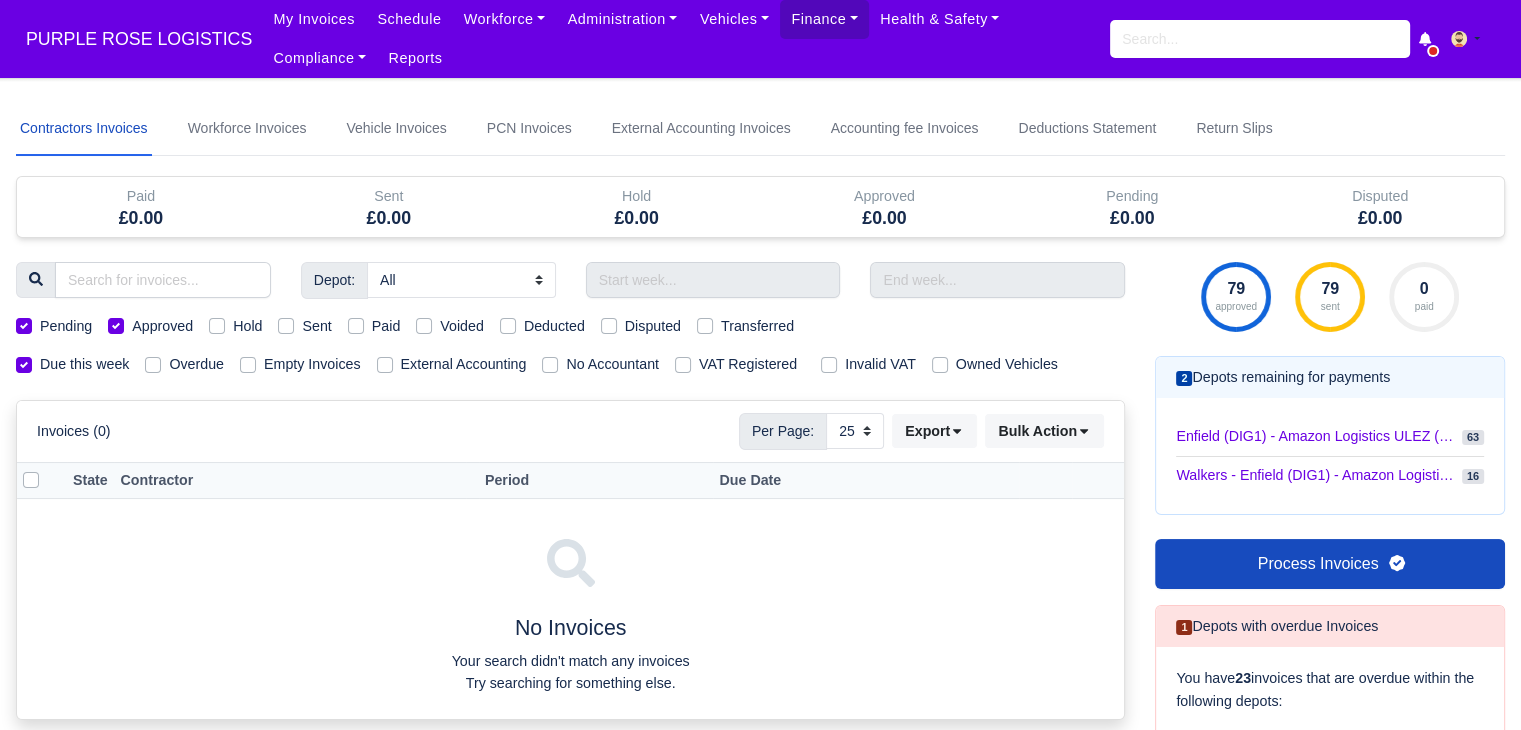 click on "Hold" at bounding box center (247, 326) 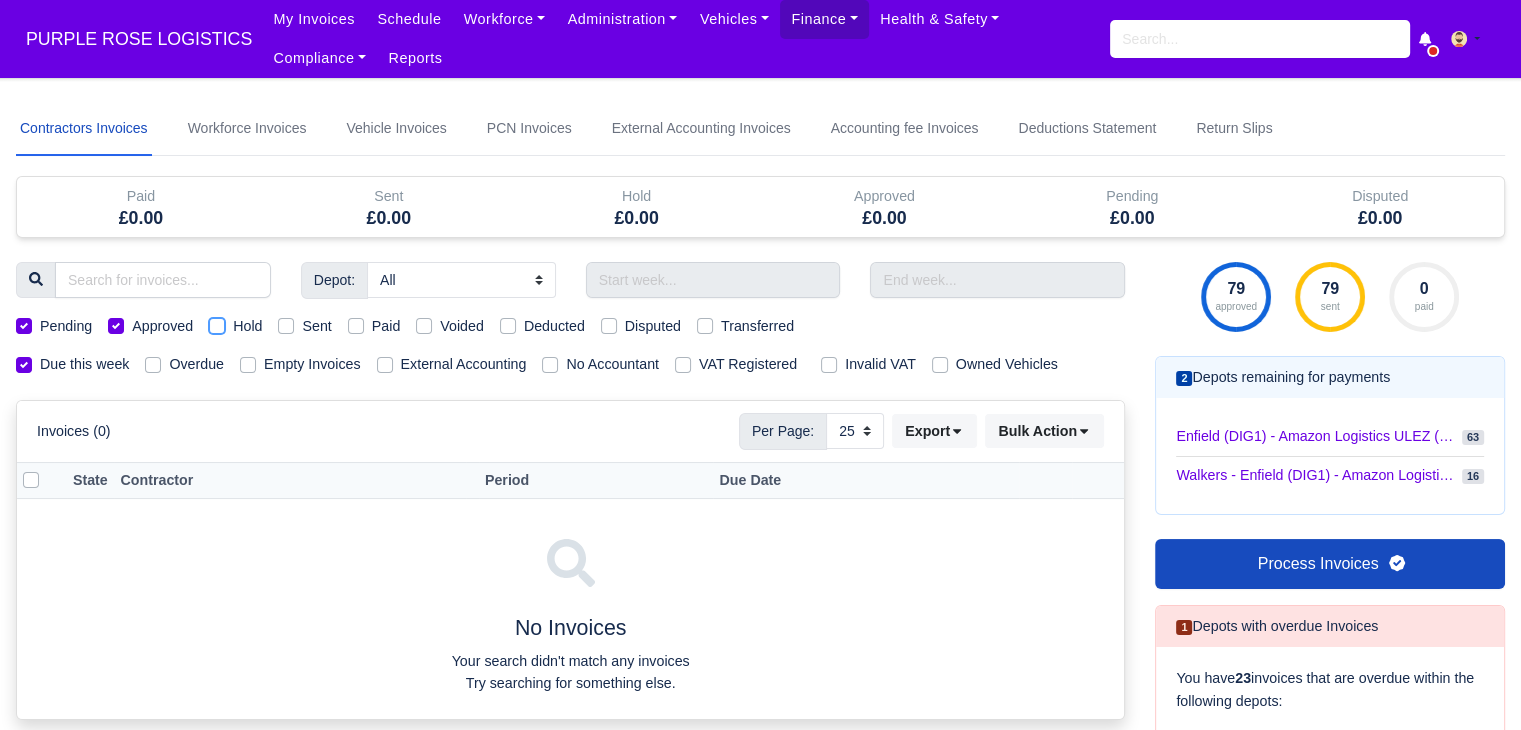 click on "Hold" at bounding box center (217, 323) 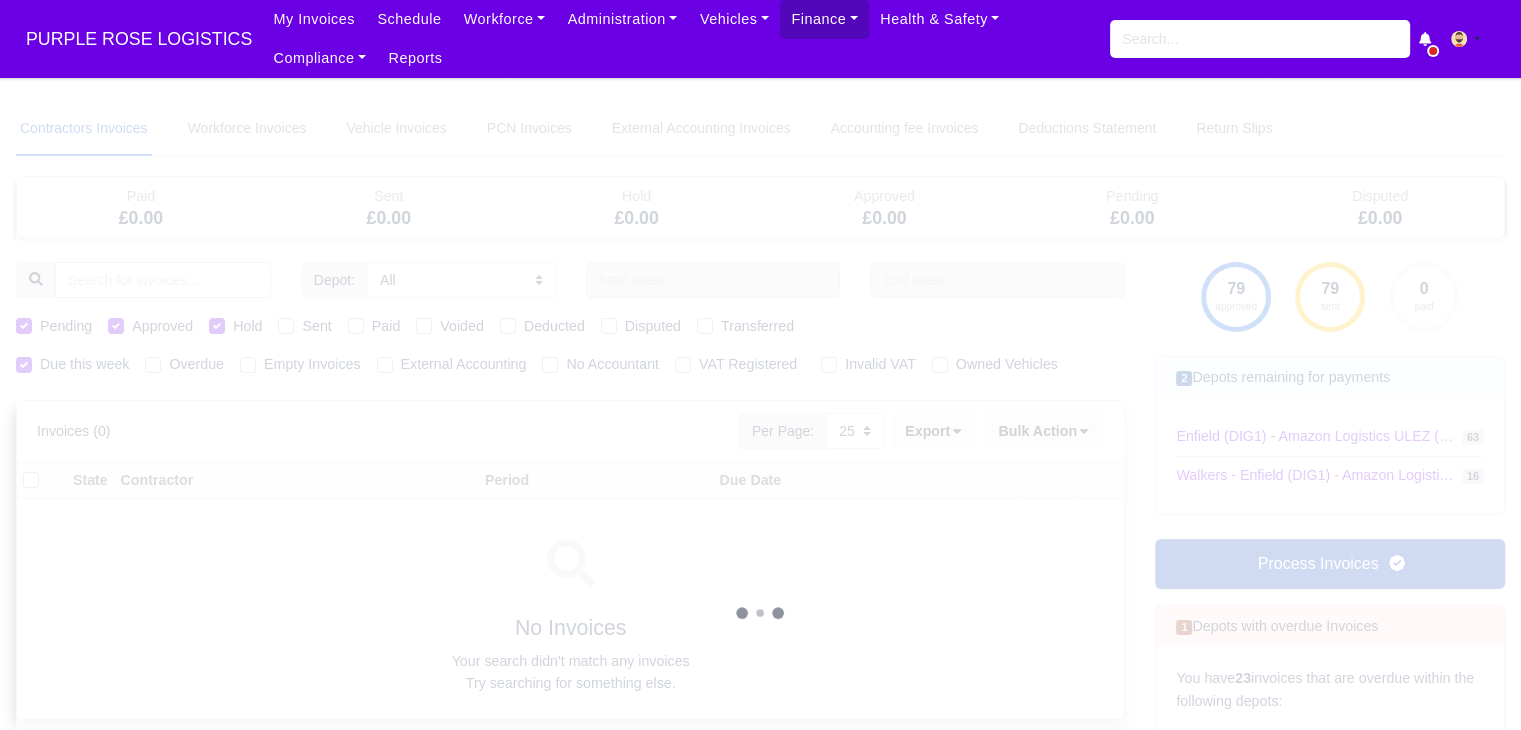type 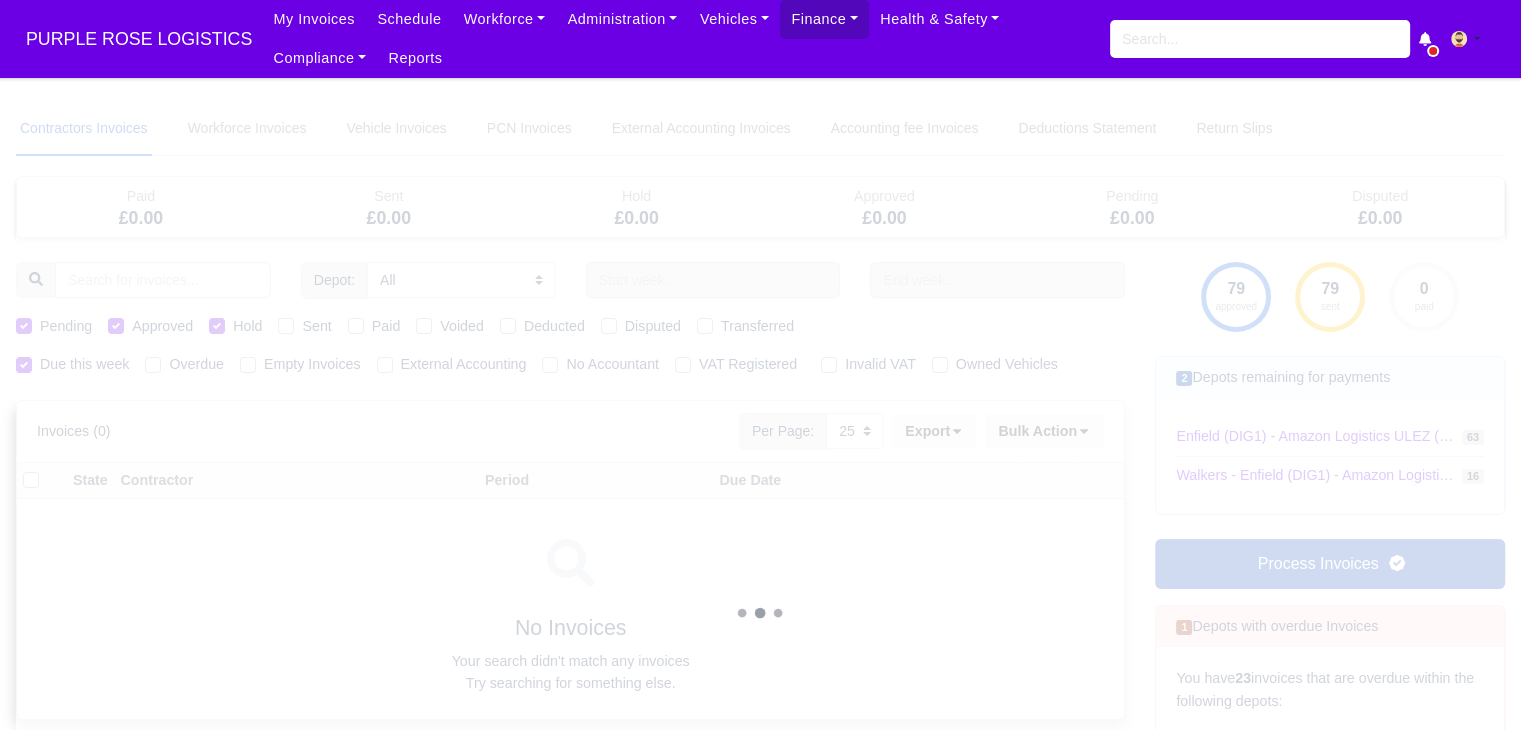 type 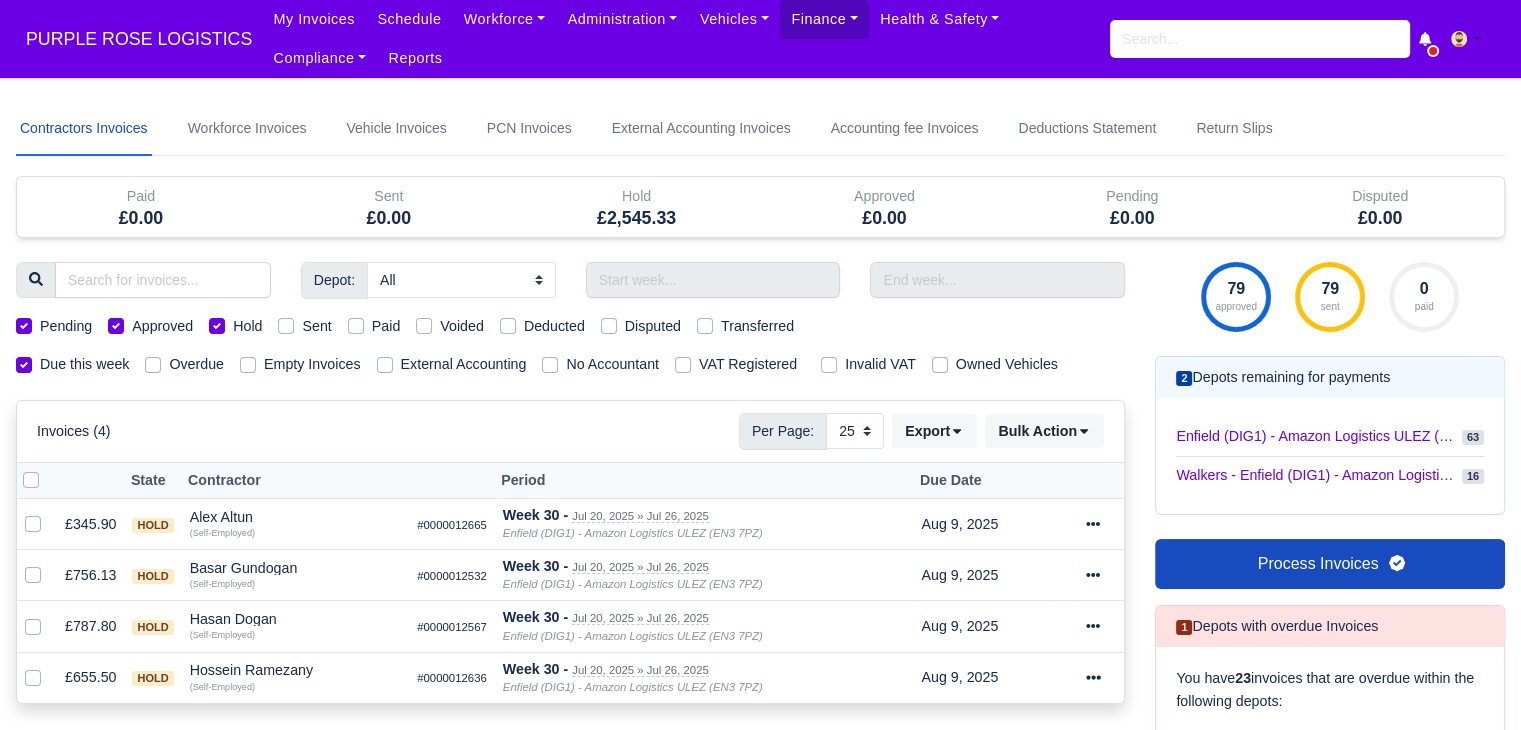 click on "Approved" at bounding box center (162, 326) 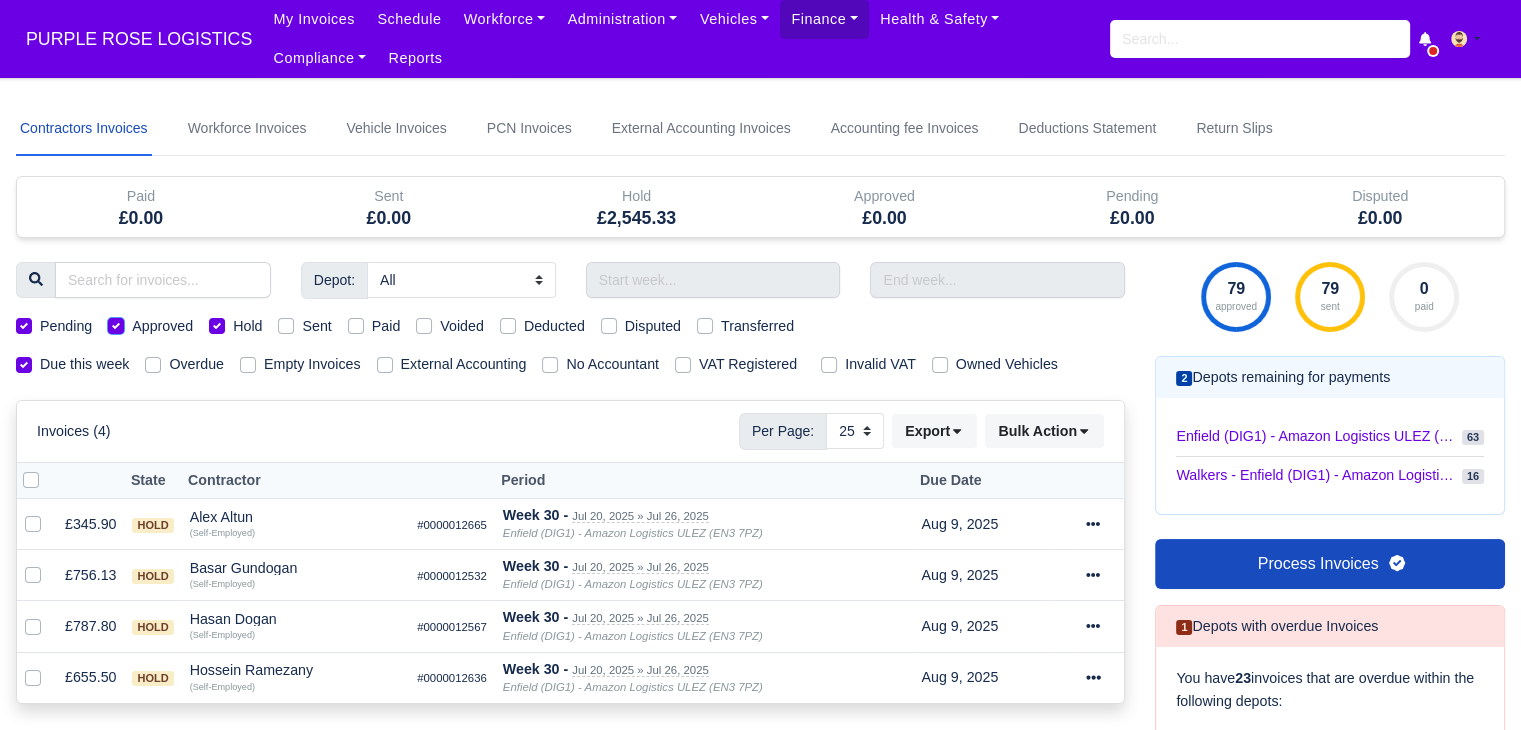 click on "Approved" at bounding box center [116, 323] 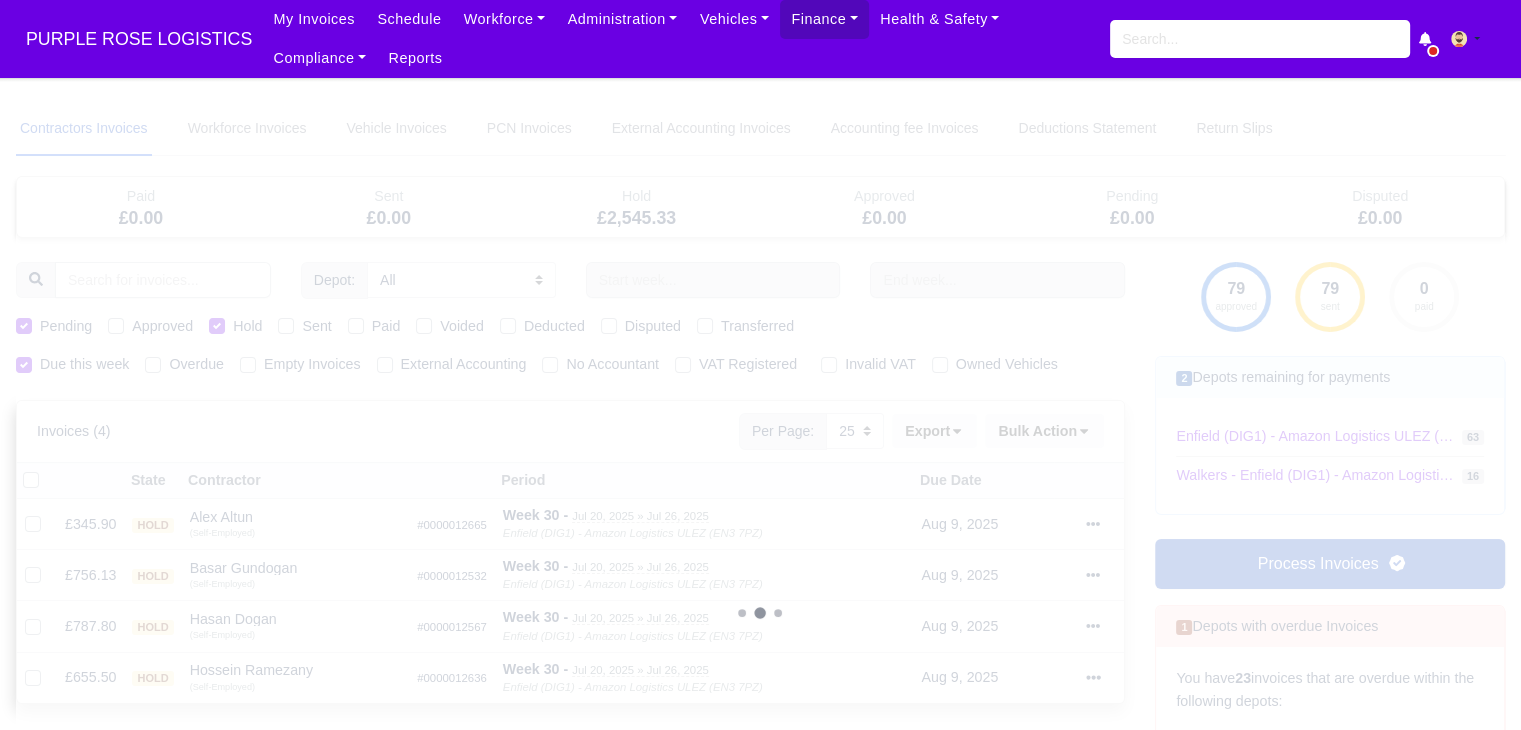 type 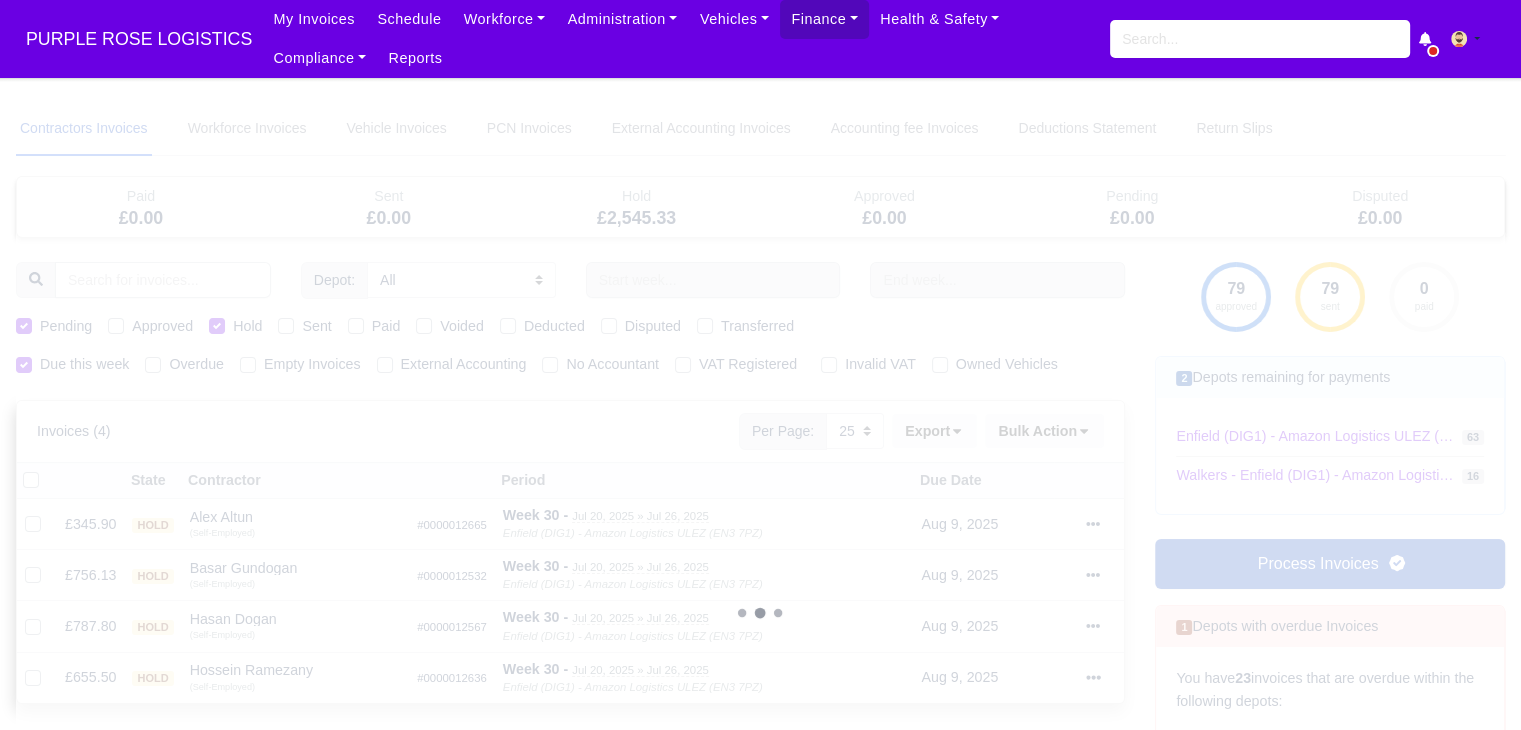 type 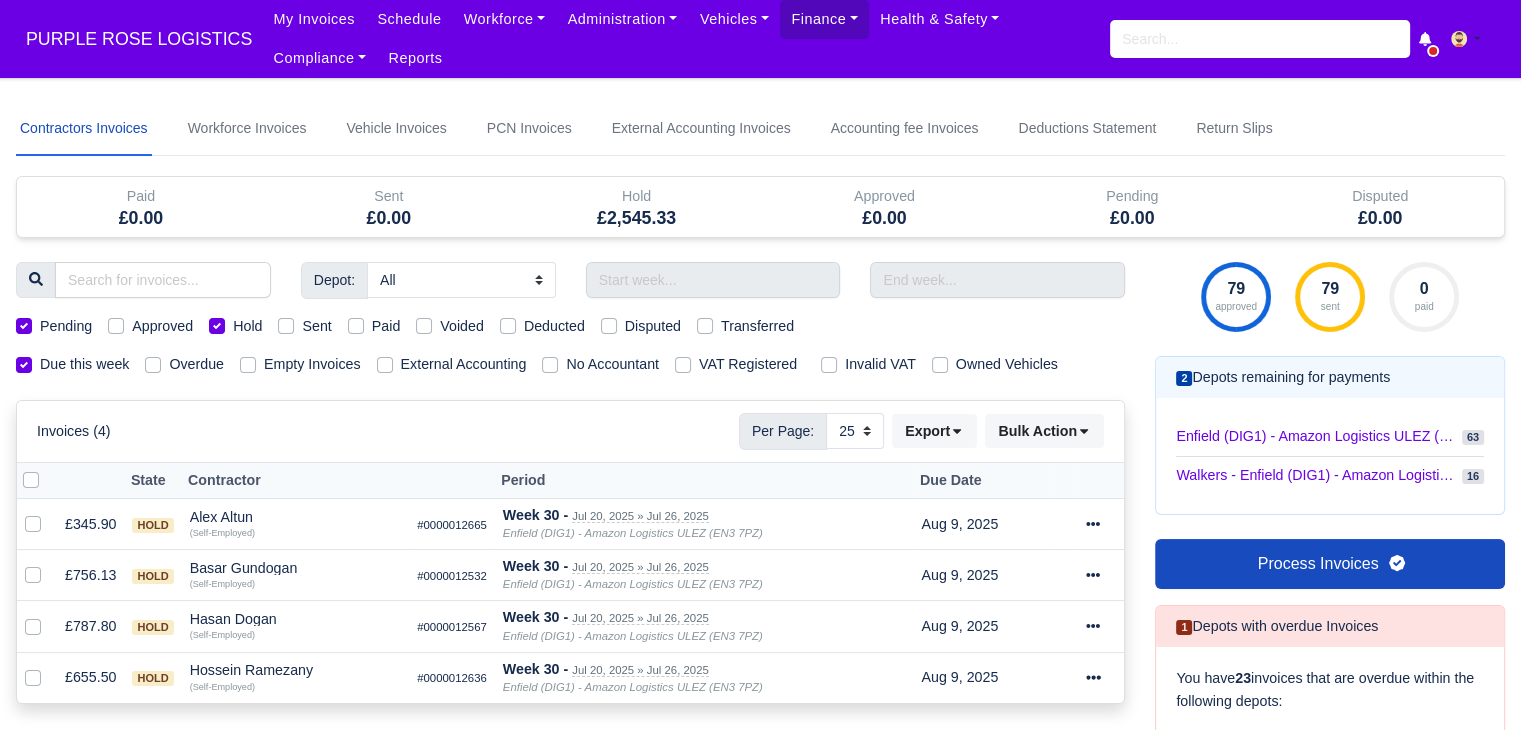 click on "Pending" at bounding box center [66, 326] 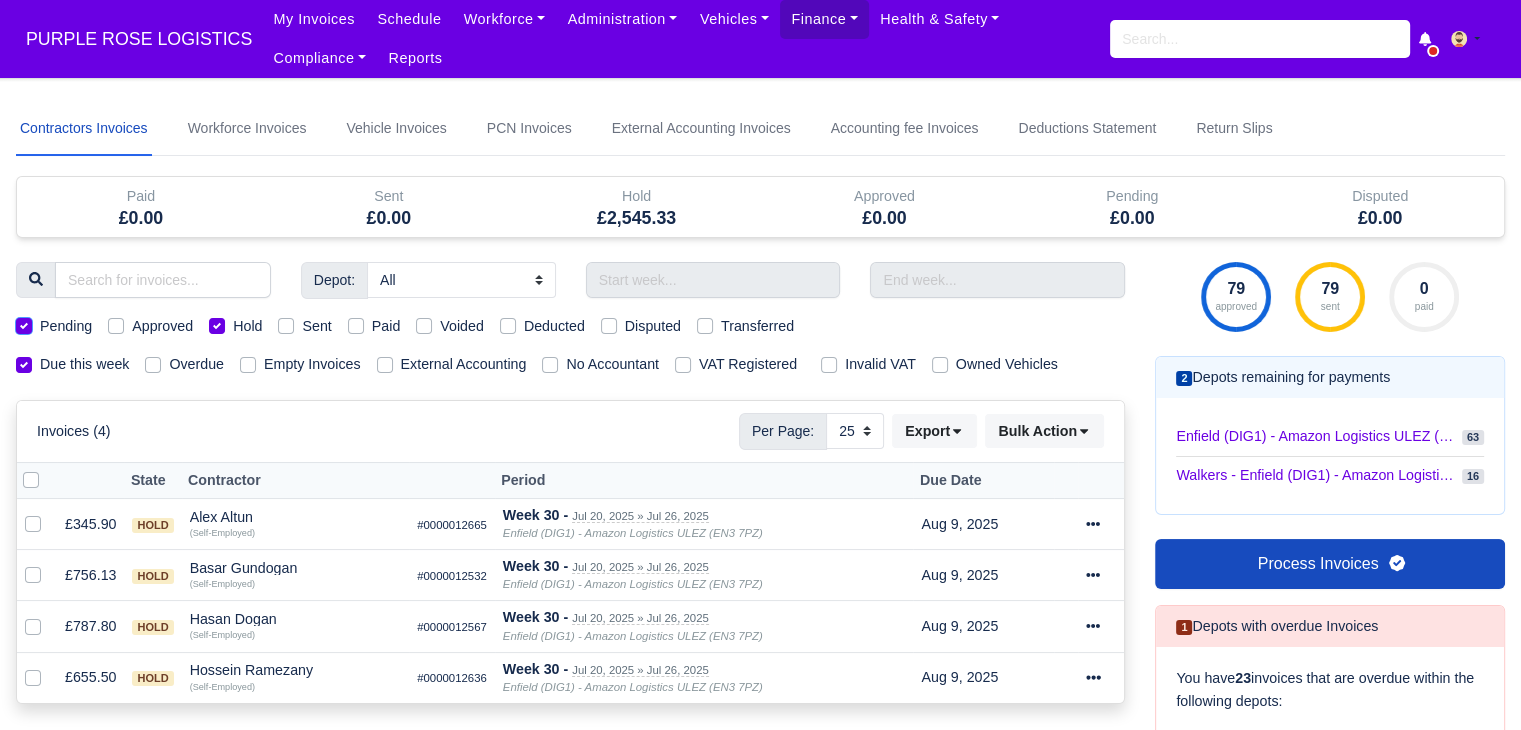 checkbox on "false" 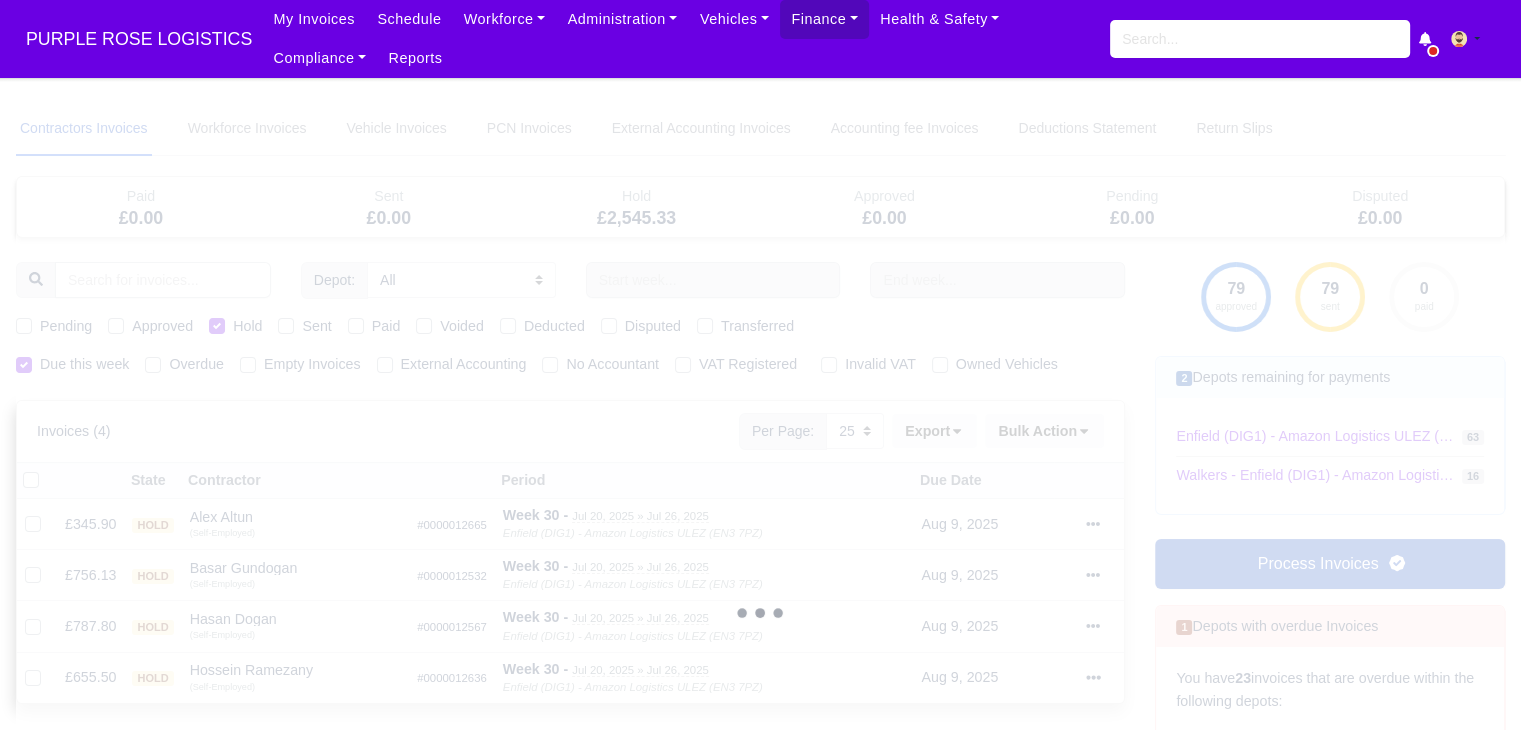 type 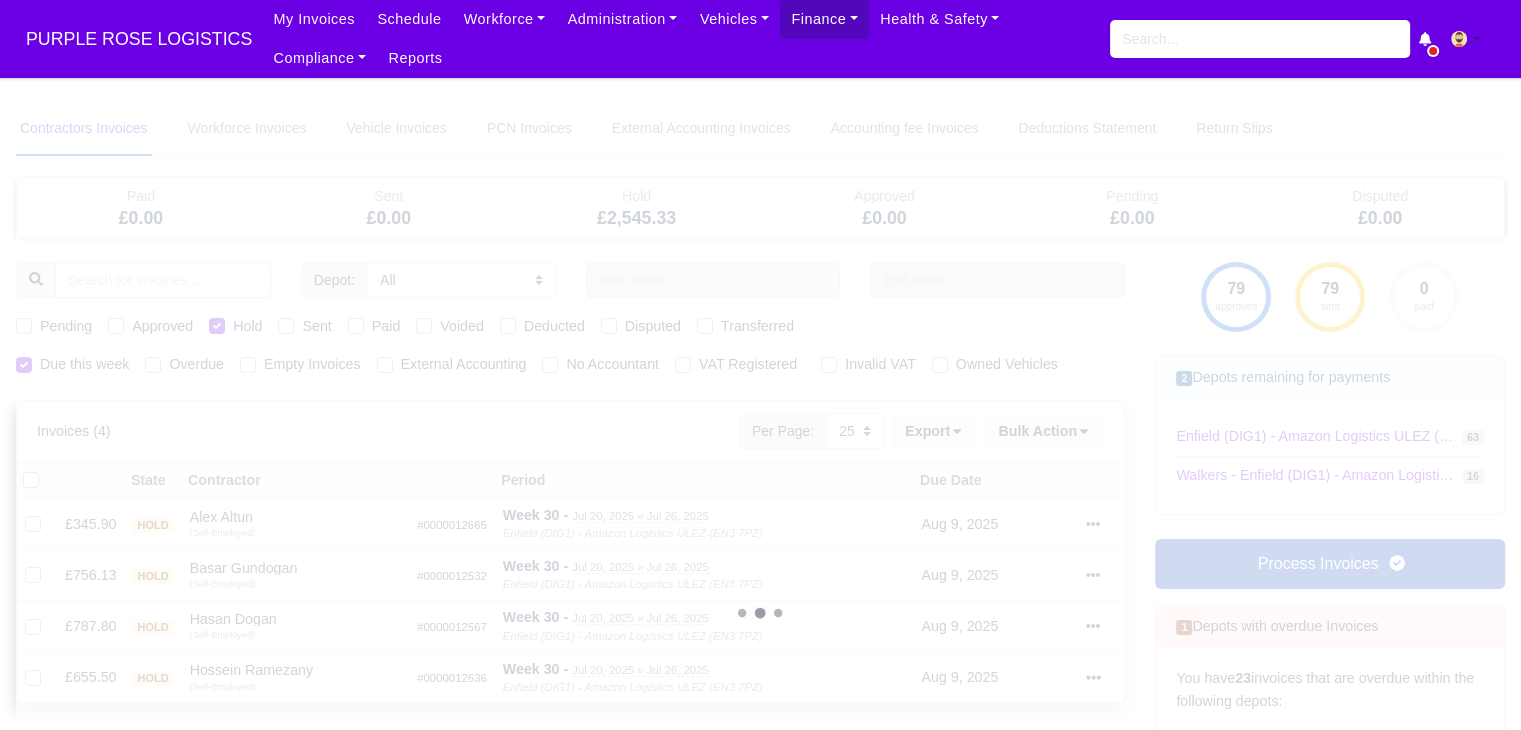 type 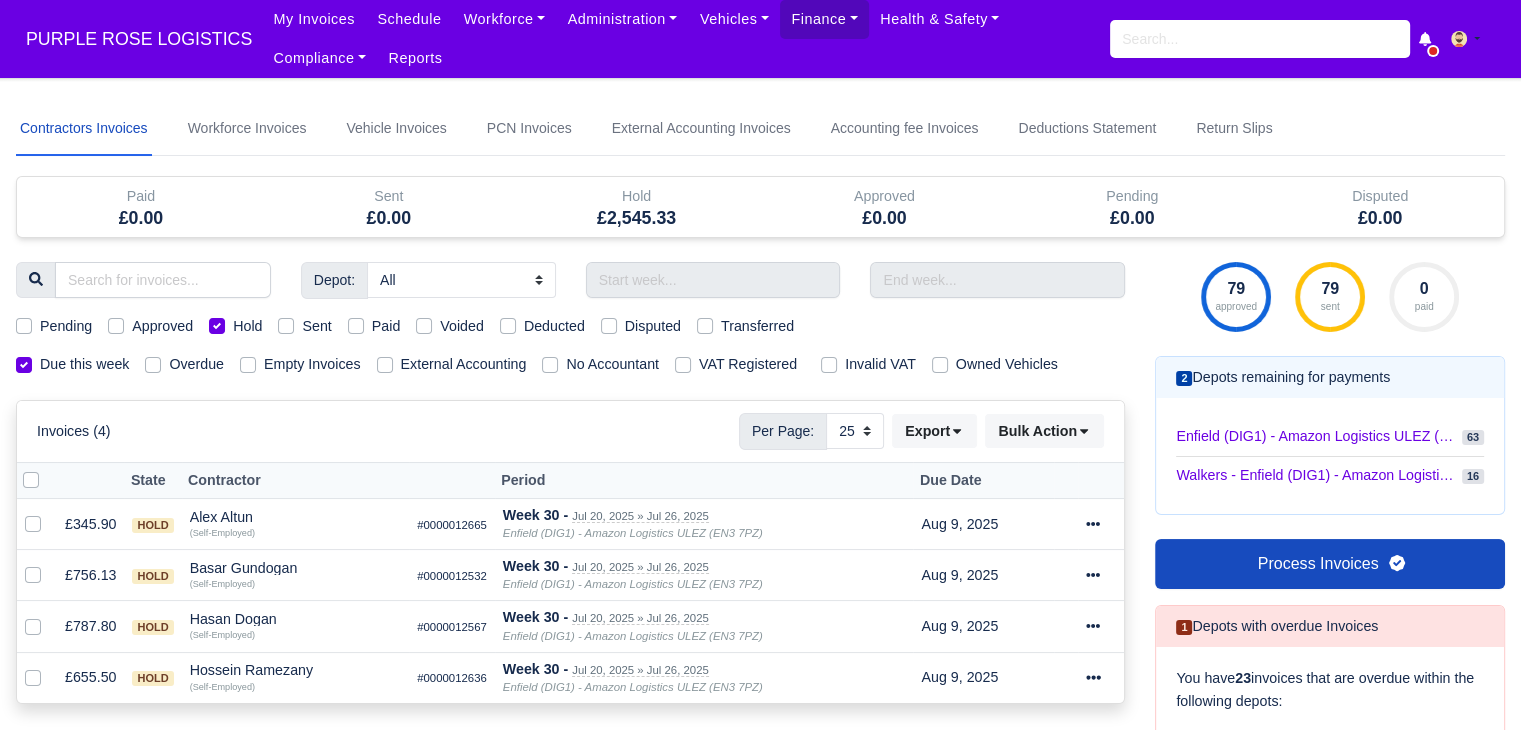 click on "Hold" at bounding box center (247, 326) 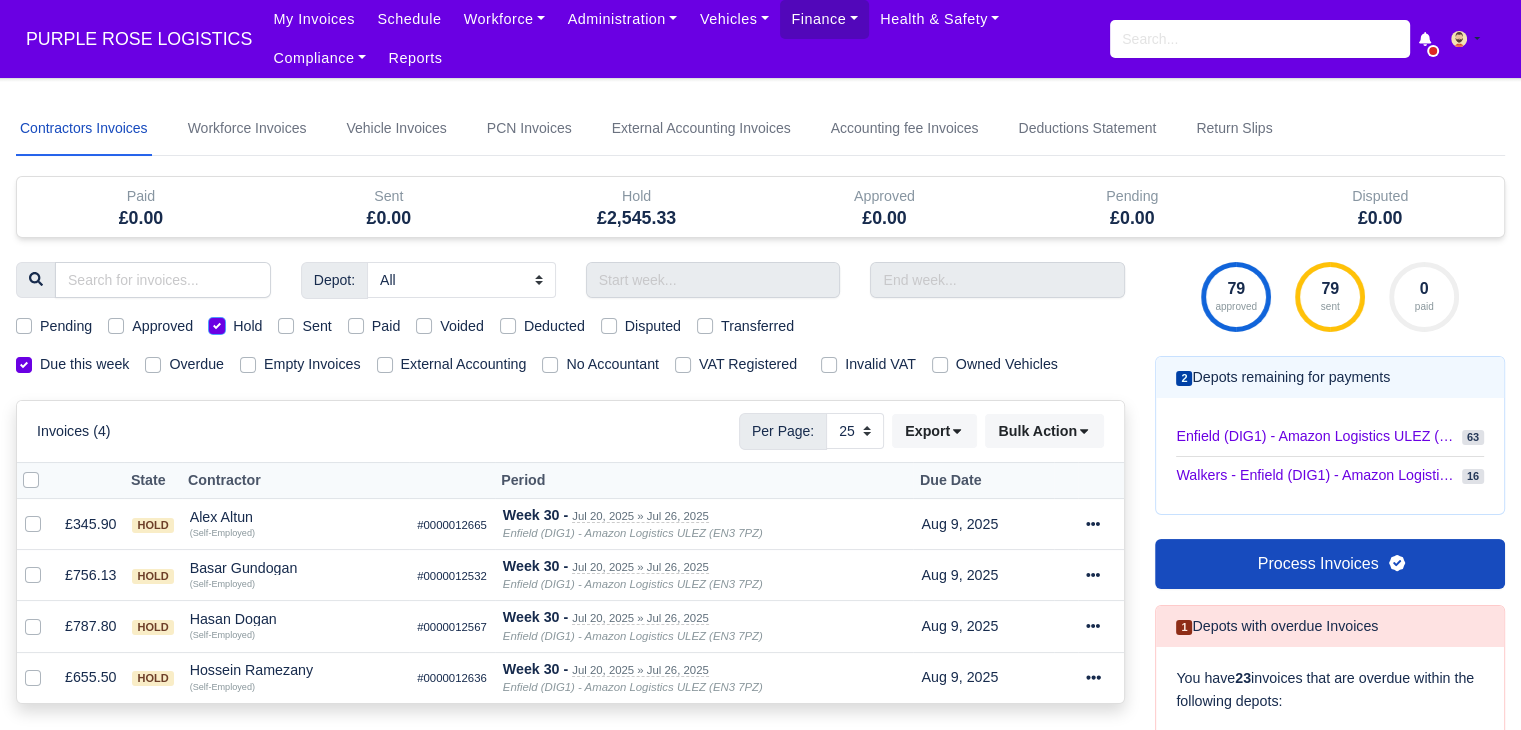 click on "Hold" at bounding box center [217, 323] 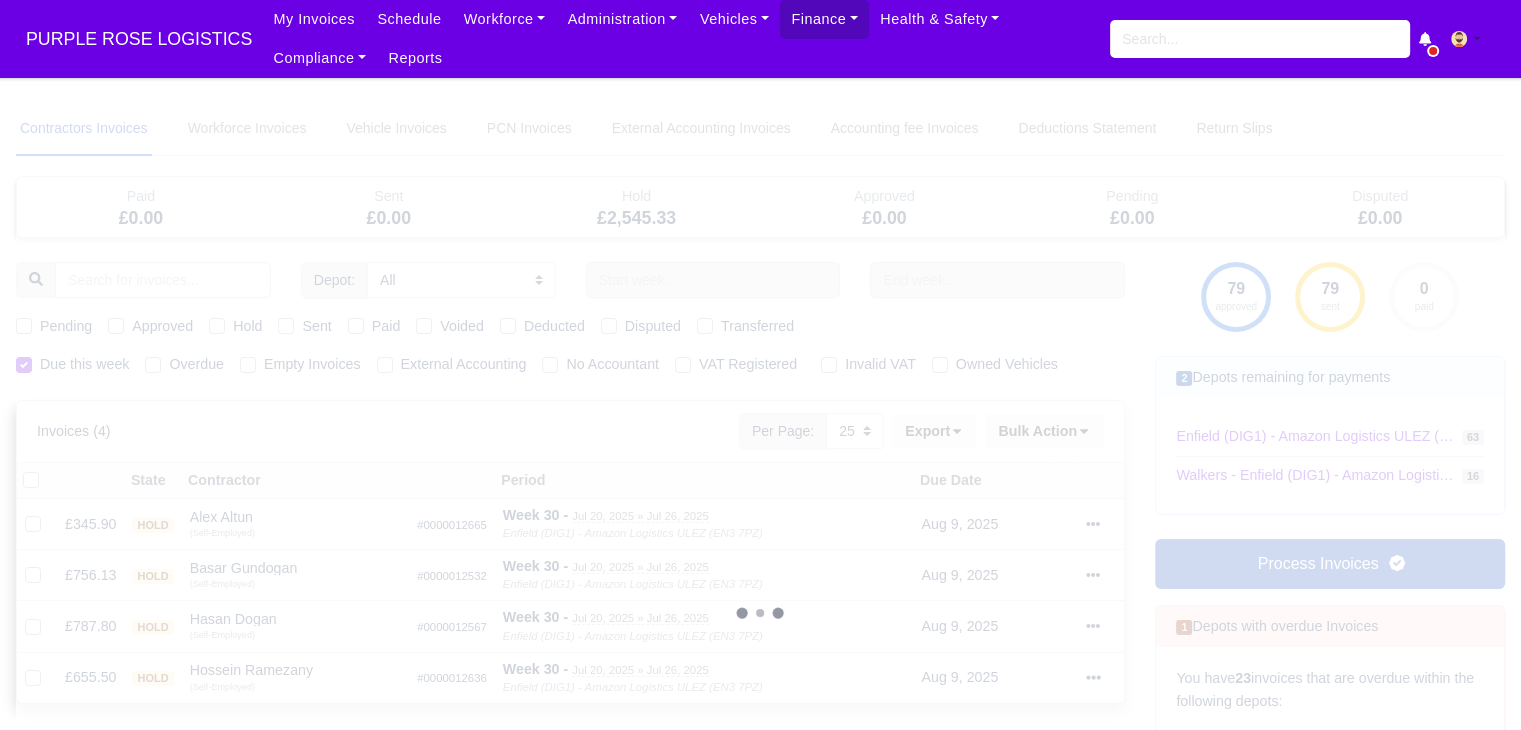 type 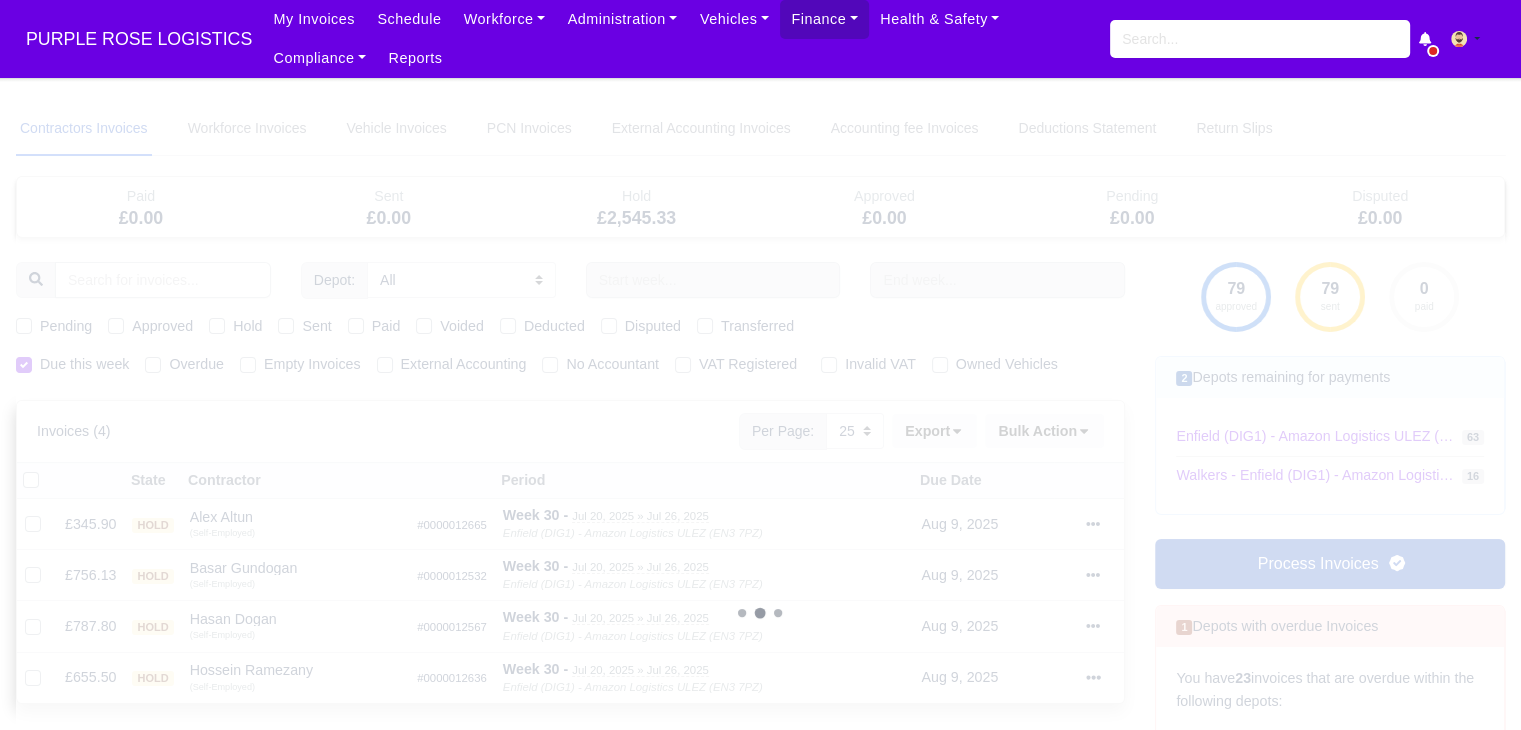 type 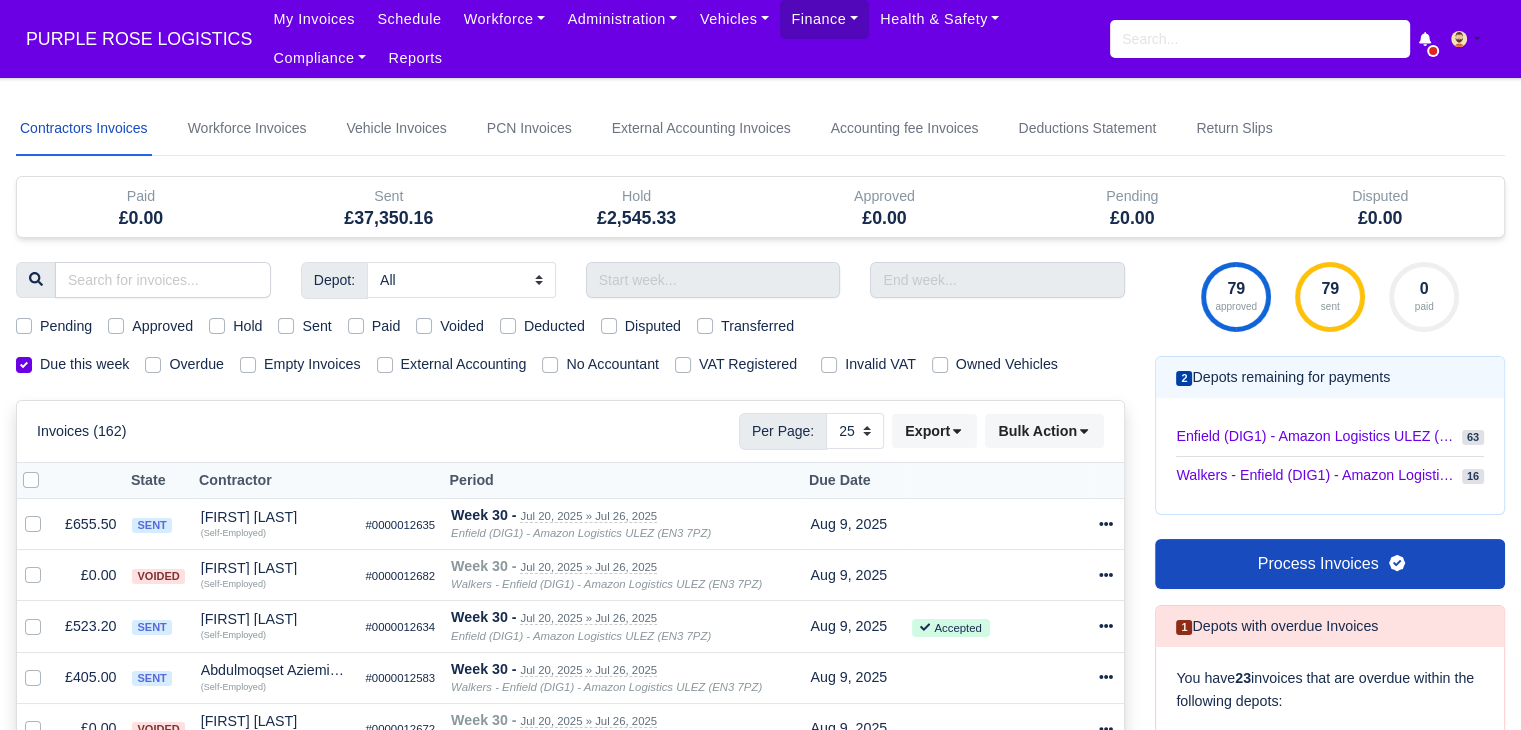 click on "Paid" at bounding box center (374, 326) 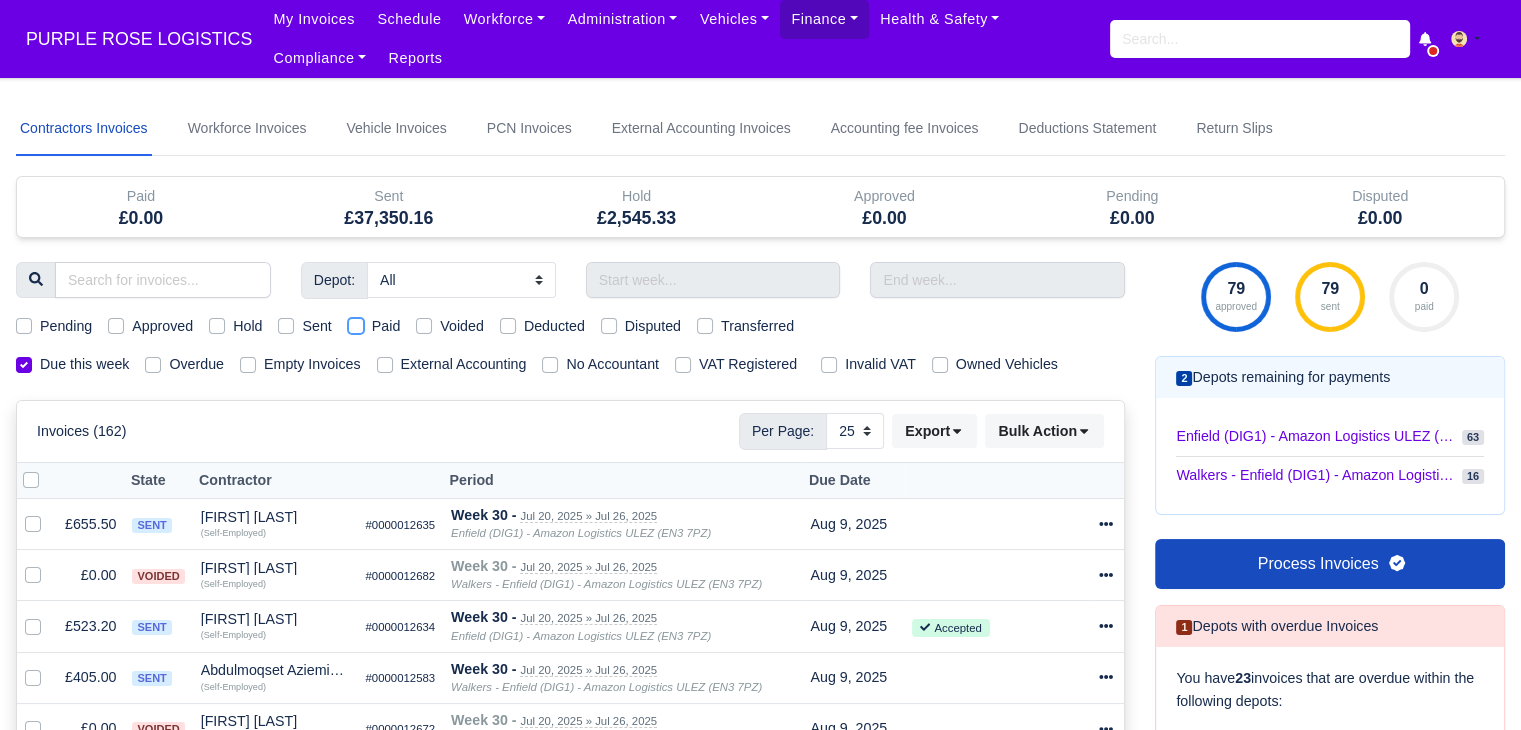 click on "Paid" at bounding box center [356, 323] 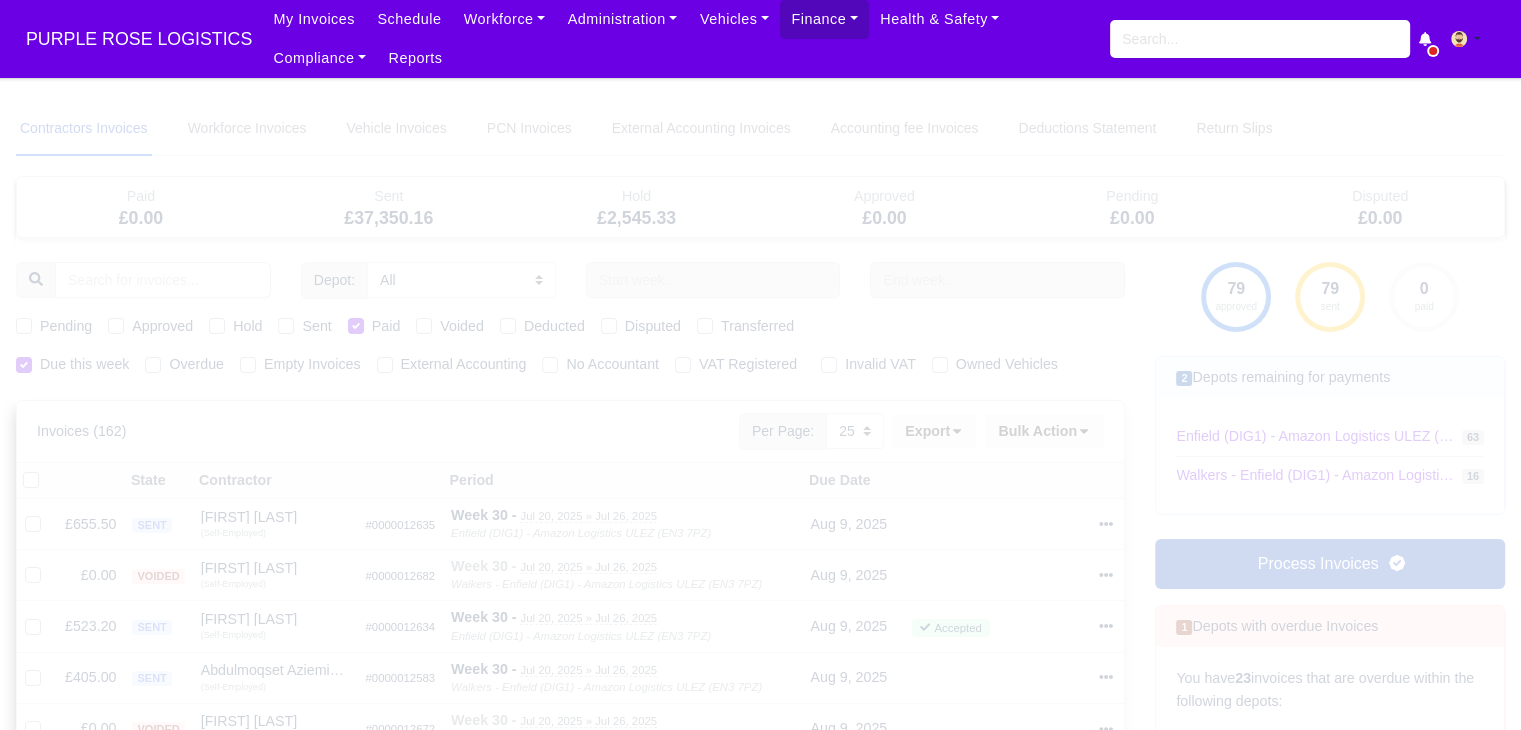 type 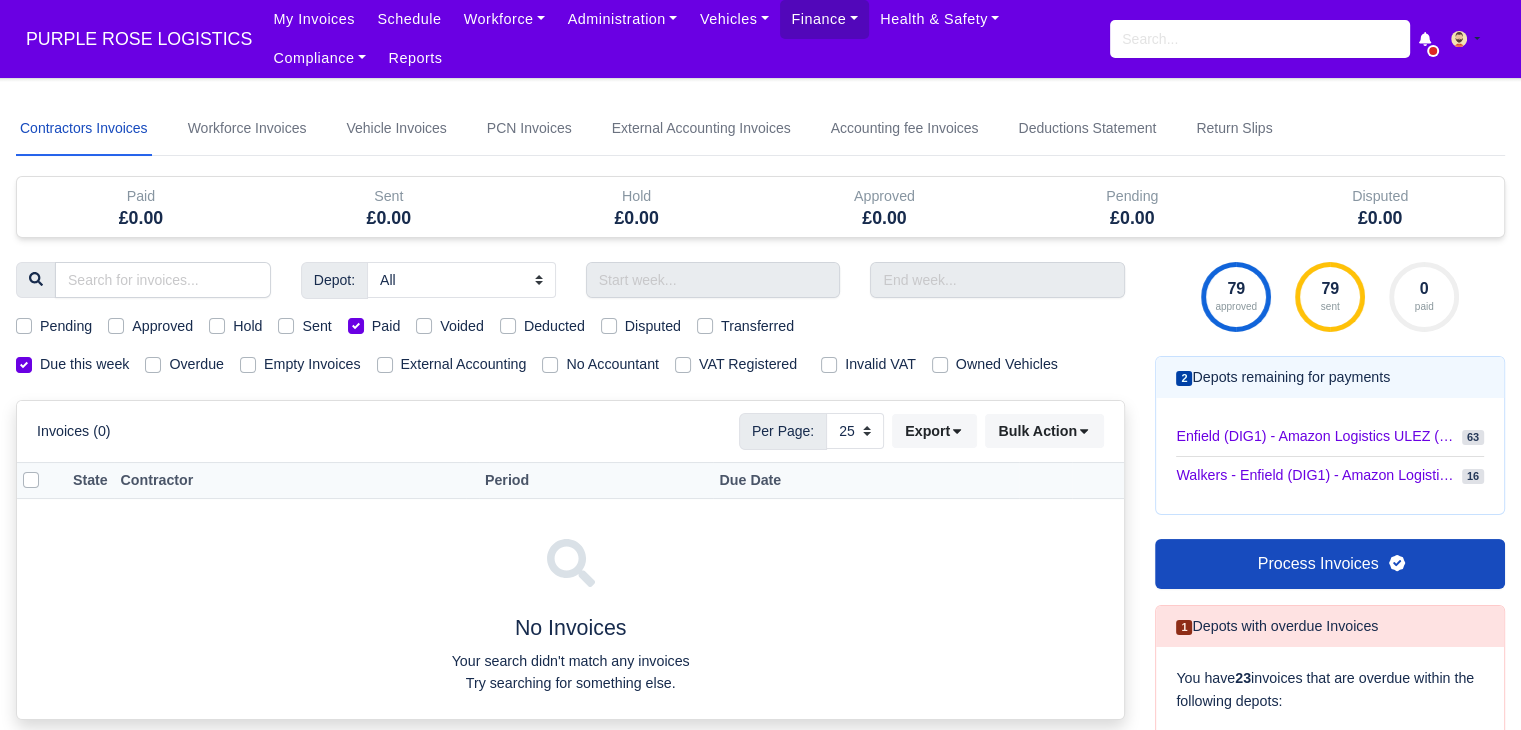 click on "Paid" at bounding box center (386, 326) 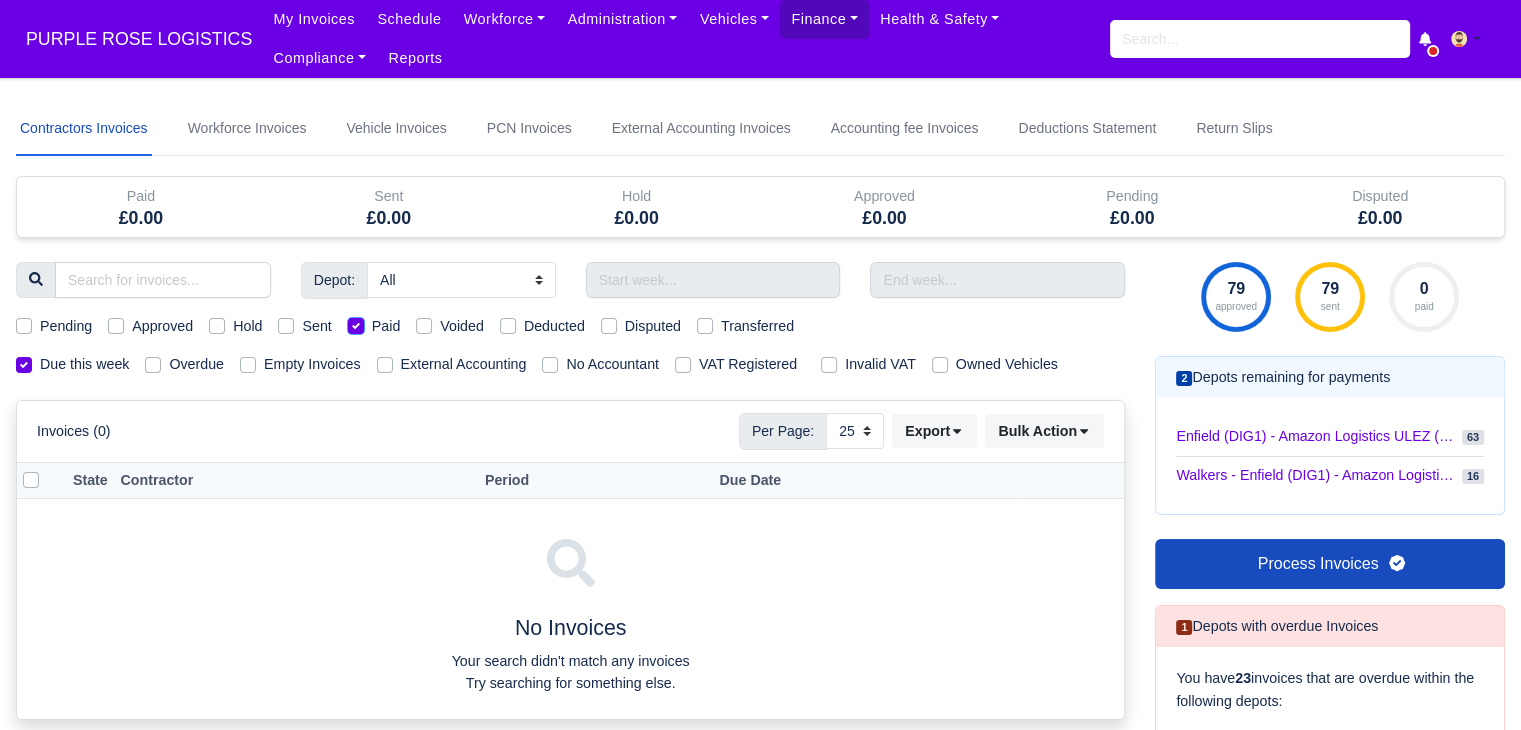 click on "Paid" at bounding box center [356, 323] 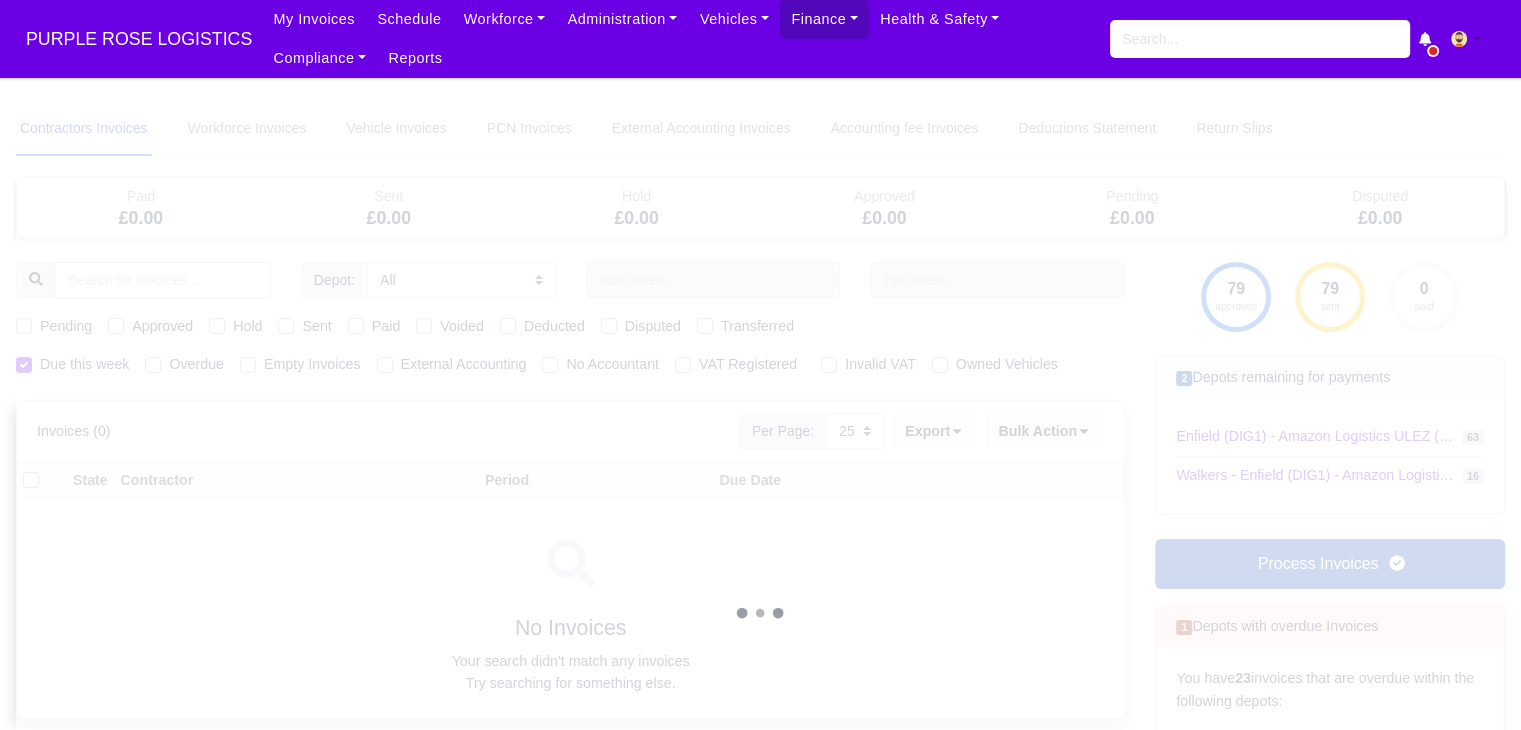 type 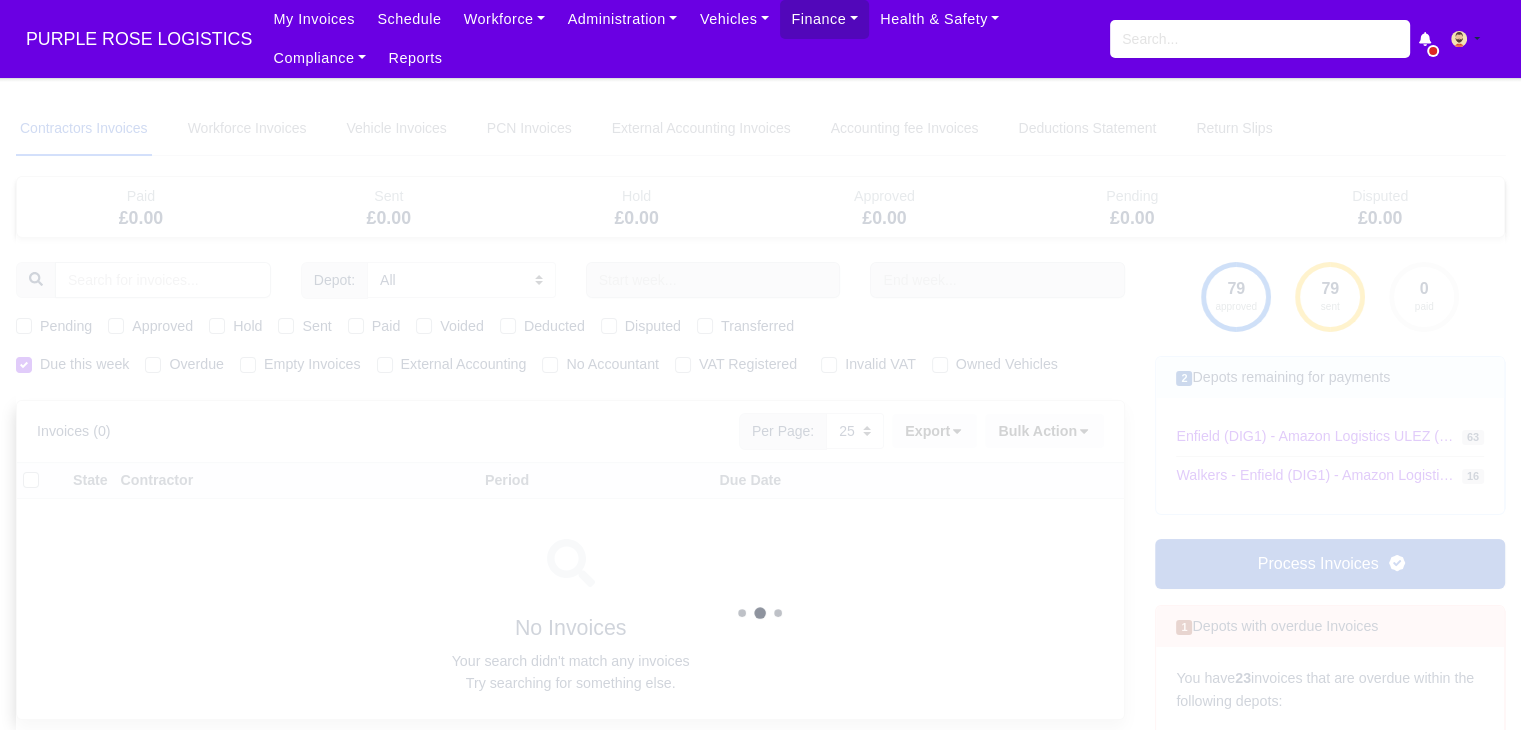 type 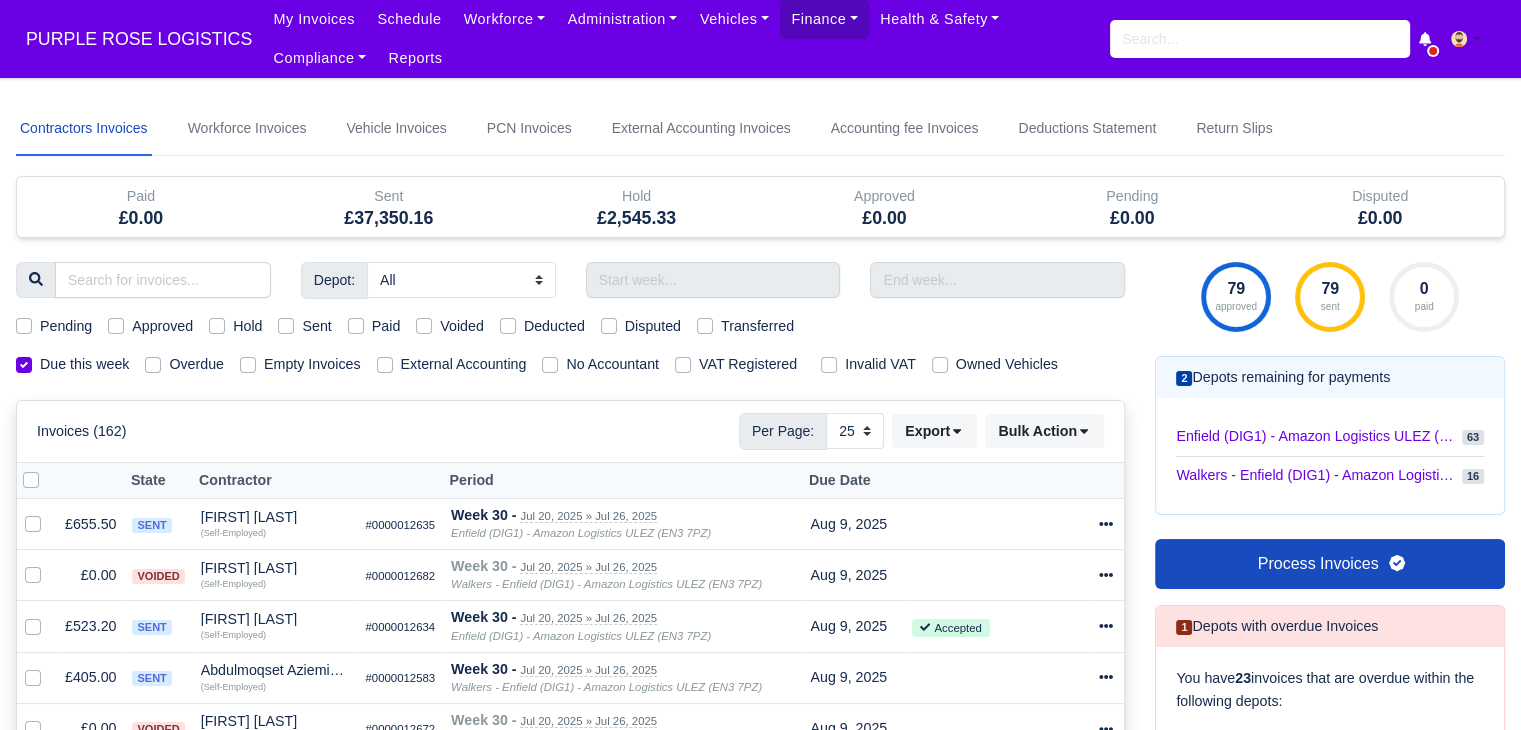 click on "Voided" at bounding box center [462, 326] 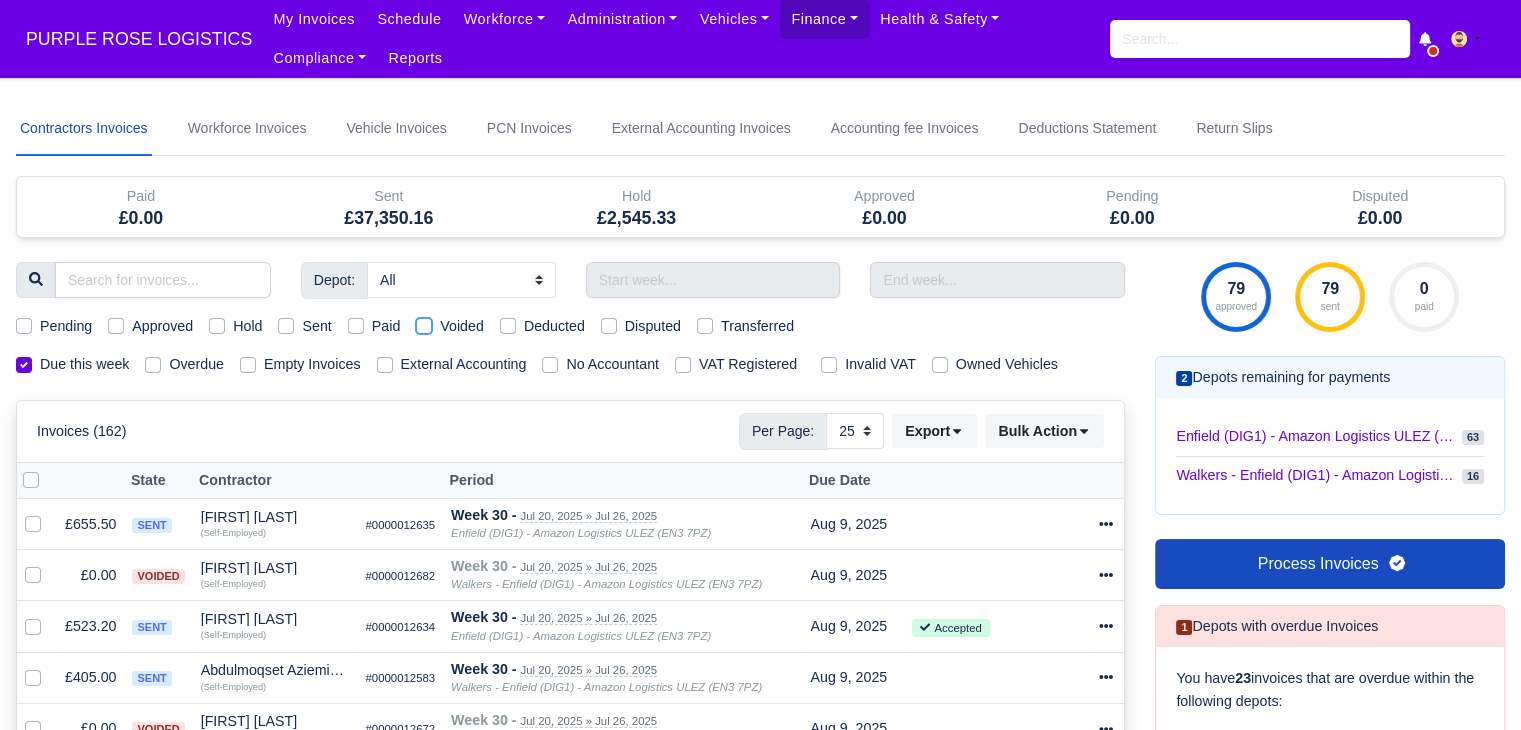 click on "Voided" at bounding box center [424, 323] 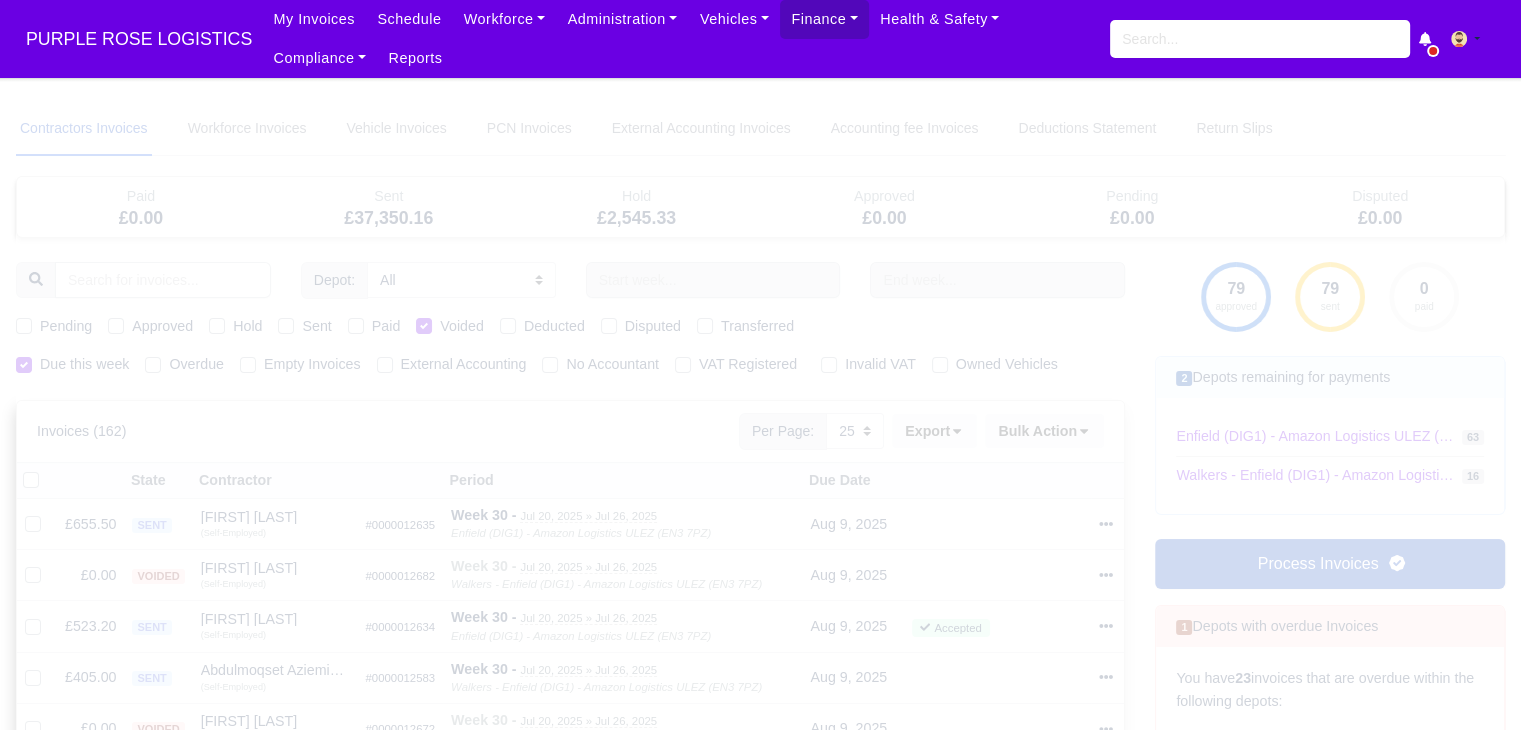 type 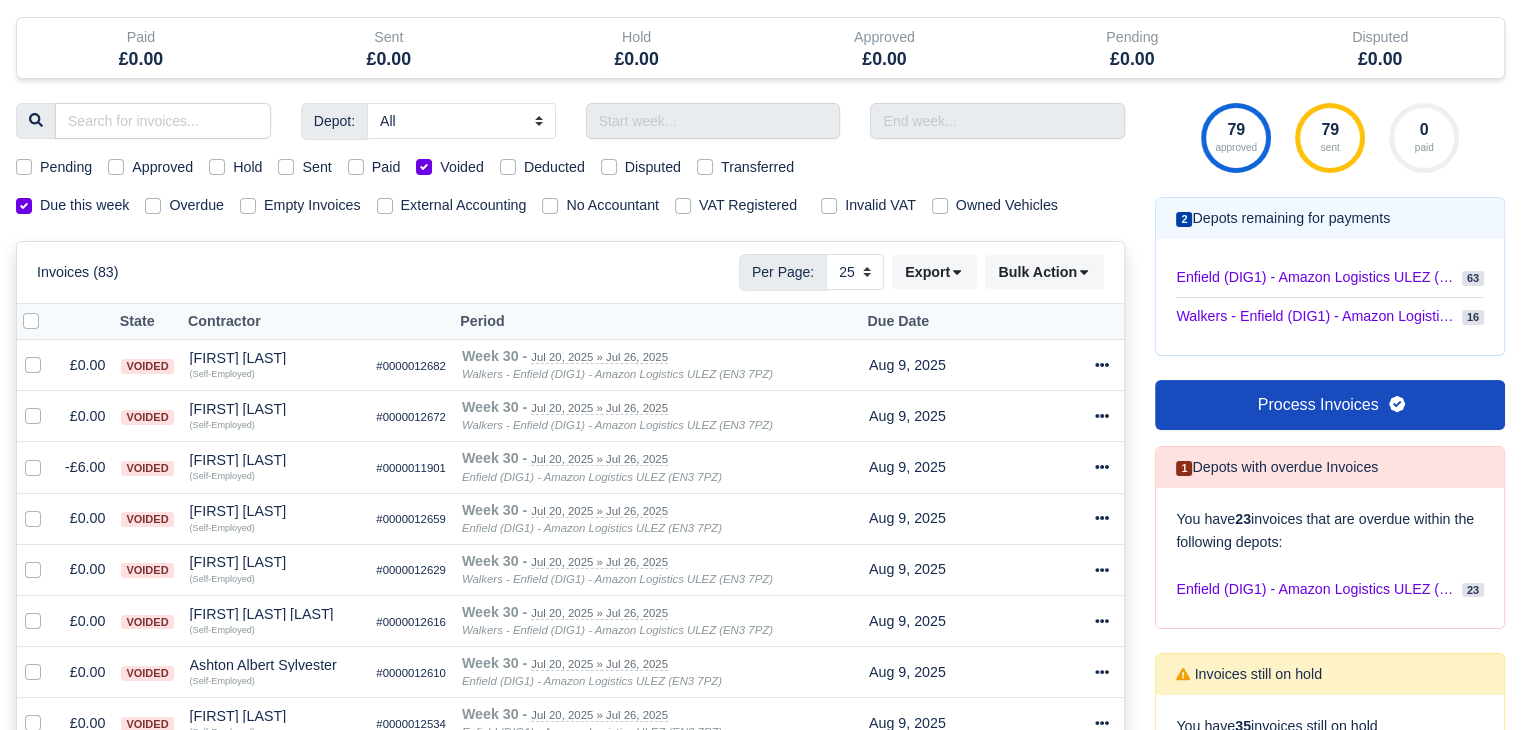 scroll, scrollTop: 0, scrollLeft: 0, axis: both 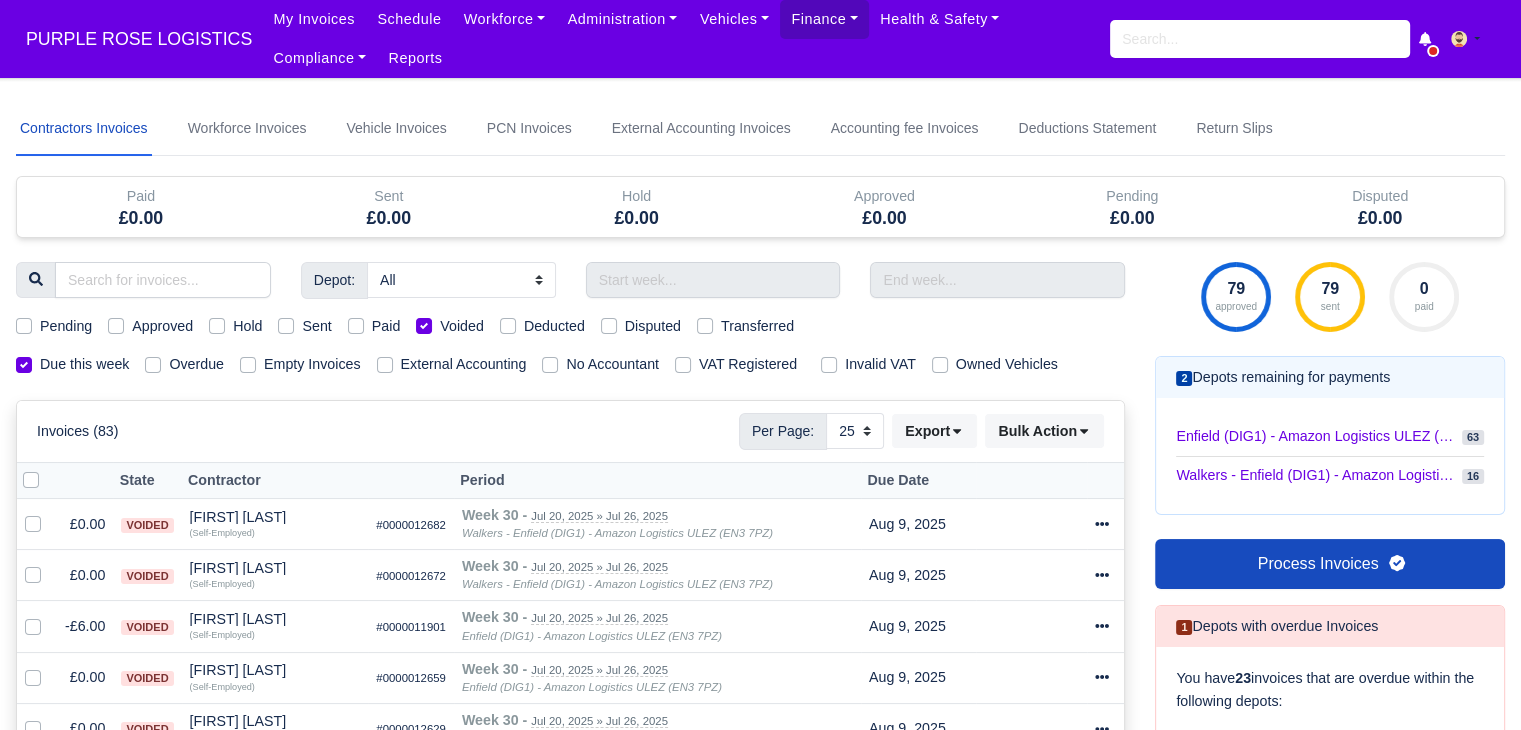 click on "Voided" at bounding box center [462, 326] 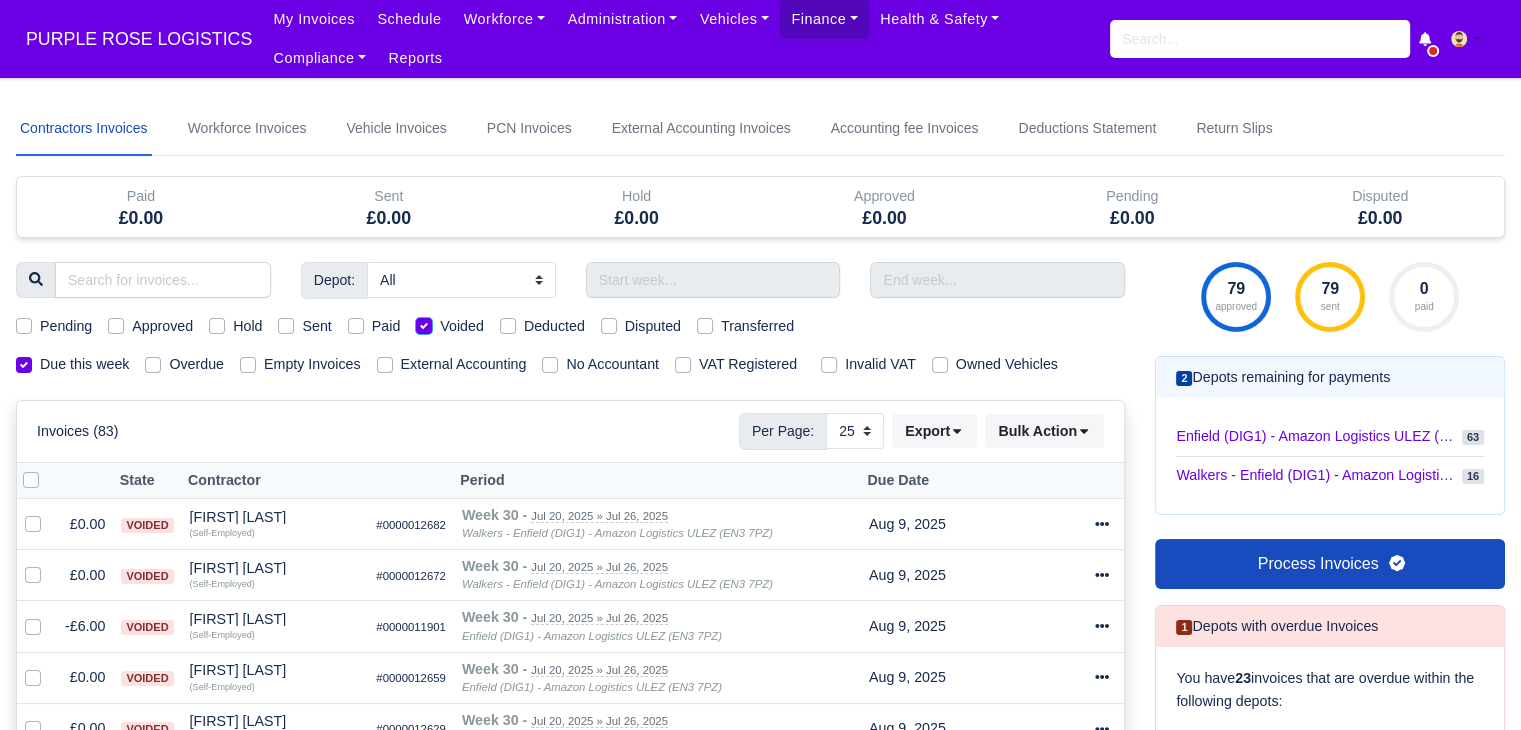 click on "Voided" at bounding box center (424, 323) 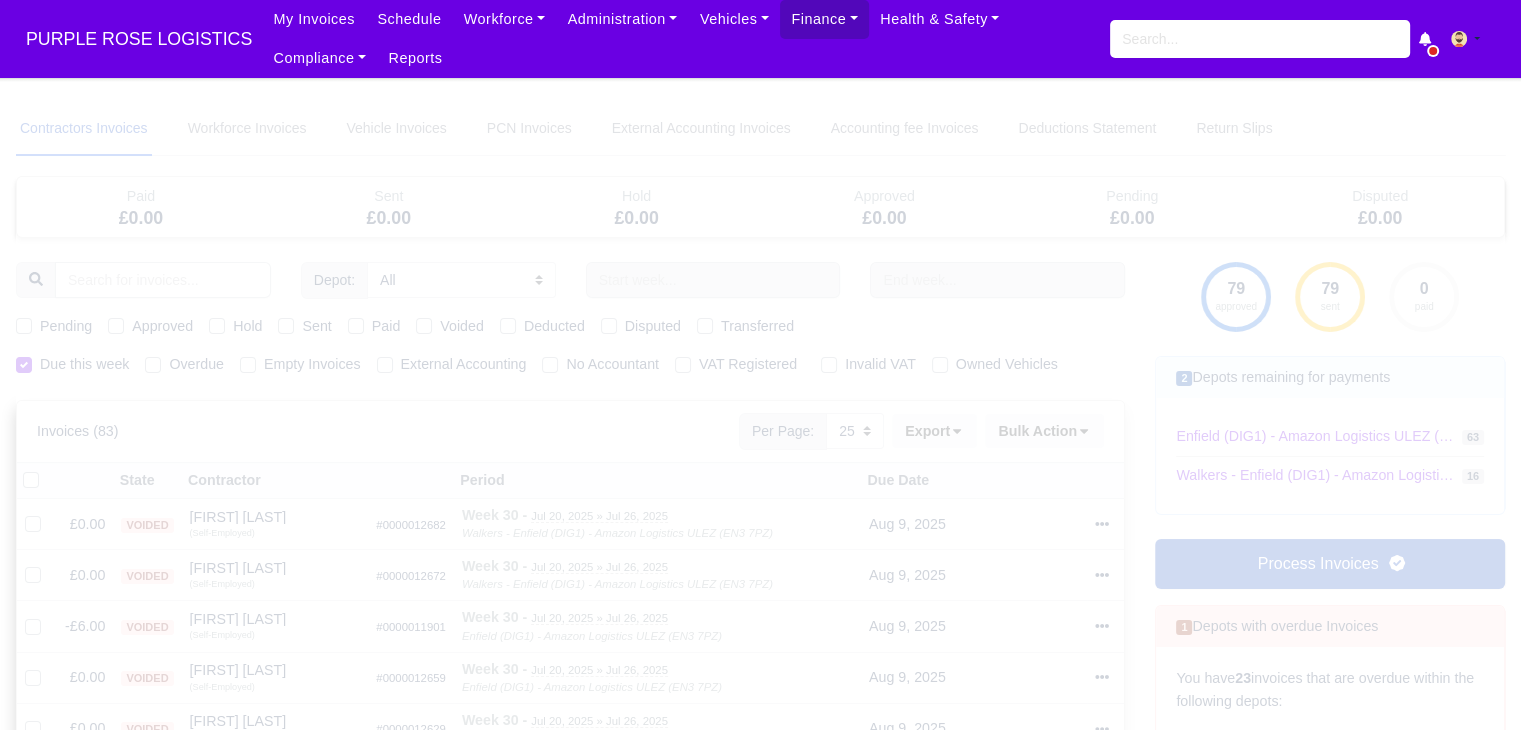 type 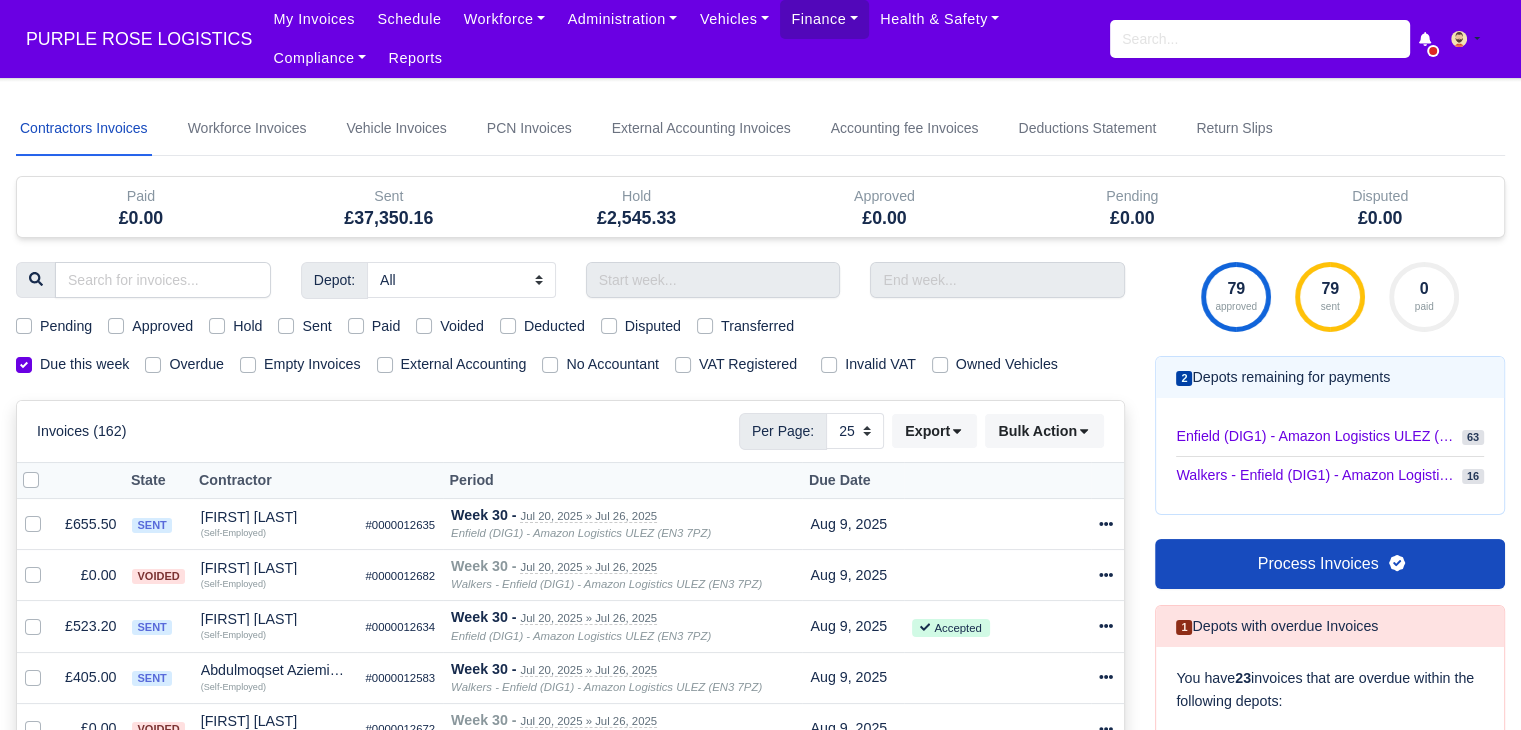 click on "Deducted" at bounding box center (554, 326) 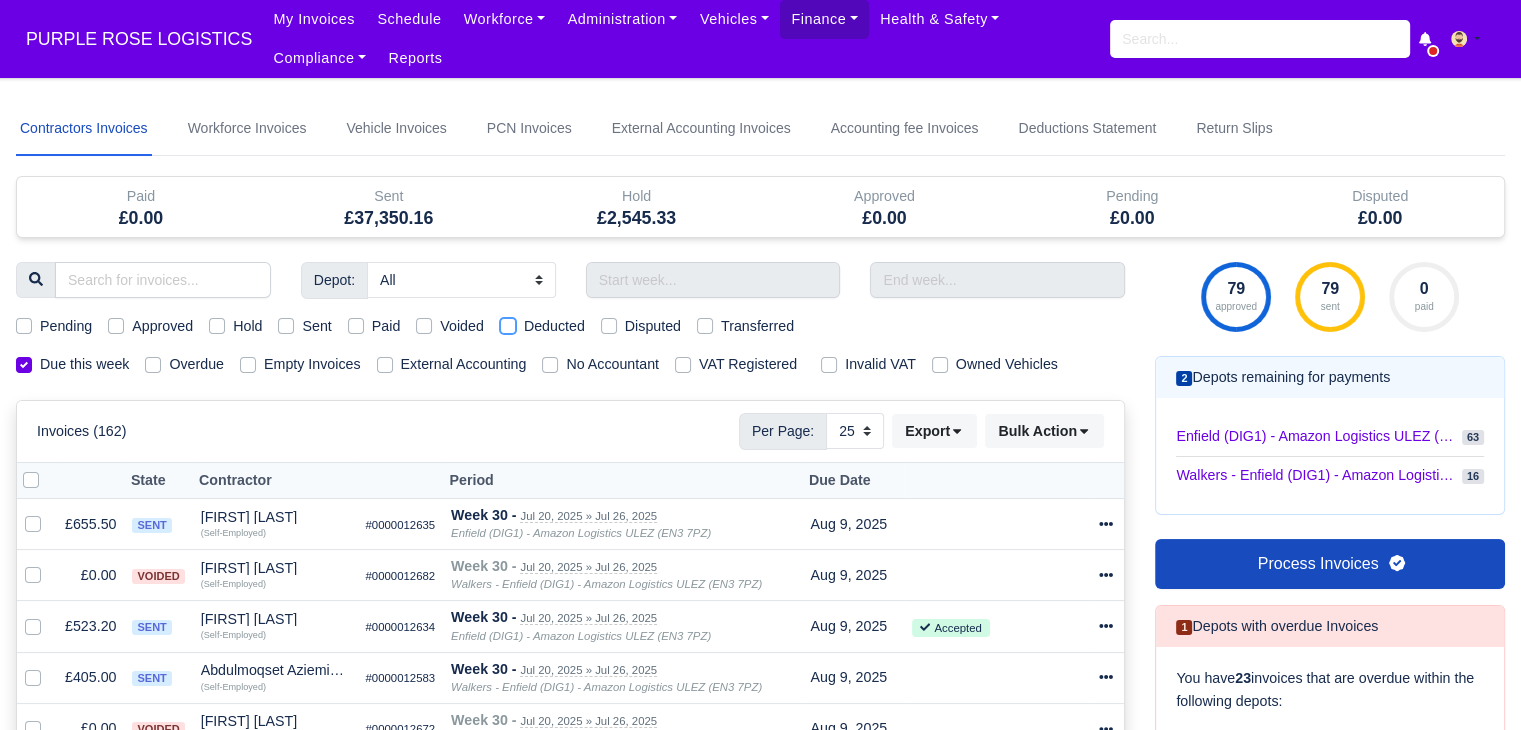 click on "Deducted" at bounding box center [508, 323] 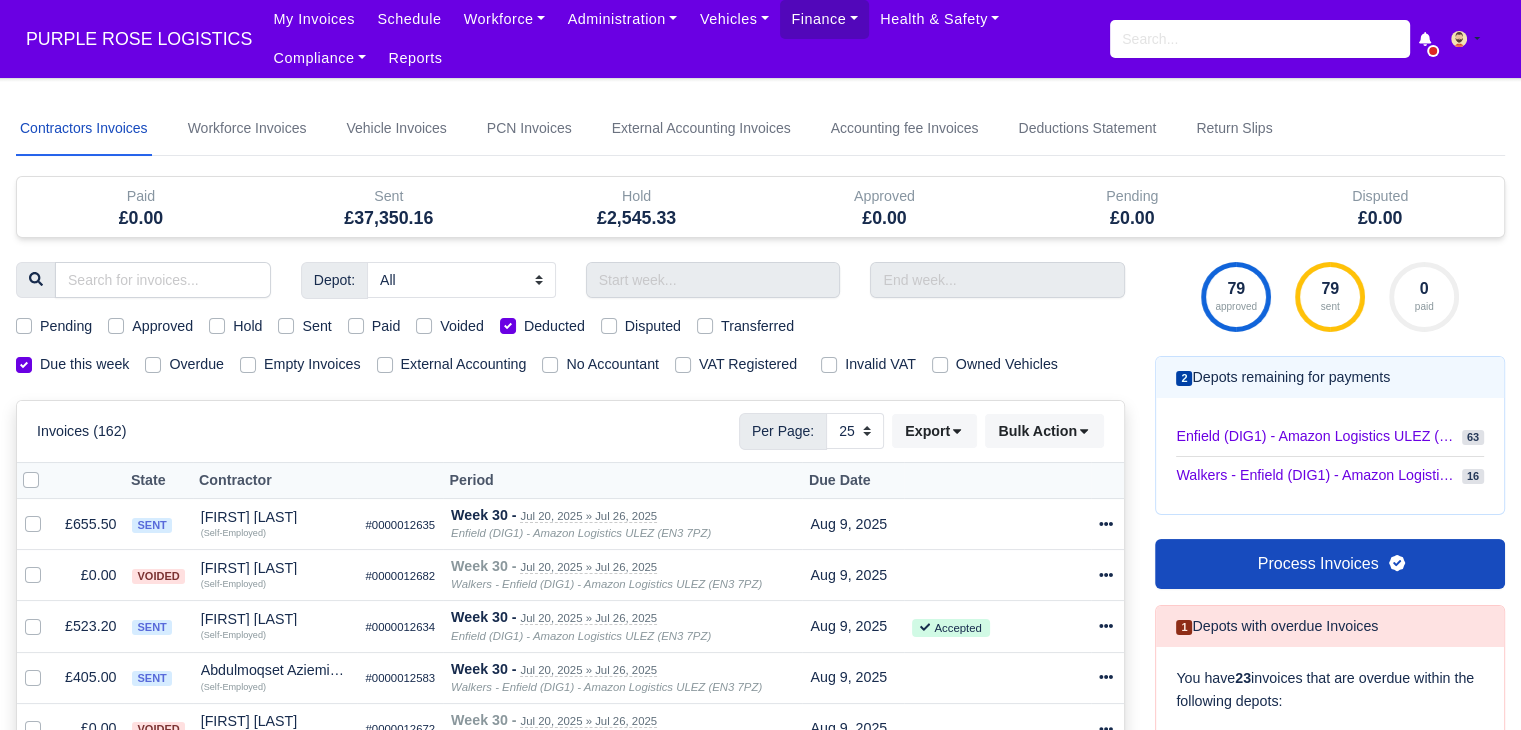 type 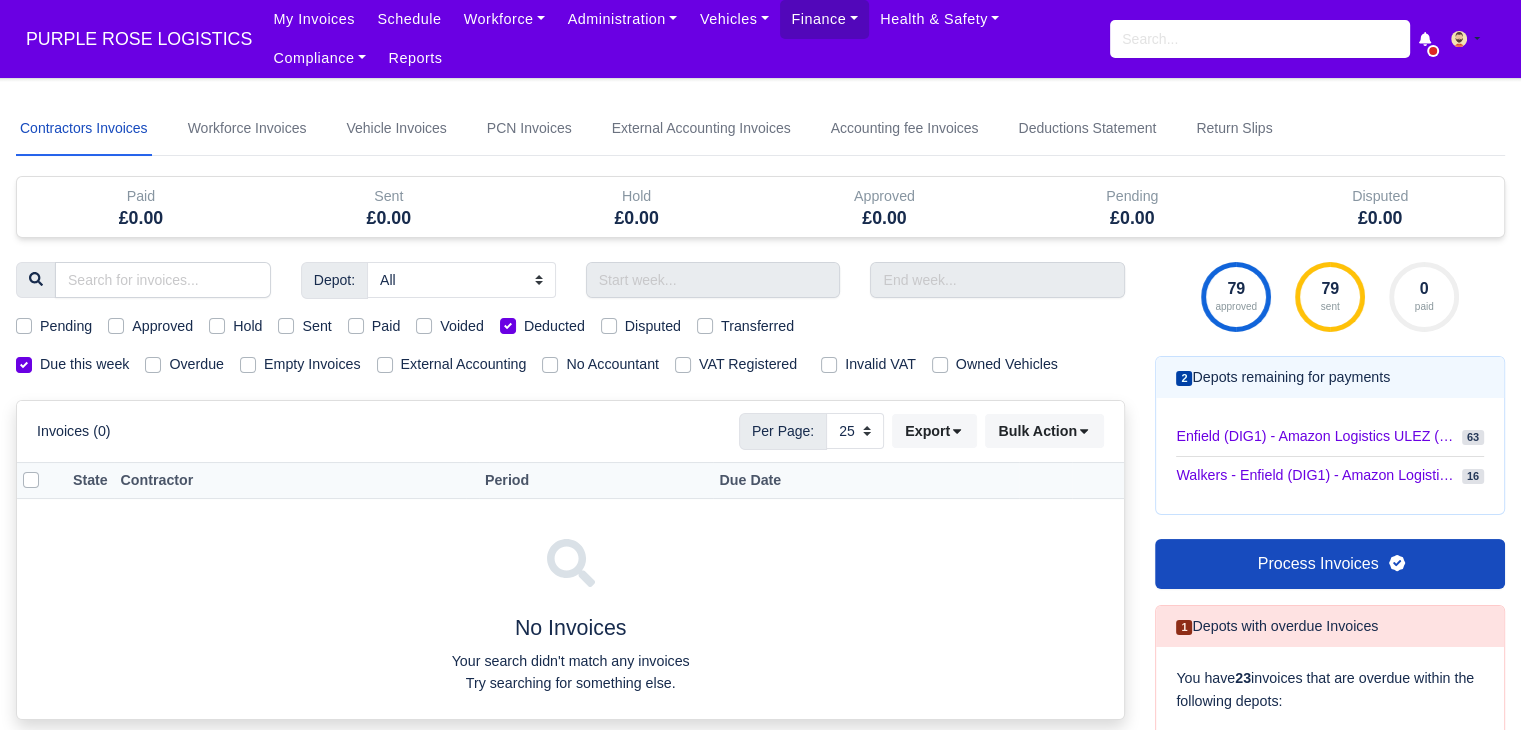 click on "Deducted" at bounding box center [554, 326] 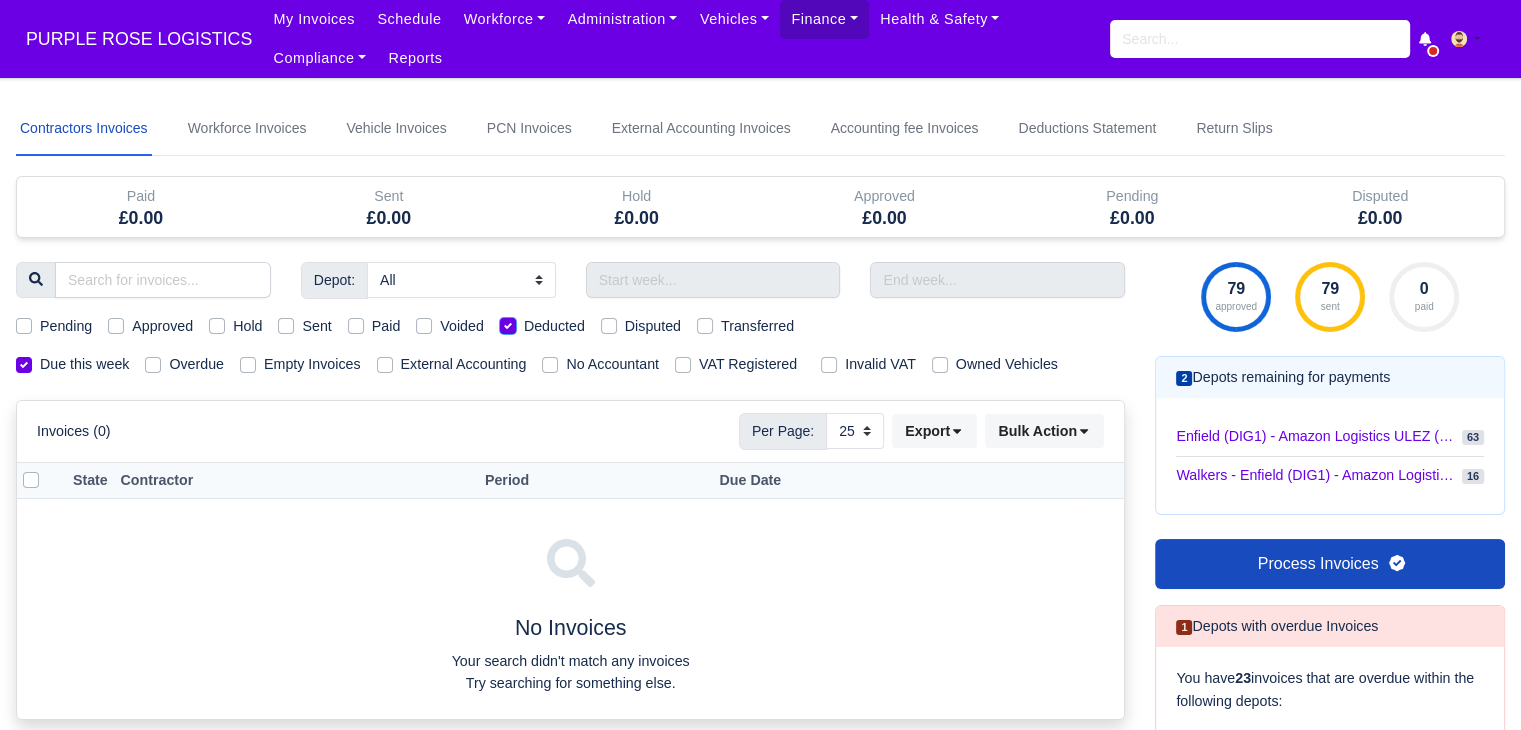 click on "Deducted" at bounding box center [508, 323] 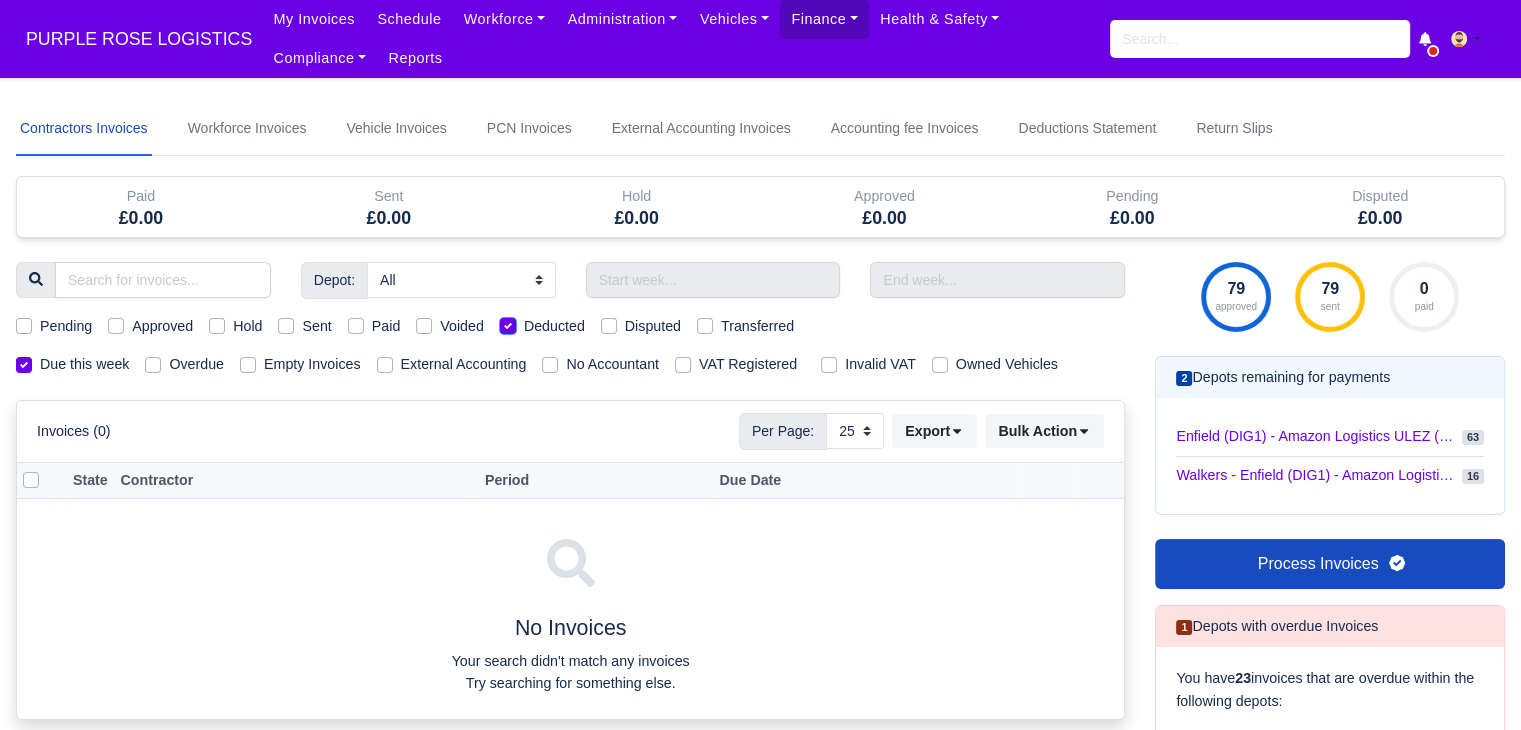 checkbox on "false" 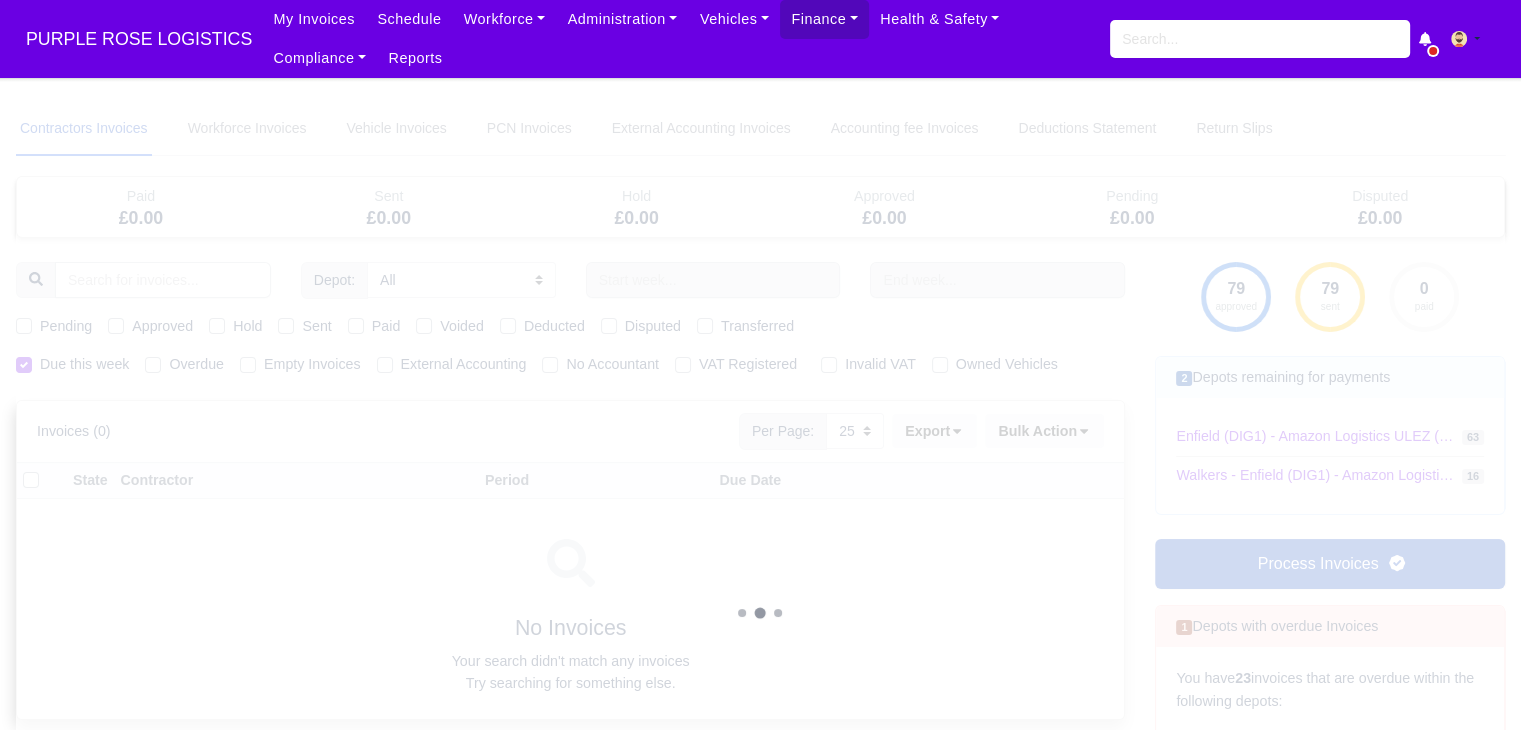 type 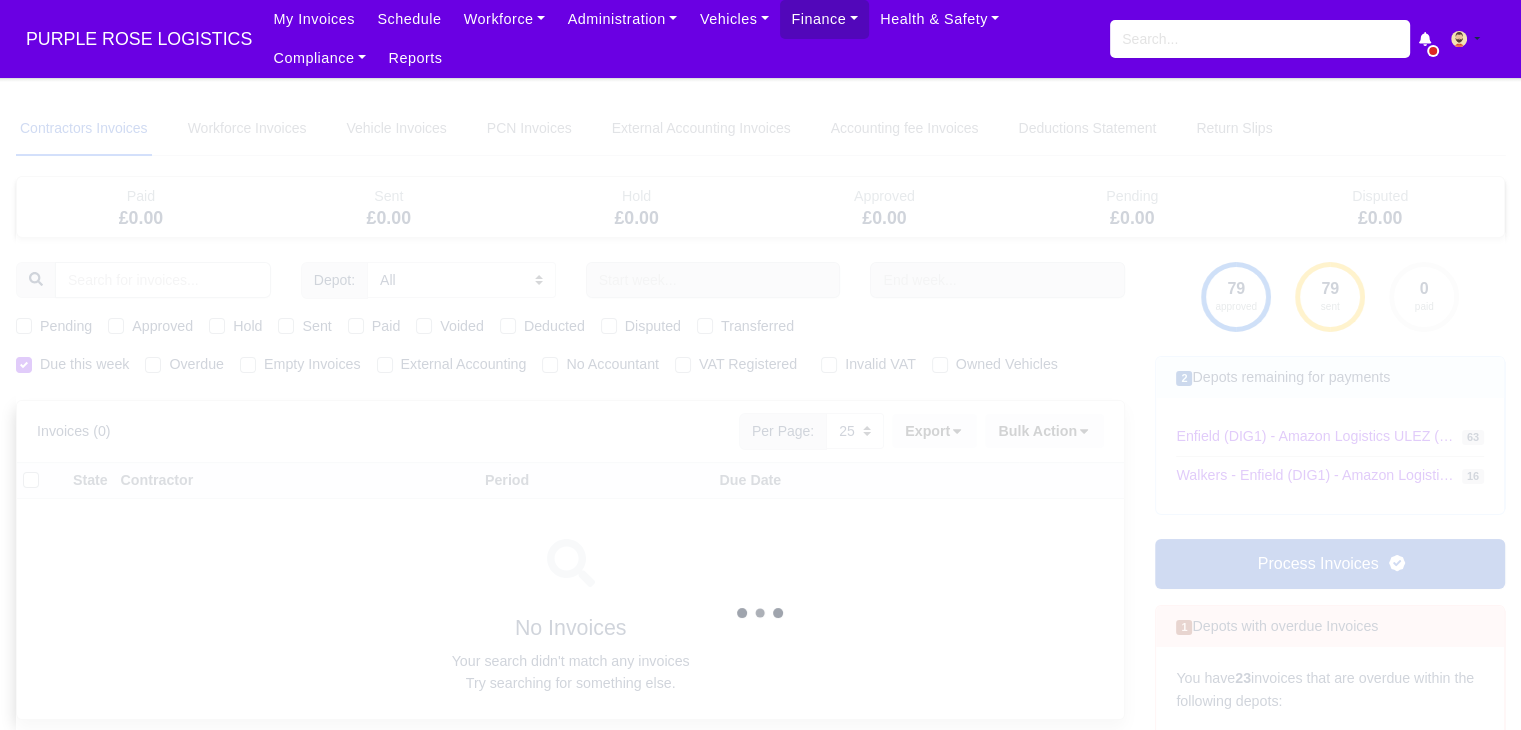 type 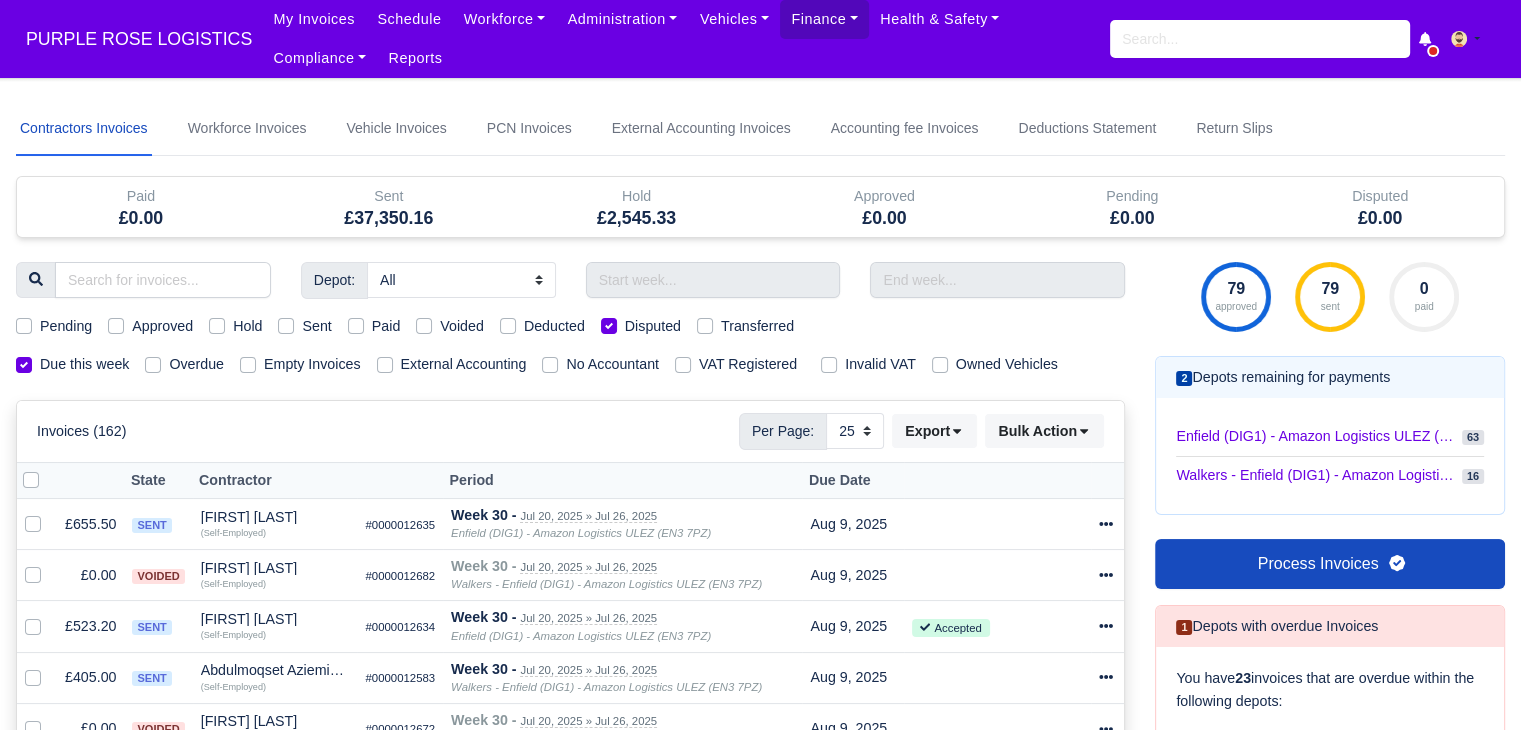 type 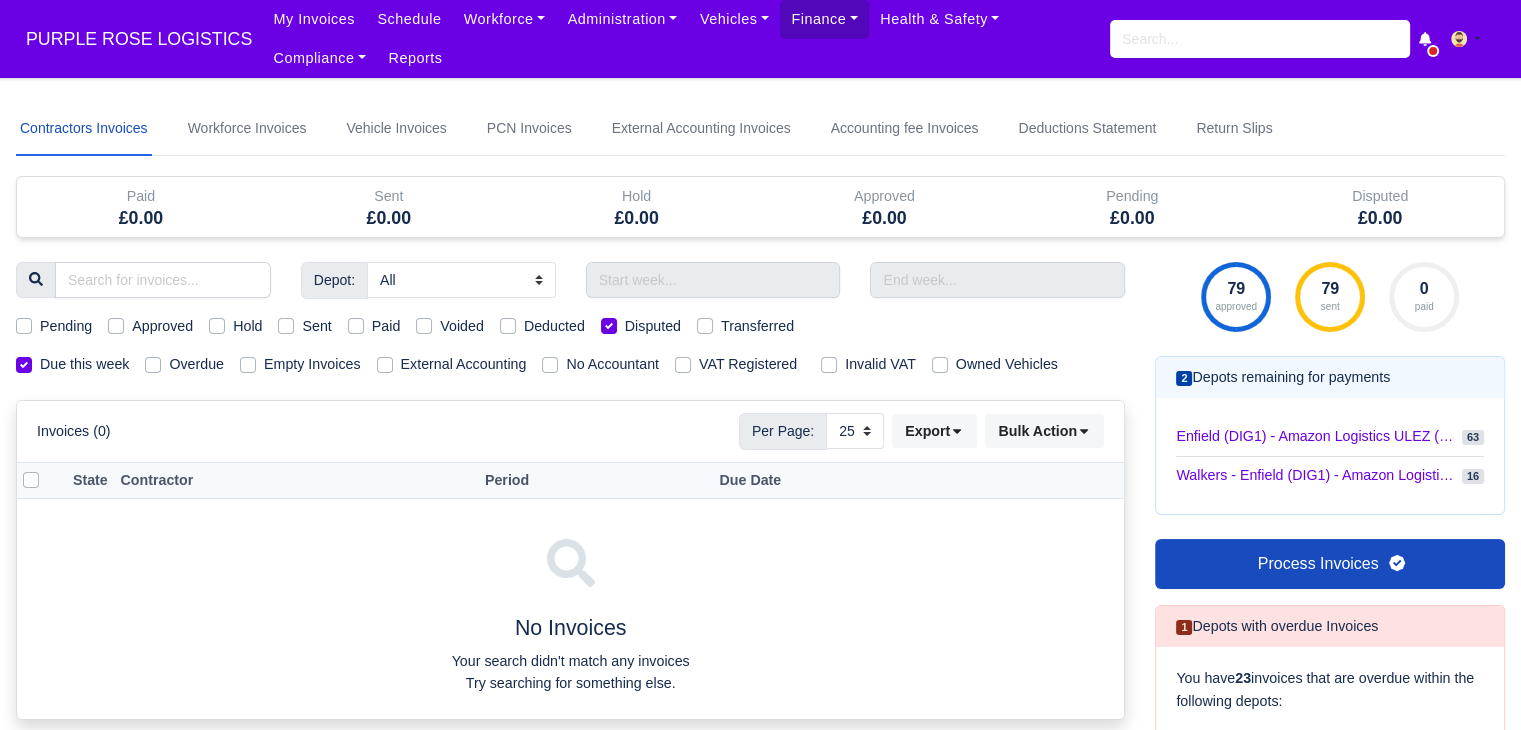 click on "Disputed" at bounding box center (653, 326) 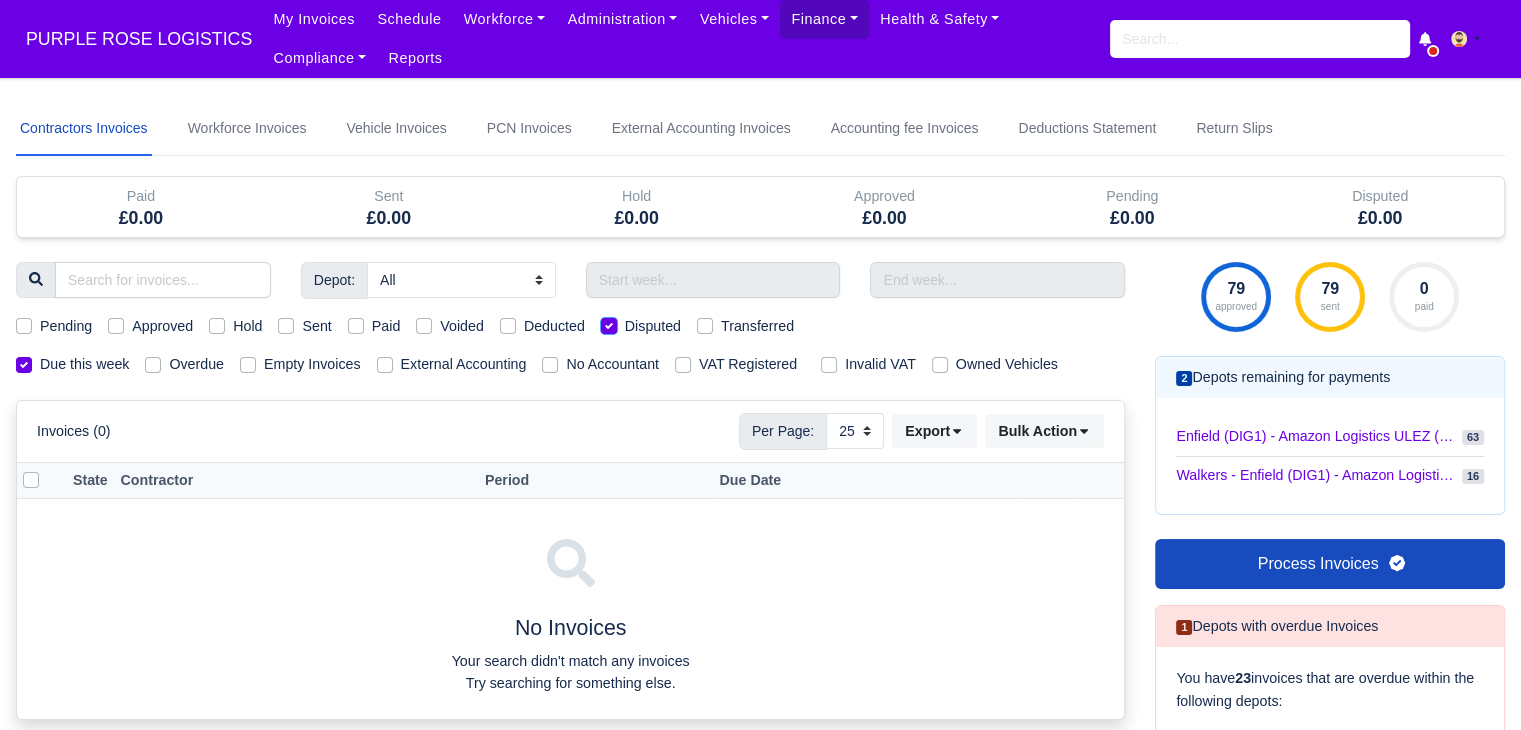 click on "Disputed" at bounding box center (609, 323) 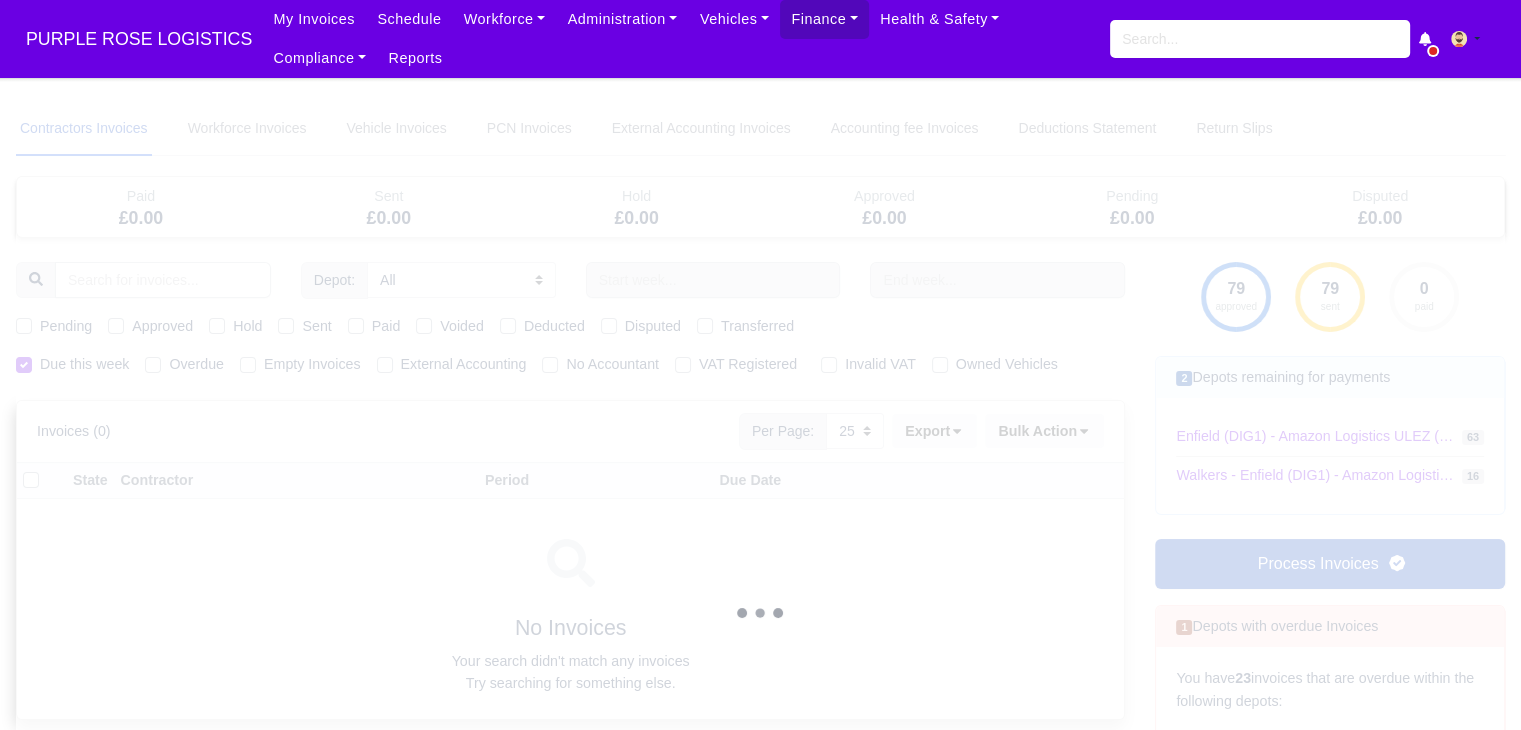 type 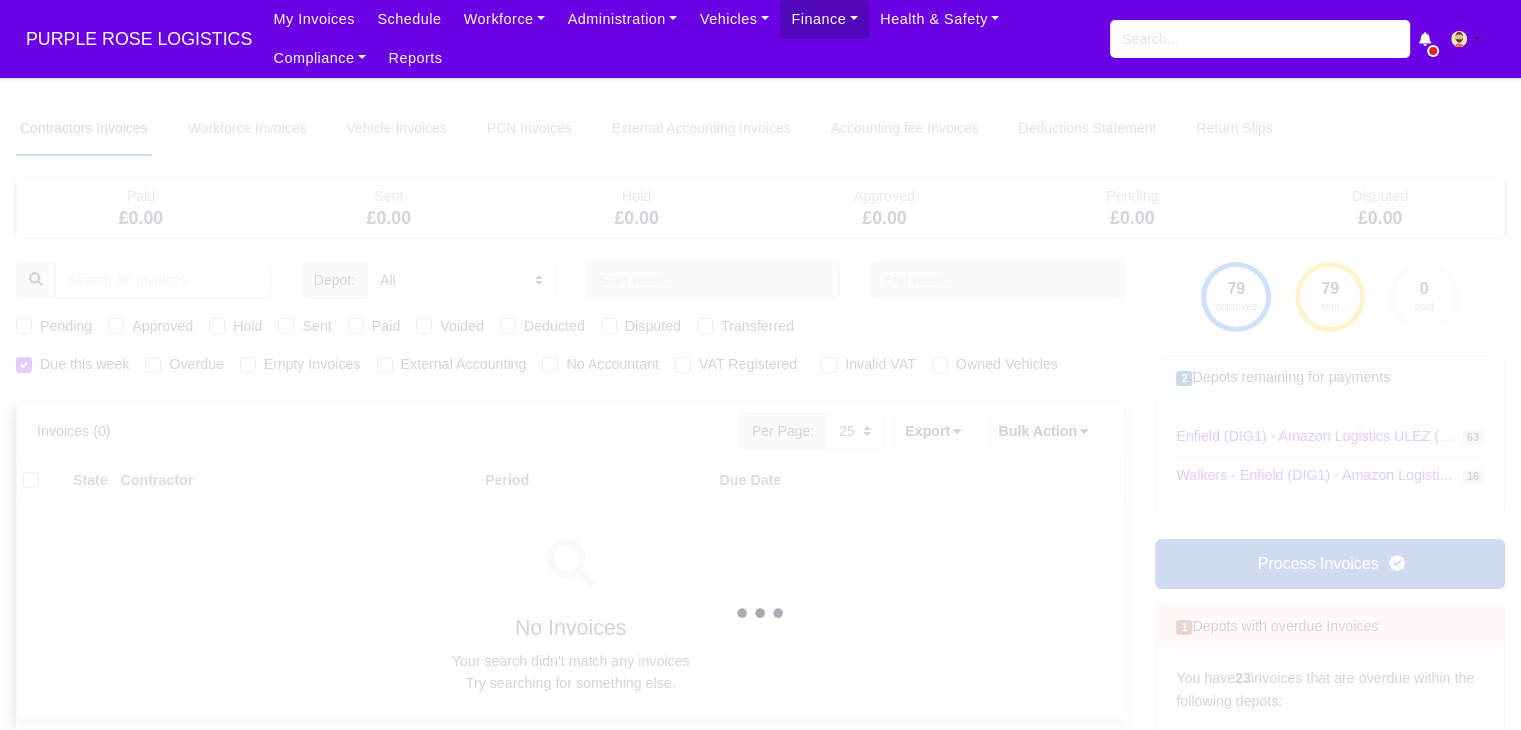 type 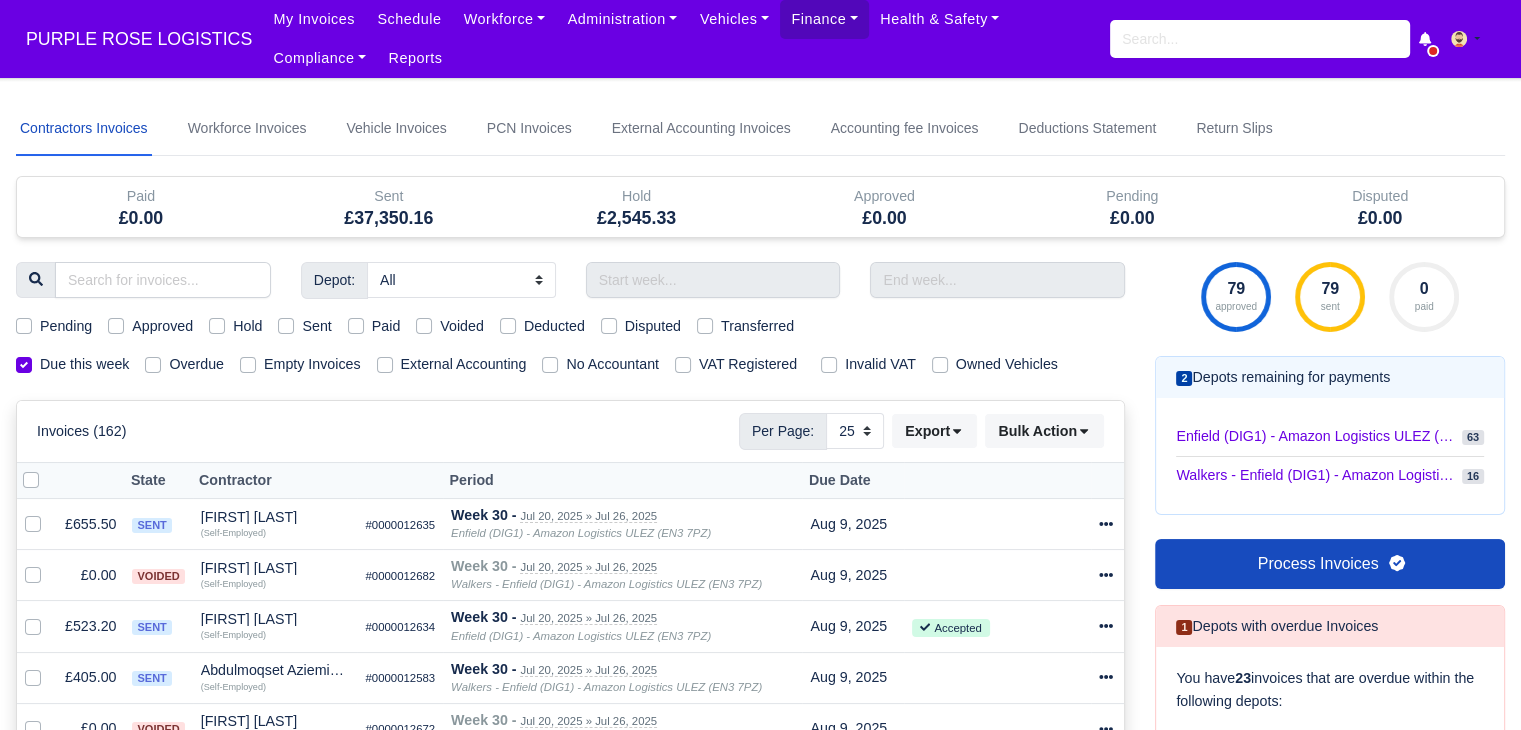 click on "Transferred" at bounding box center [757, 326] 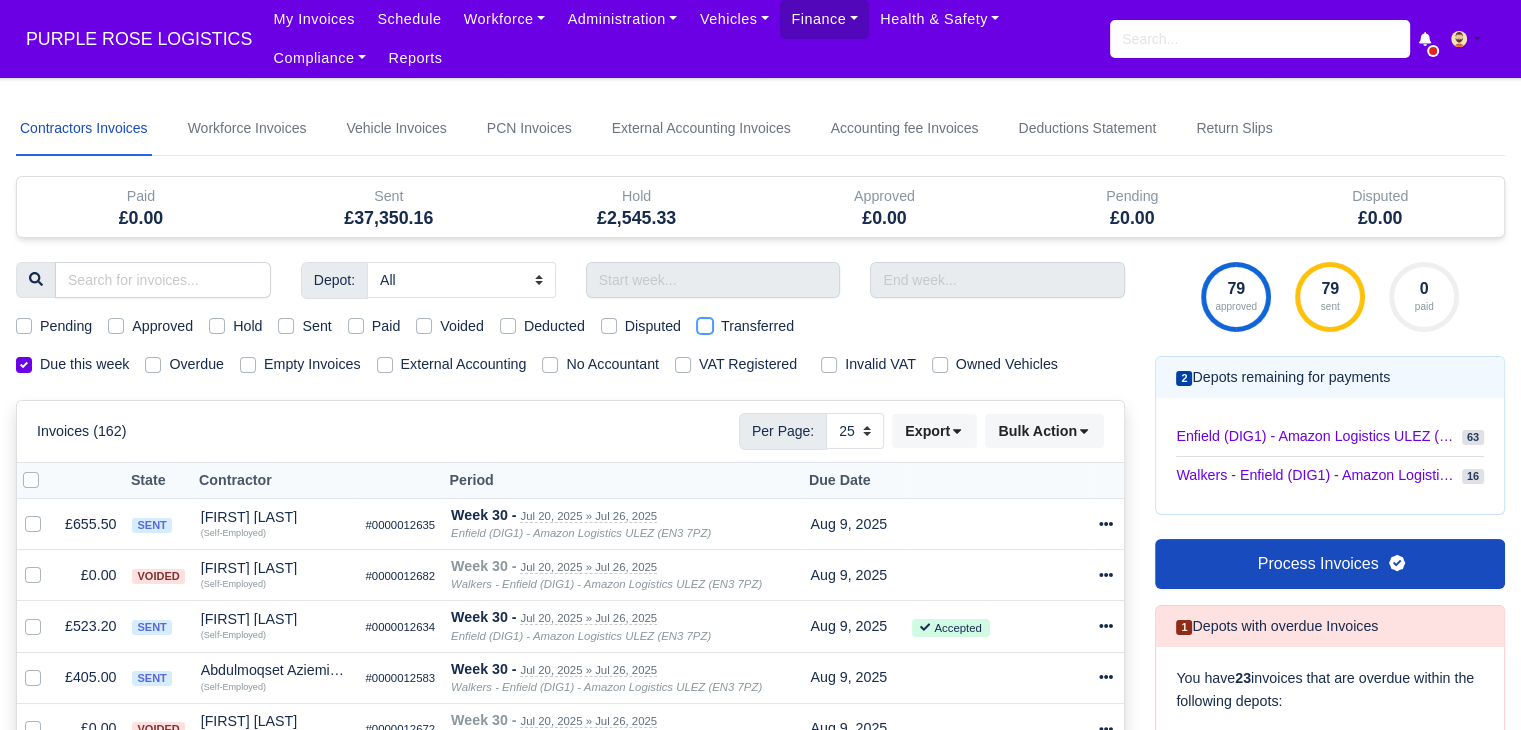 click on "Transferred" at bounding box center [705, 323] 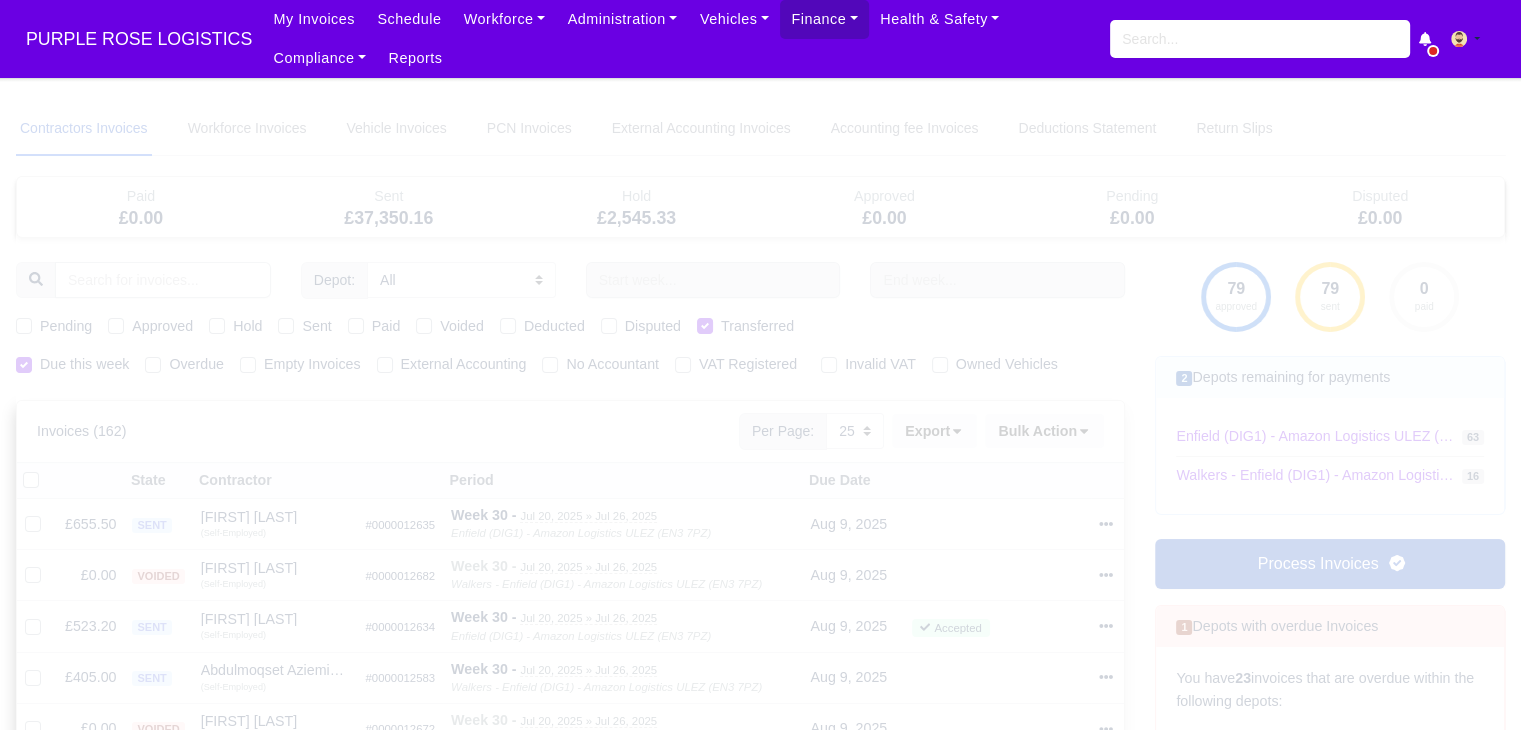 type 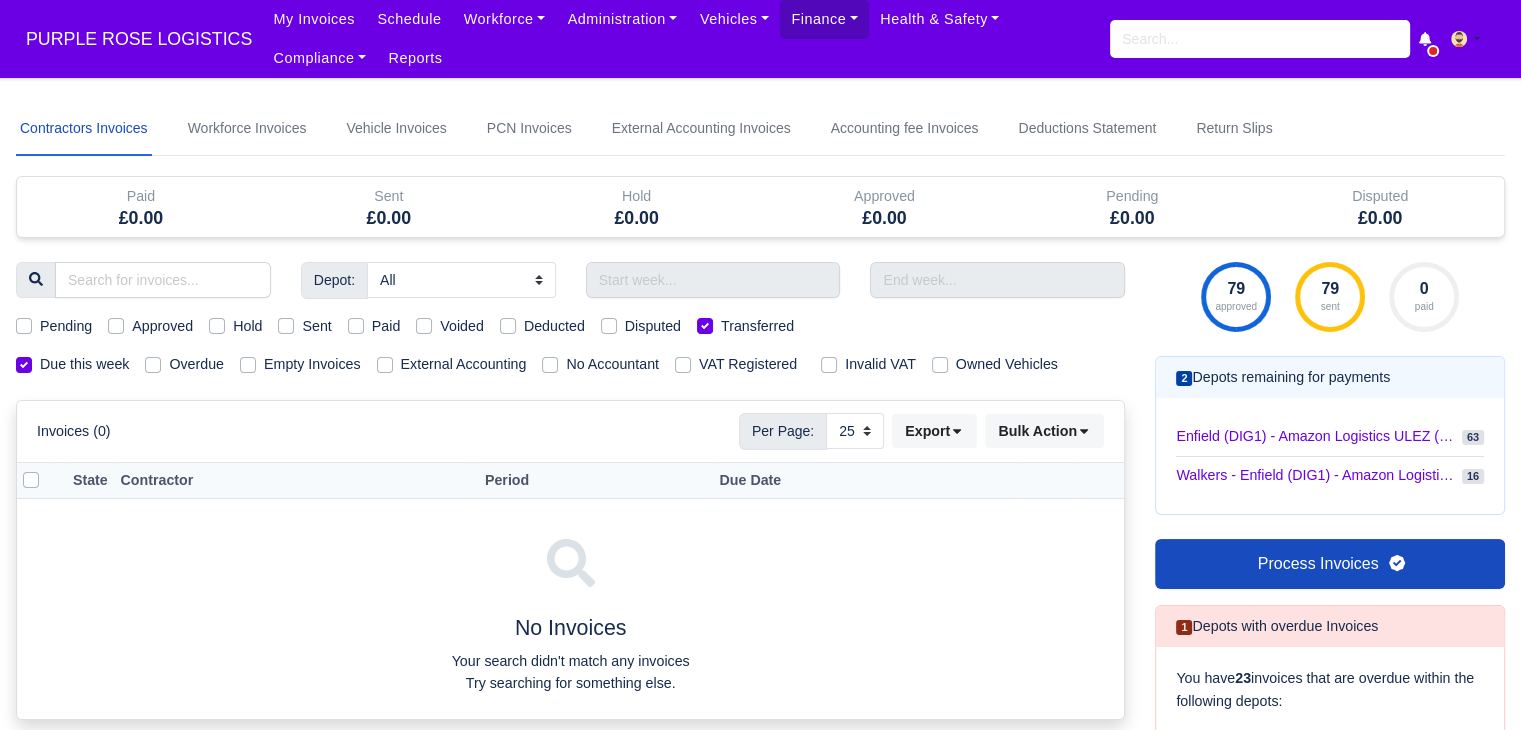 click on "Transferred" at bounding box center (757, 326) 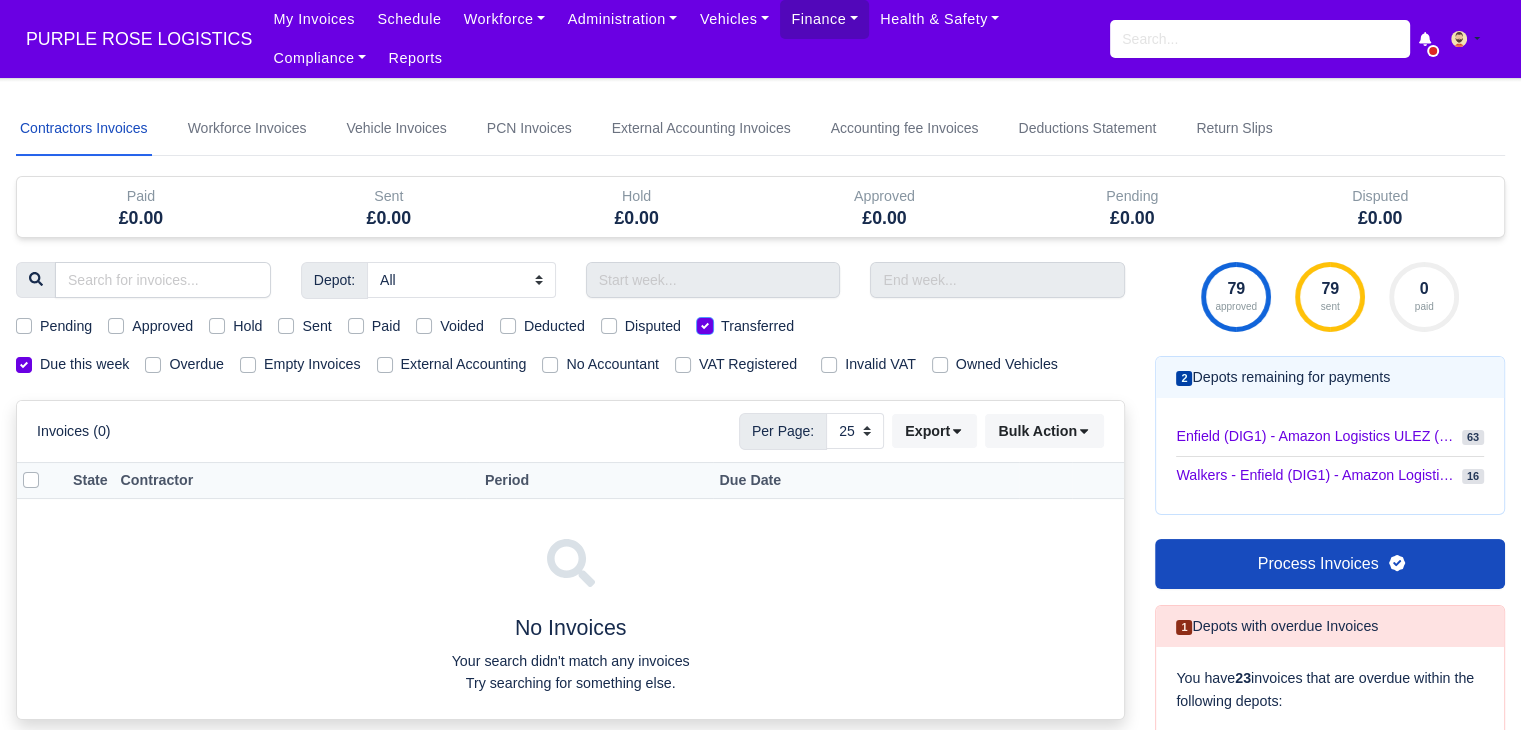 click on "Transferred" at bounding box center [705, 323] 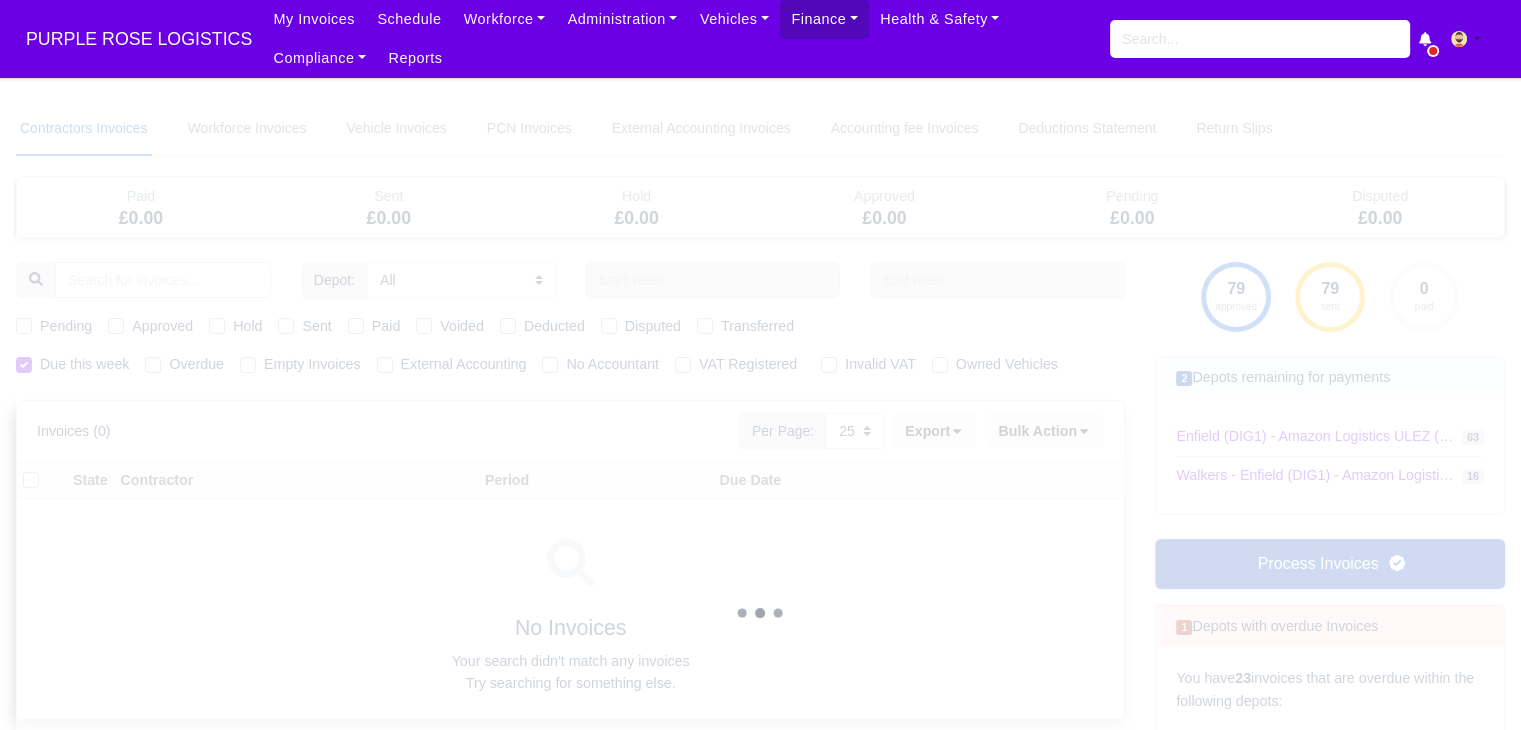 type 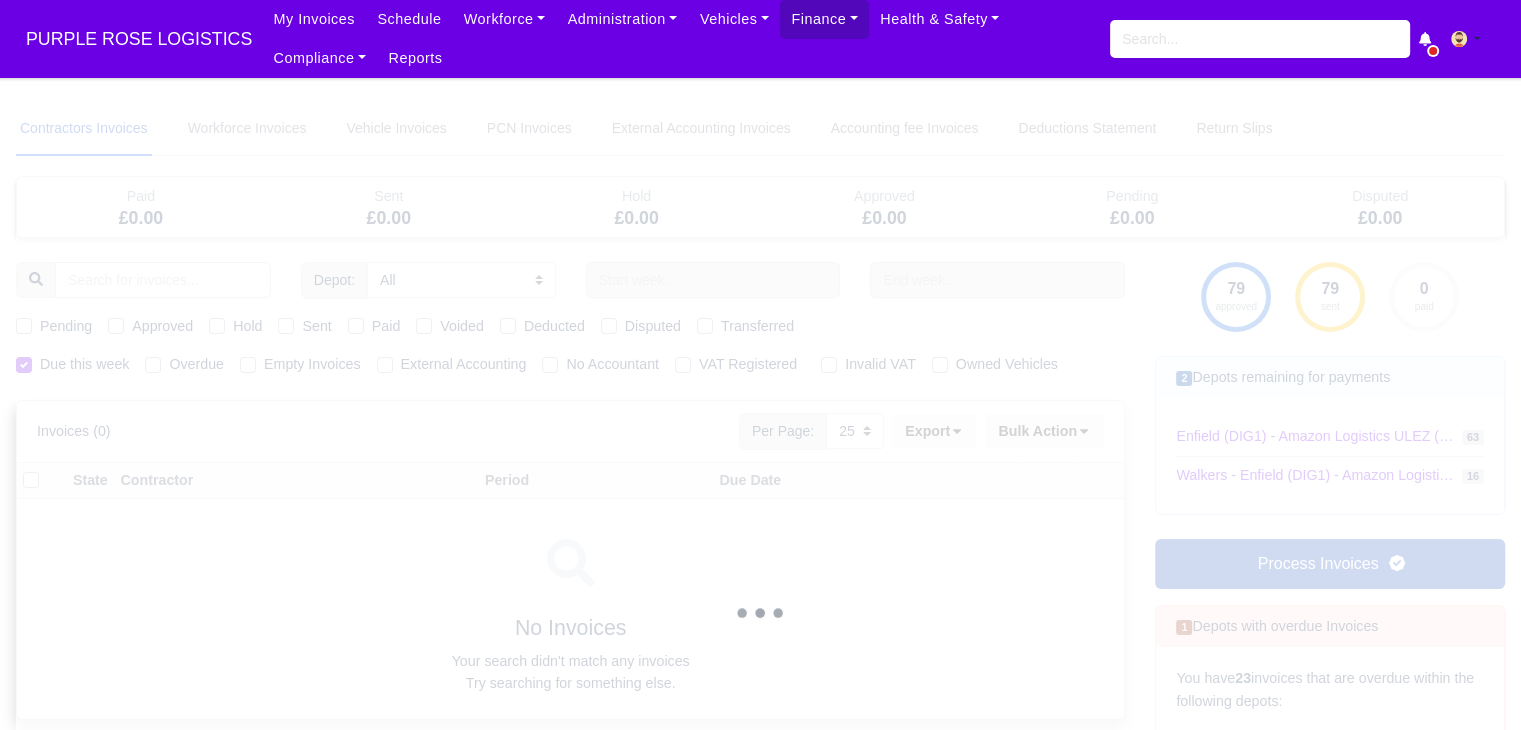 type 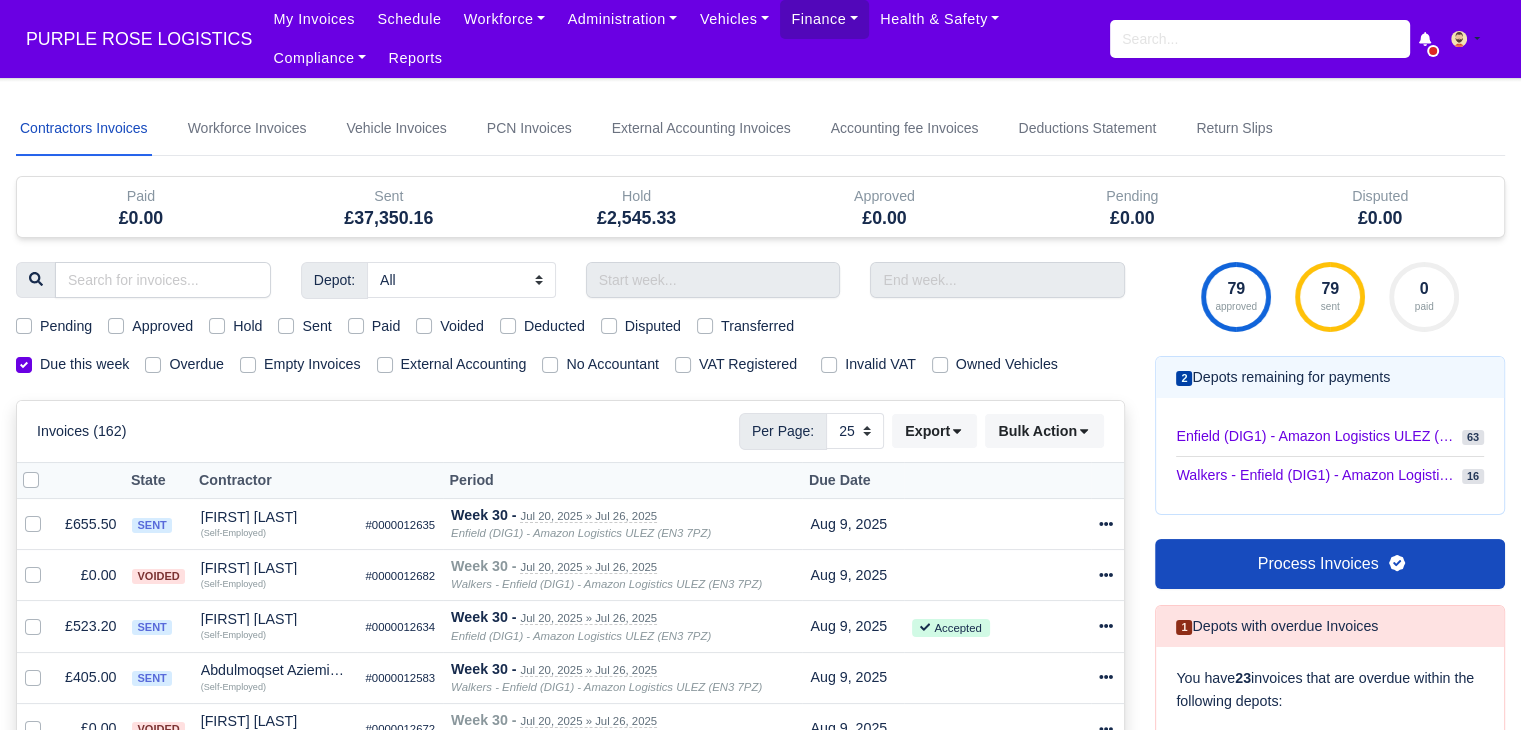 click on "Paid" at bounding box center [386, 326] 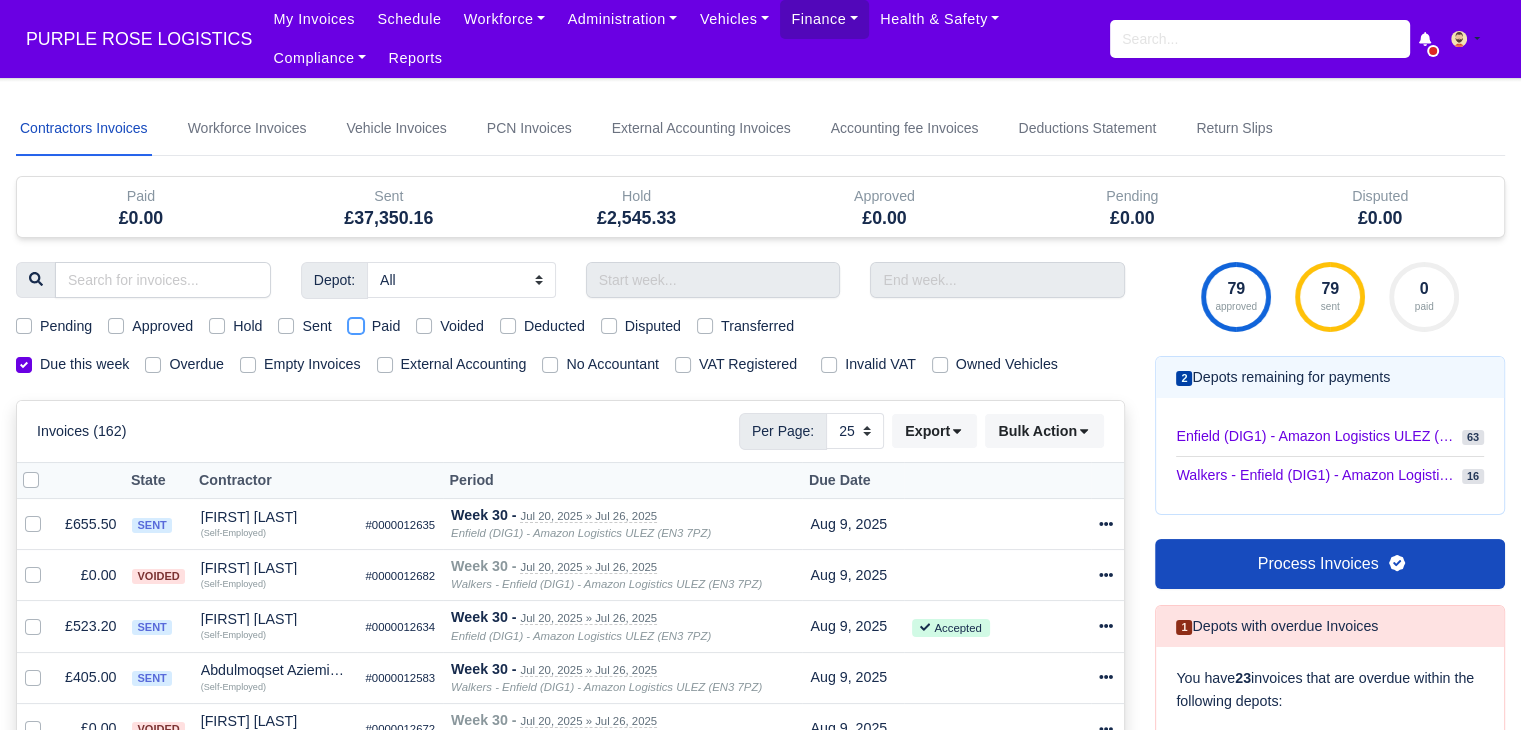 click on "Paid" at bounding box center (356, 323) 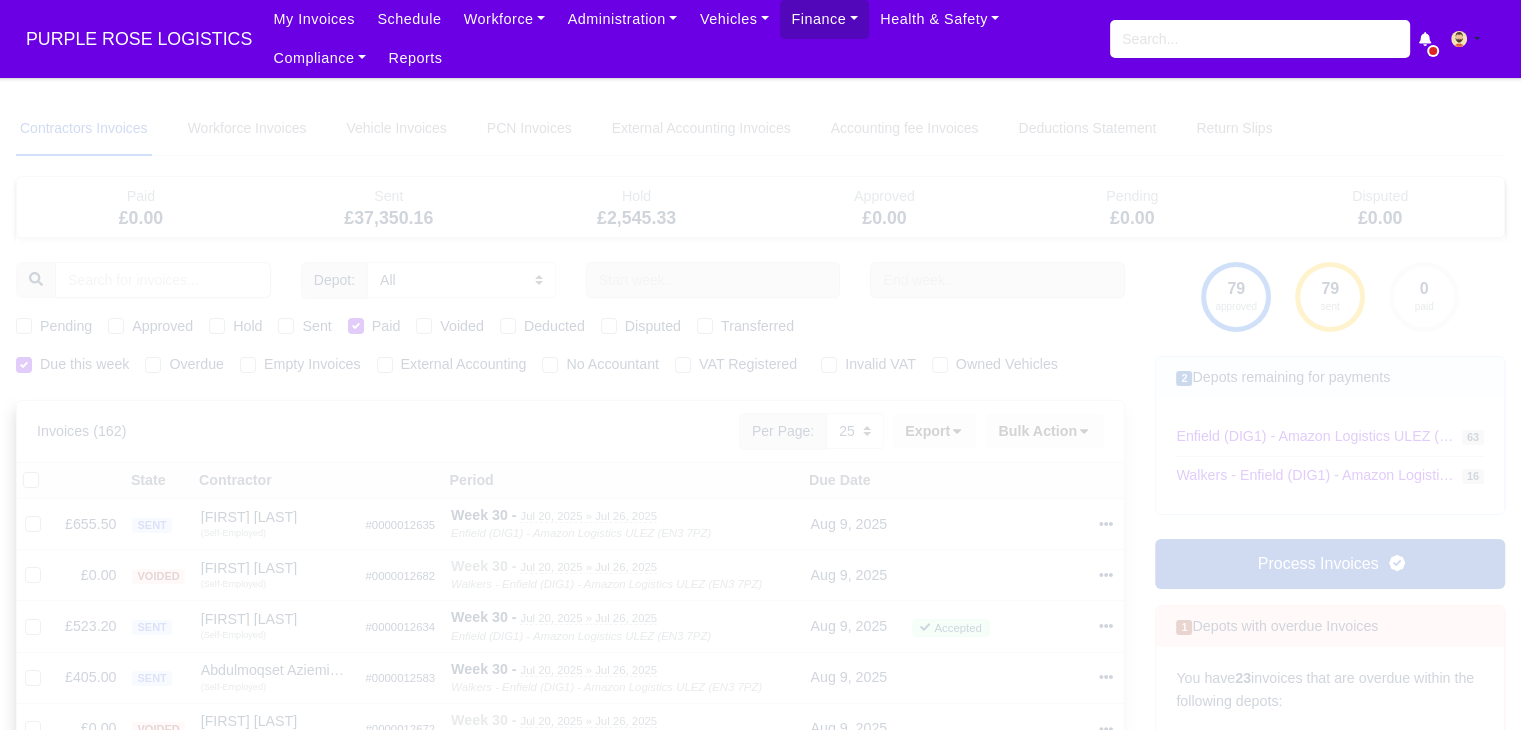 type 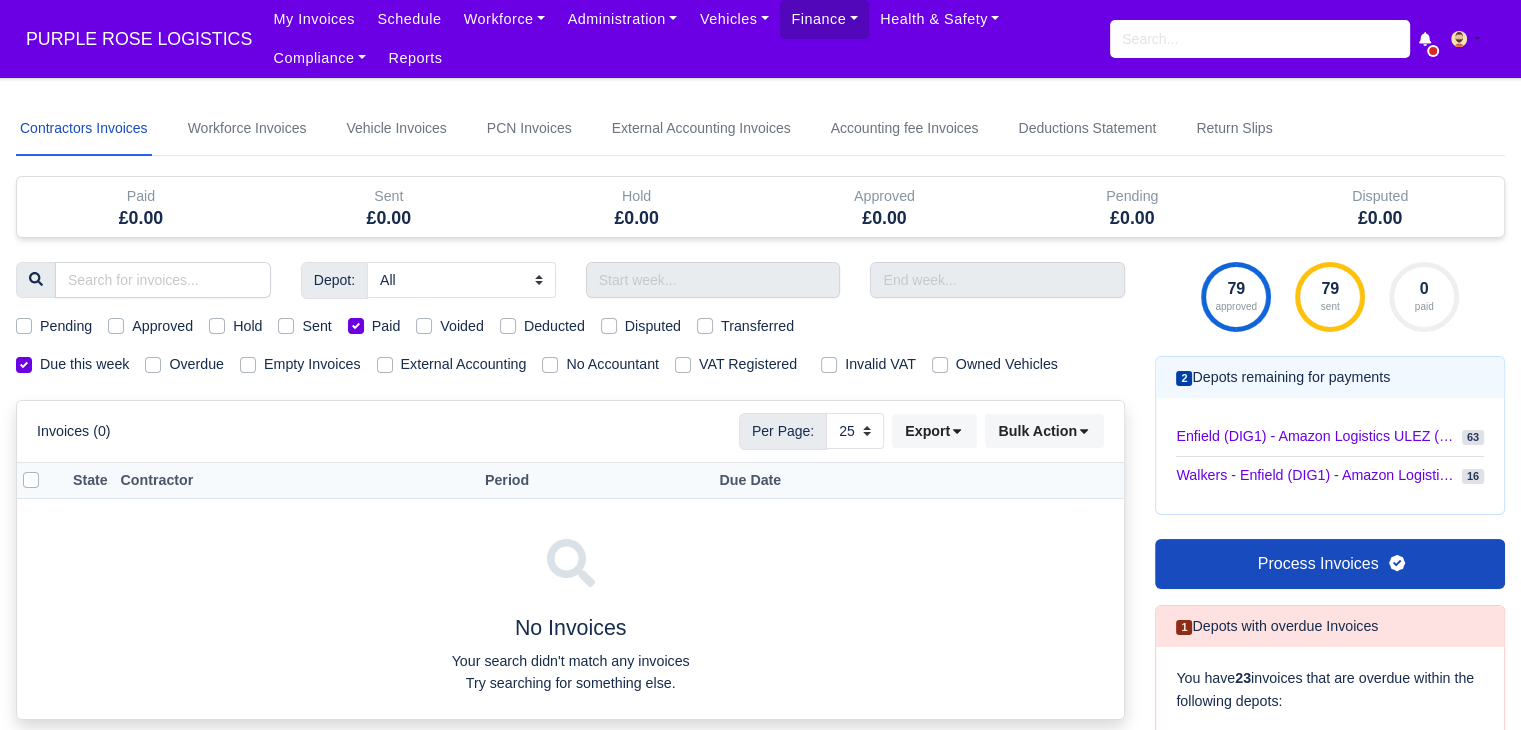 drag, startPoint x: 364, startPoint y: 327, endPoint x: 352, endPoint y: 333, distance: 13.416408 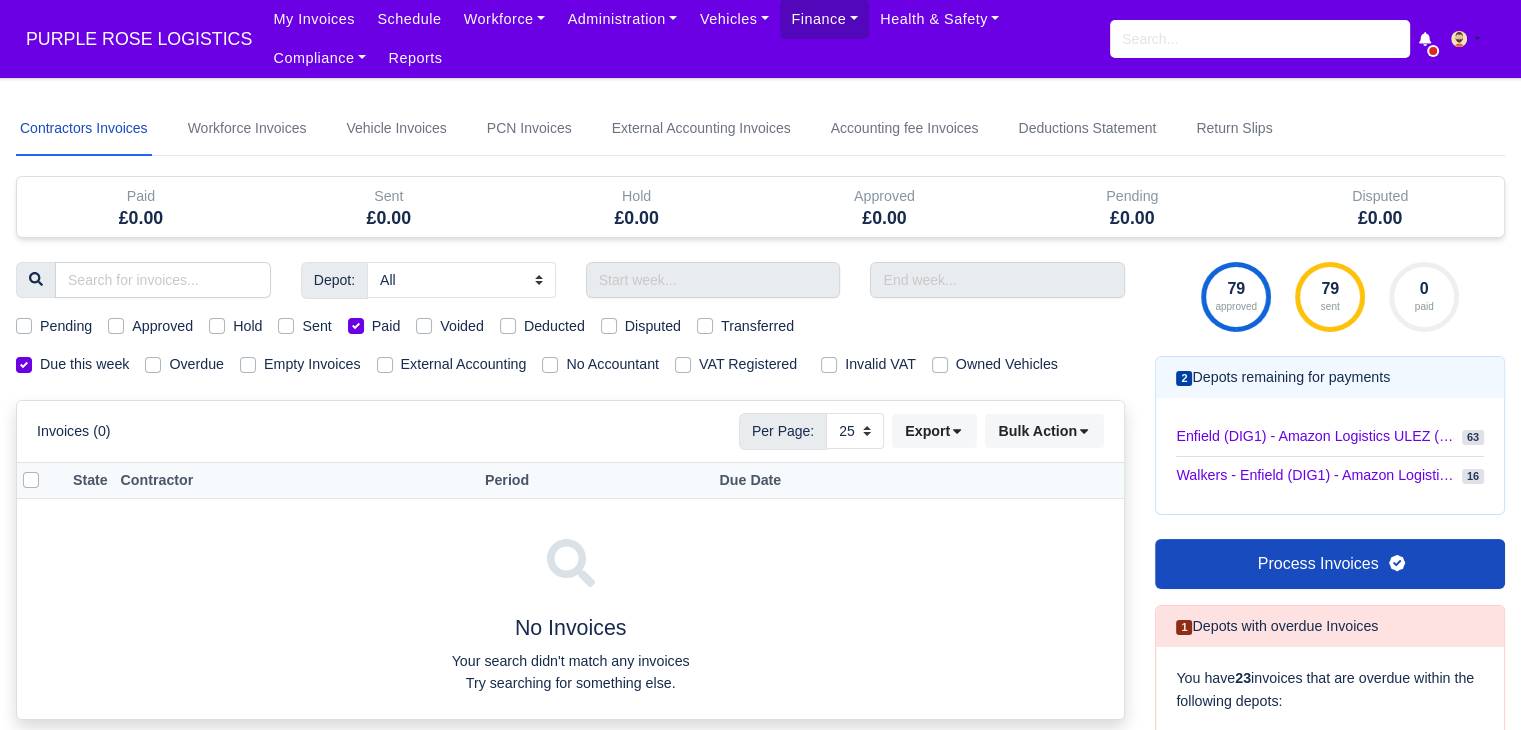 click on "Paid" at bounding box center (374, 326) 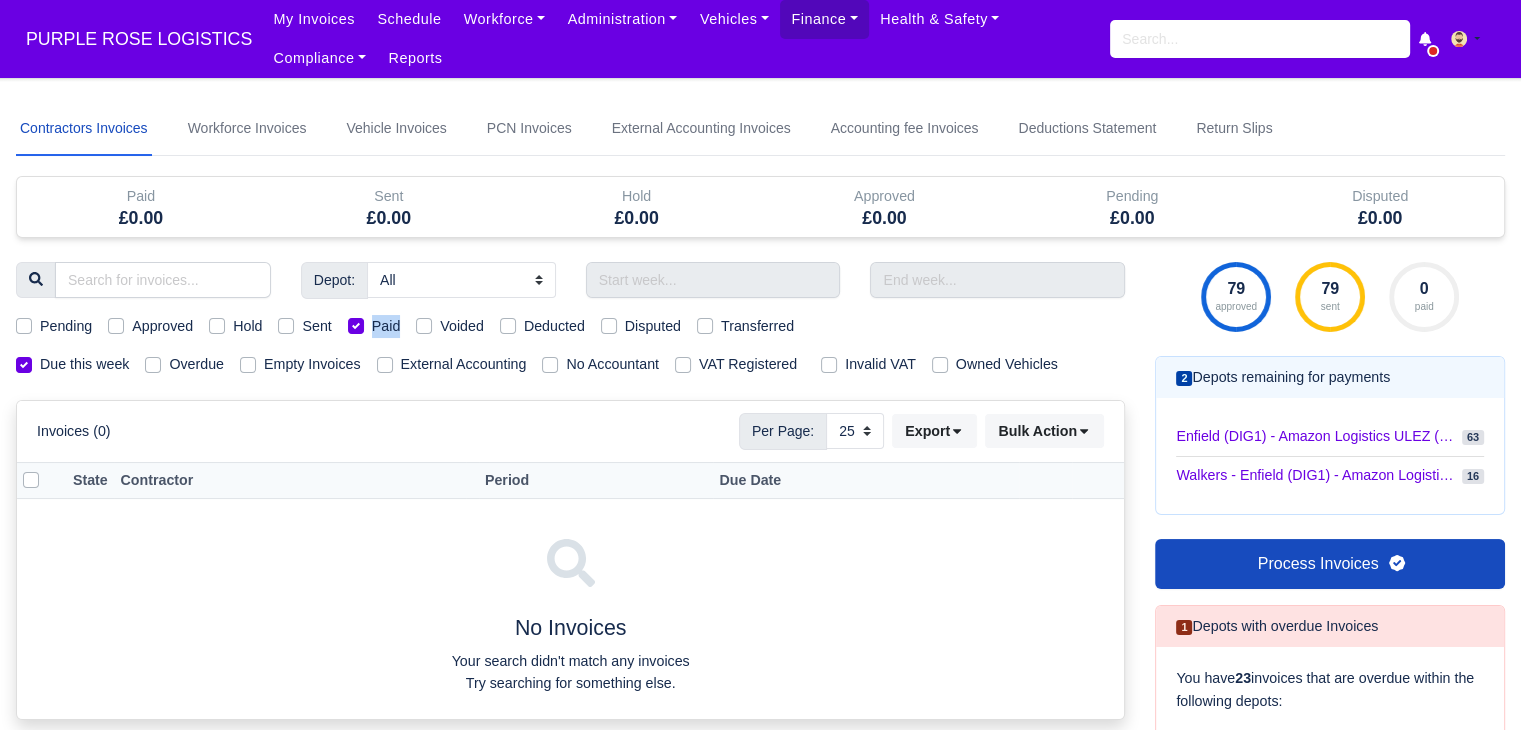 click on "Paid" at bounding box center (386, 326) 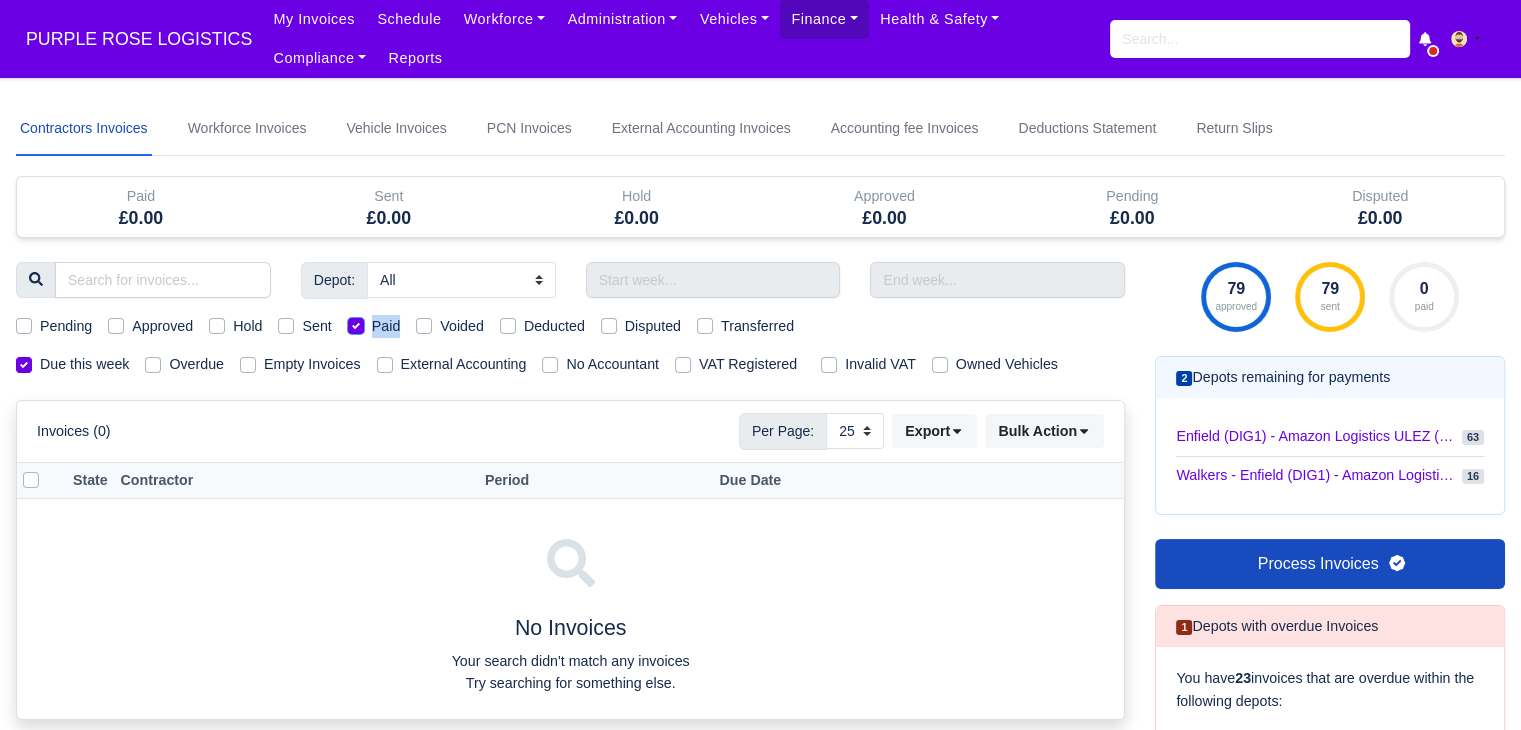click on "Paid" at bounding box center (356, 323) 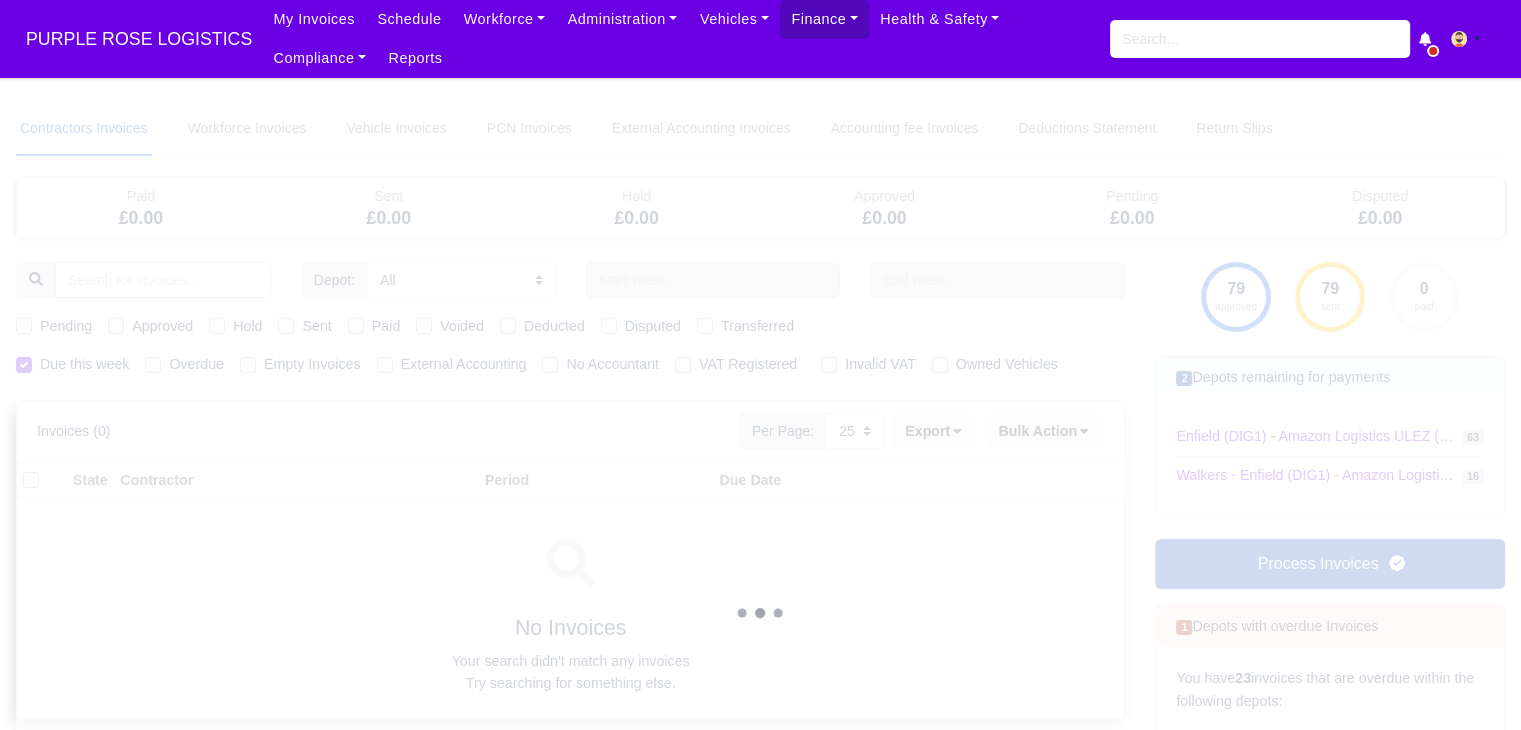 type 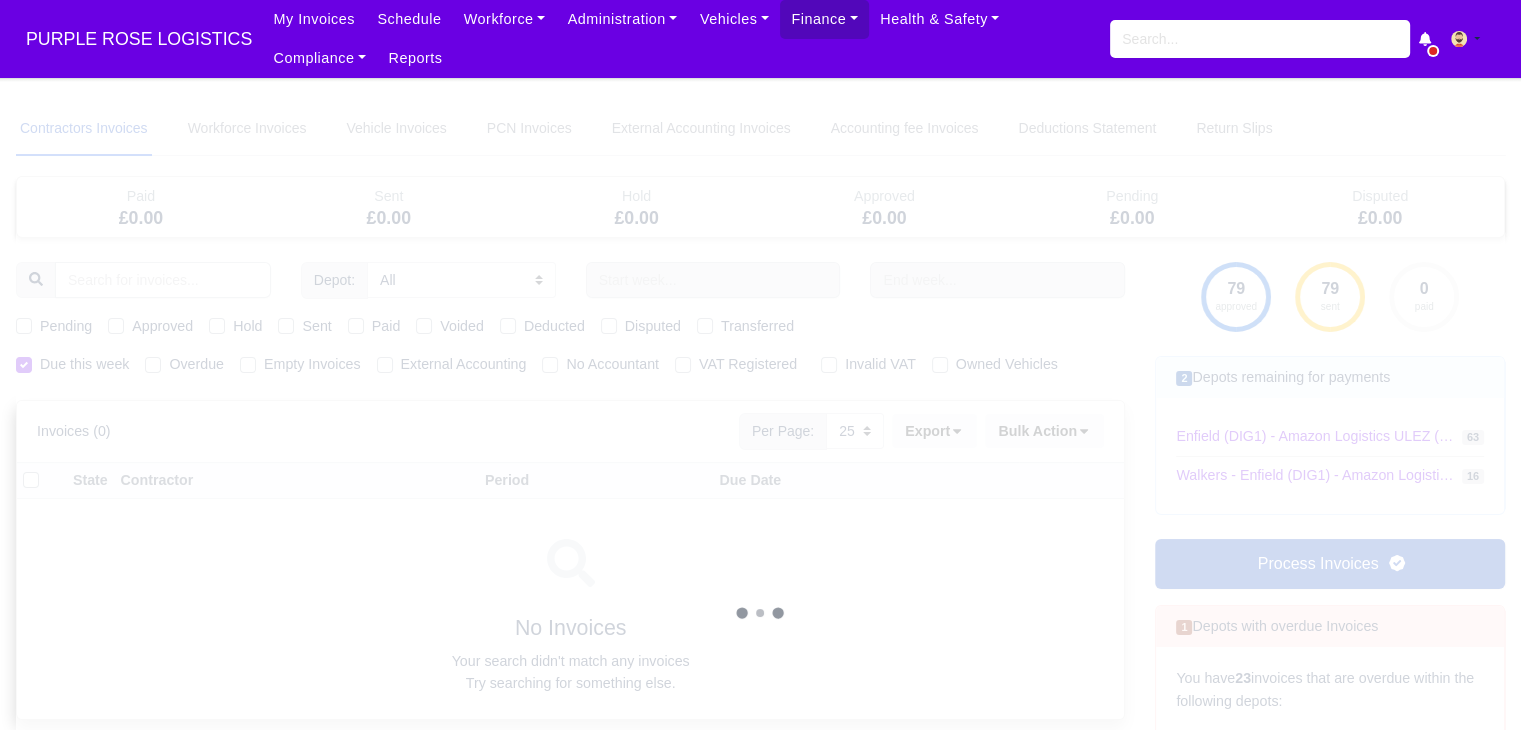 type 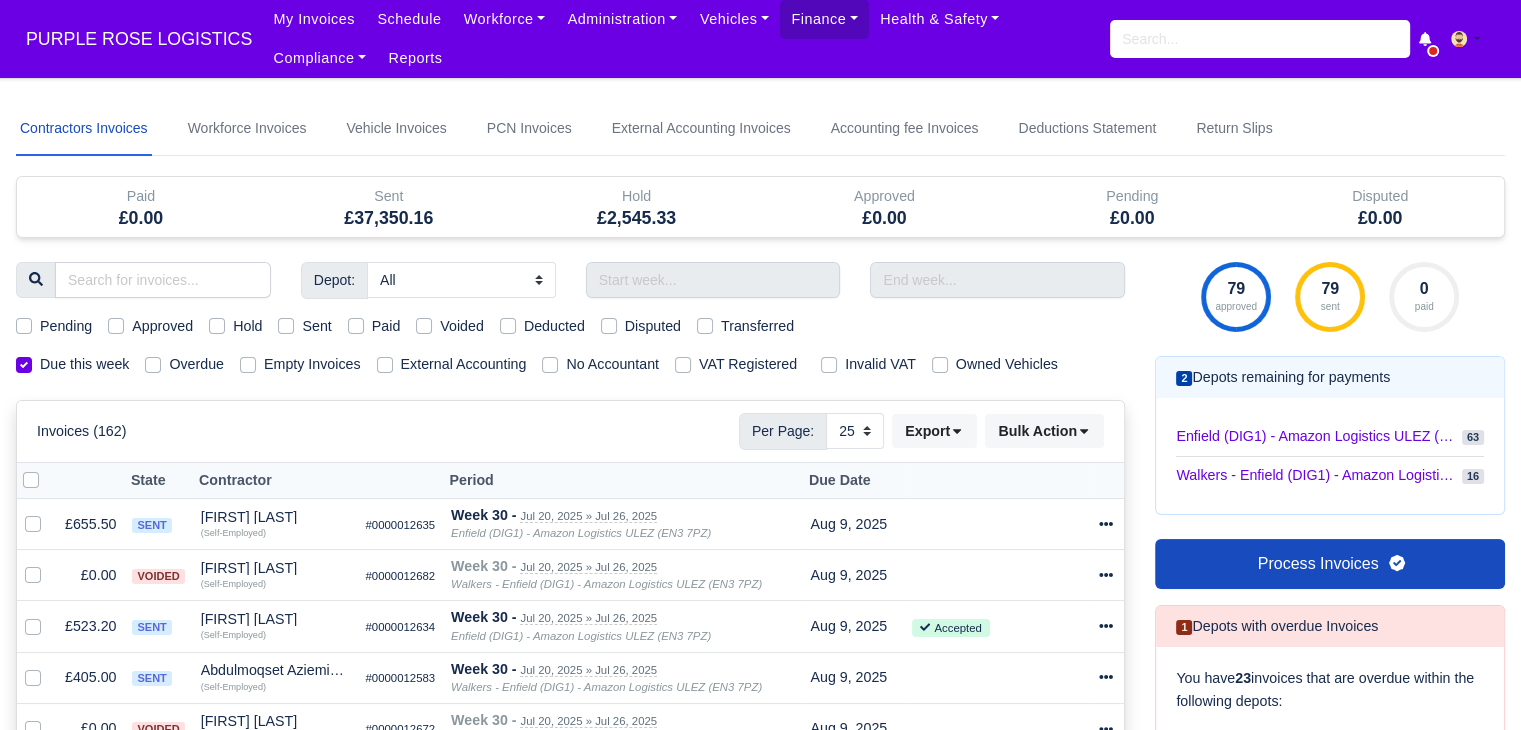 click on "Sent" at bounding box center (316, 326) 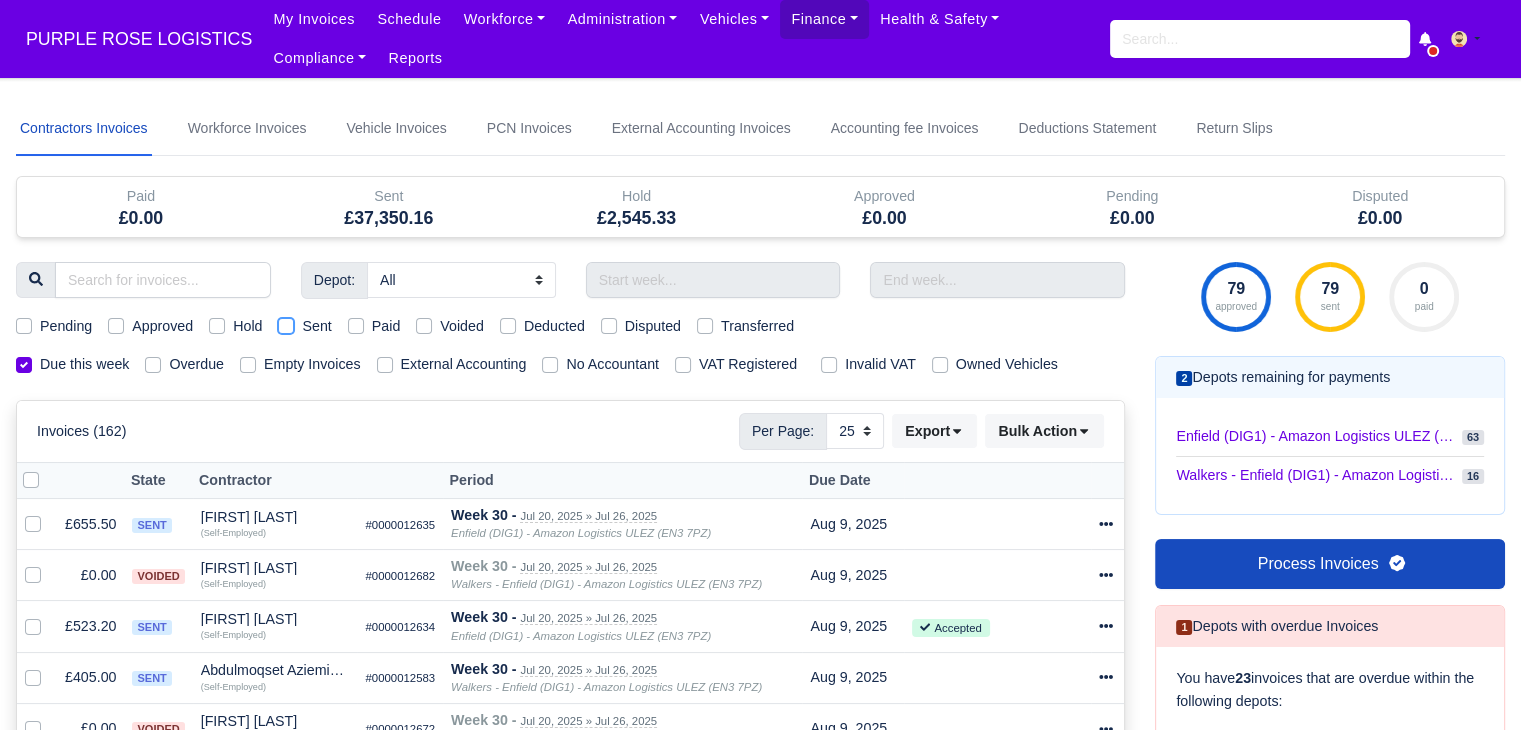 click on "Sent" at bounding box center (286, 323) 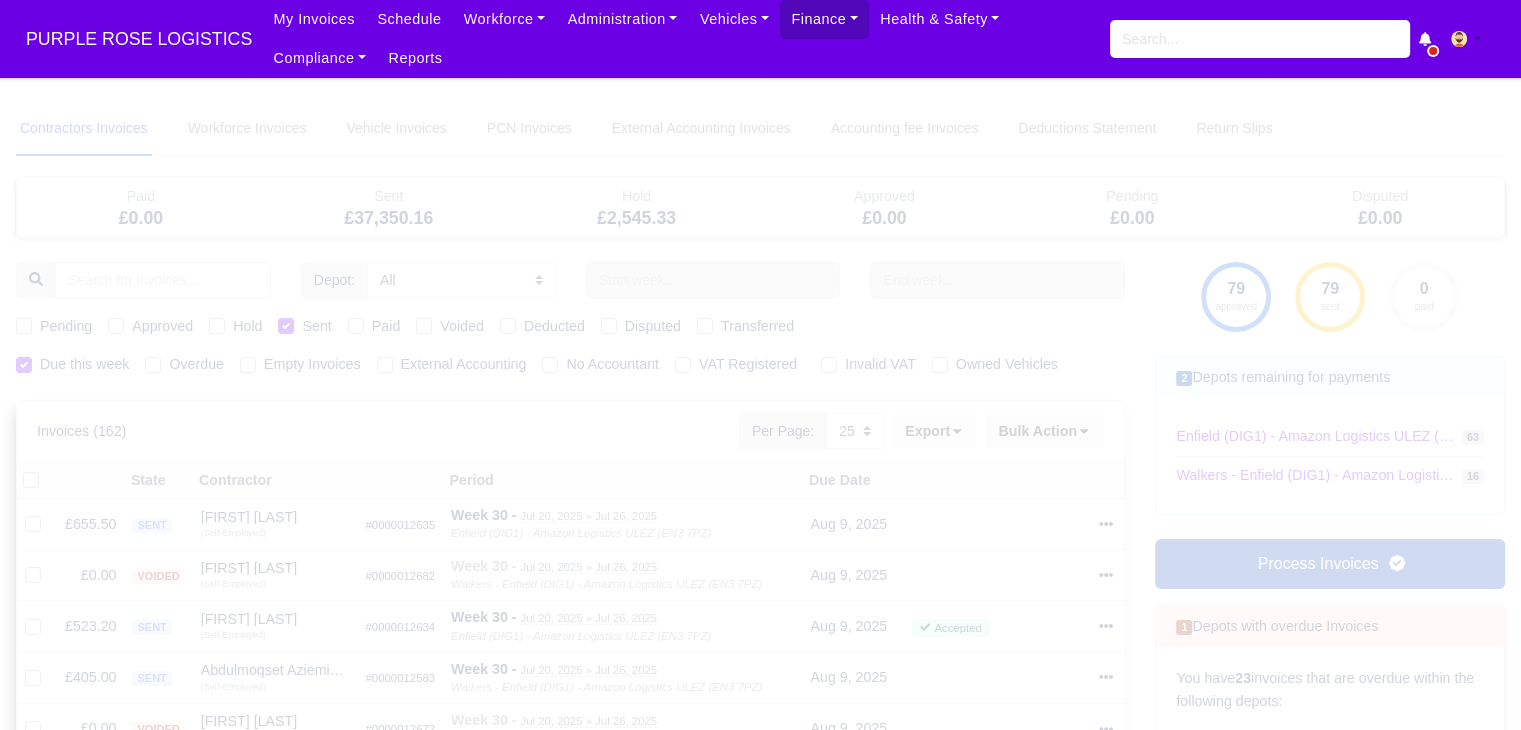 type 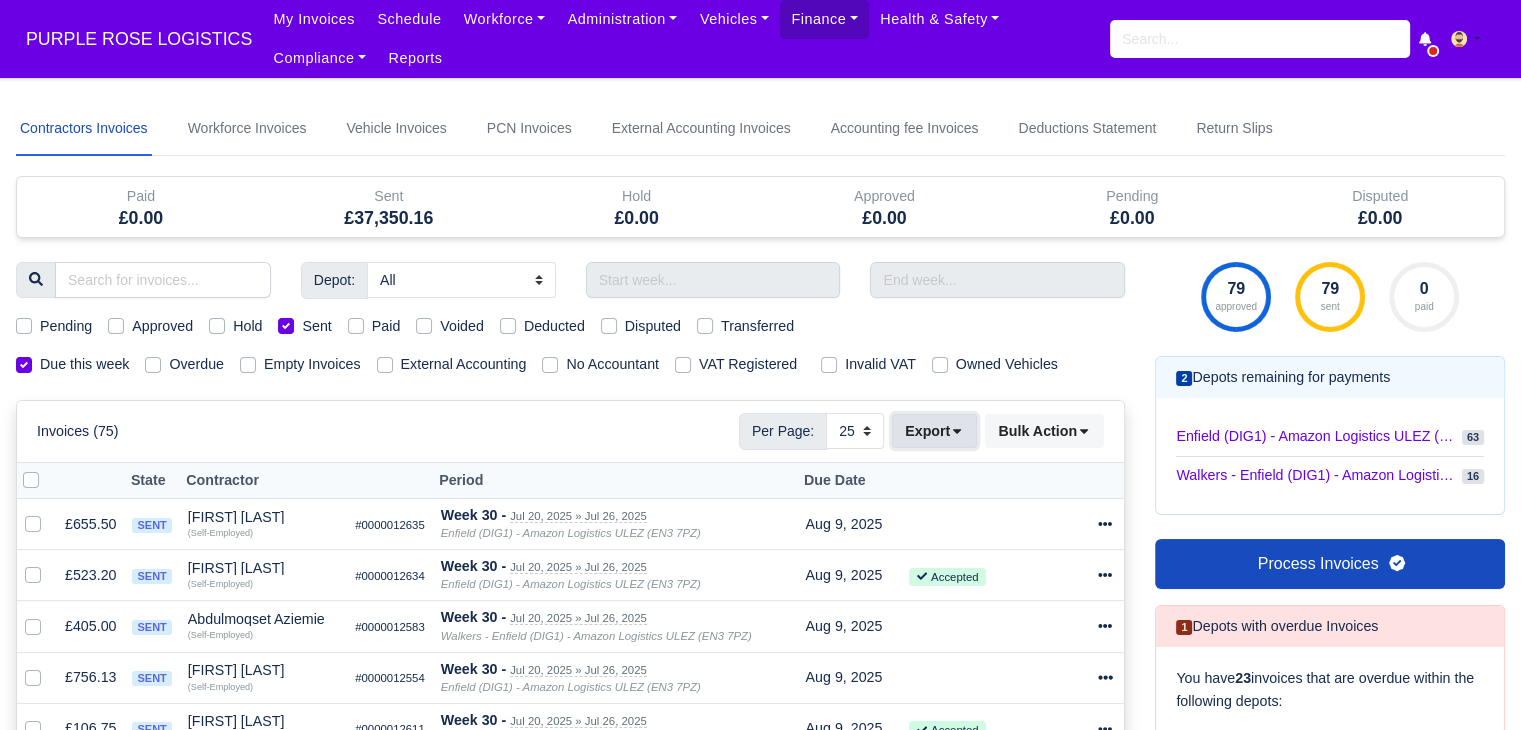 click on "Export" at bounding box center (934, 431) 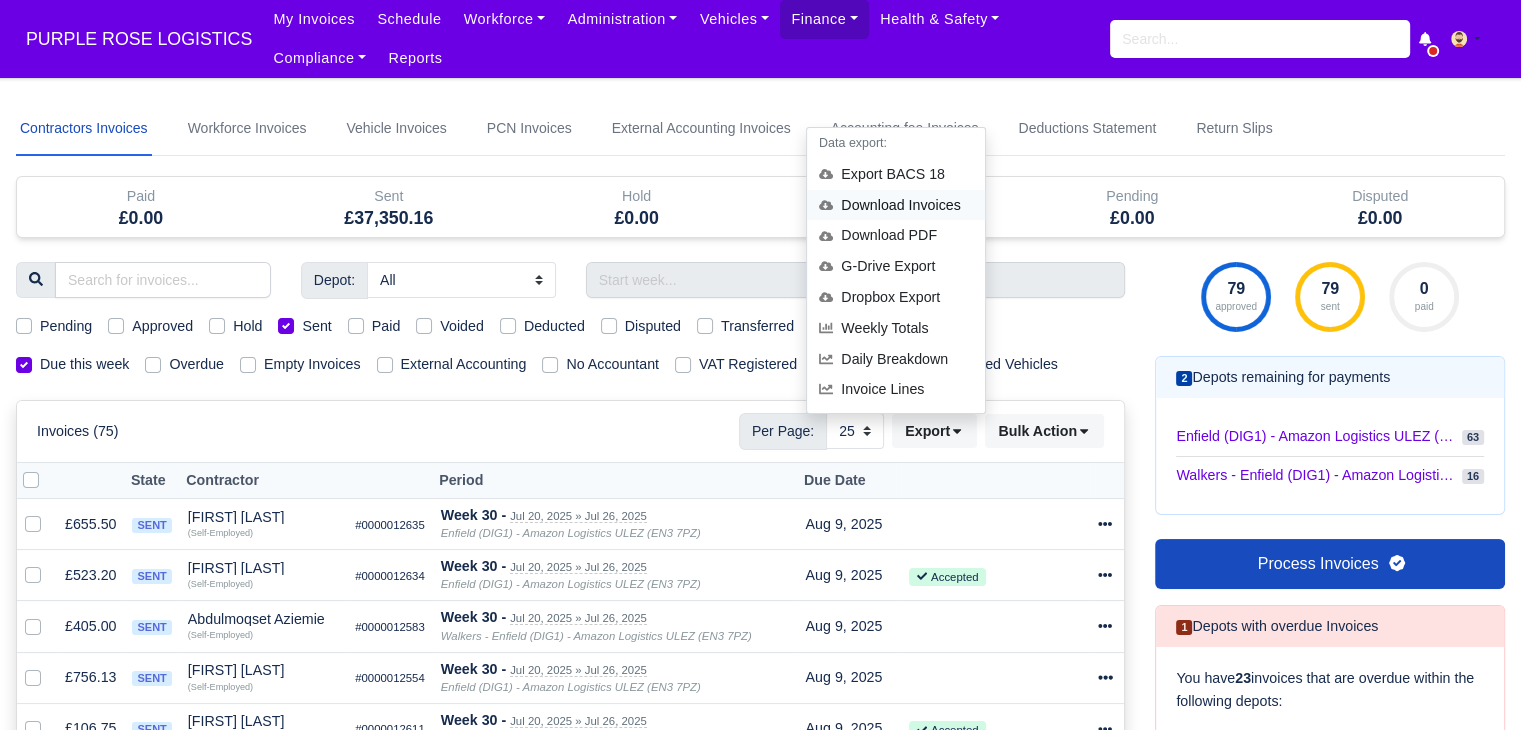 click on "Download Invoices" at bounding box center [896, 205] 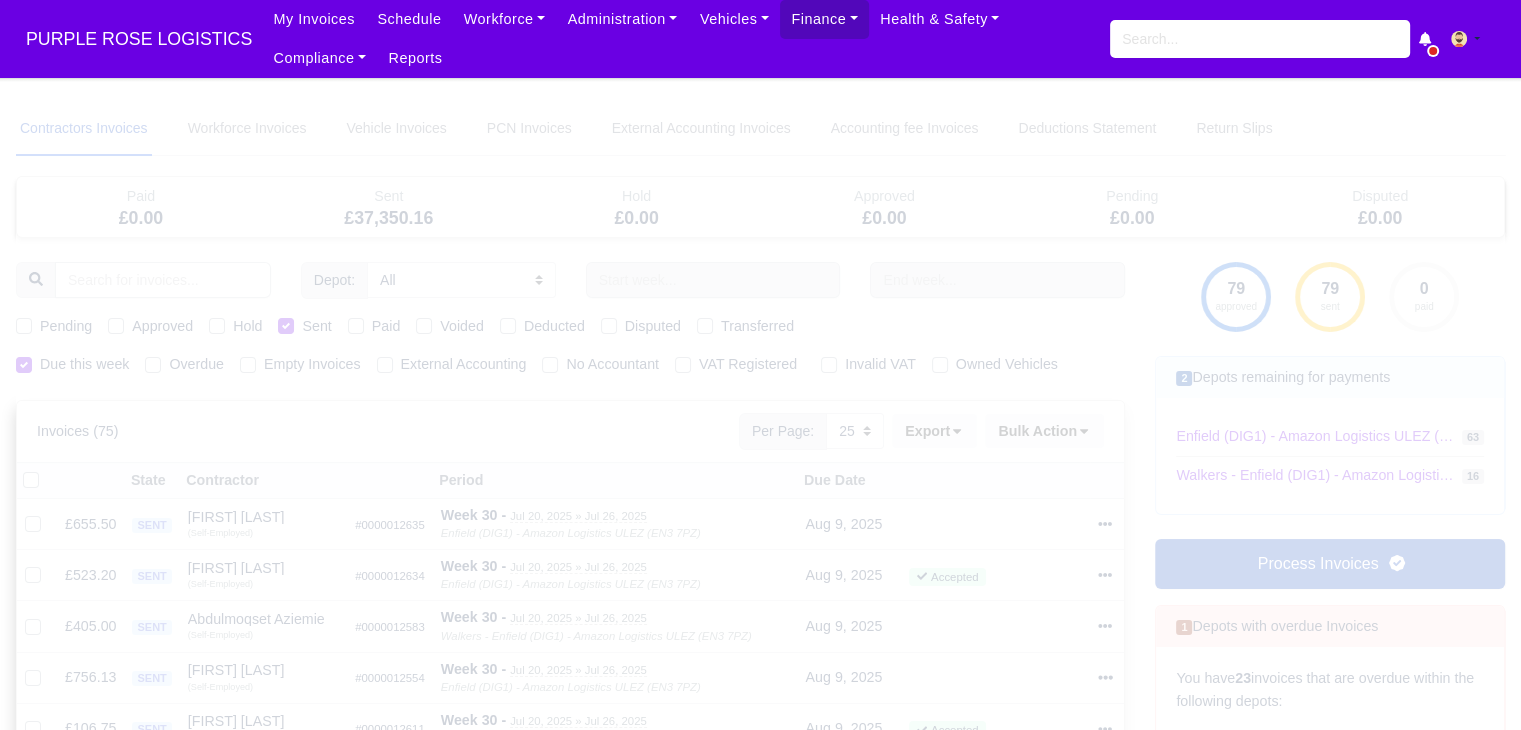 type 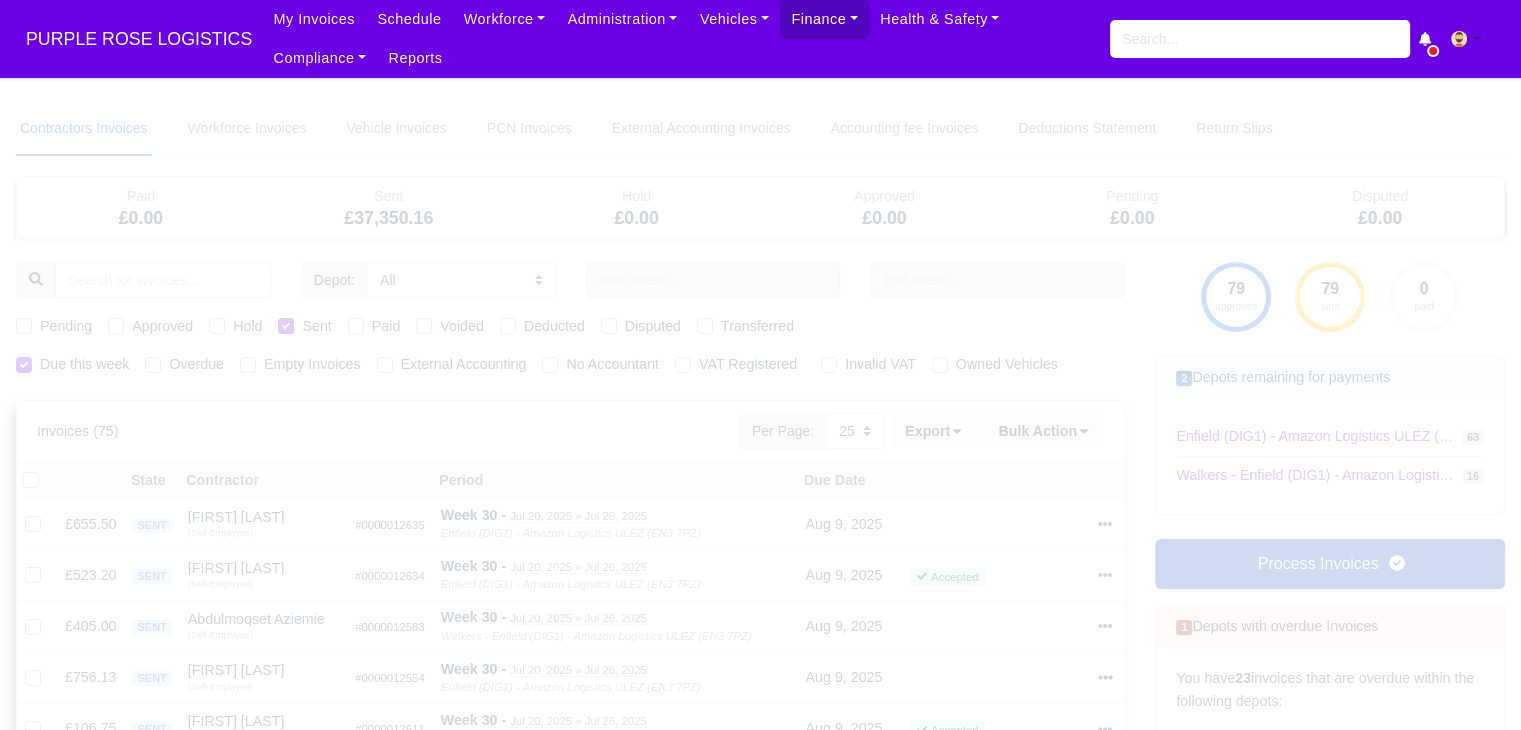 type 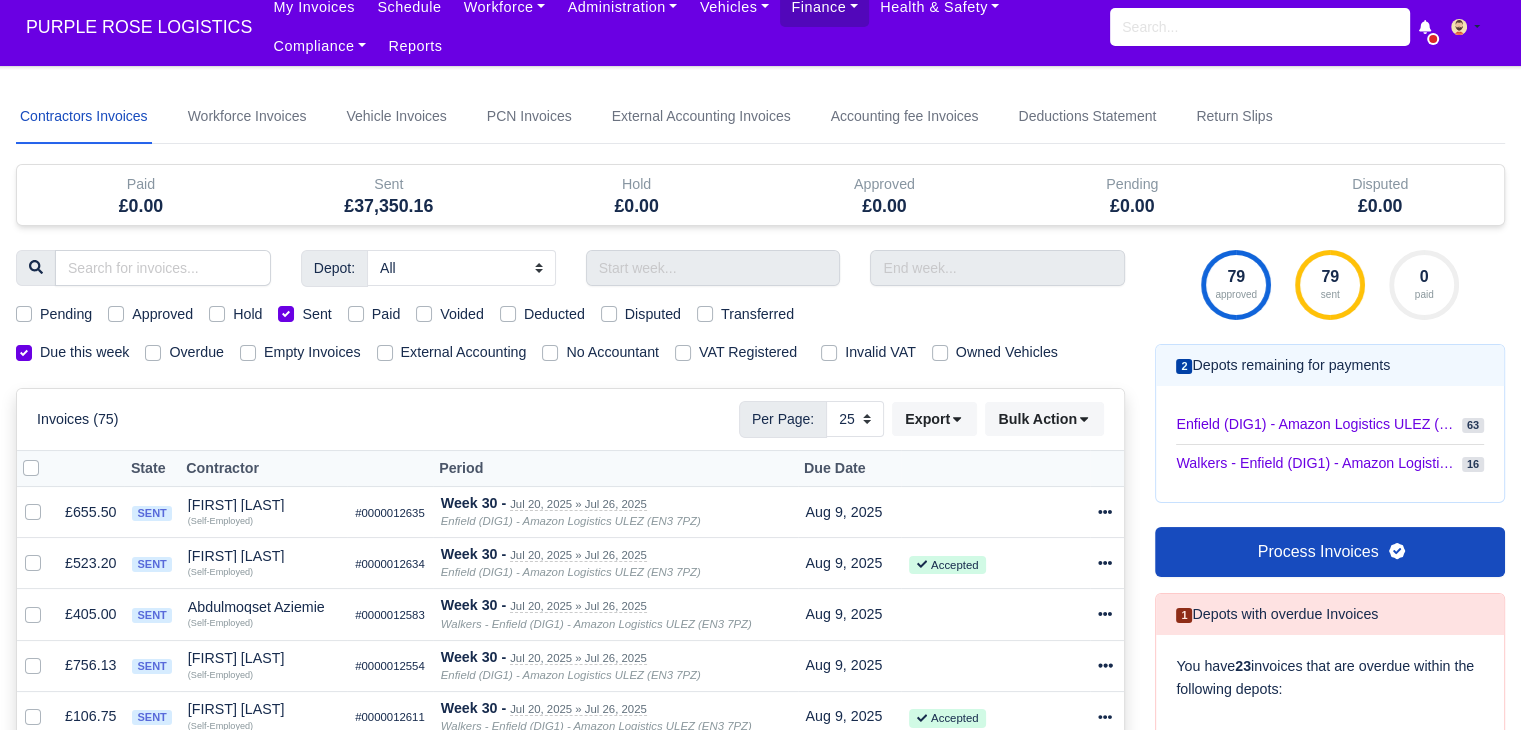 scroll, scrollTop: 100, scrollLeft: 0, axis: vertical 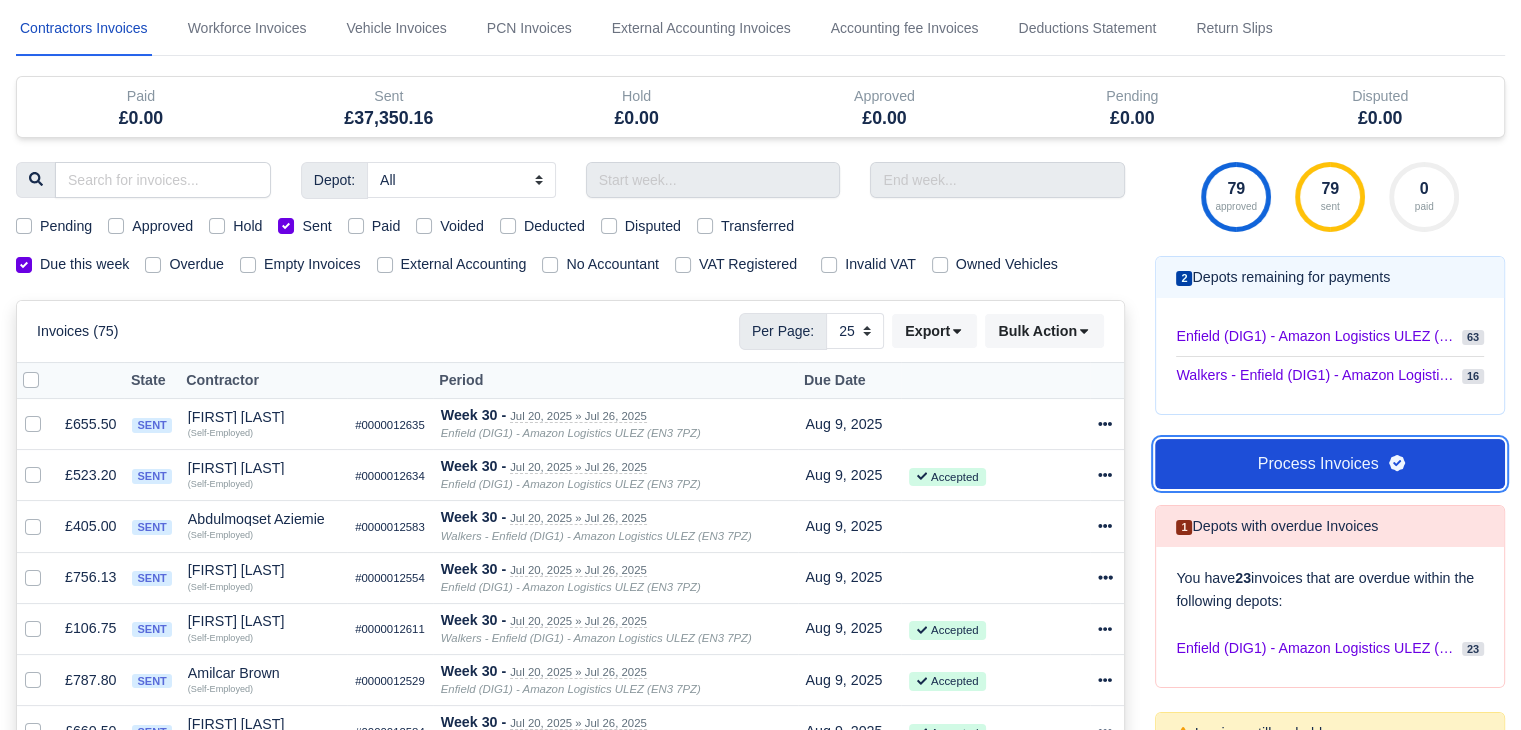 click on "Process Invoices" at bounding box center (1330, 464) 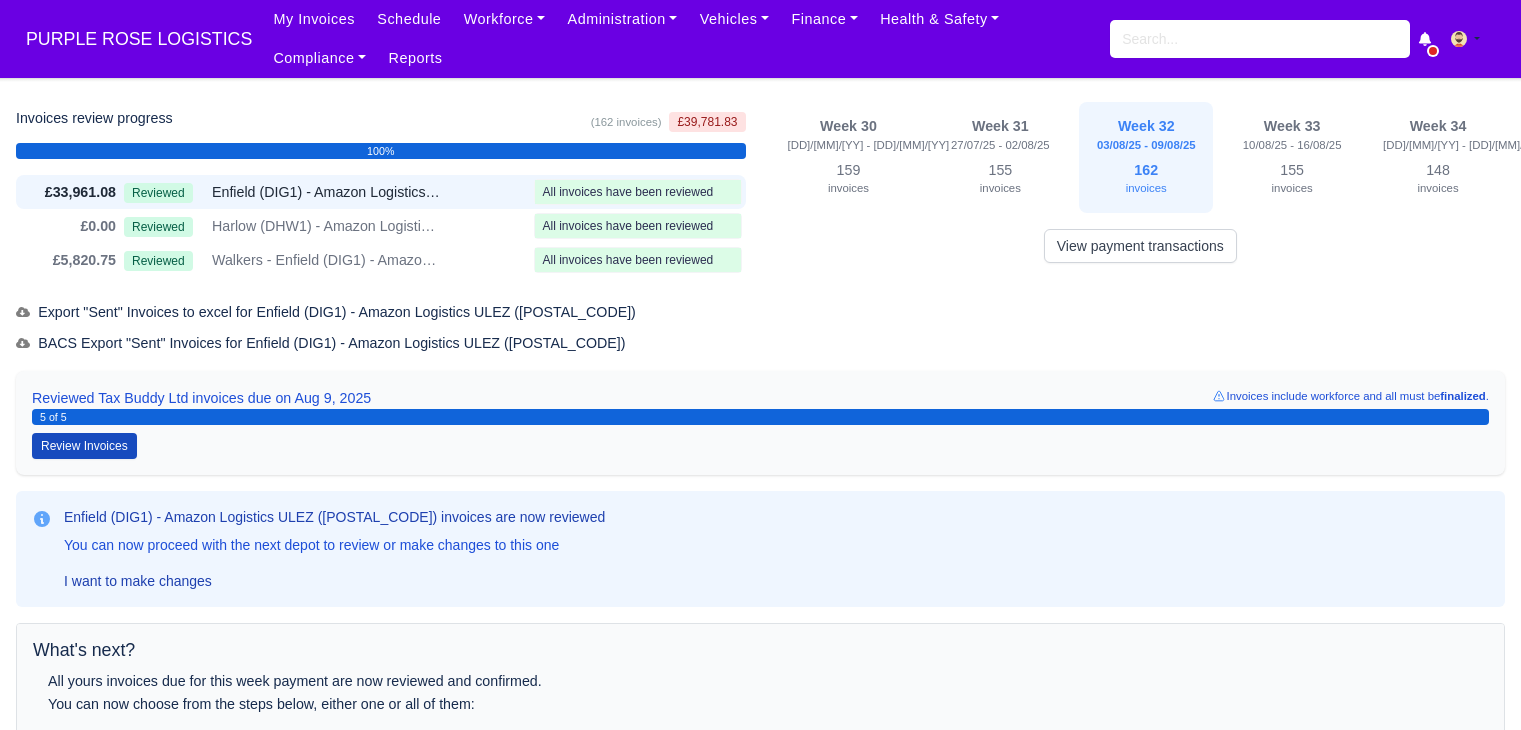 scroll, scrollTop: 0, scrollLeft: 0, axis: both 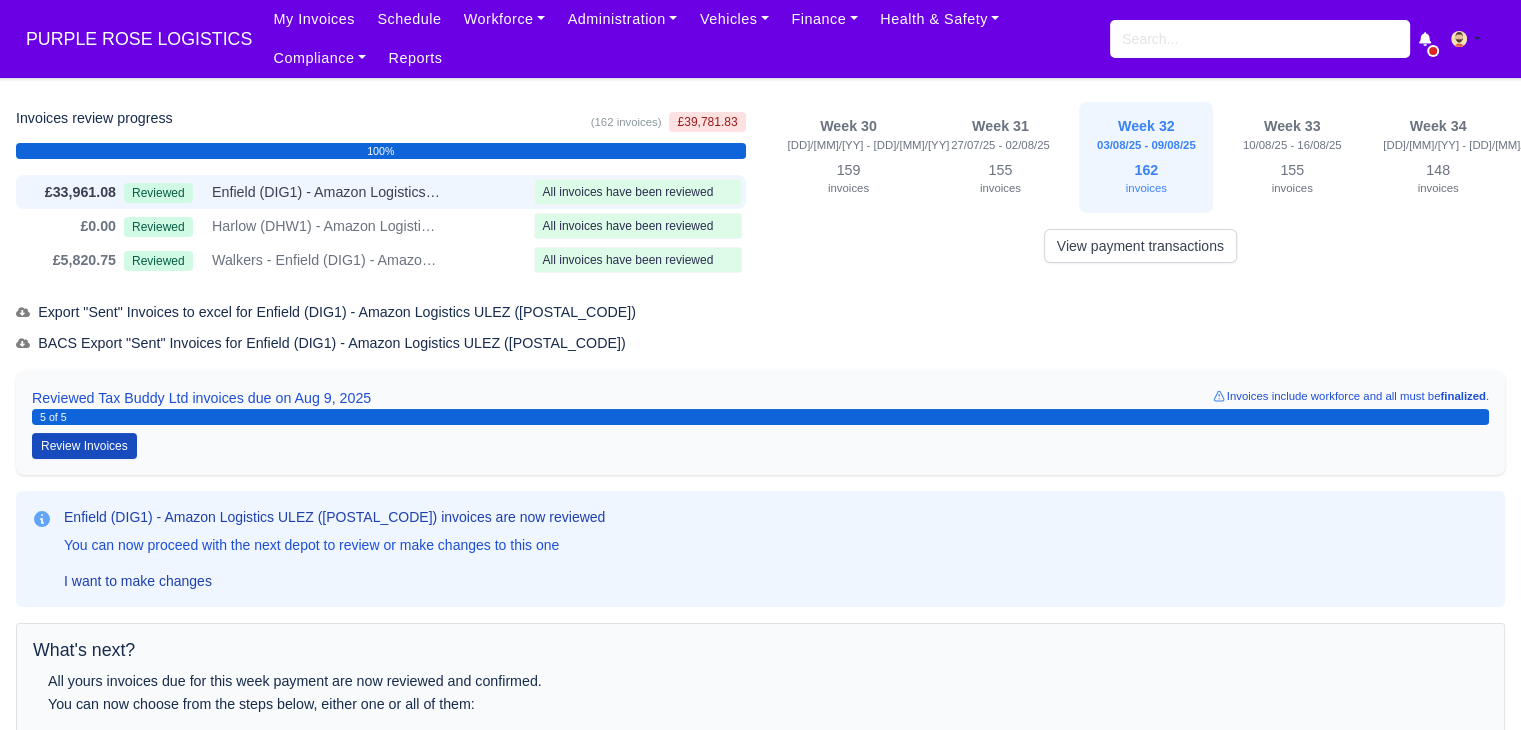 click on "Enfield (DIG1) - Amazon Logistics ULEZ (EN3 7PZ)" at bounding box center (327, 192) 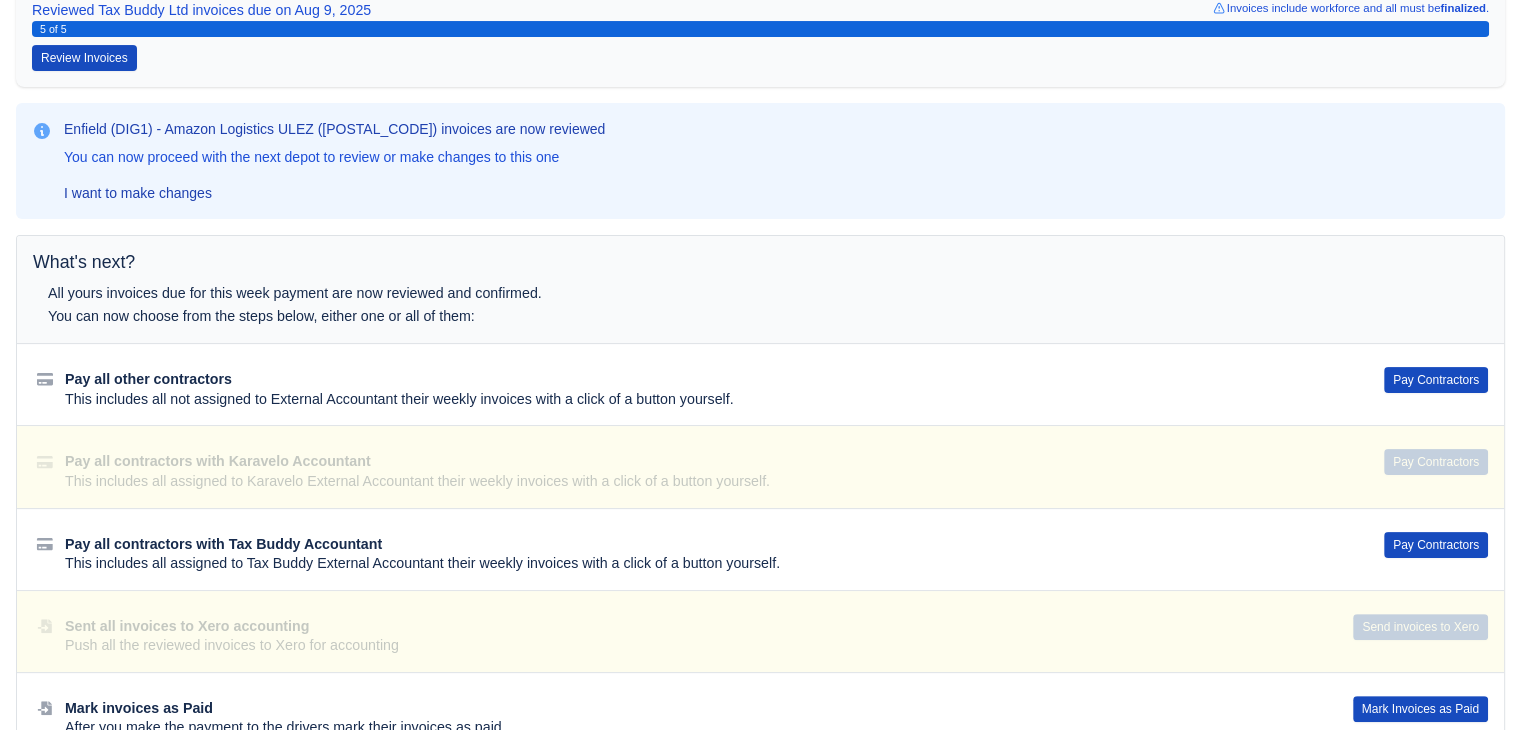 scroll, scrollTop: 400, scrollLeft: 0, axis: vertical 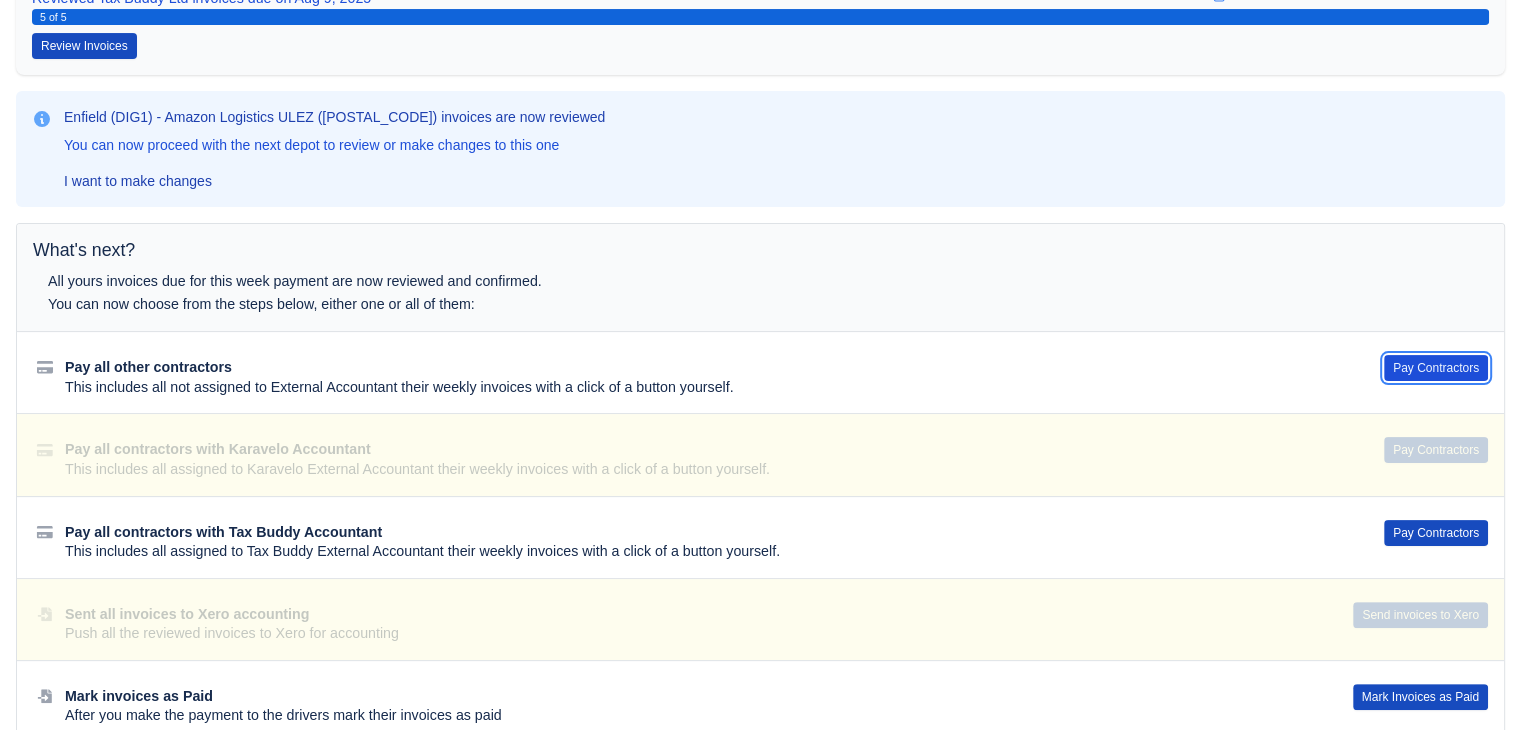click on "Pay Contractors" at bounding box center [1436, 368] 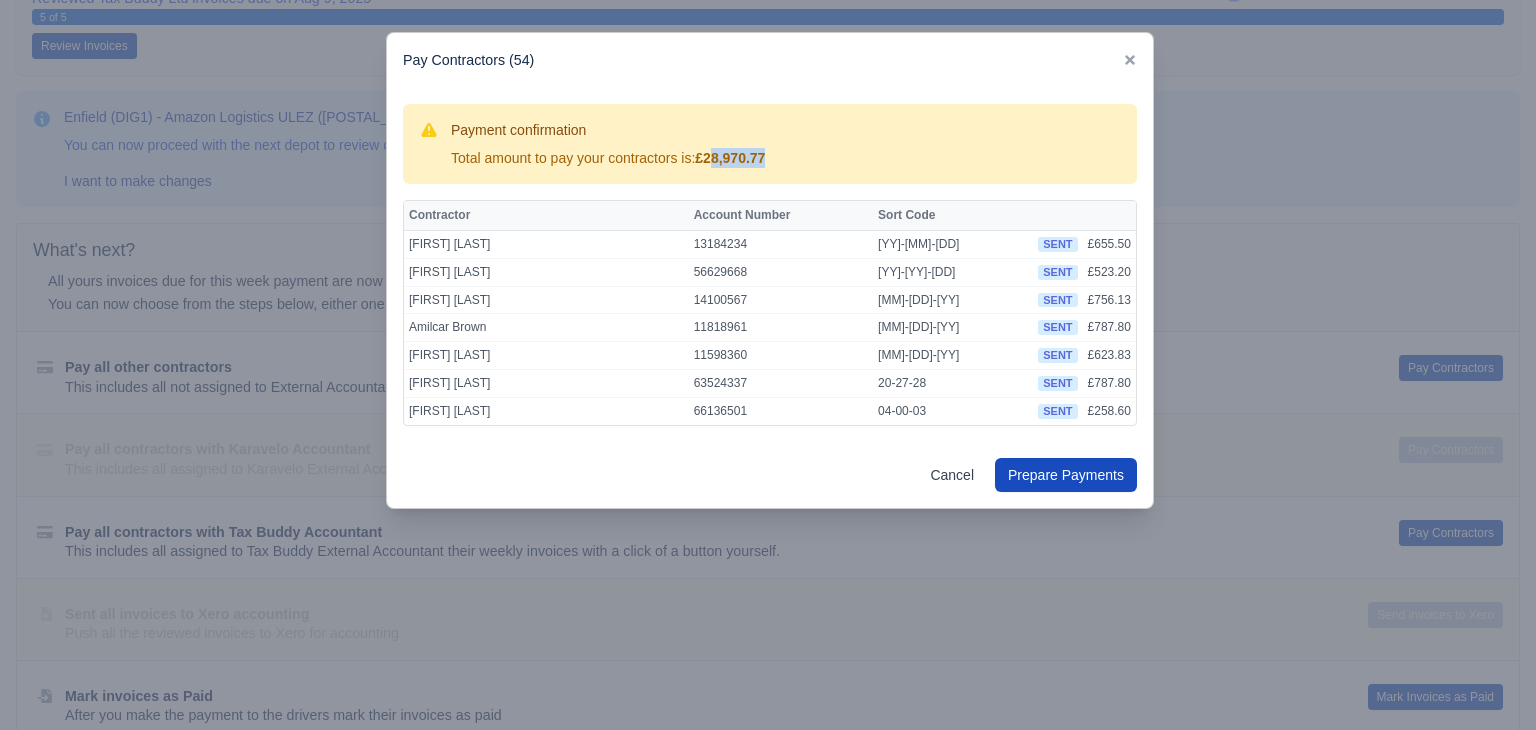 drag, startPoint x: 712, startPoint y: 153, endPoint x: 807, endPoint y: 156, distance: 95.047356 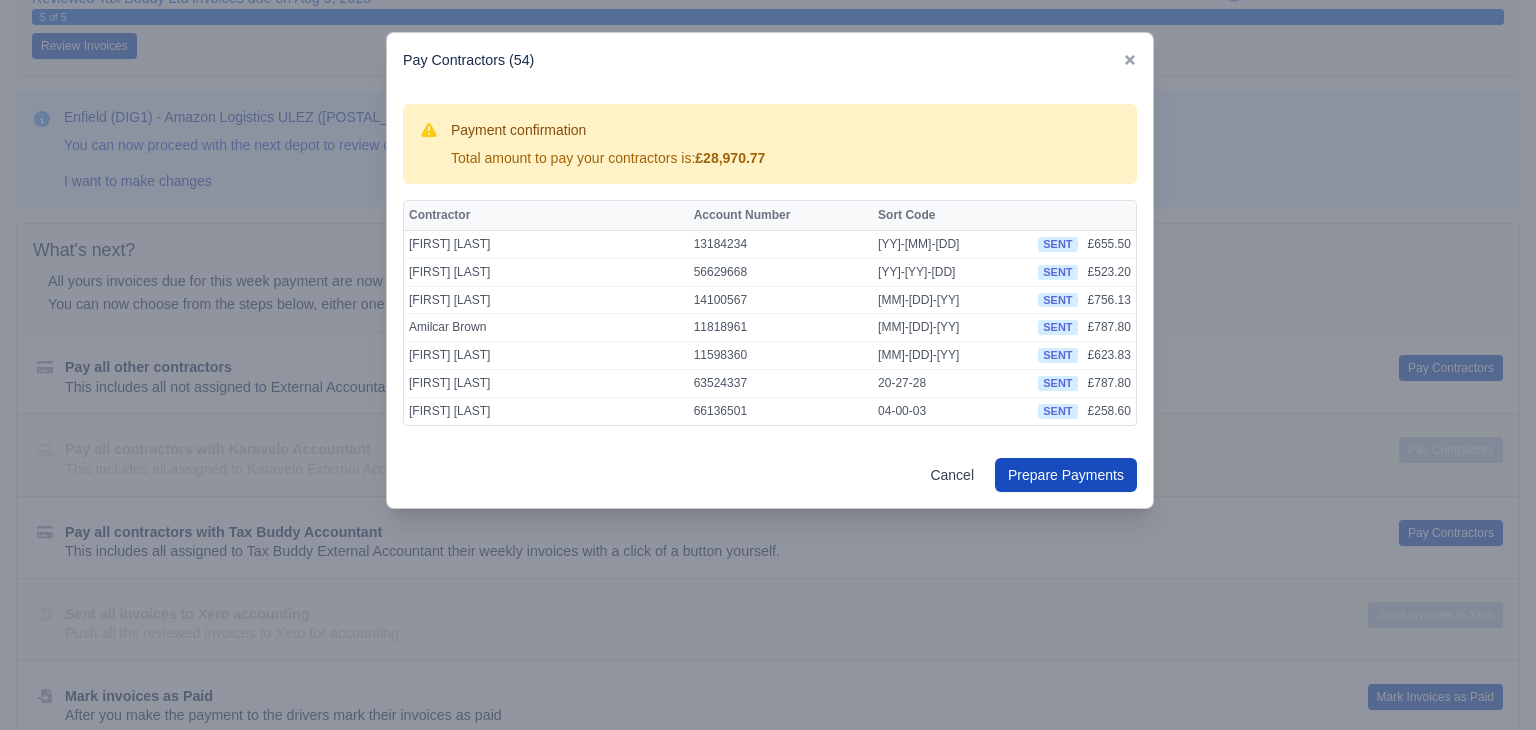 click on "£28,970.77" at bounding box center (730, 158) 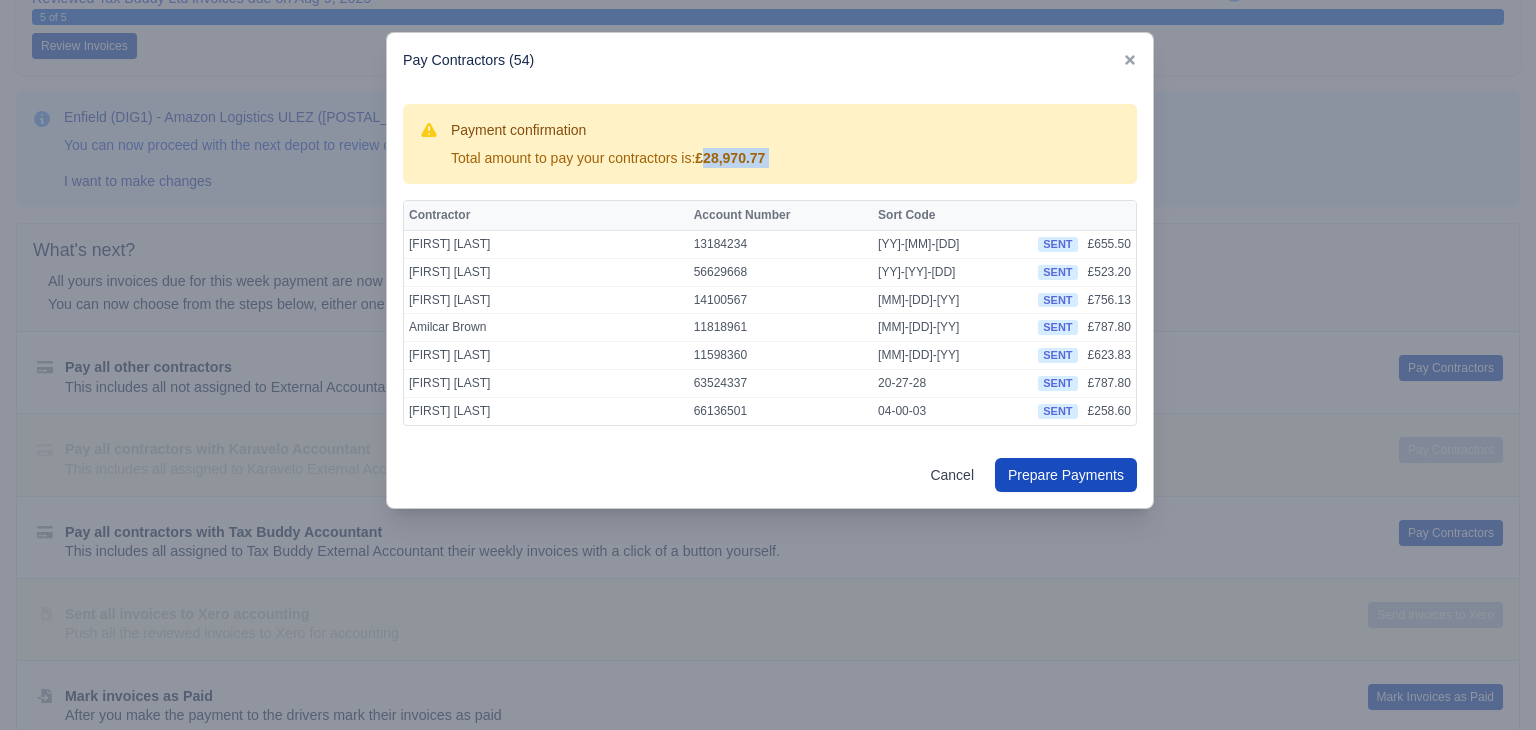 drag, startPoint x: 708, startPoint y: 155, endPoint x: 825, endPoint y: 156, distance: 117.00427 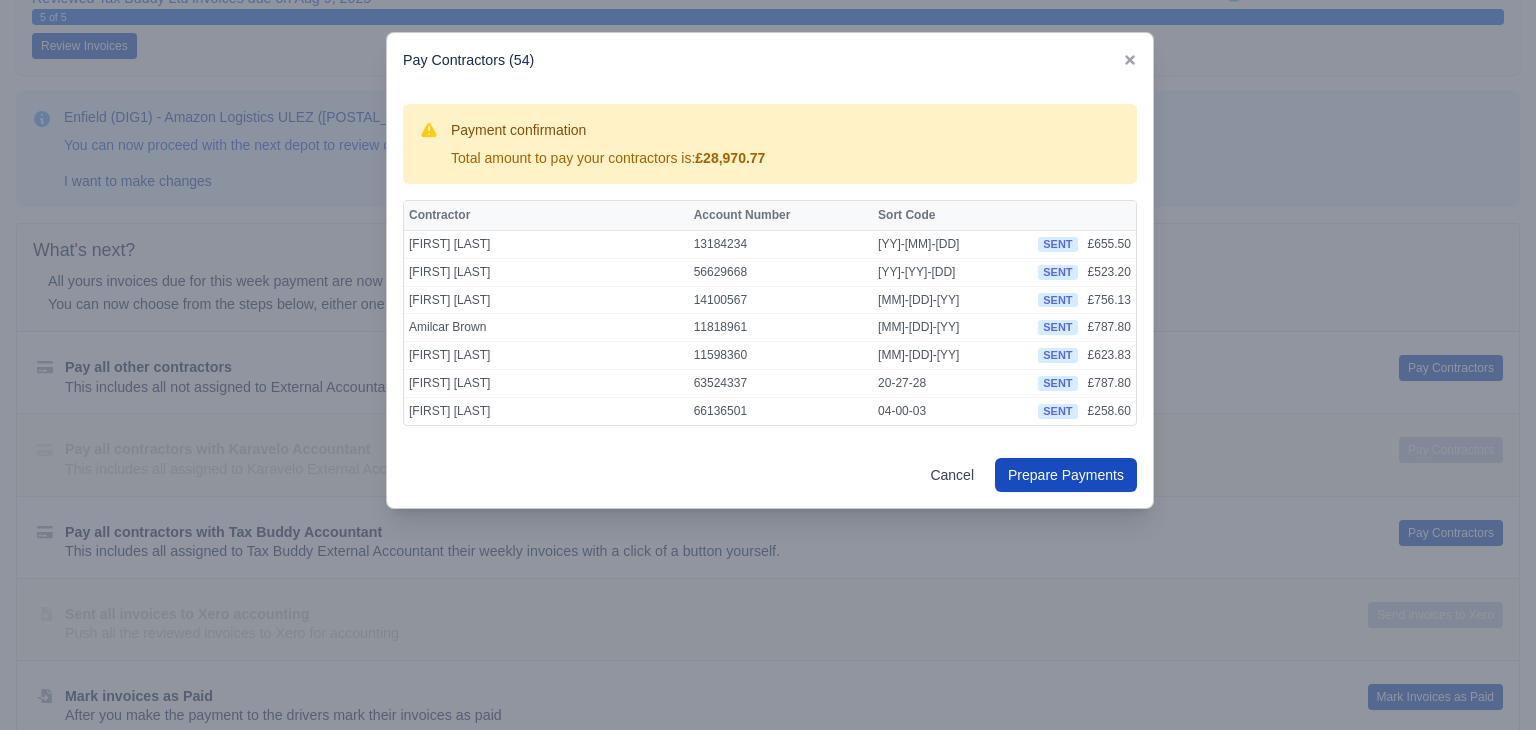 click at bounding box center (768, 365) 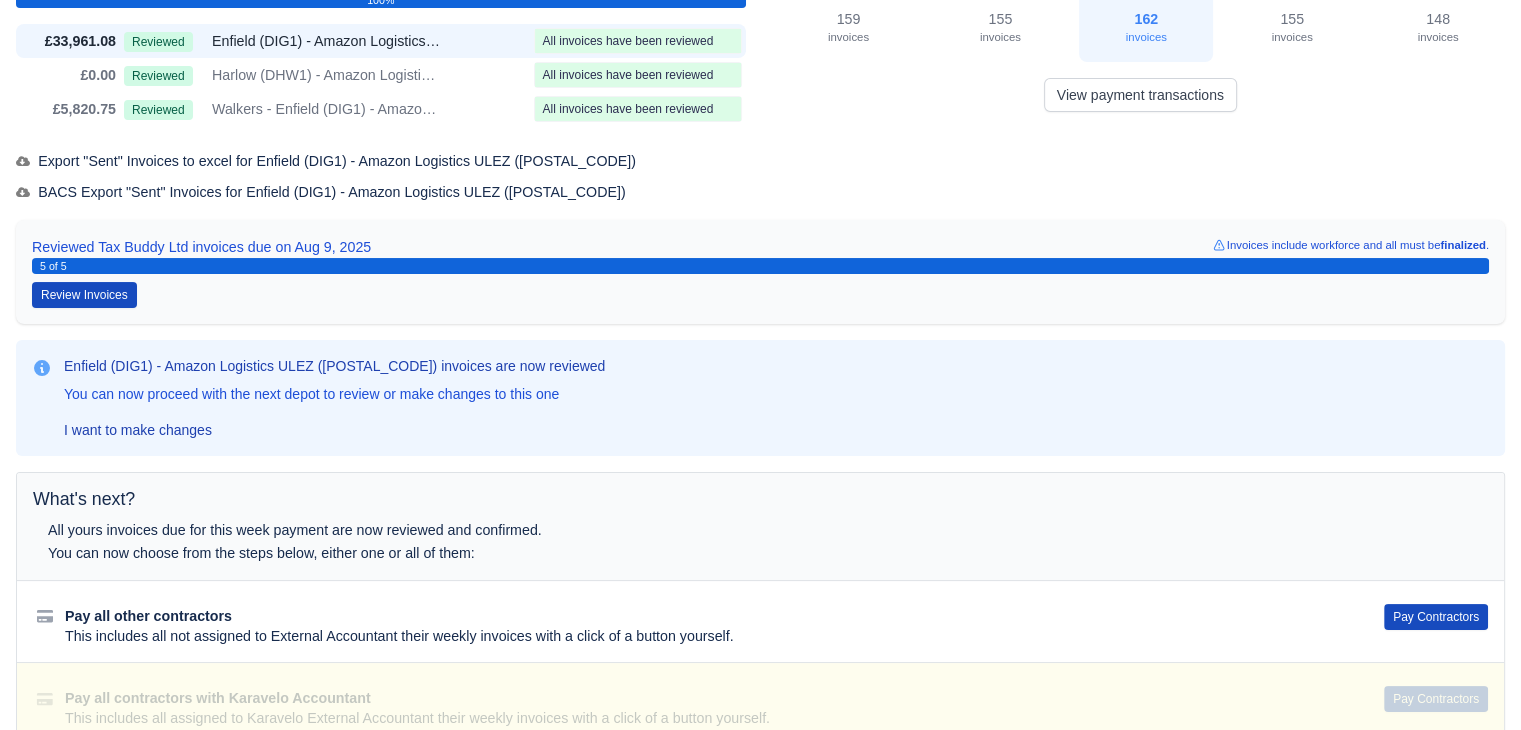 scroll, scrollTop: 55, scrollLeft: 0, axis: vertical 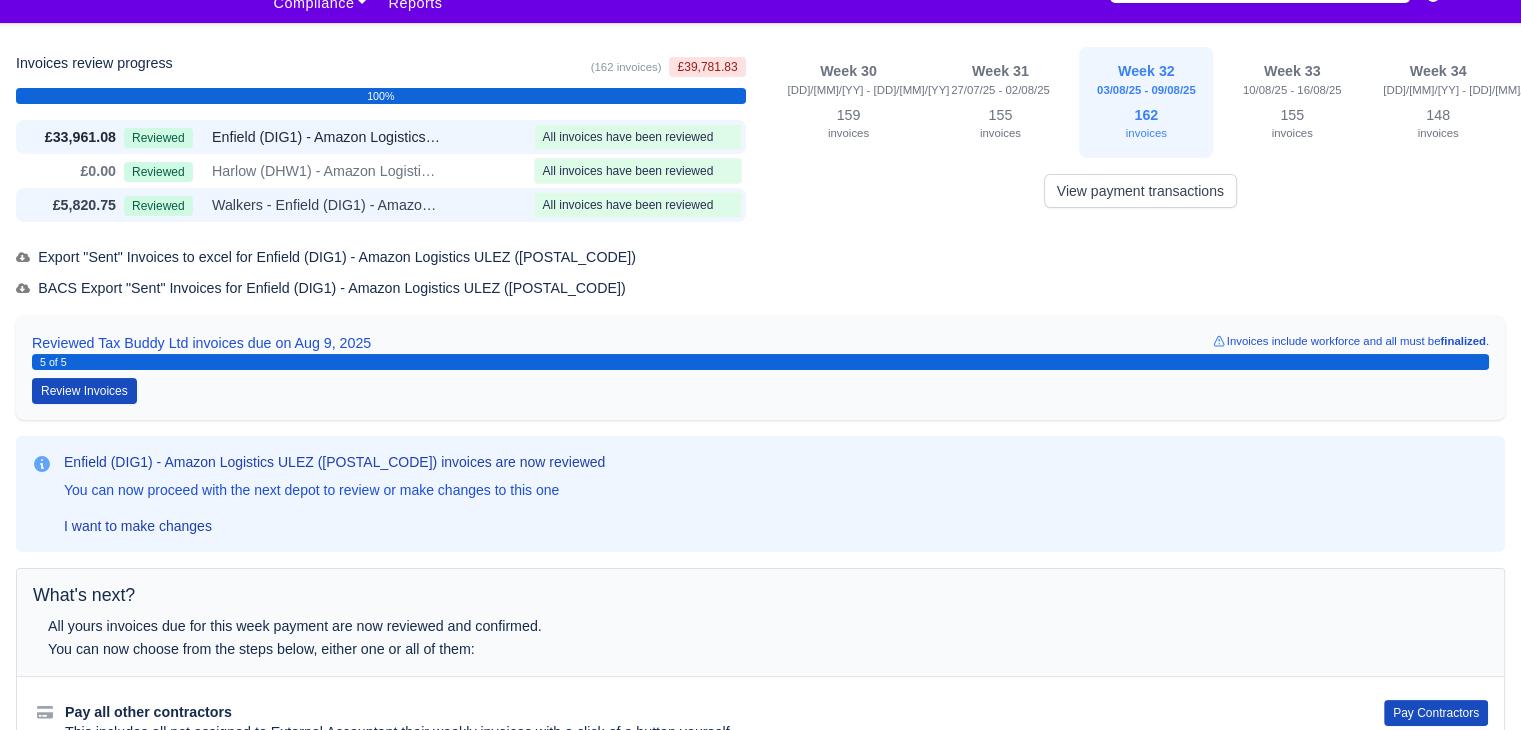 click on "Walkers - Enfield (DIG1) - Amazon Logistics ULEZ (EN3 7PZ)" at bounding box center [327, 205] 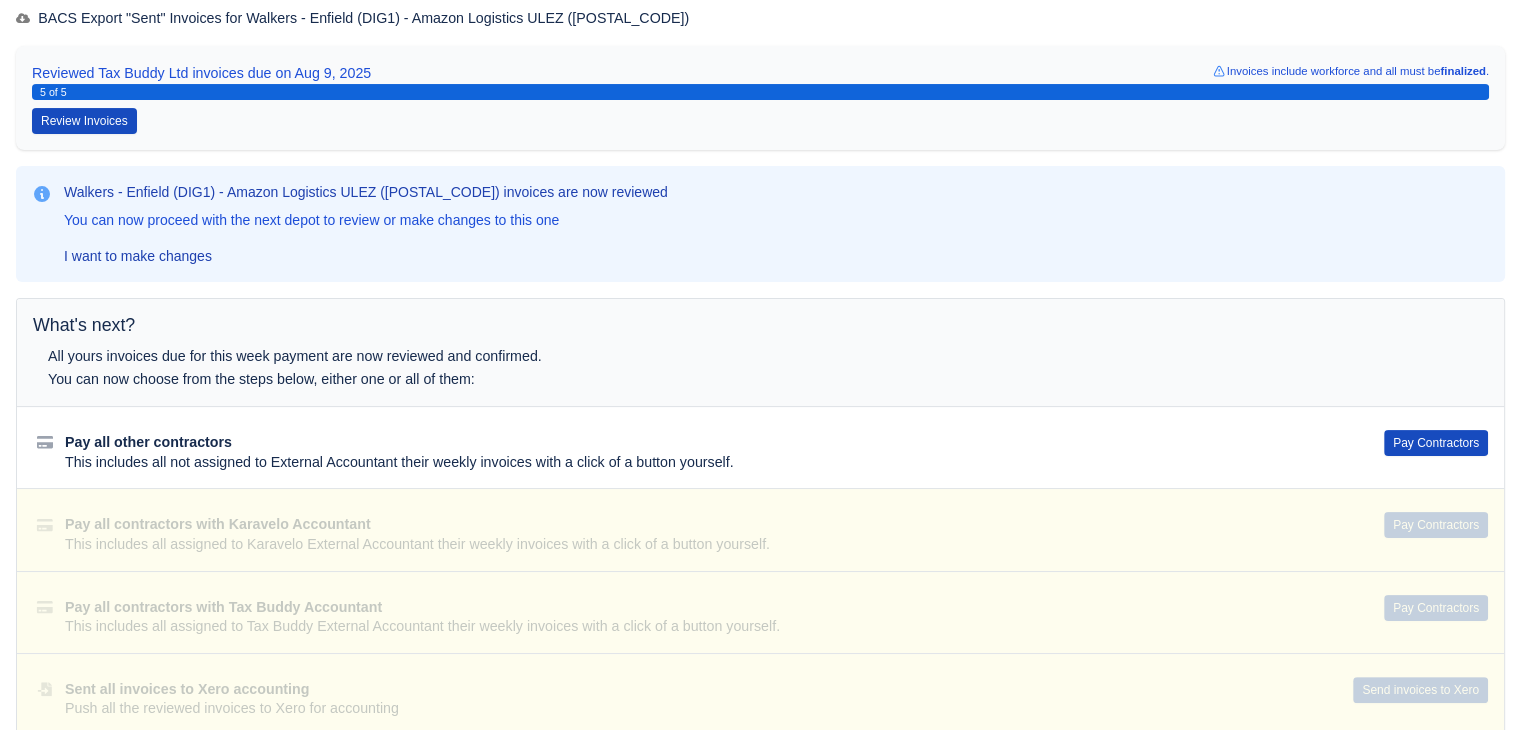 scroll, scrollTop: 455, scrollLeft: 0, axis: vertical 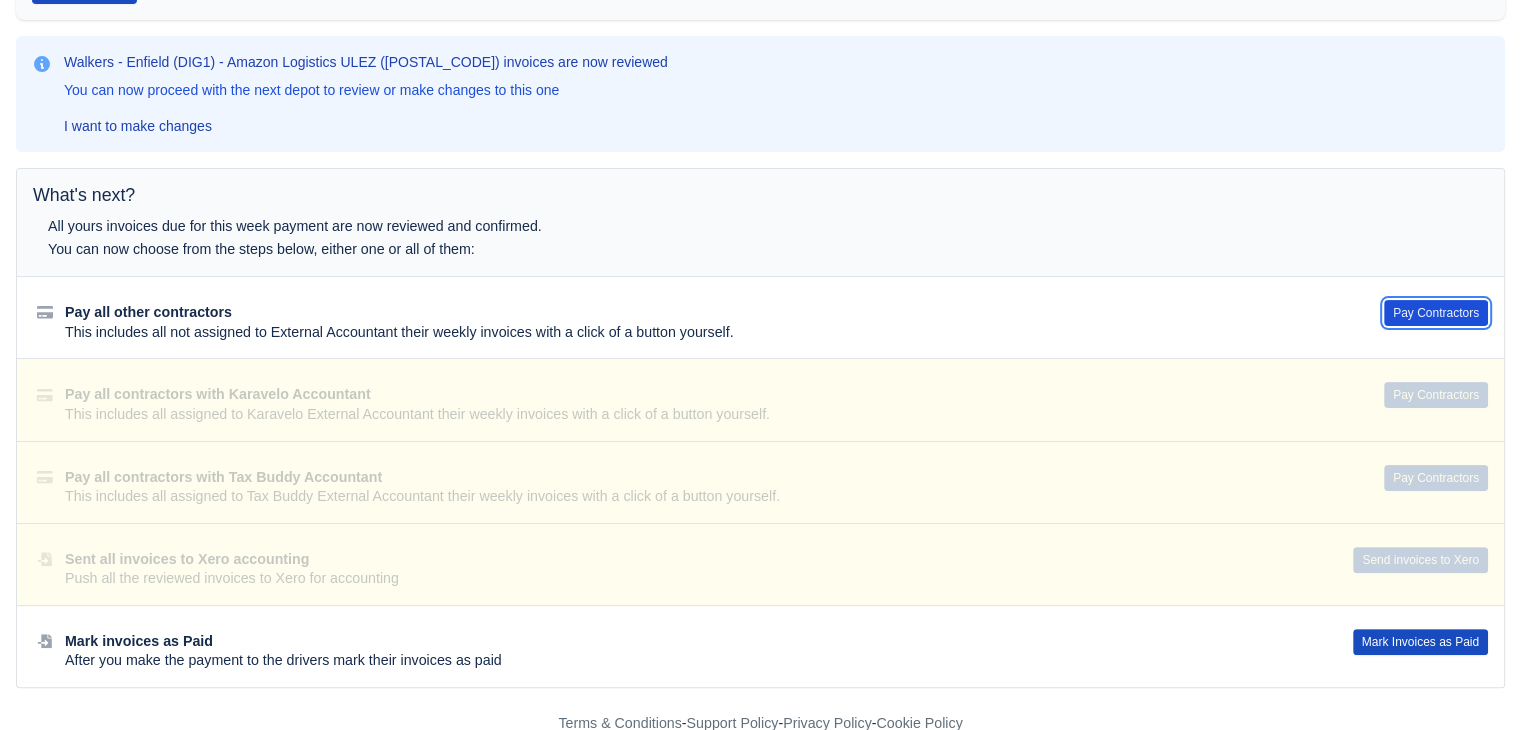 click on "Pay Contractors" at bounding box center [1436, 313] 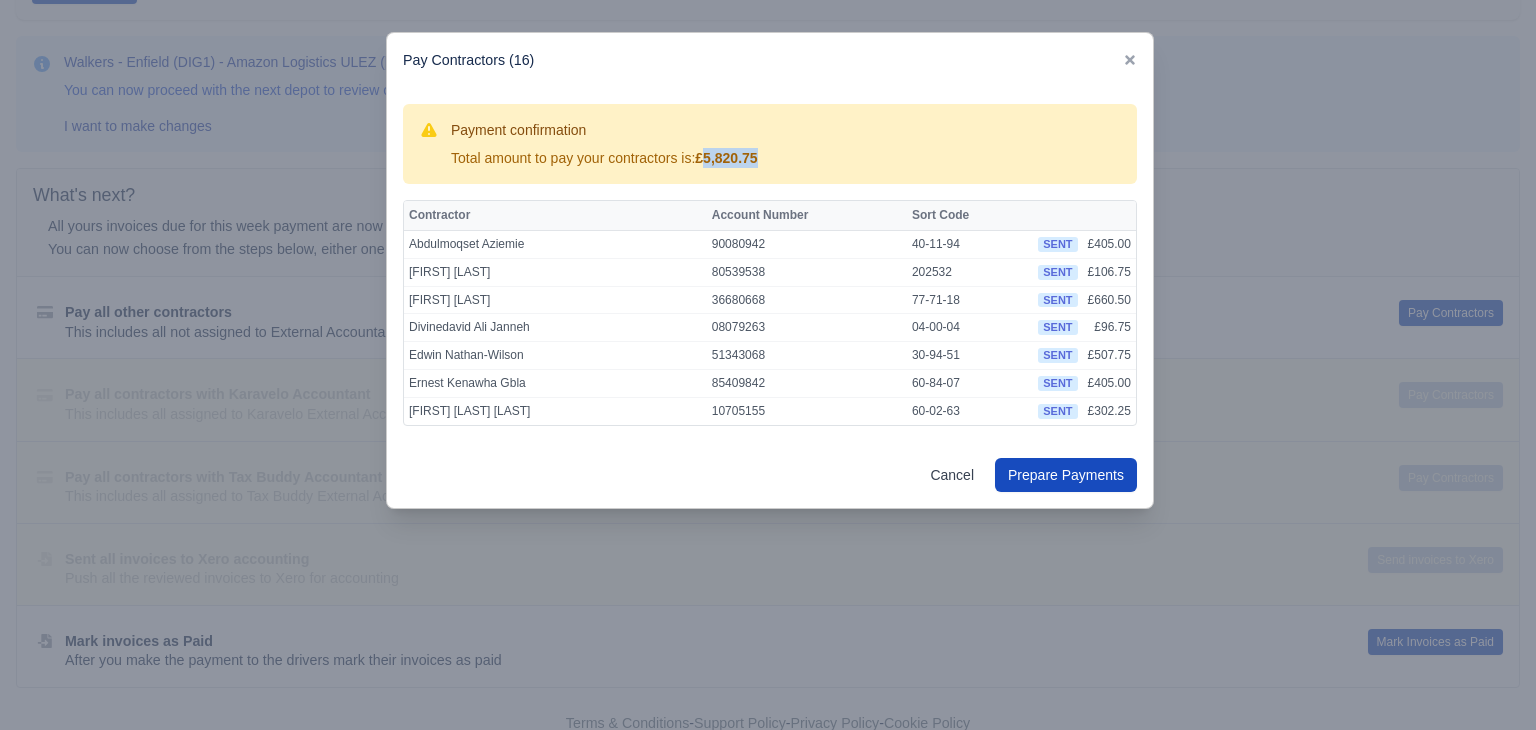 drag, startPoint x: 708, startPoint y: 157, endPoint x: 809, endPoint y: 157, distance: 101 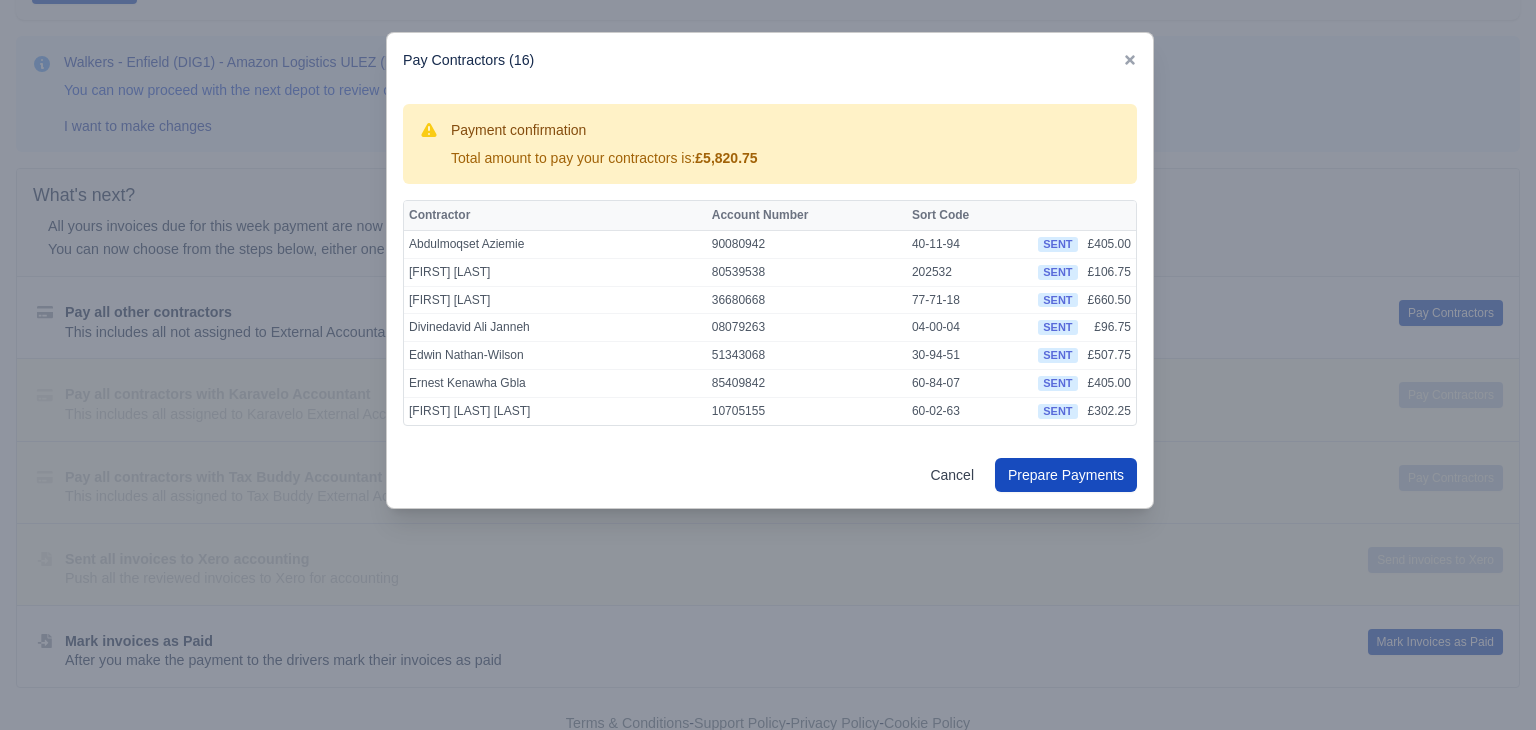 click at bounding box center (1130, 60) 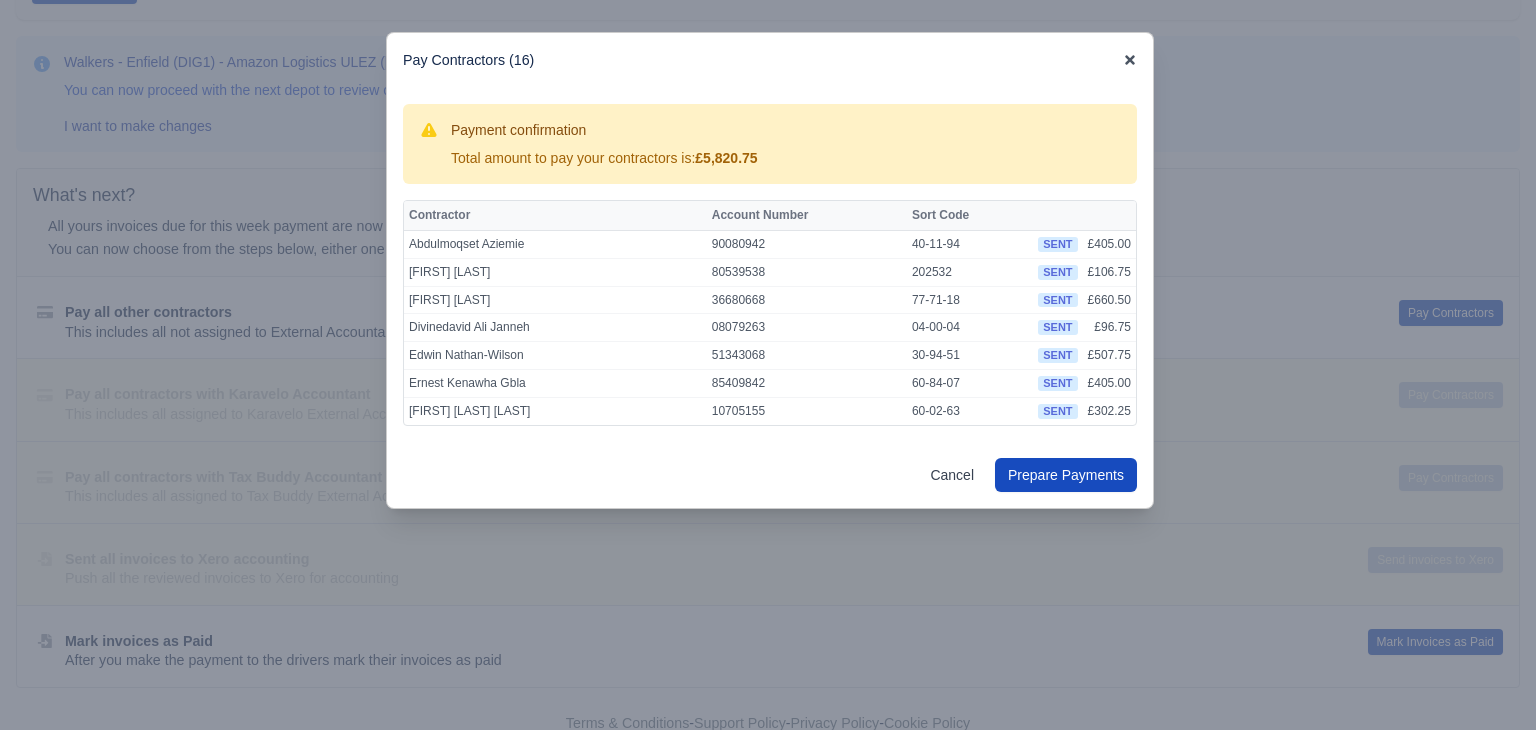 click 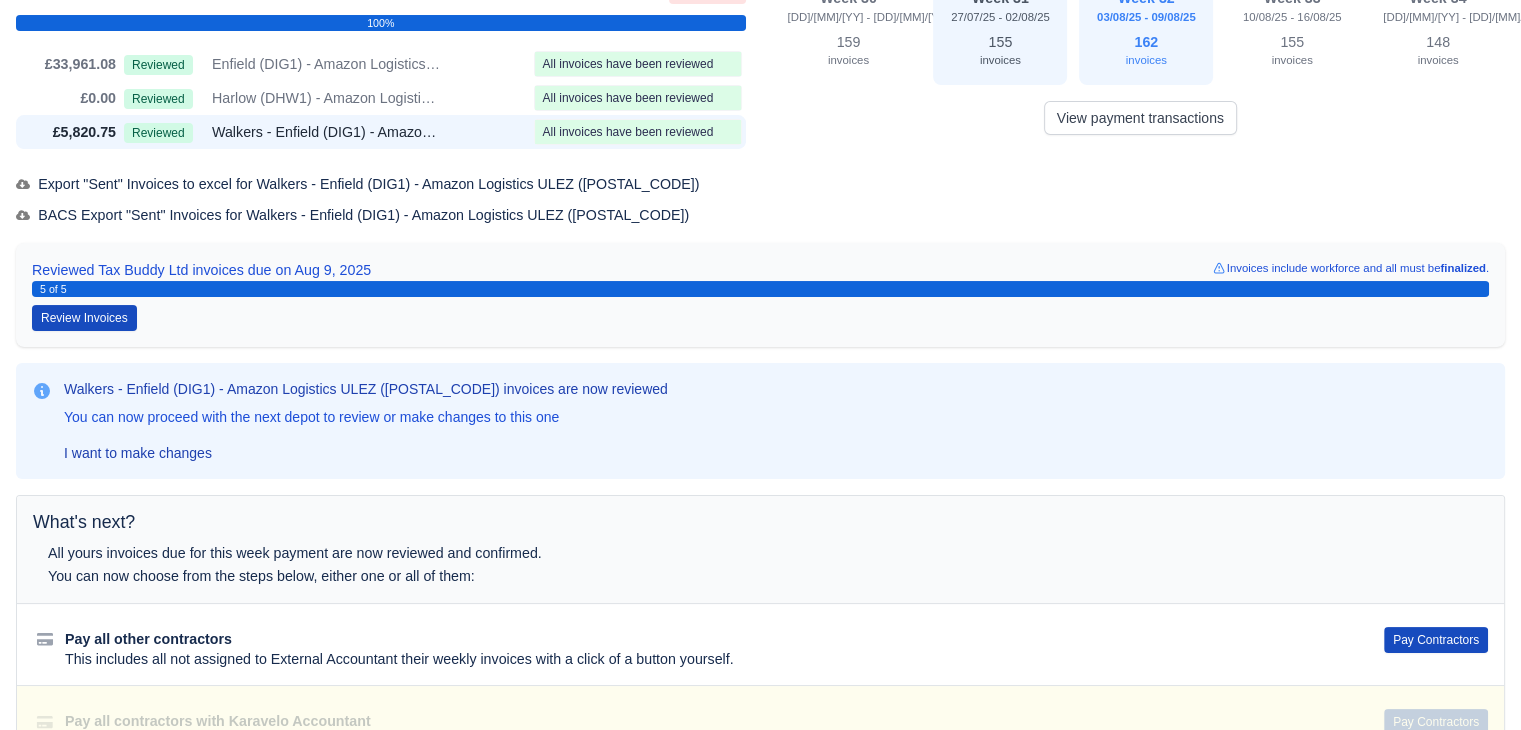 scroll, scrollTop: 0, scrollLeft: 0, axis: both 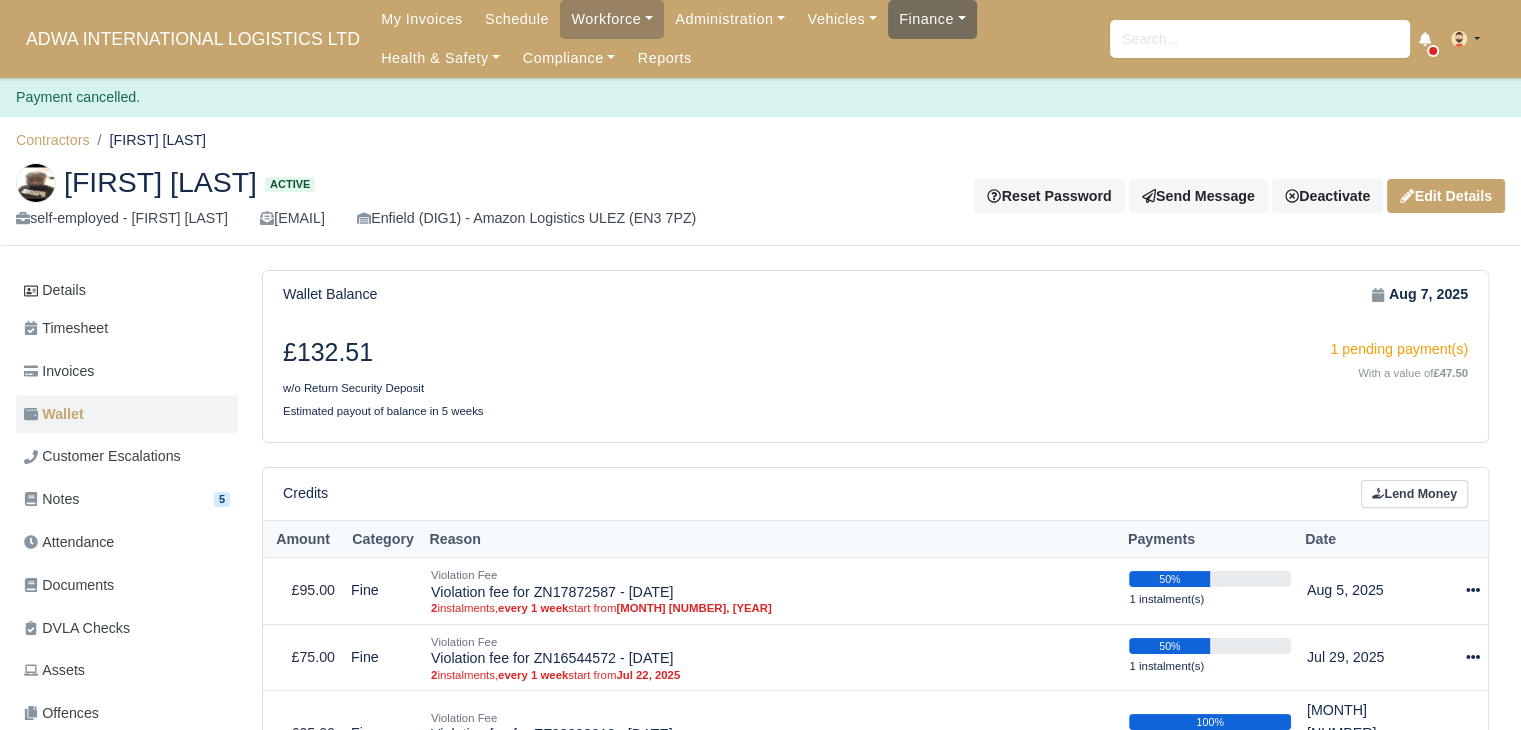 click on "Finance" at bounding box center (932, 19) 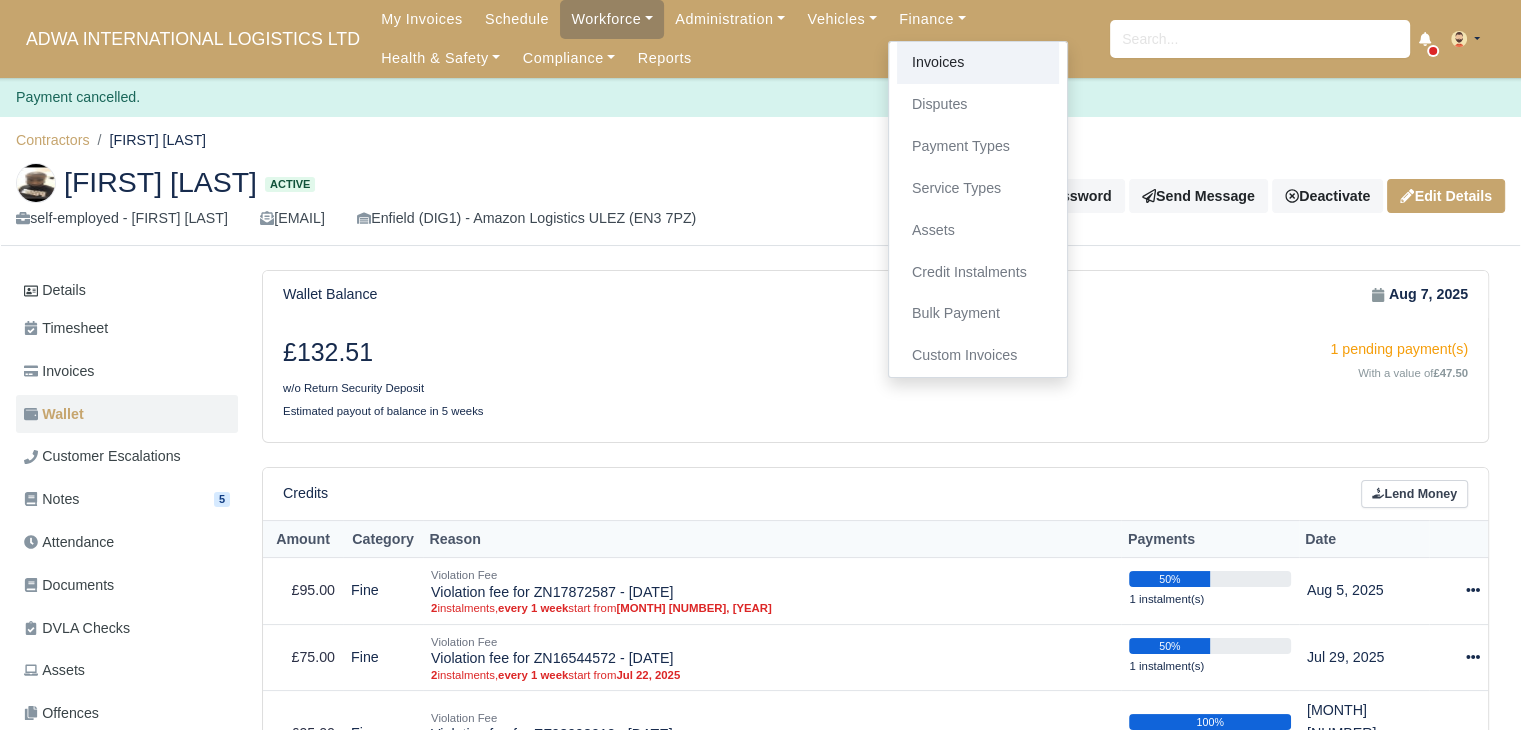 click on "Invoices" at bounding box center (978, 63) 